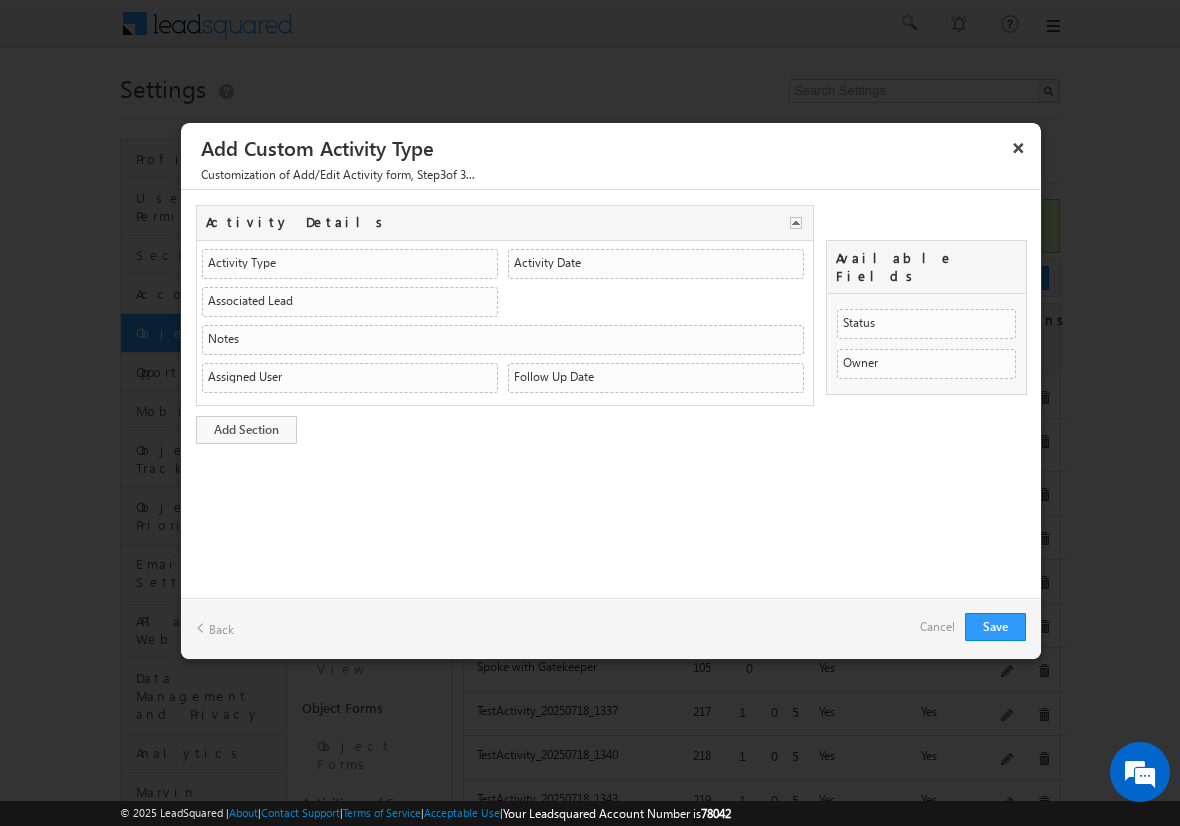 scroll, scrollTop: 0, scrollLeft: 0, axis: both 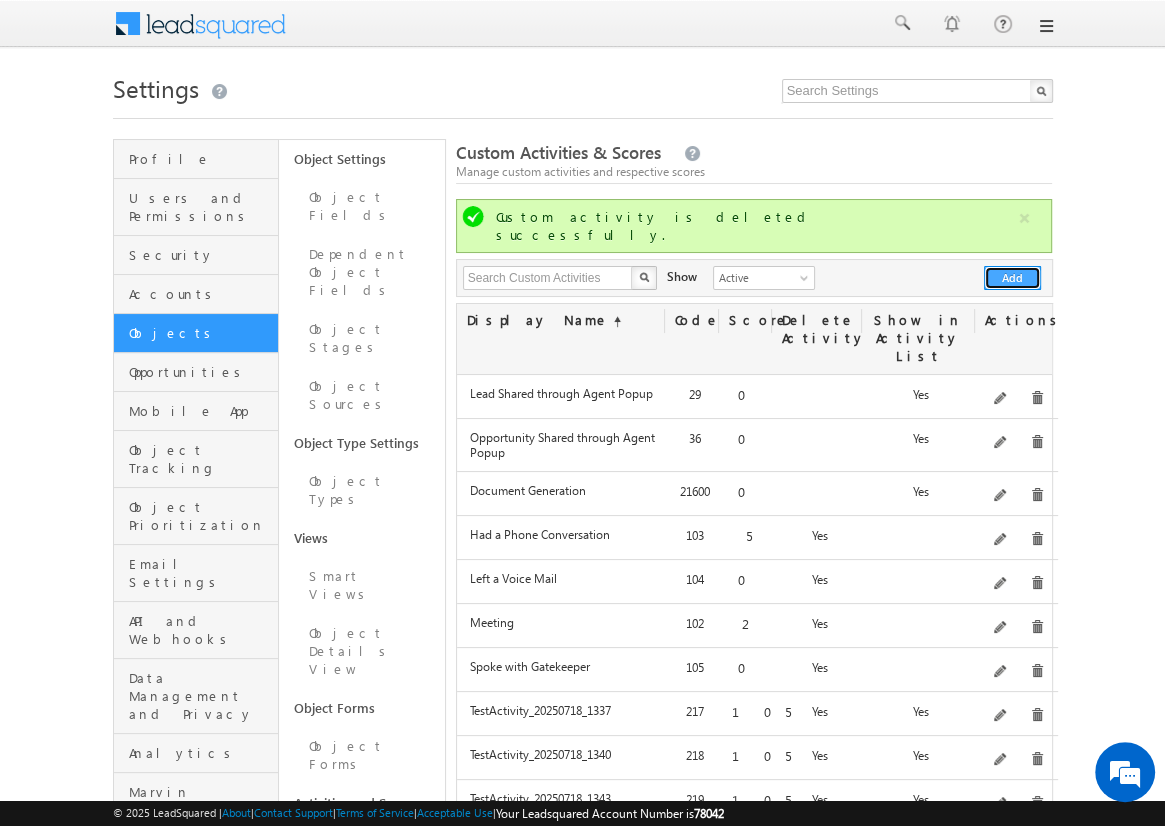 click on "Add" at bounding box center [1012, 278] 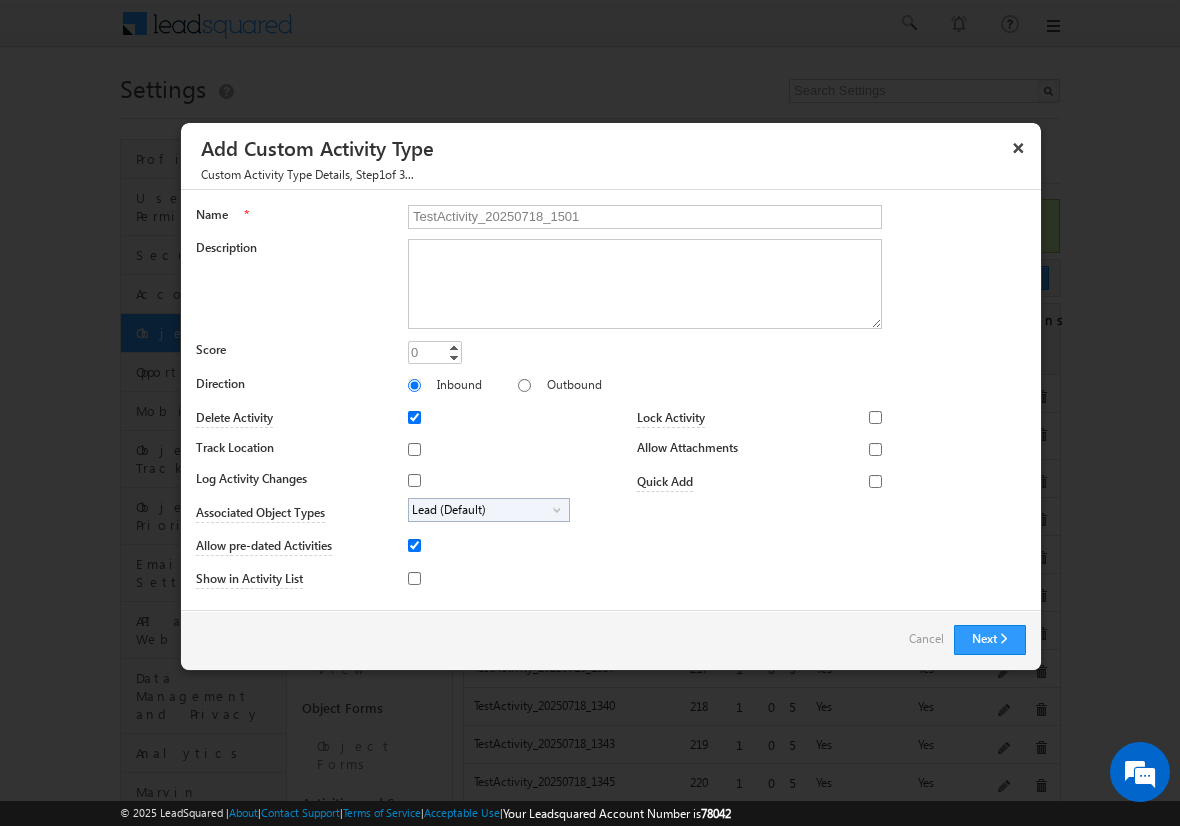 type on "TestActivity_20250718_1501" 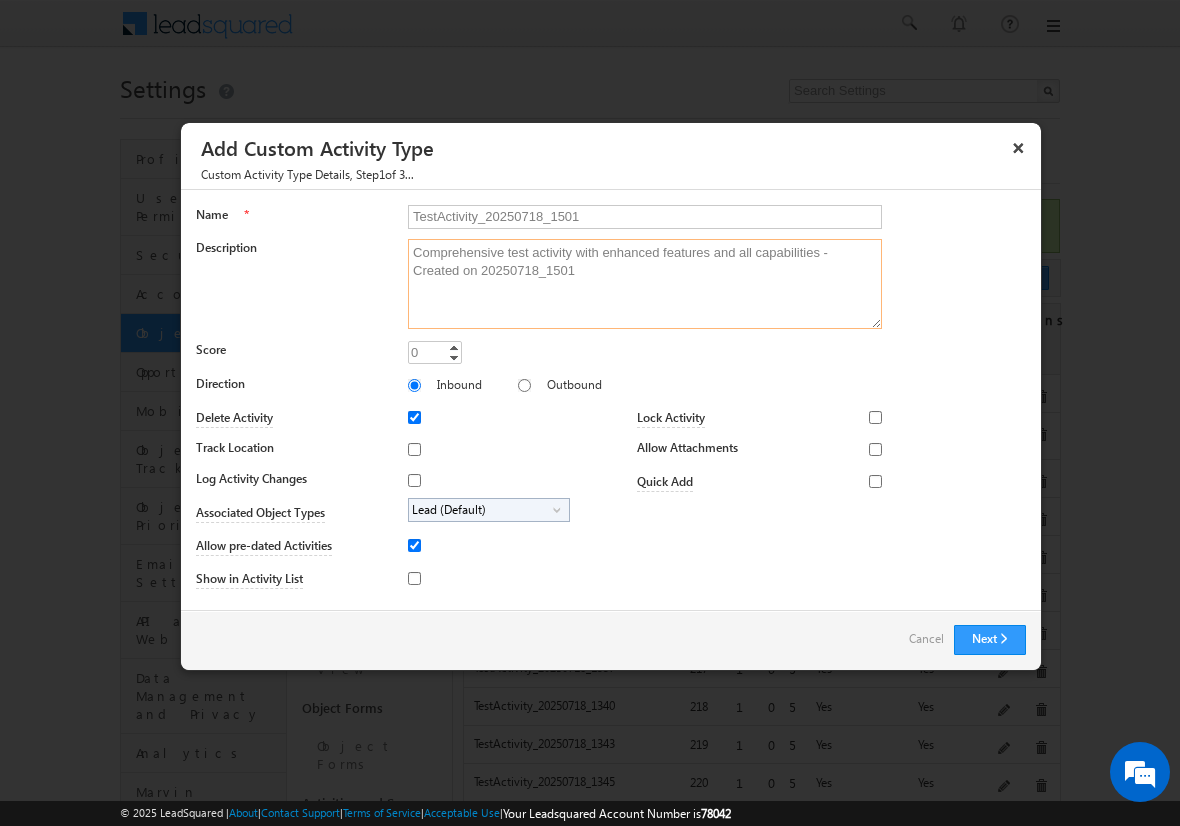 type on "Comprehensive test activity with enhanced features and all capabilities - Created on 20250718_1501" 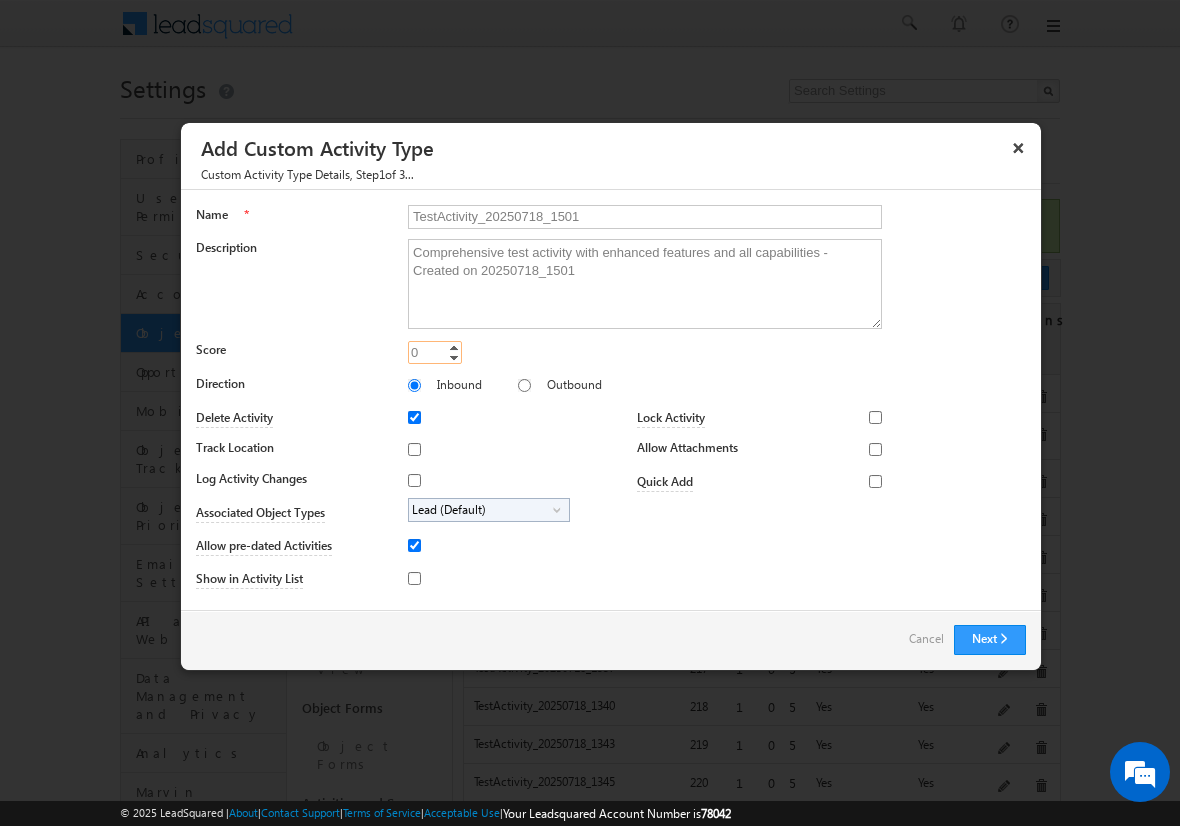 type on "105" 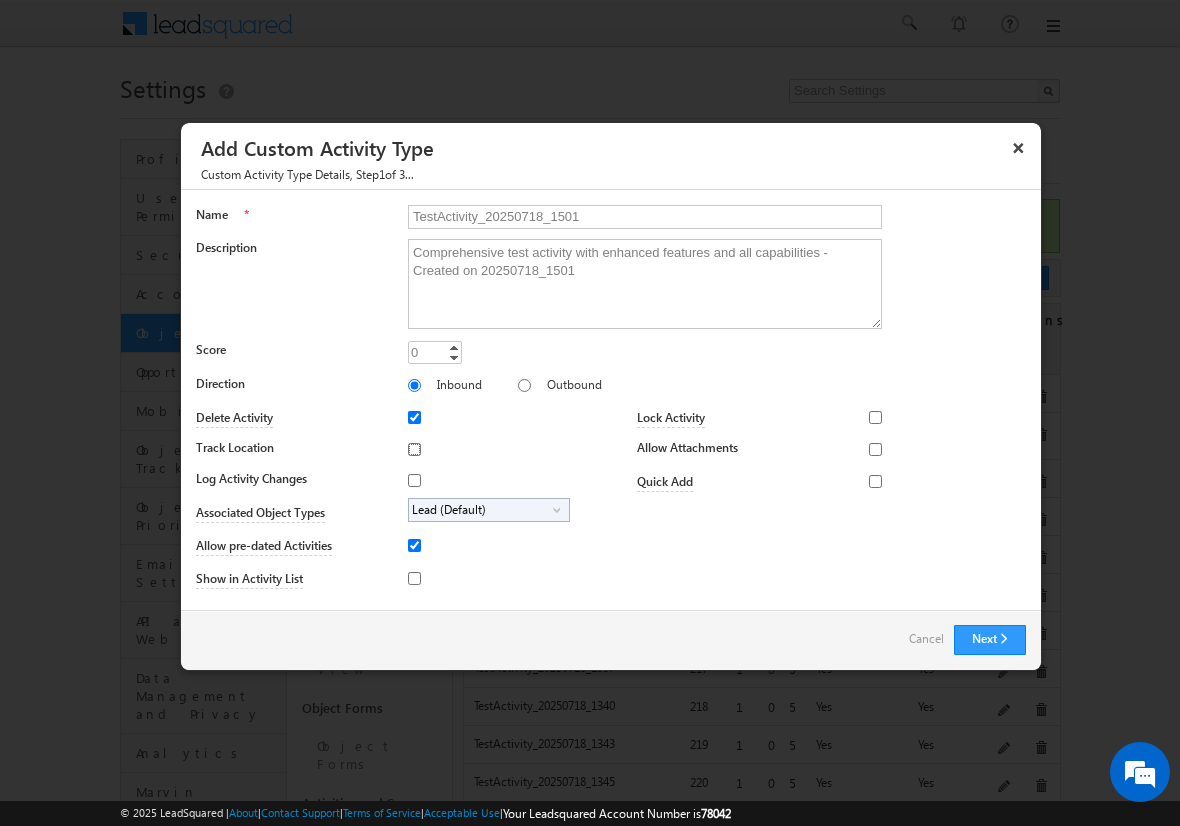 click on "Track Location" at bounding box center [414, 449] 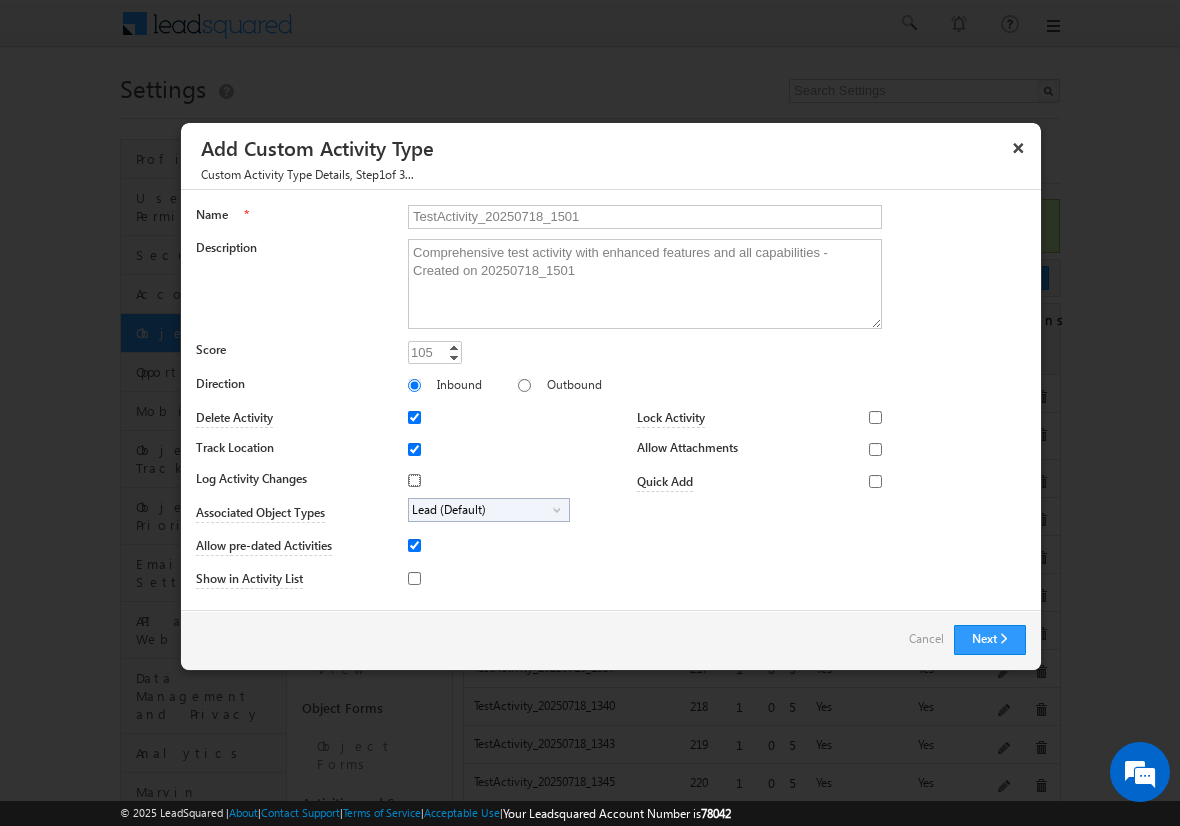 click on "Log Activity Changes" at bounding box center (414, 480) 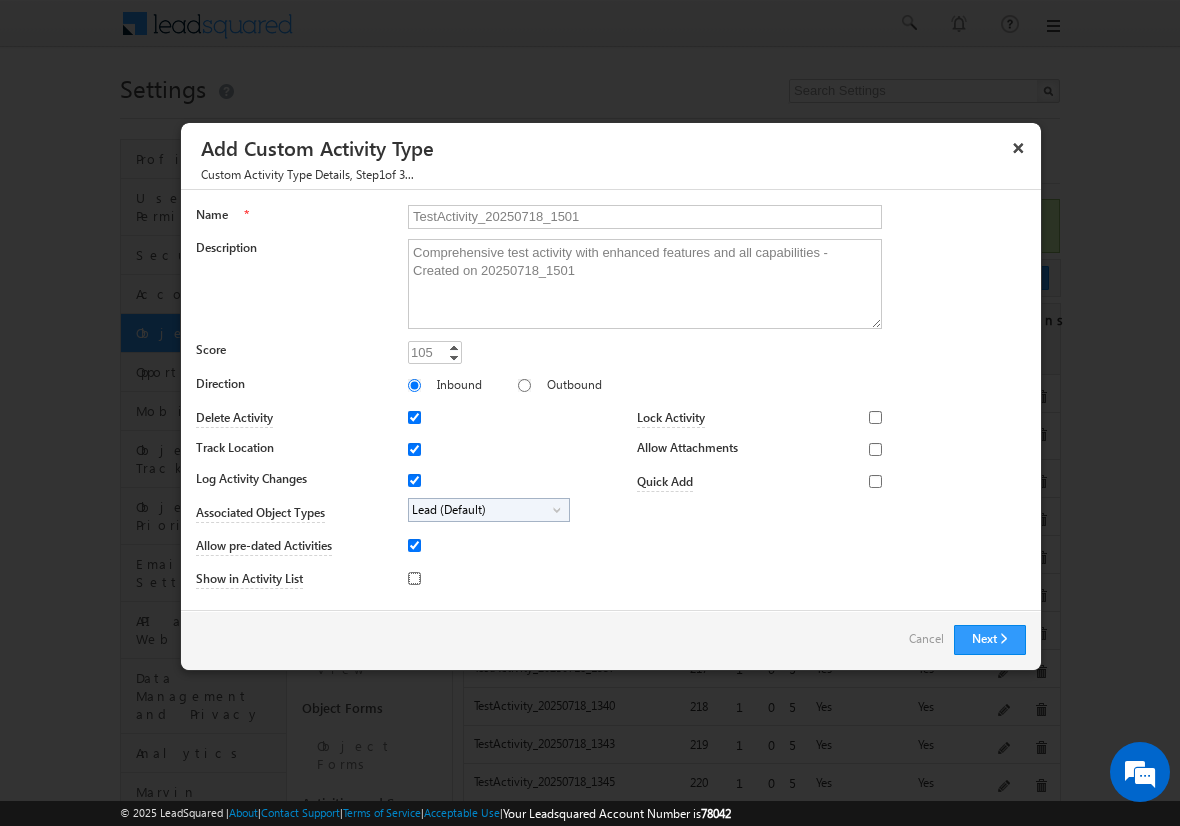 click on "Show in Activity List" at bounding box center [414, 578] 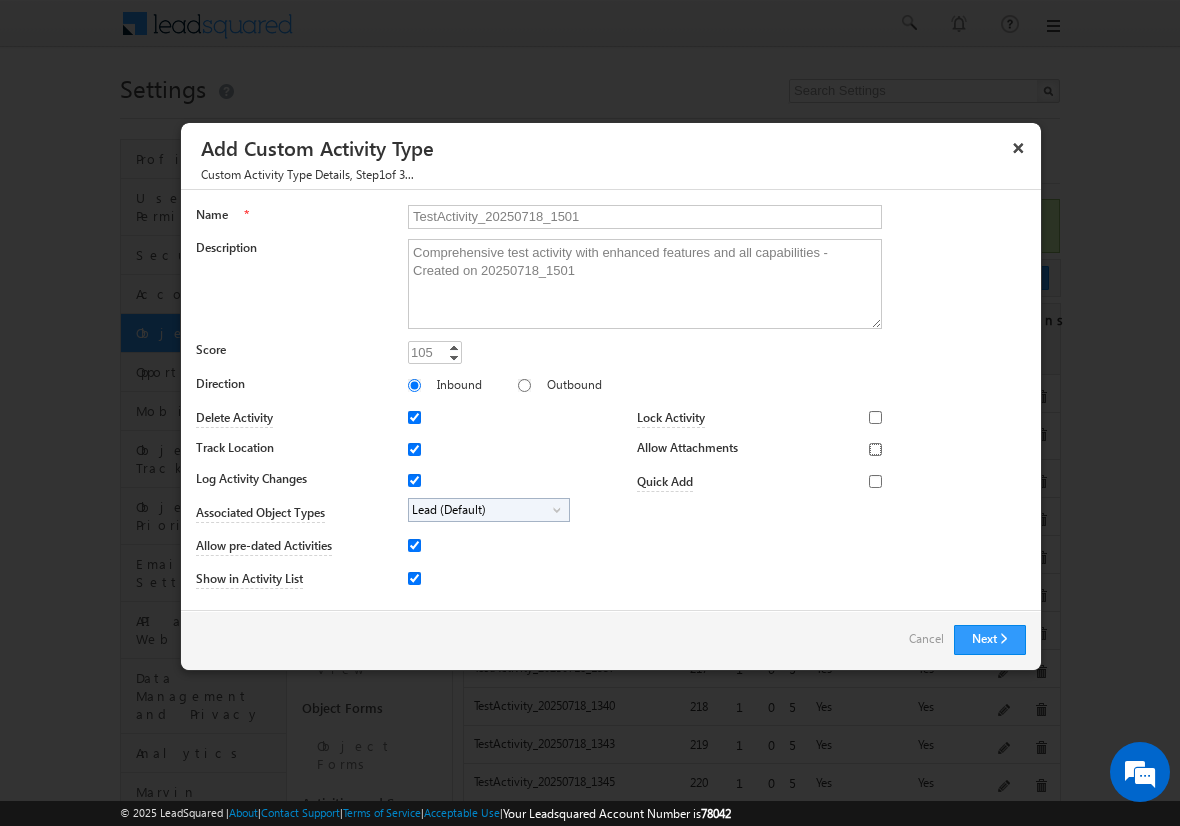 click on "Allow Attachments" at bounding box center (875, 449) 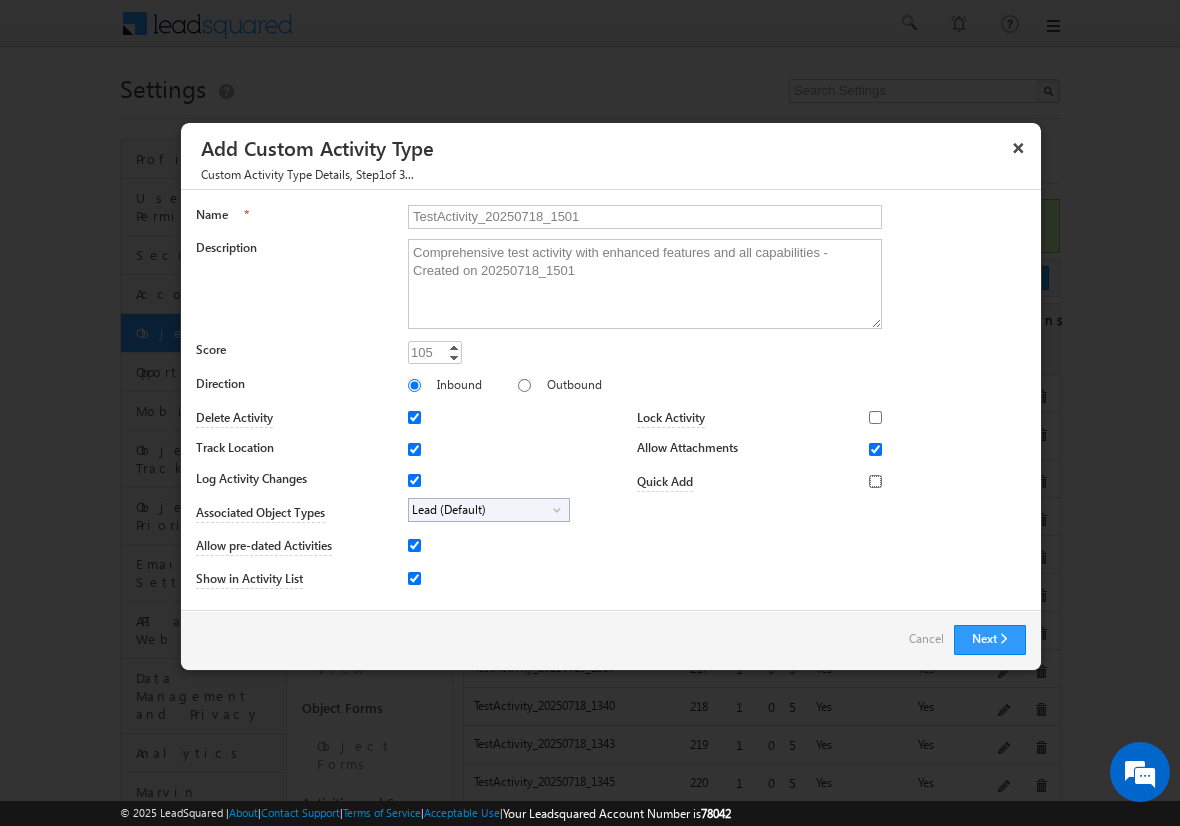 click on "Quick Add" at bounding box center (875, 481) 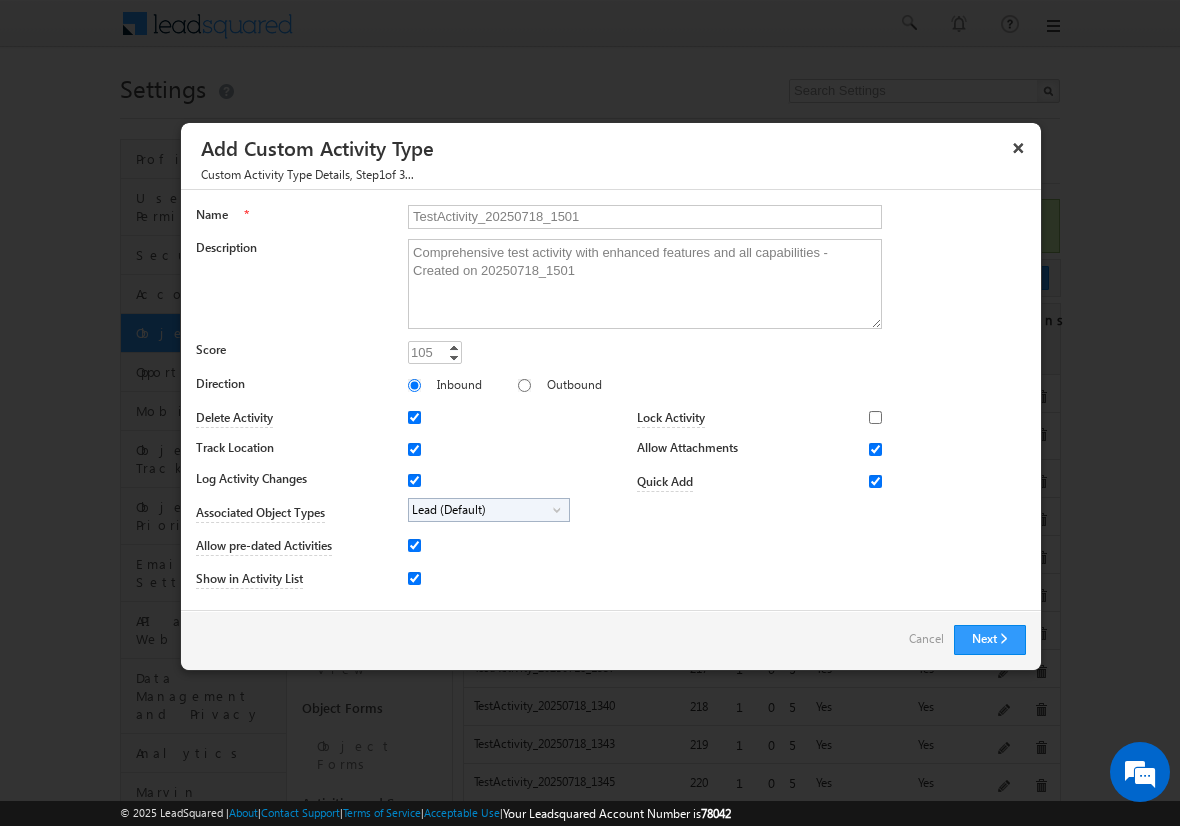 click on "Lead (Default)" at bounding box center (481, 510) 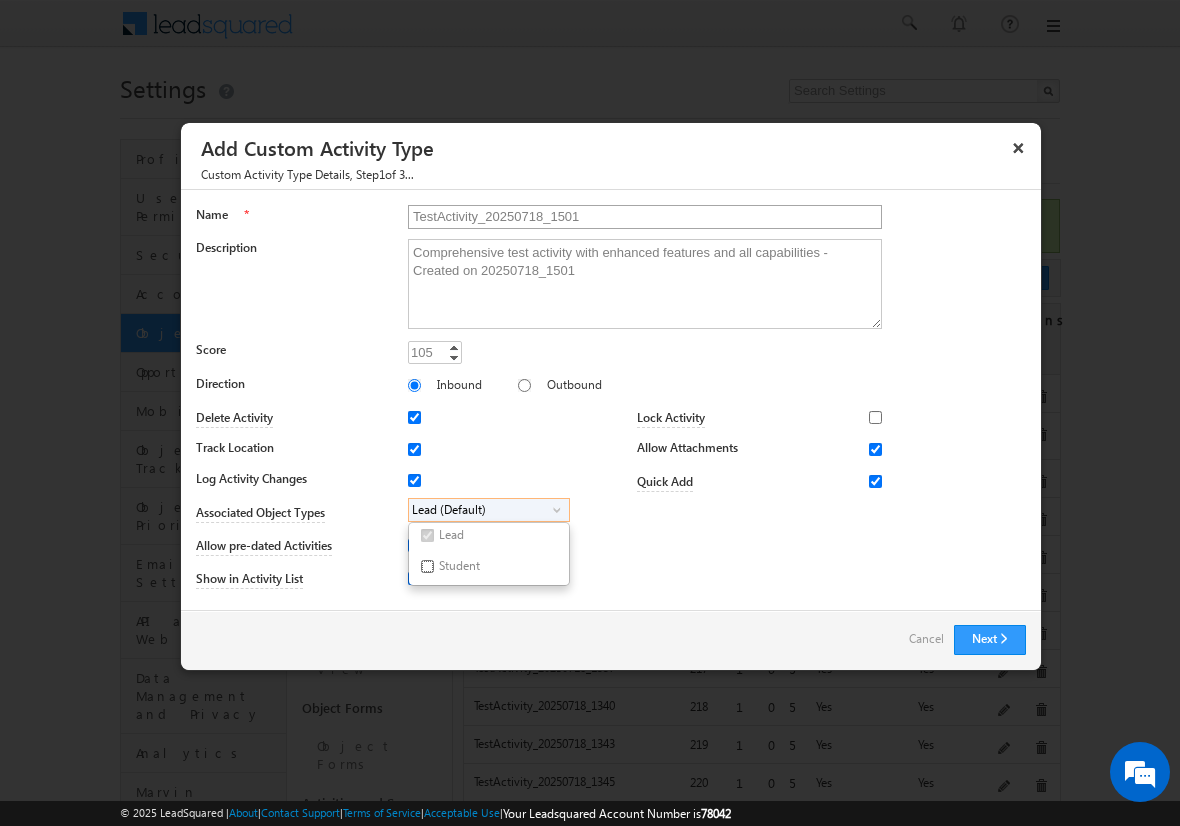 click on "Student" at bounding box center [427, 566] 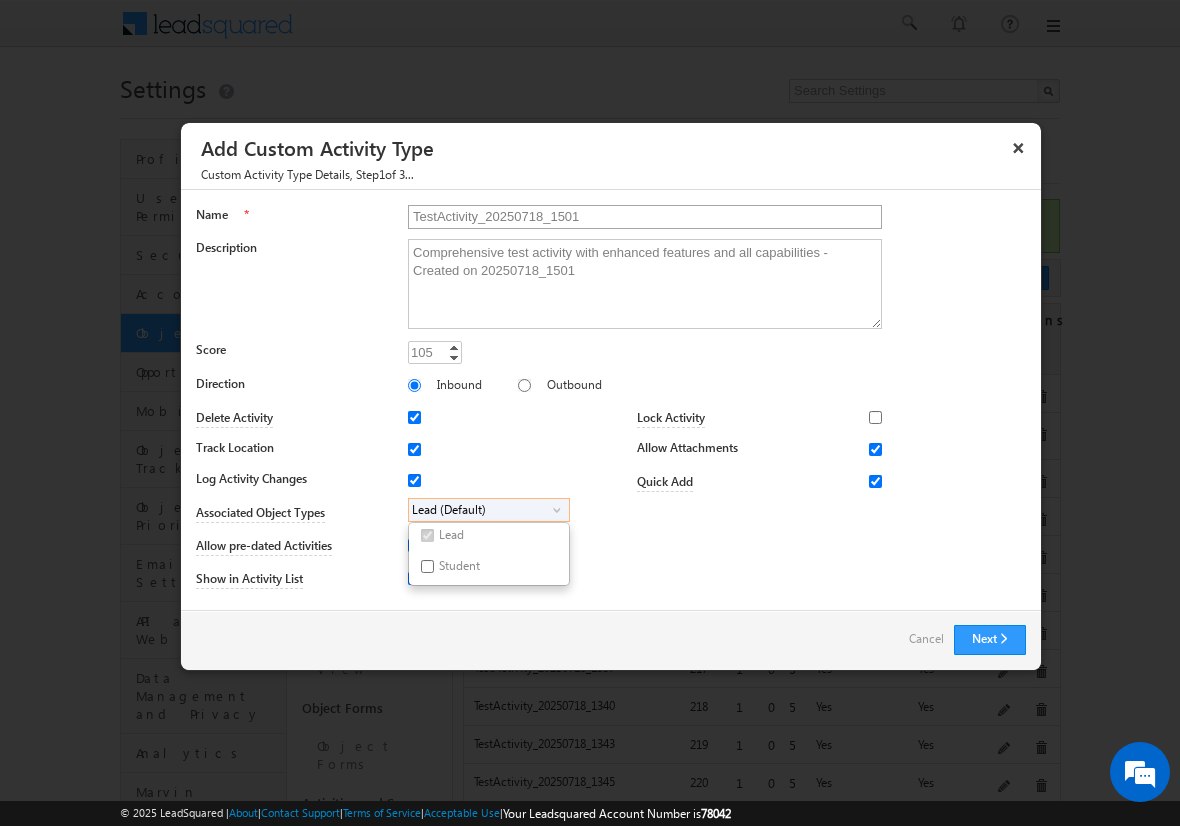 checkbox on "true" 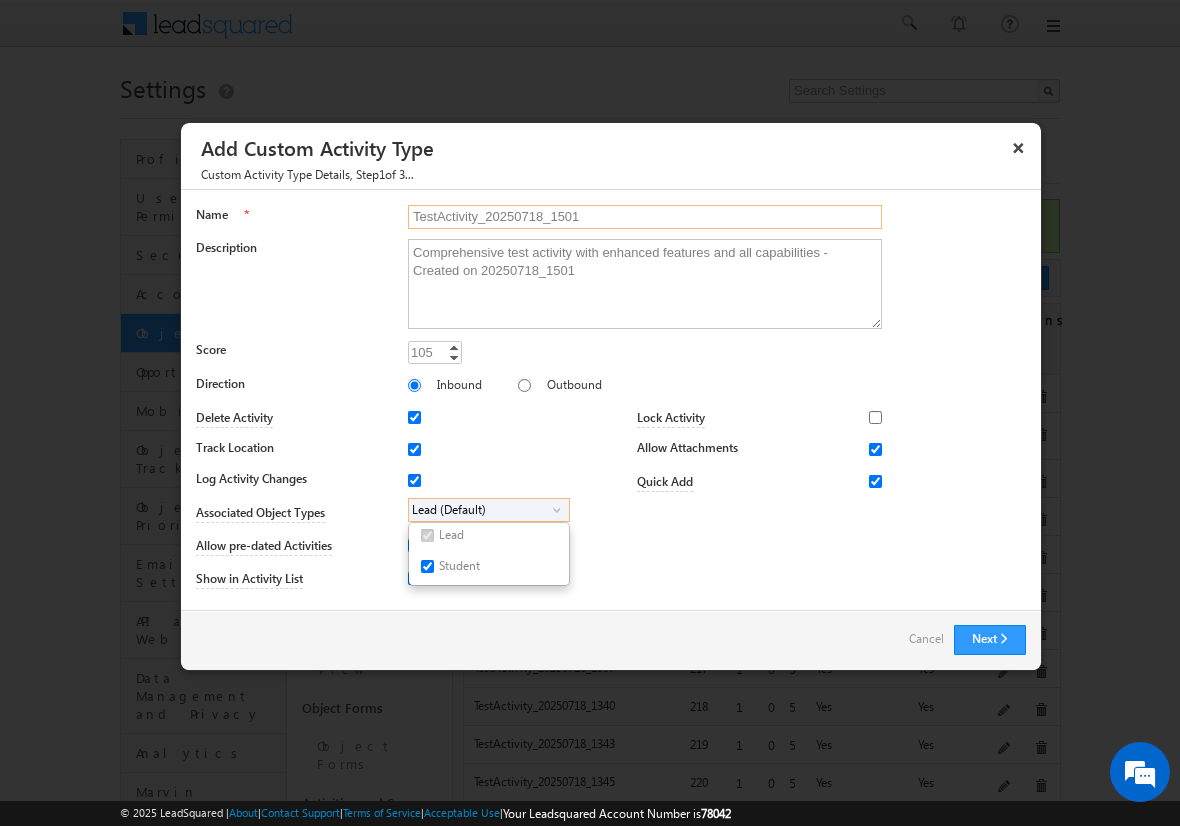 click on "TestActivity_20250718_1501" at bounding box center [645, 217] 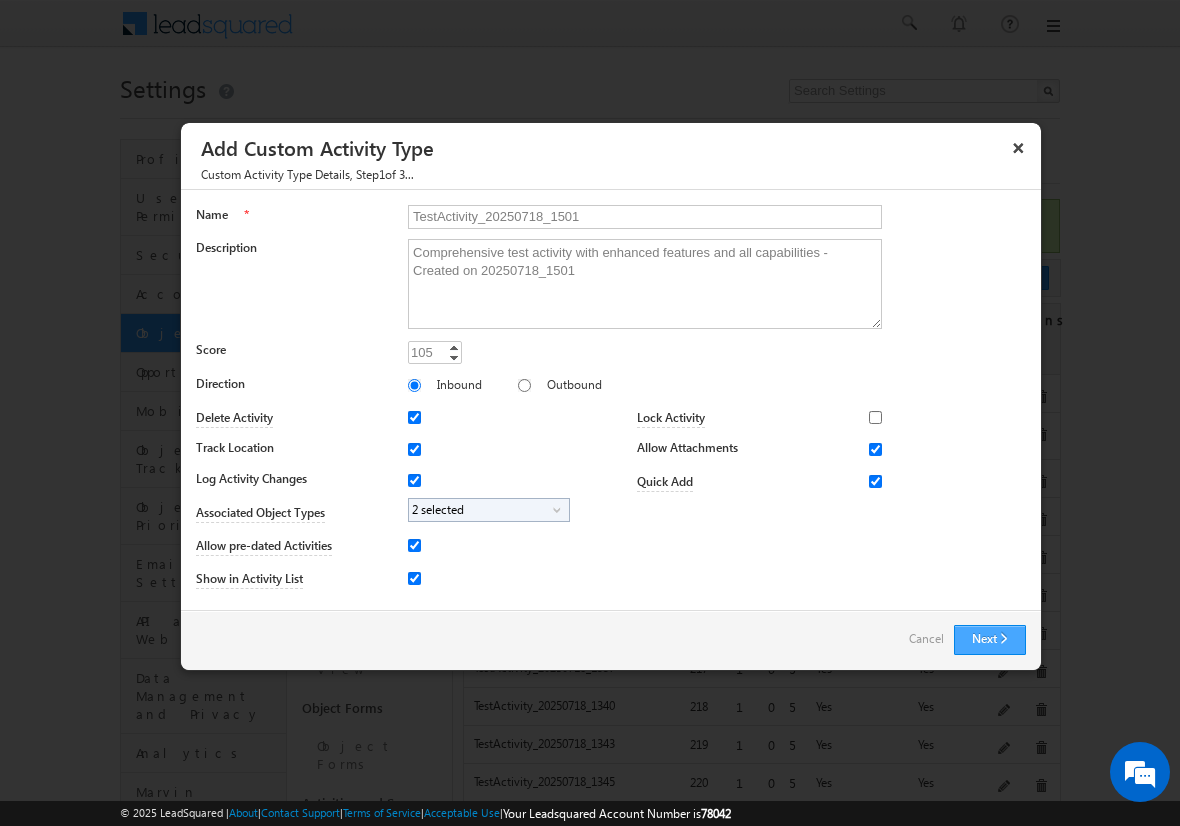 click on "Next" at bounding box center [990, 640] 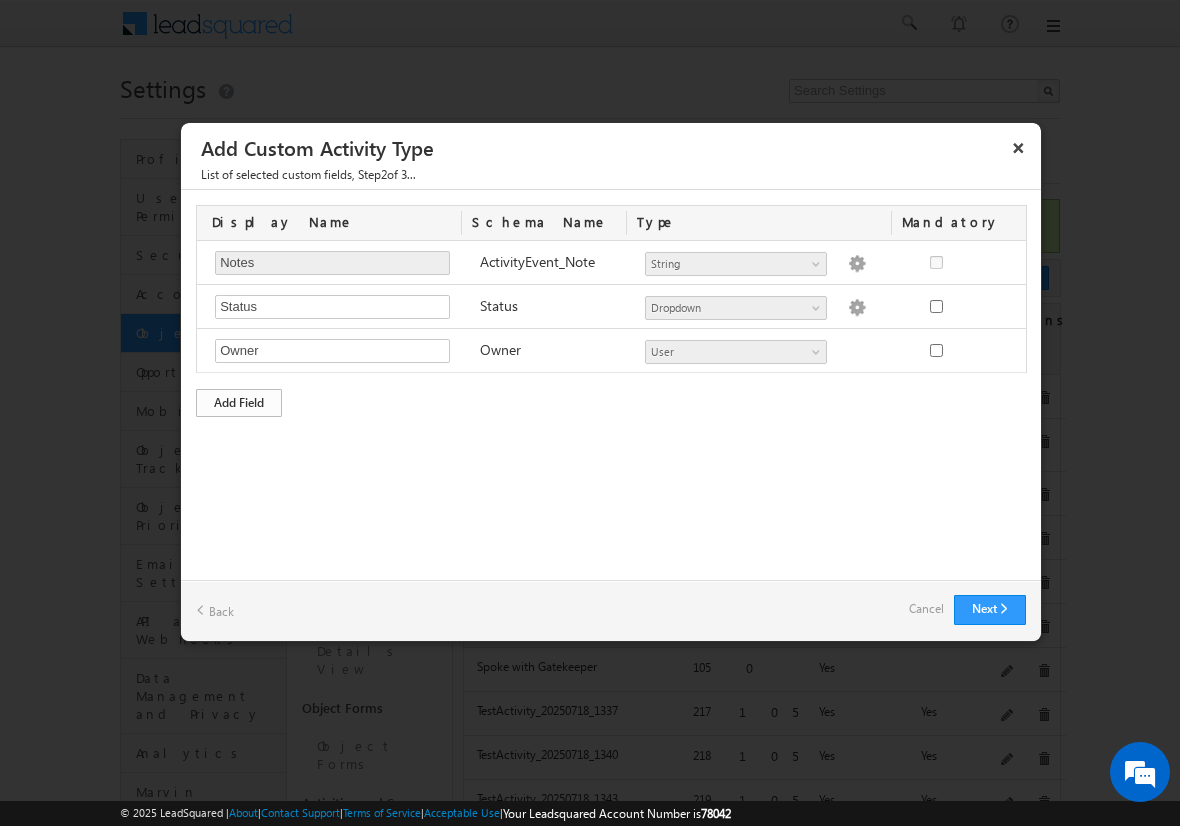 click on "Add Field" at bounding box center [239, 403] 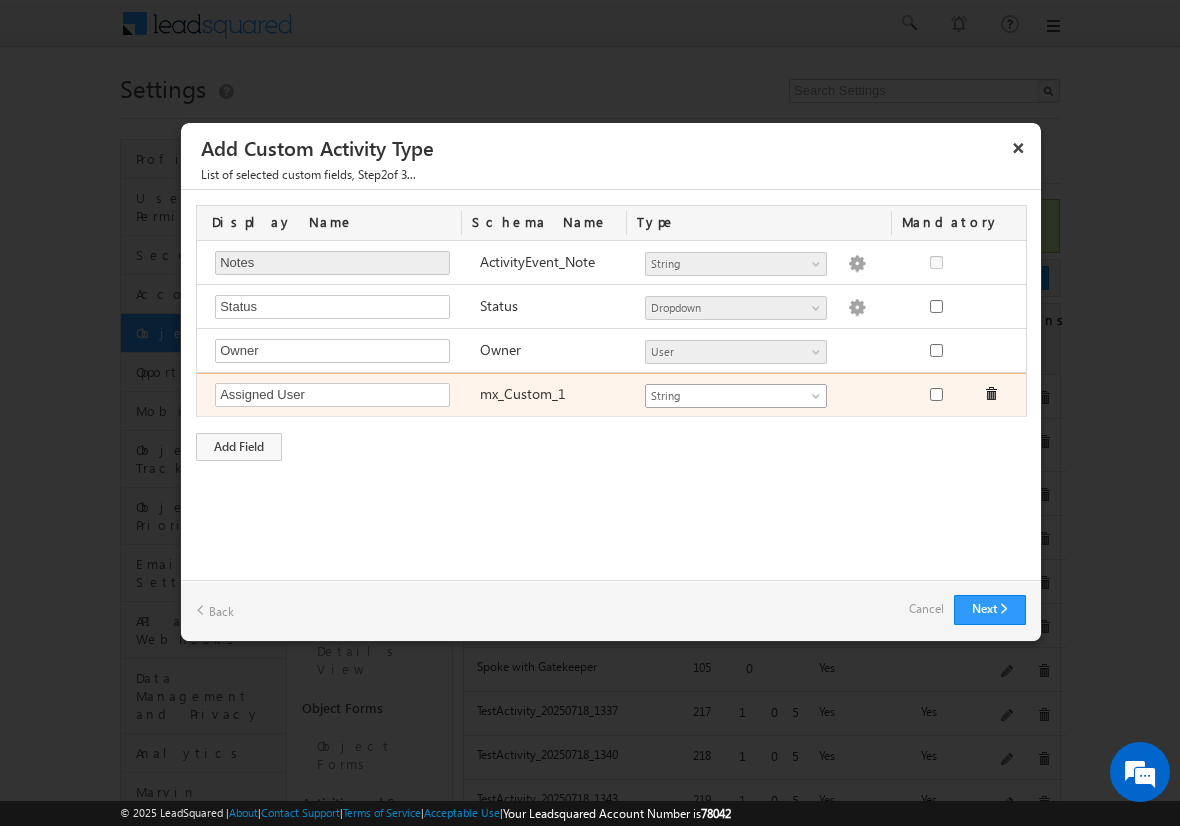 type on "Assigned User" 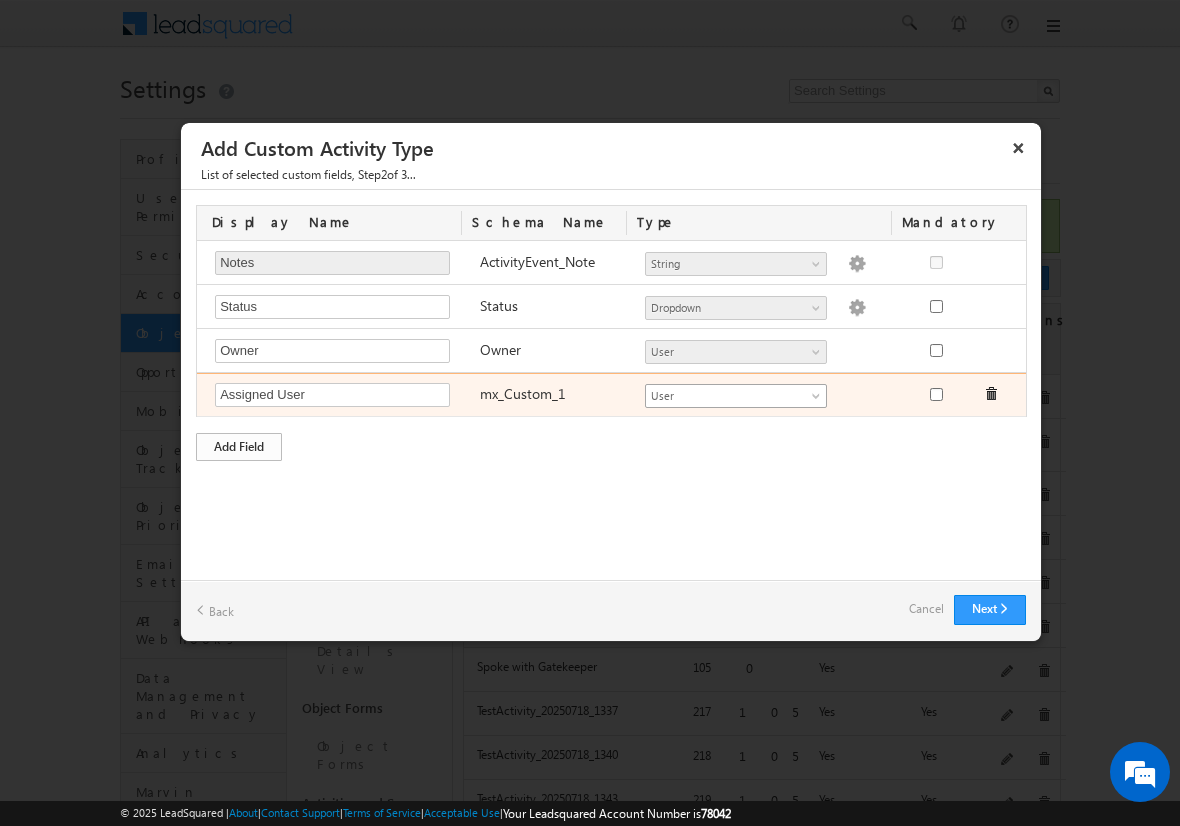 click on "Add Field" at bounding box center [239, 447] 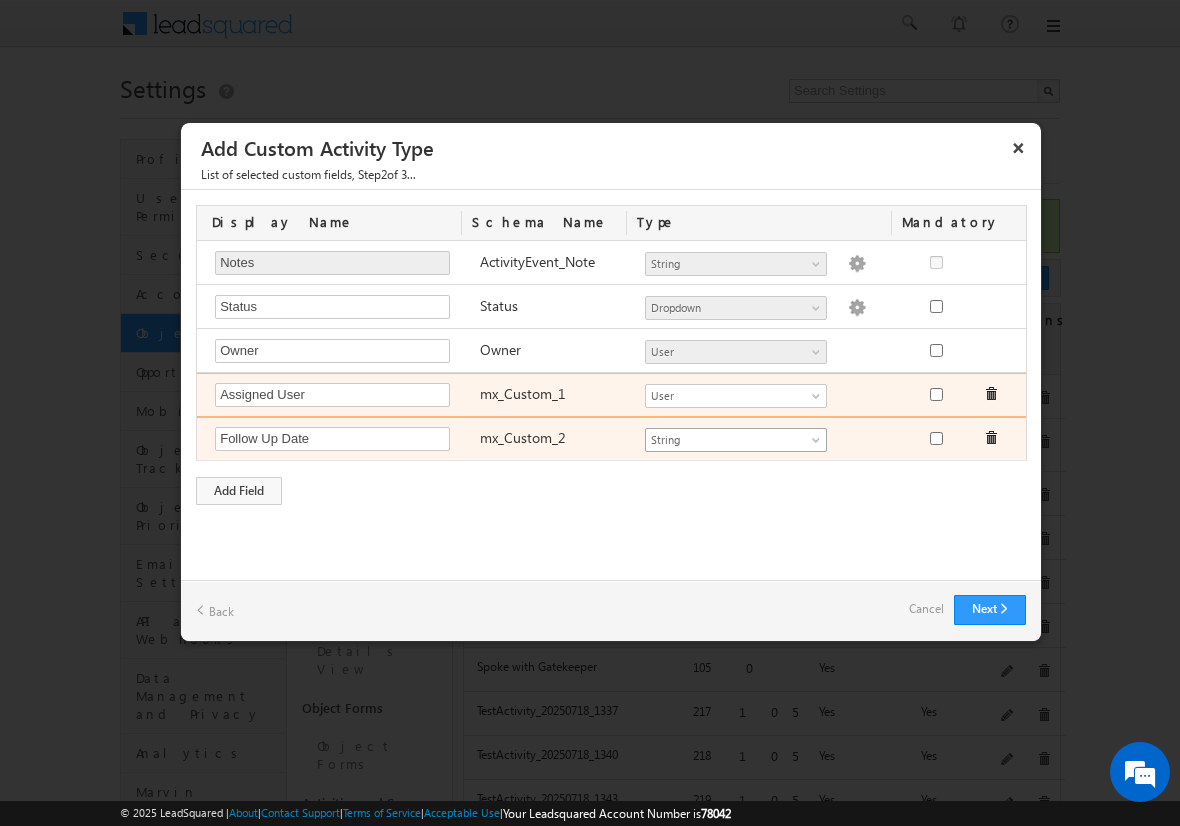 type on "Follow Up Date" 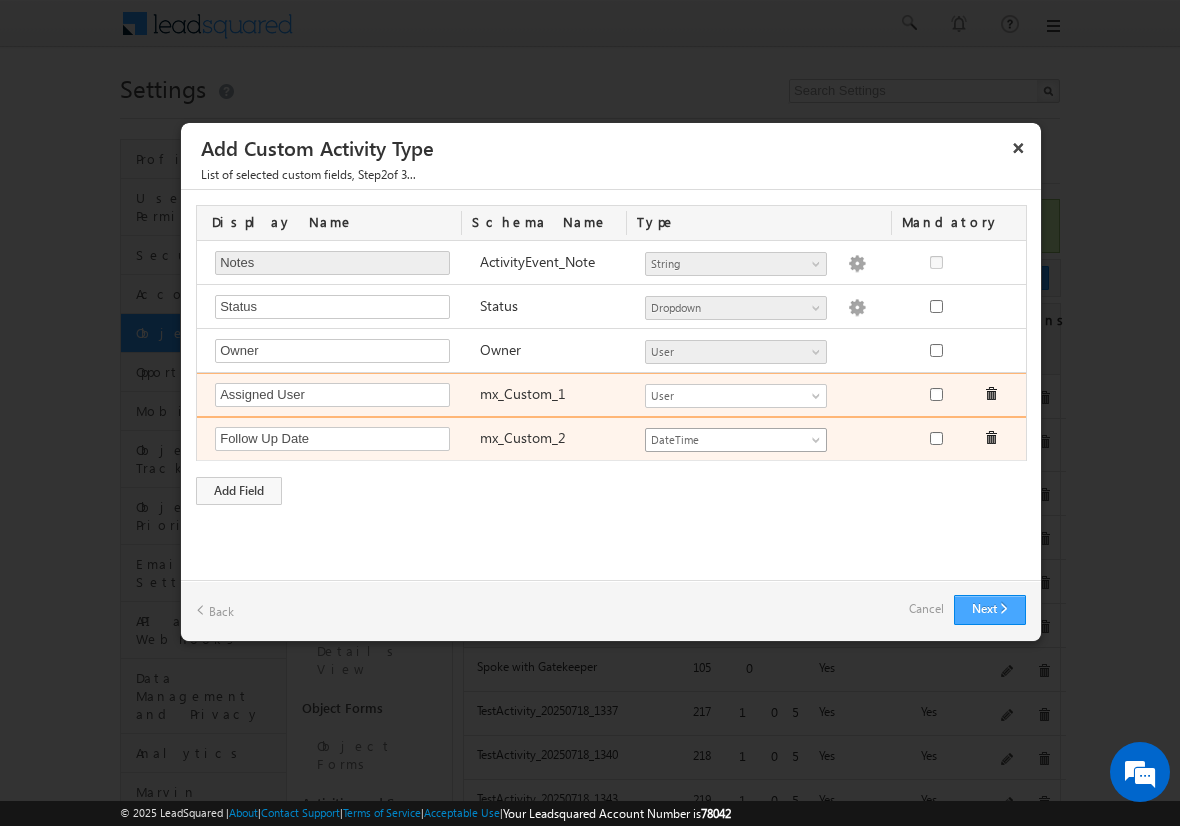 click on "Next" at bounding box center (990, 610) 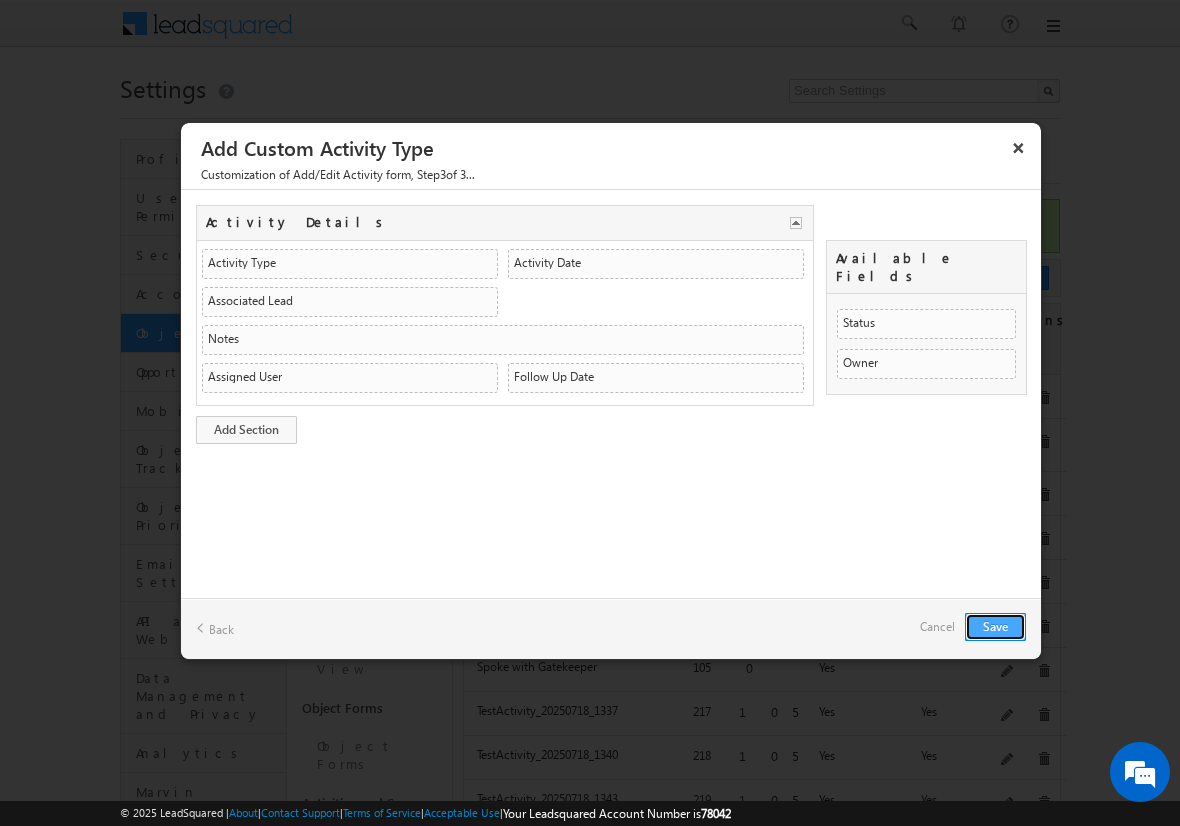 type 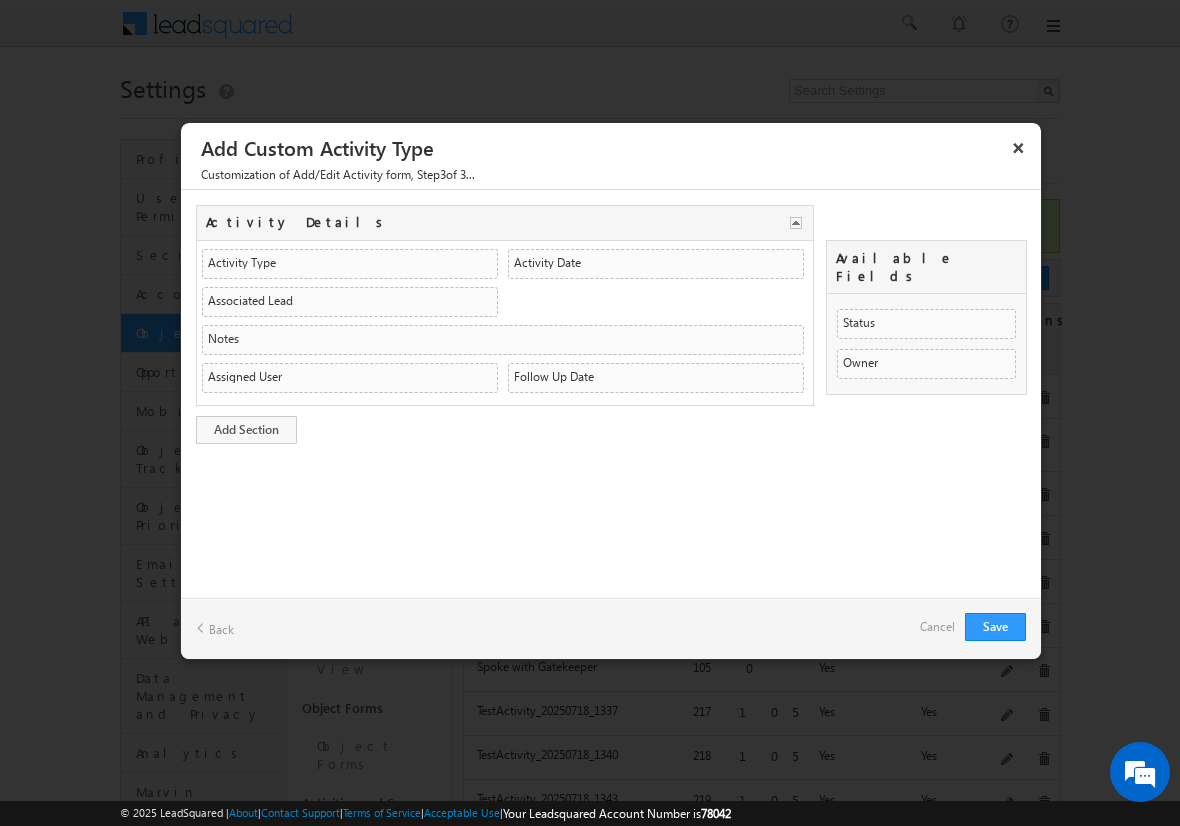 click on "Save
Back
Cancel" at bounding box center (611, 628) 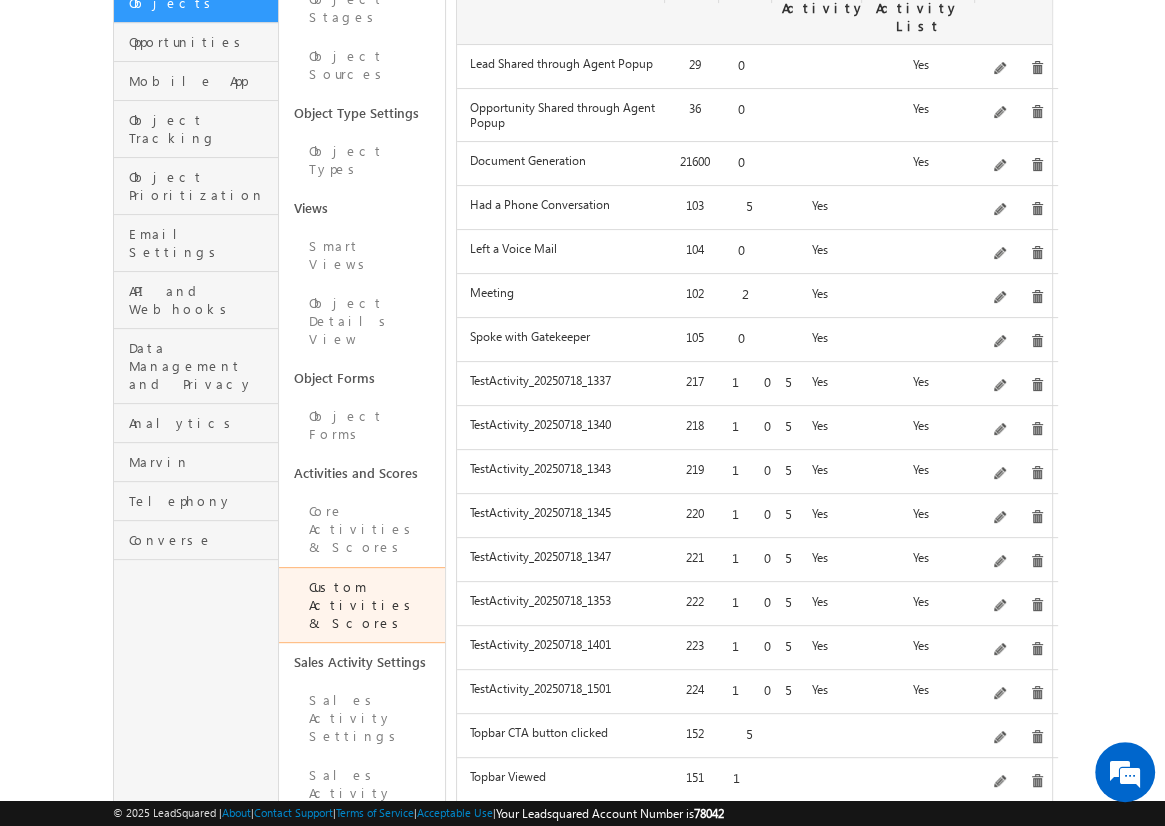 scroll, scrollTop: 371, scrollLeft: 0, axis: vertical 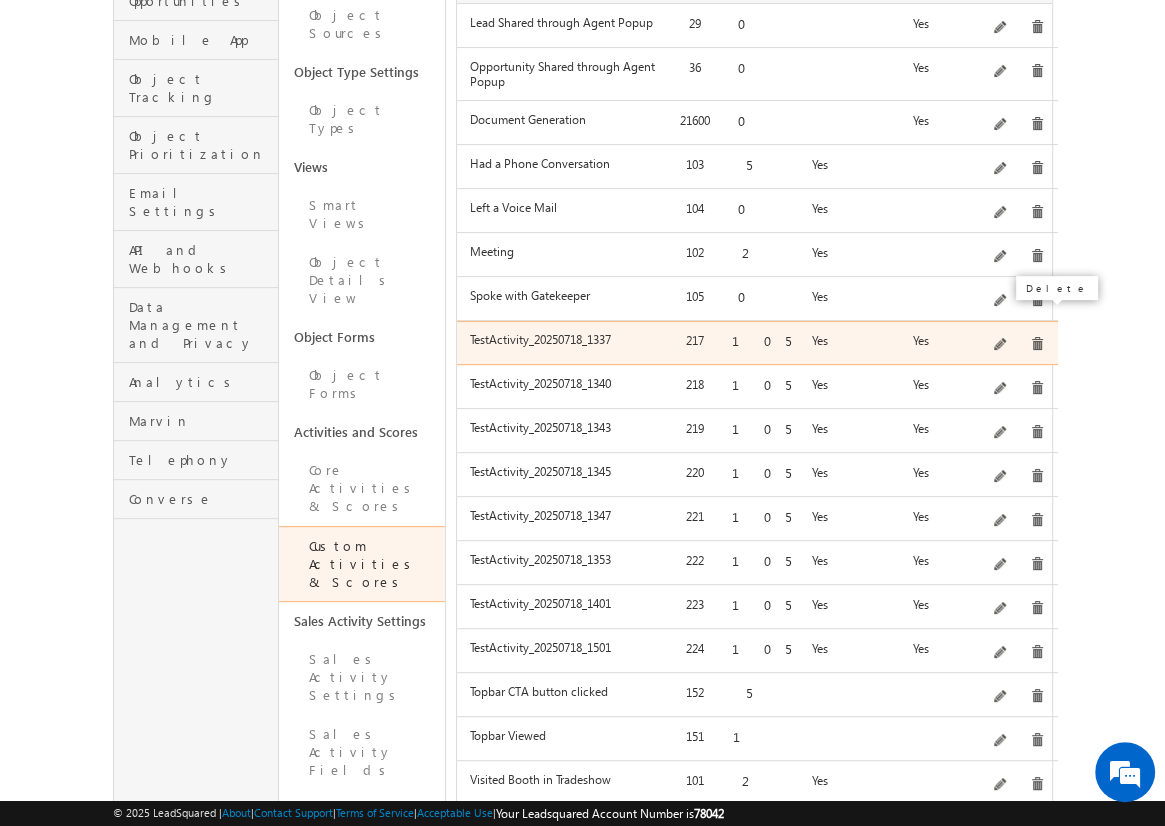 click at bounding box center [1037, 344] 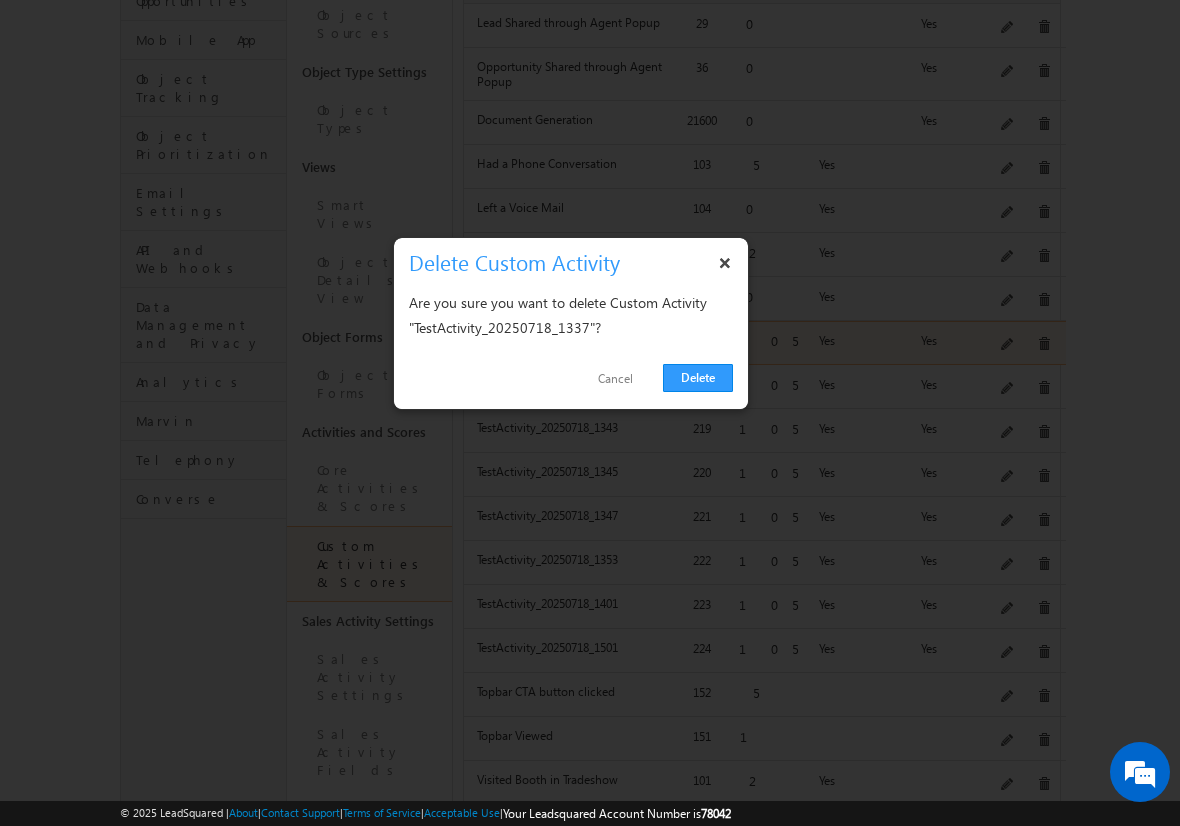 click on "Delete" at bounding box center [698, 378] 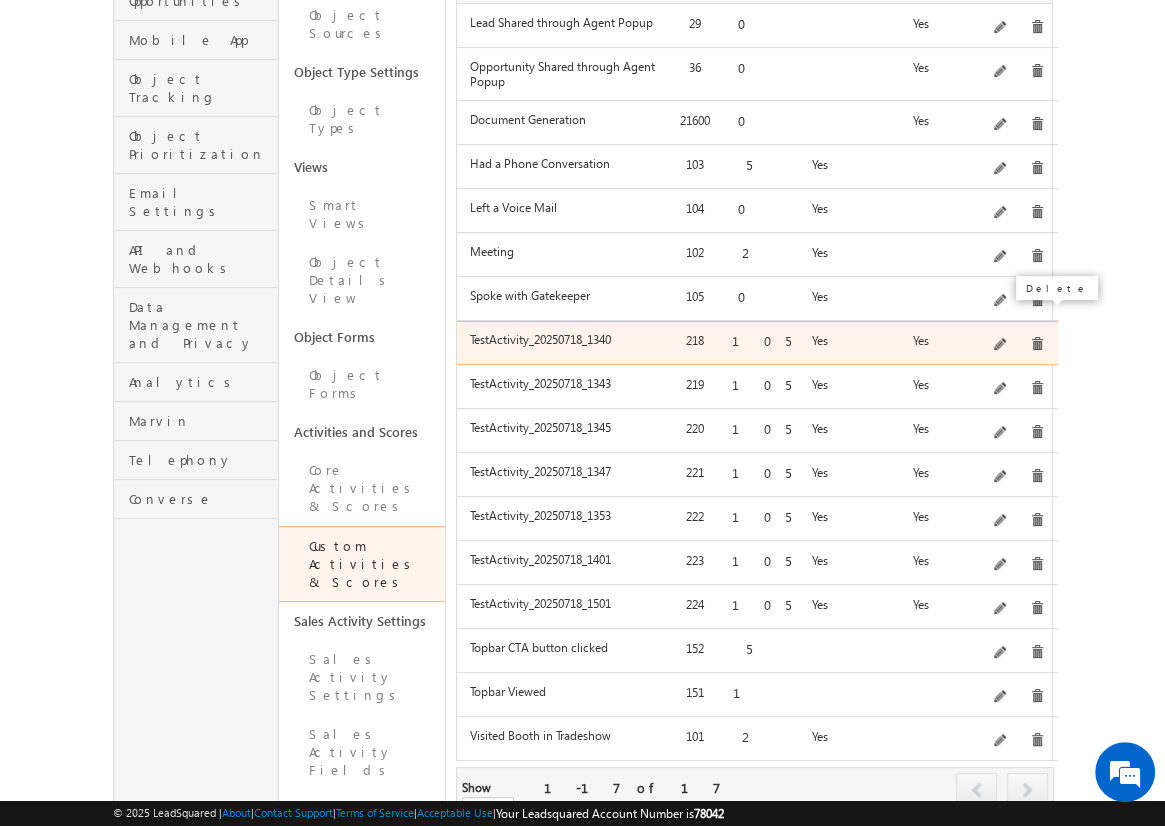 click at bounding box center (1037, 344) 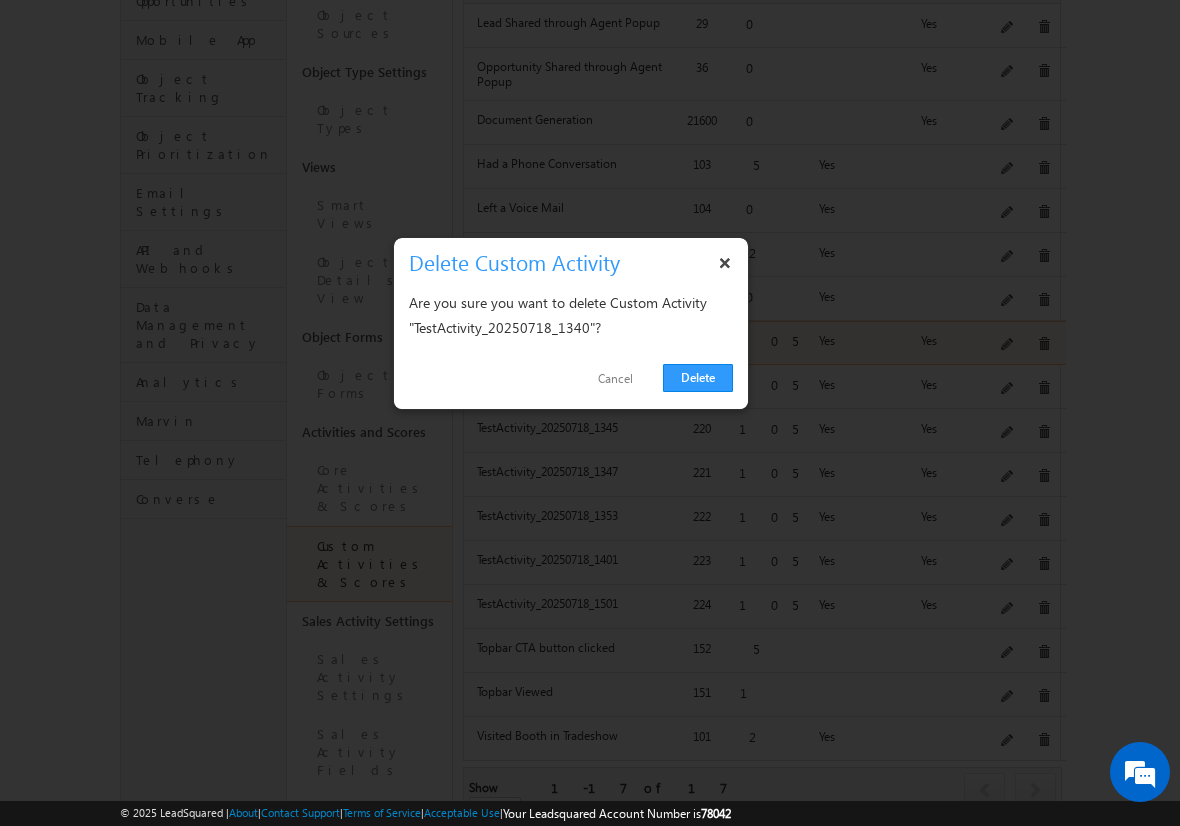 click on "Delete" at bounding box center (698, 378) 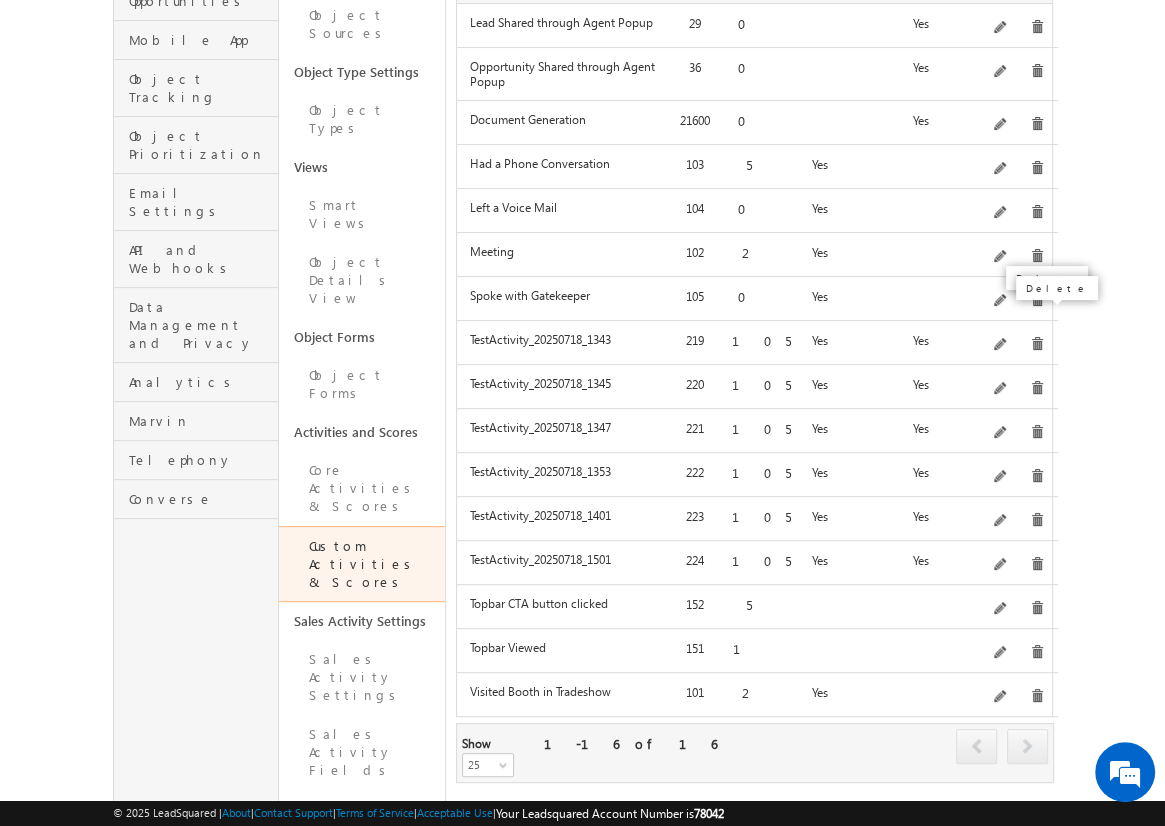 click at bounding box center [1037, 344] 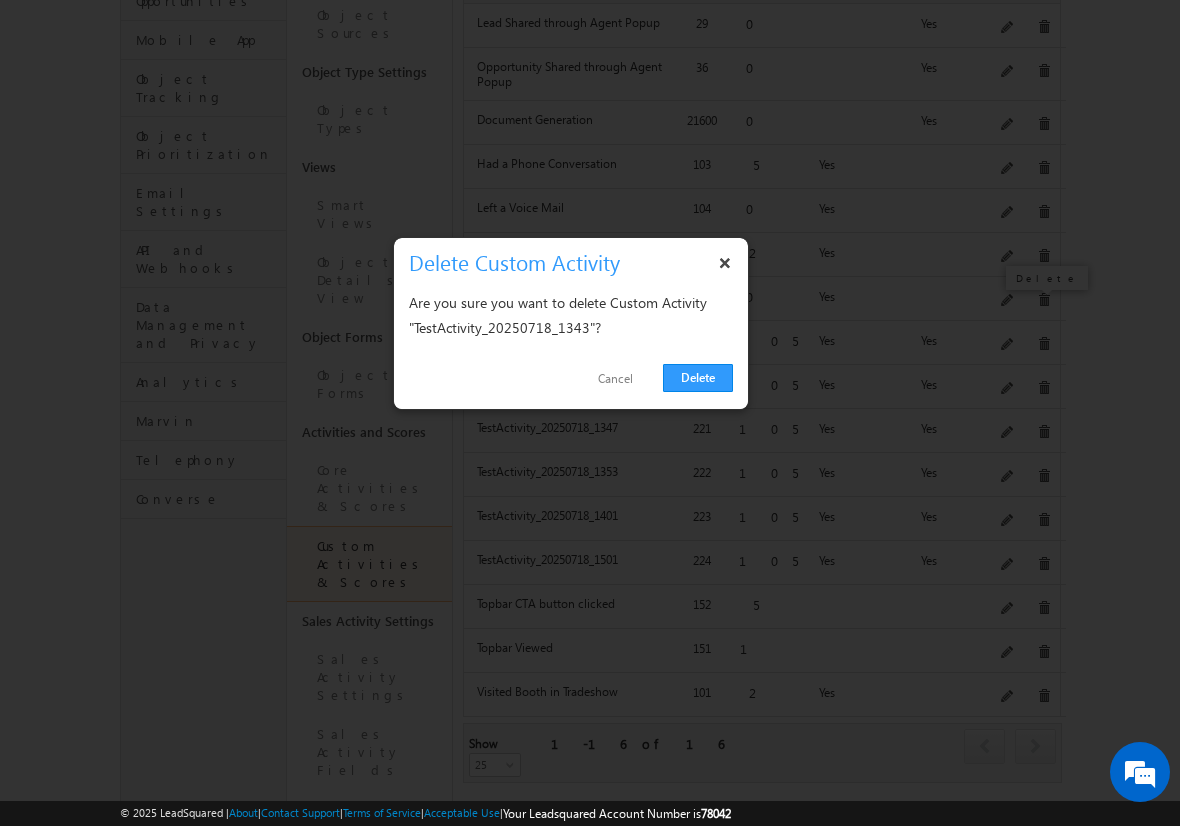 click on "Delete" at bounding box center [698, 378] 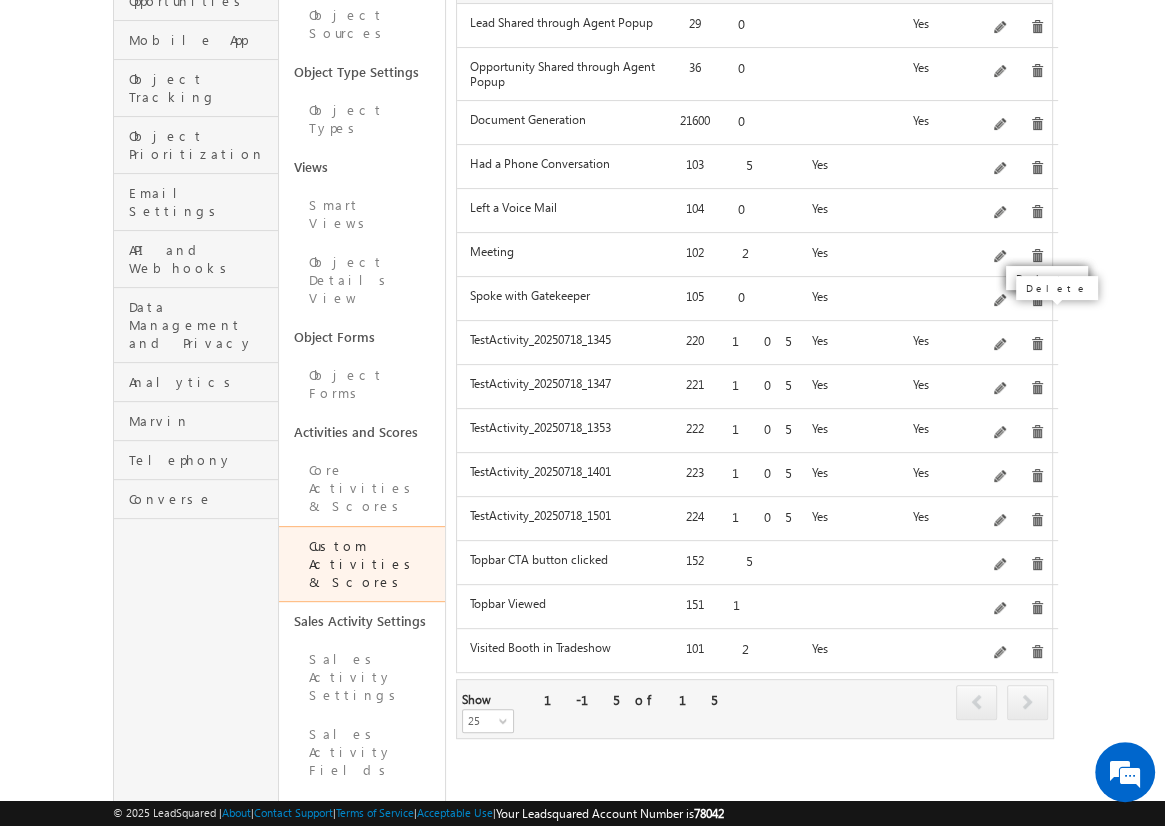 click at bounding box center (1037, 344) 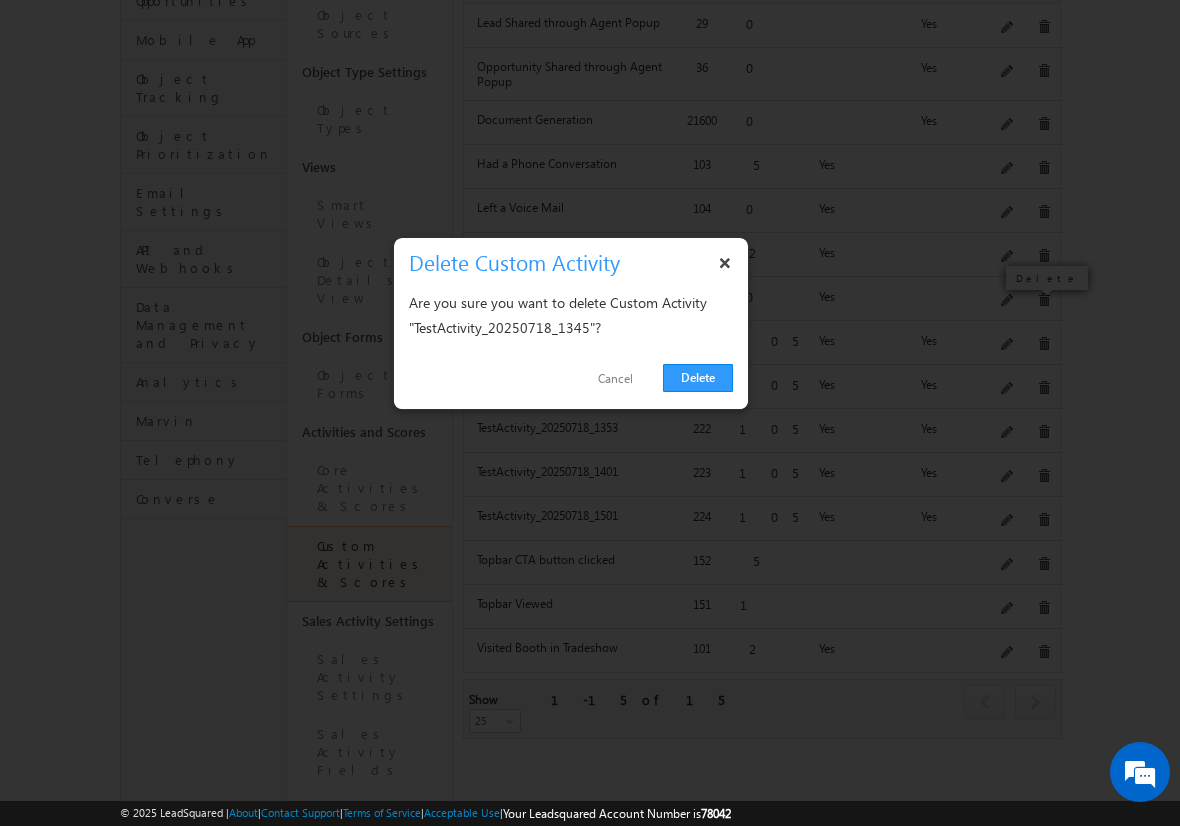 click on "Delete" at bounding box center [698, 378] 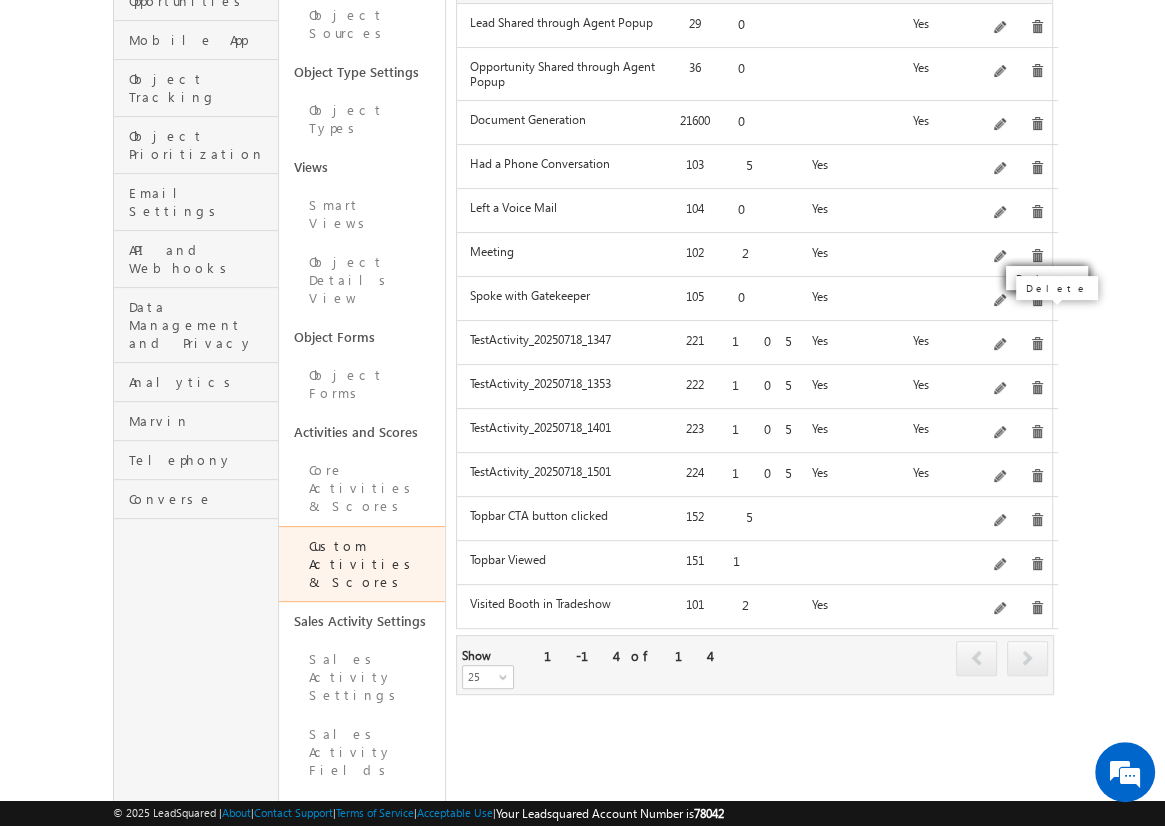 click at bounding box center [1037, 344] 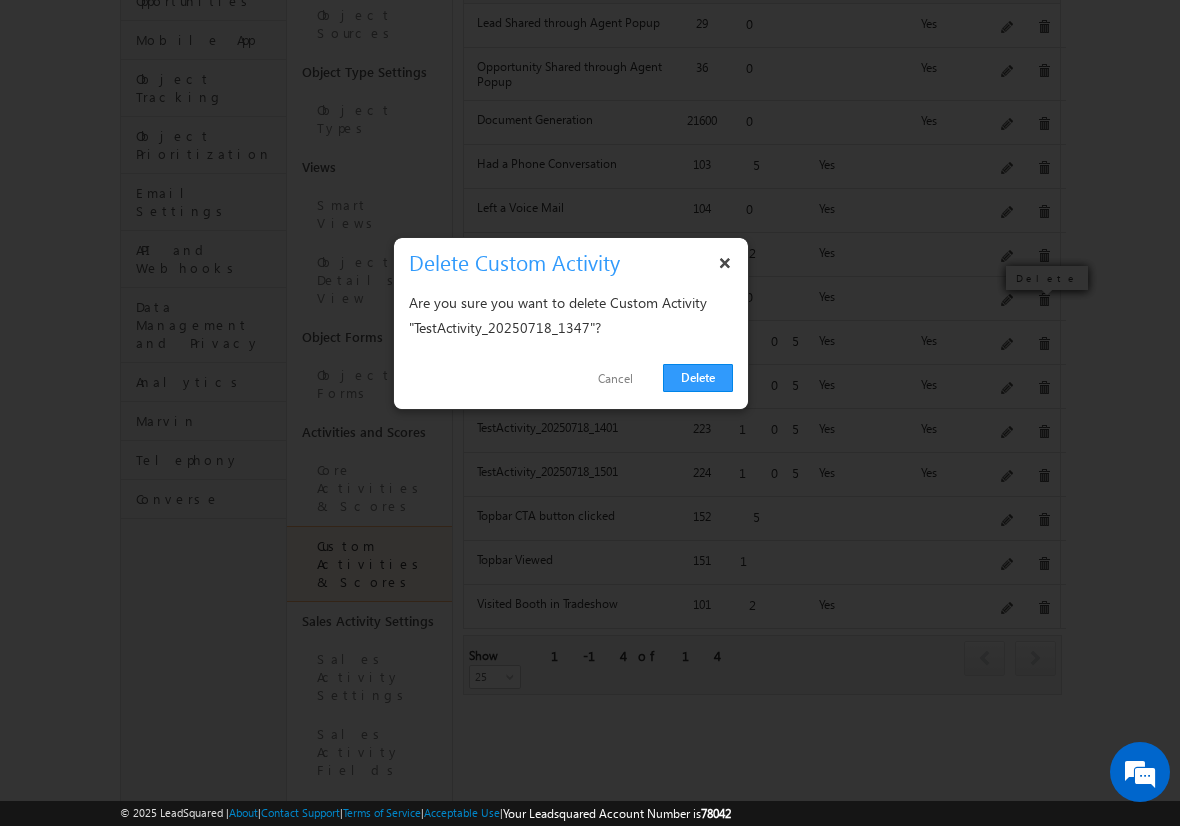 click on "Delete" at bounding box center (698, 378) 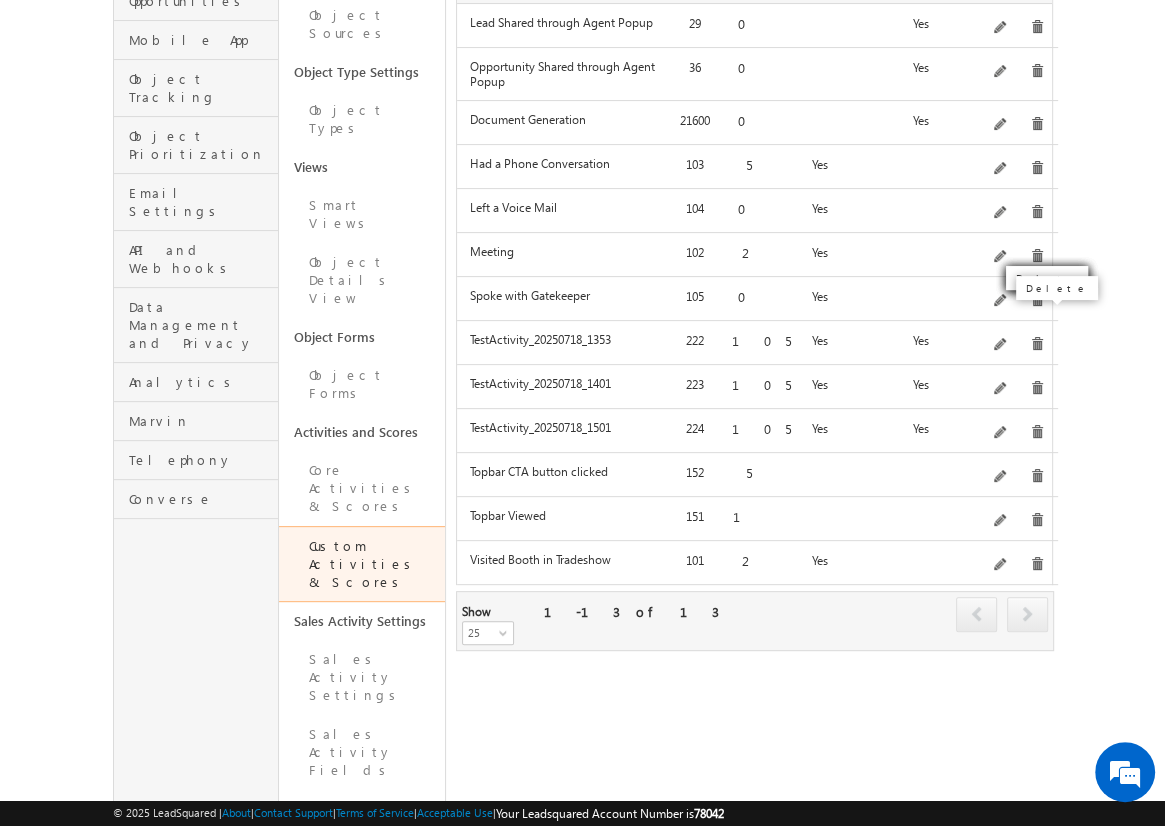 click at bounding box center [1037, 344] 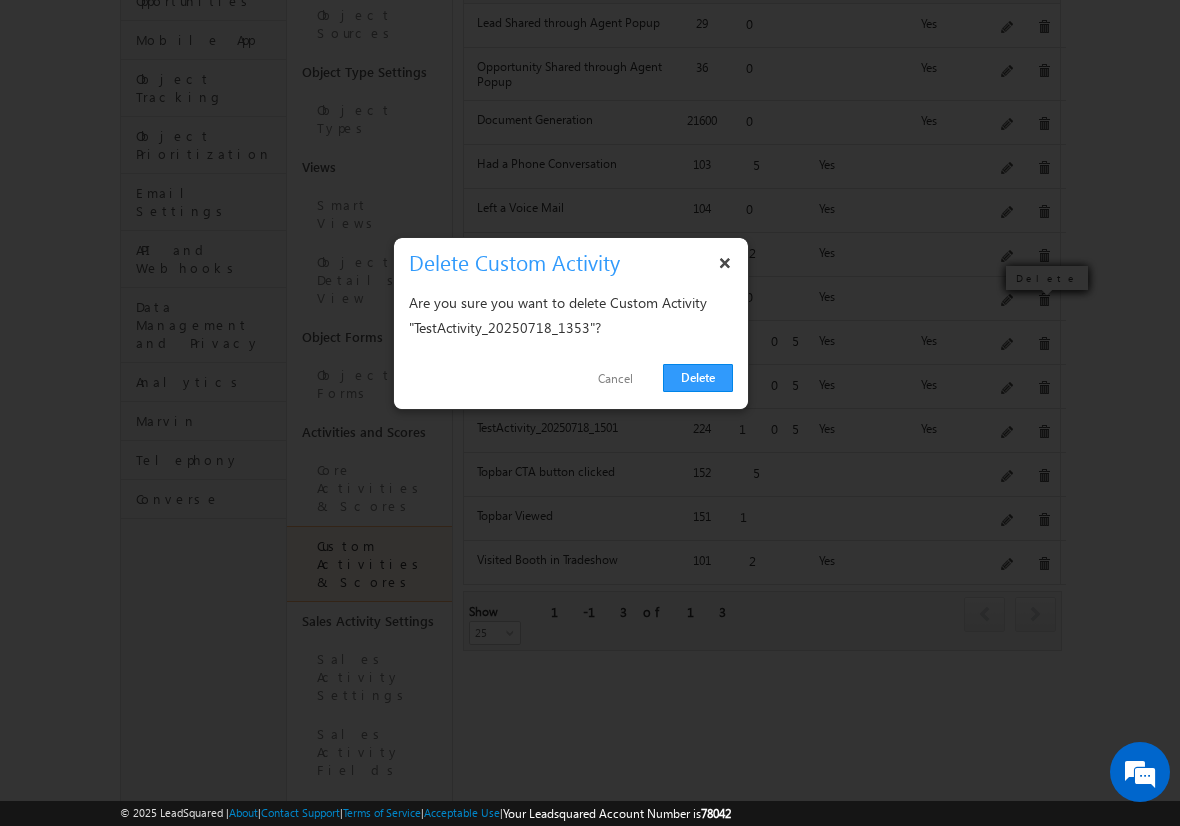 click on "Delete" at bounding box center (698, 378) 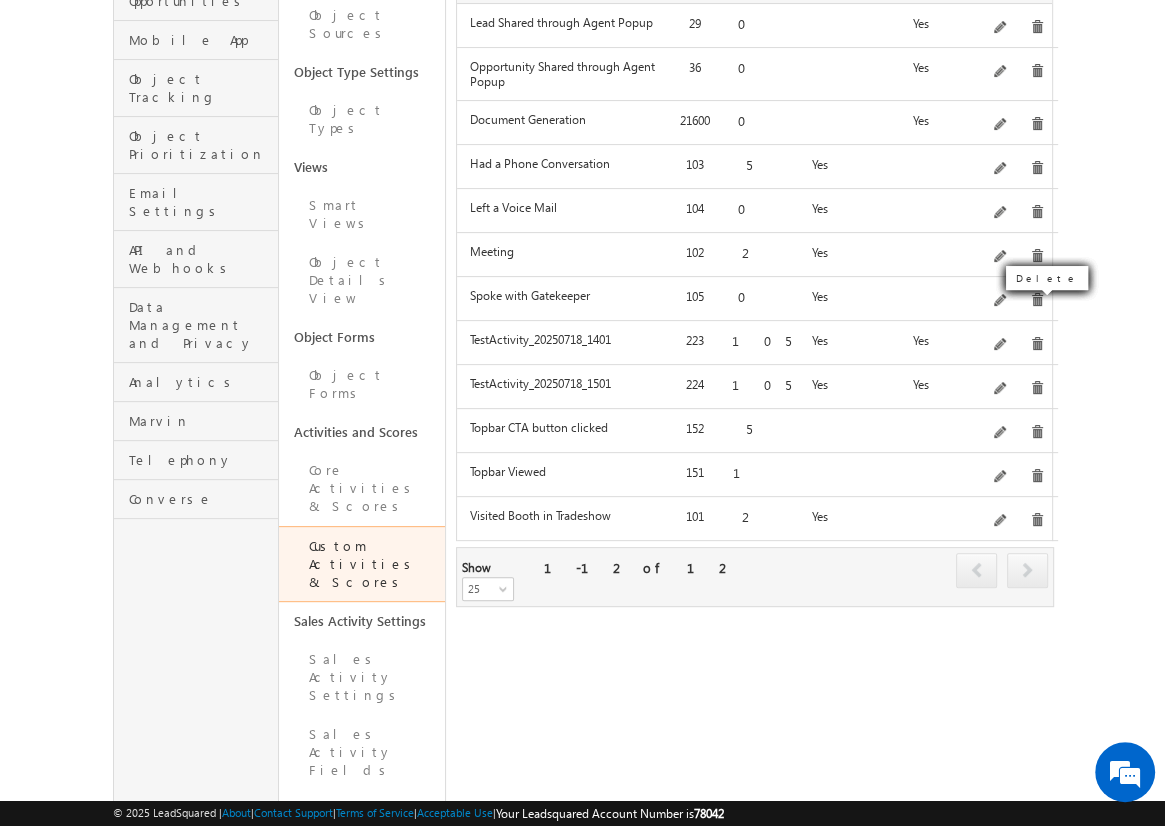 click on "Menu
Admin
[USERNAME]@[DOMAIN]" at bounding box center (582, 481) 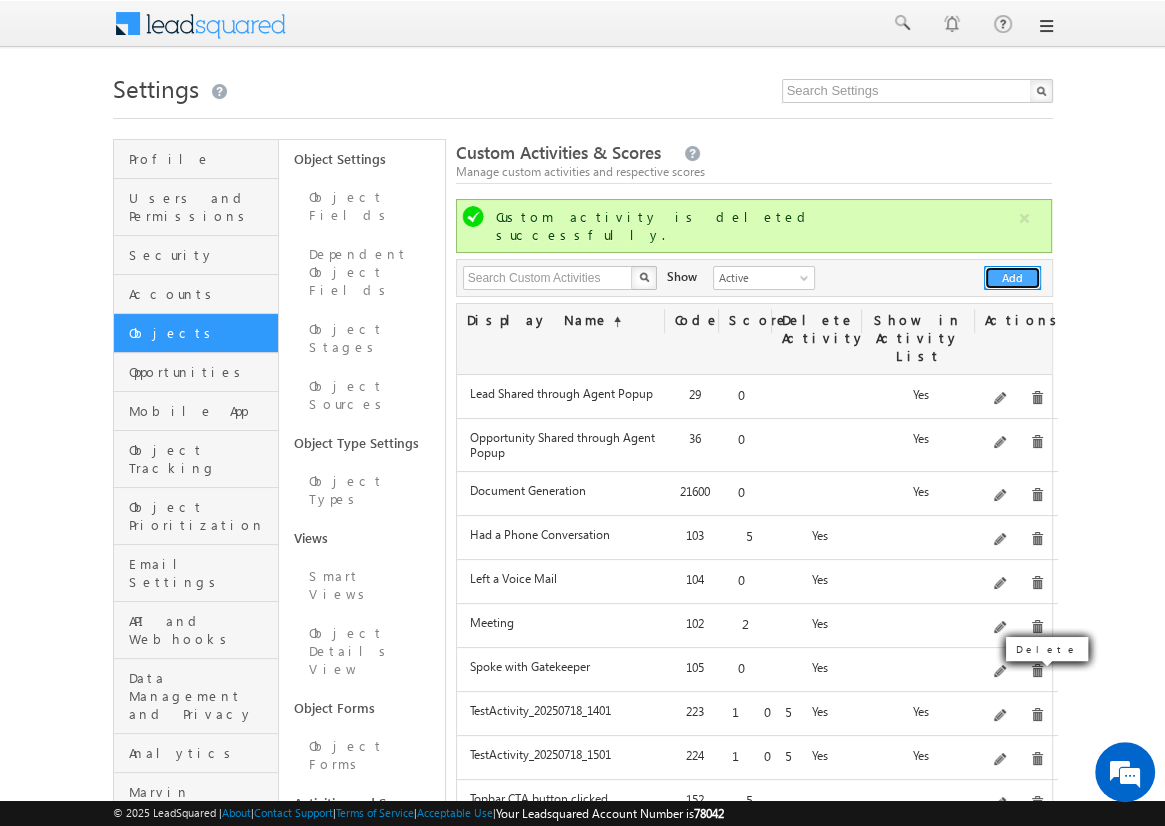 click on "Add" at bounding box center [1012, 278] 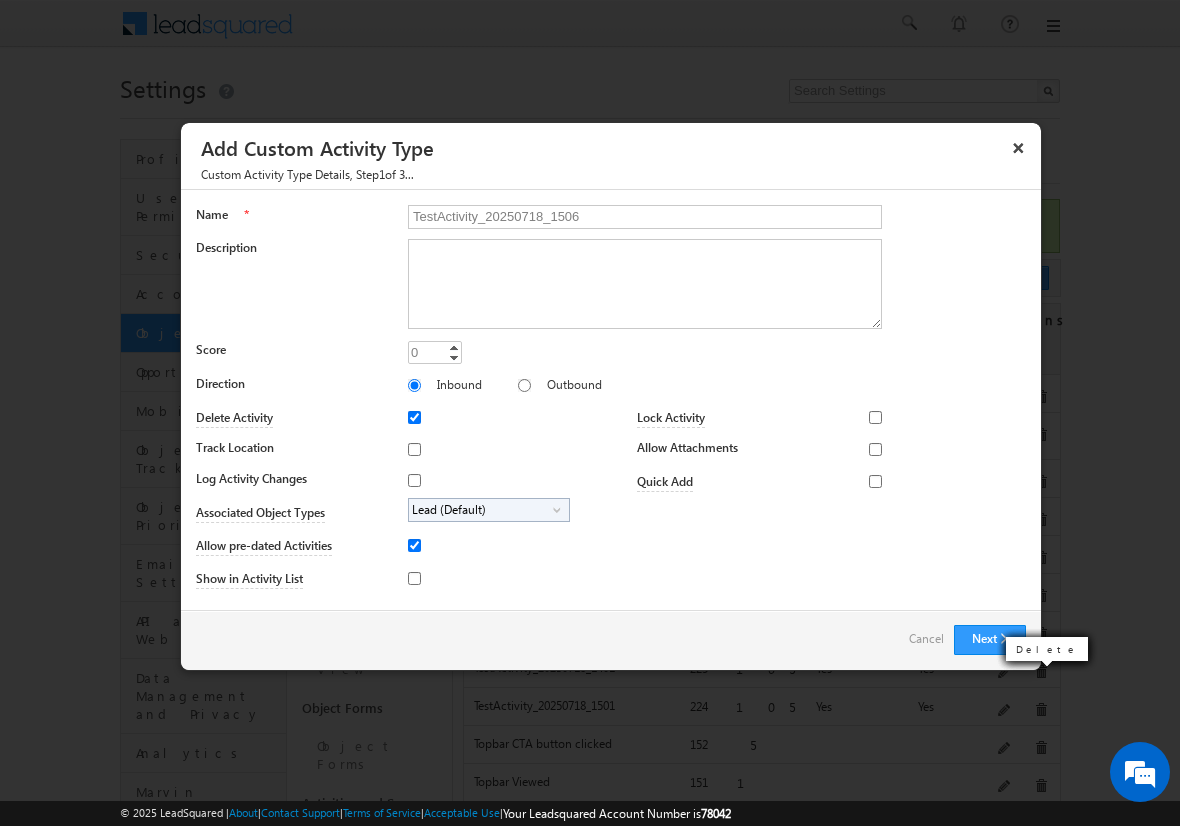 type on "TestActivity_20250718_1506" 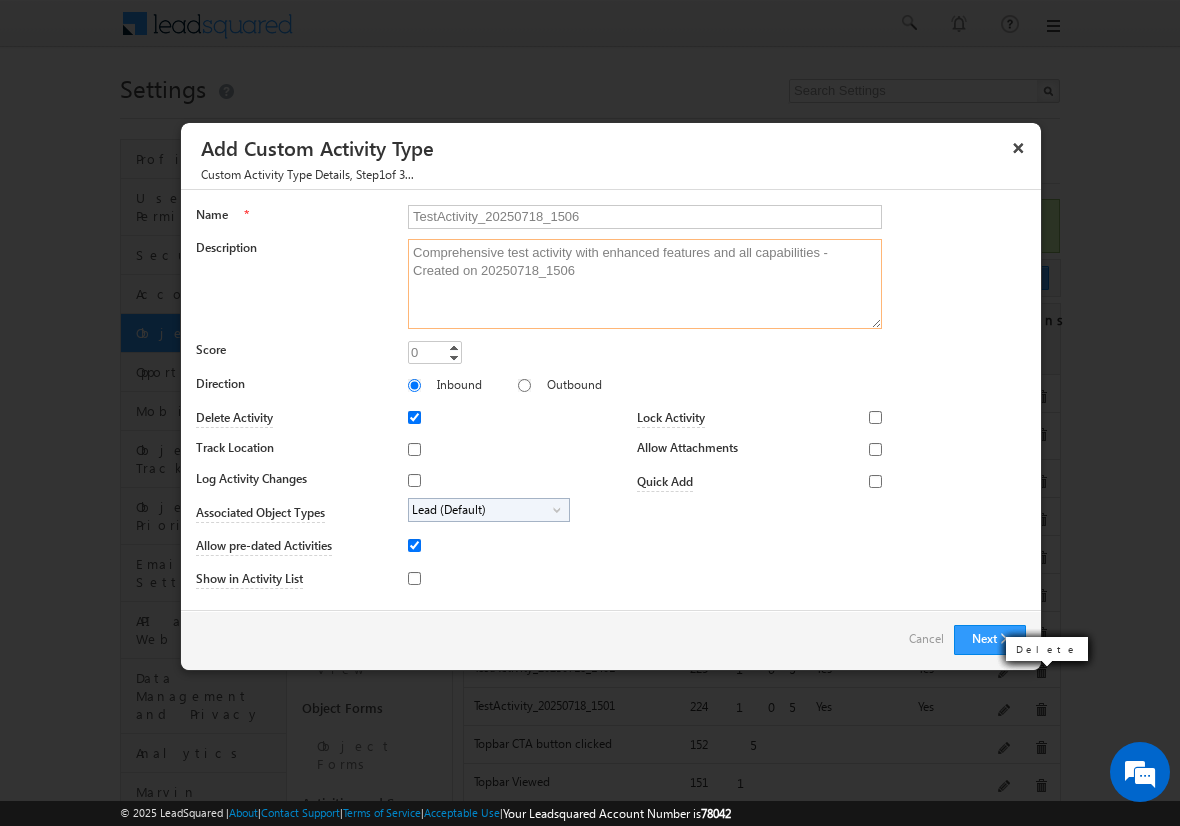 type on "Comprehensive test activity with enhanced features and all capabilities - Created on 20250718_1506" 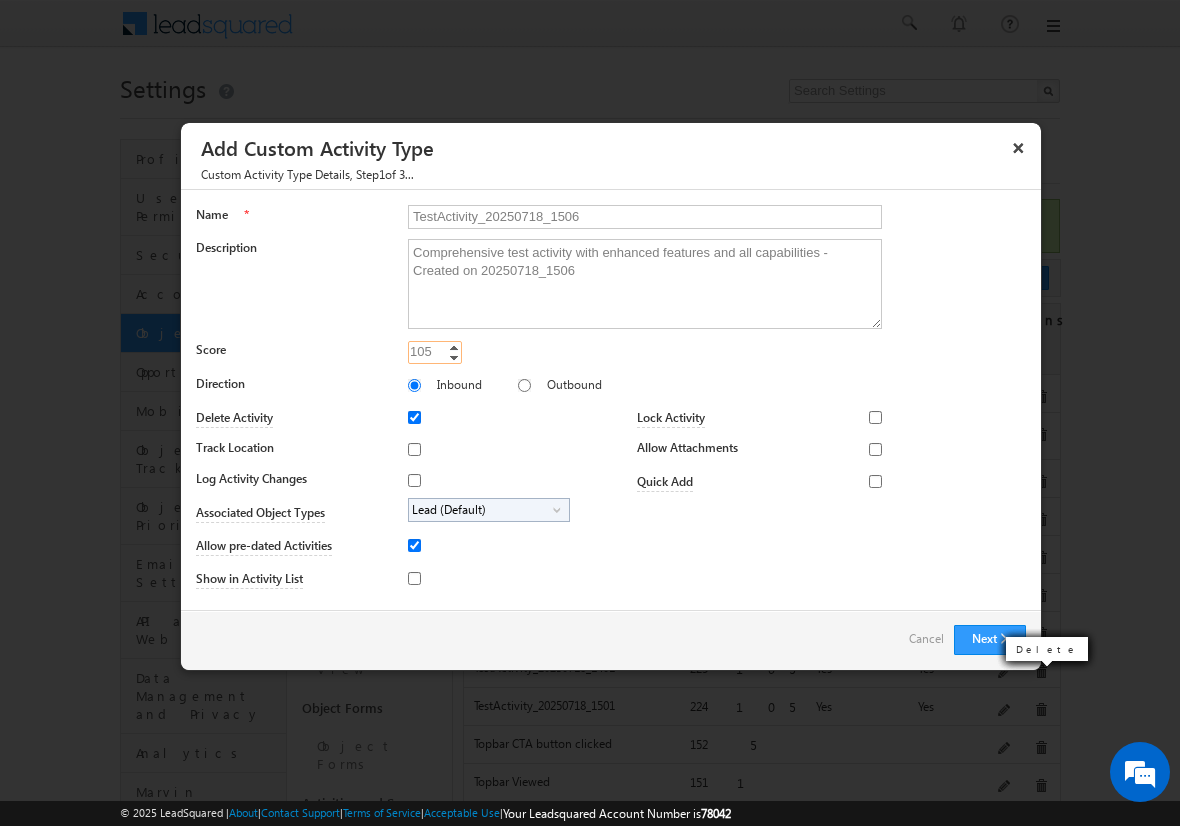 type on "105" 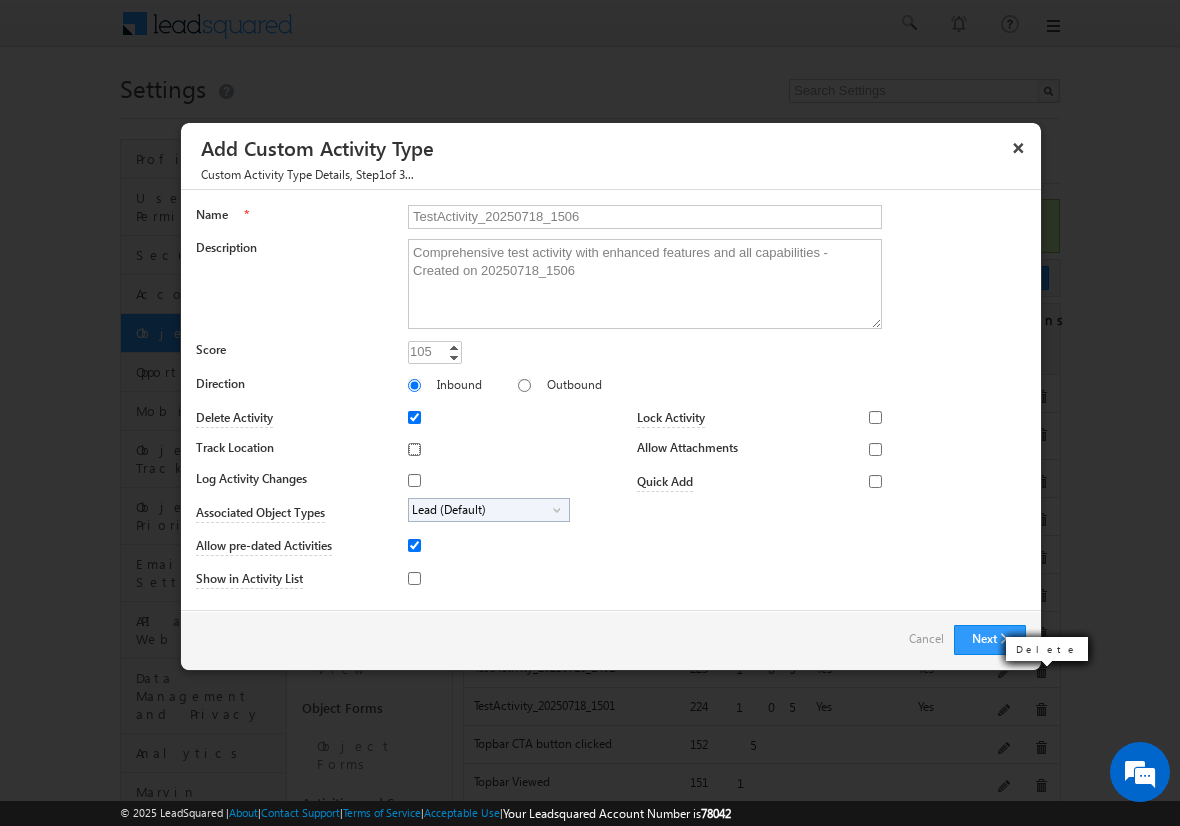 click on "Track Location" at bounding box center [414, 449] 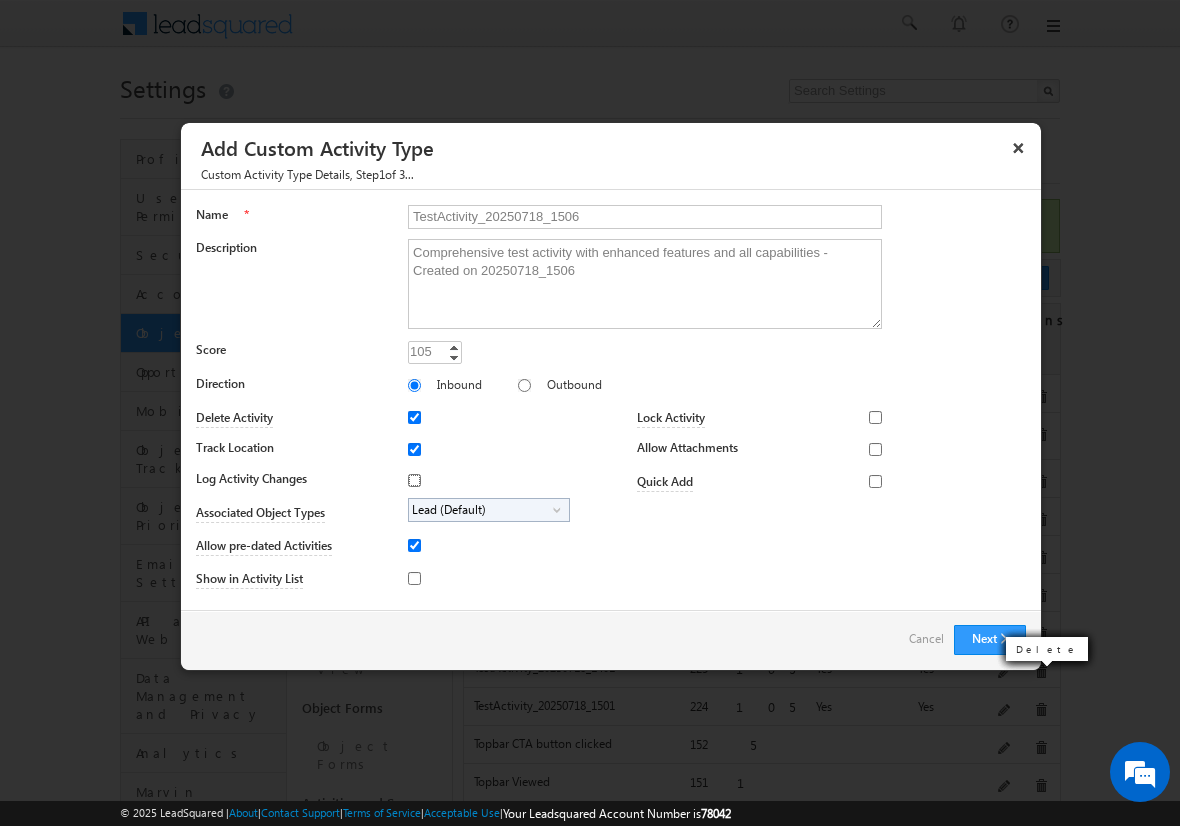 click on "Log Activity Changes" at bounding box center (414, 480) 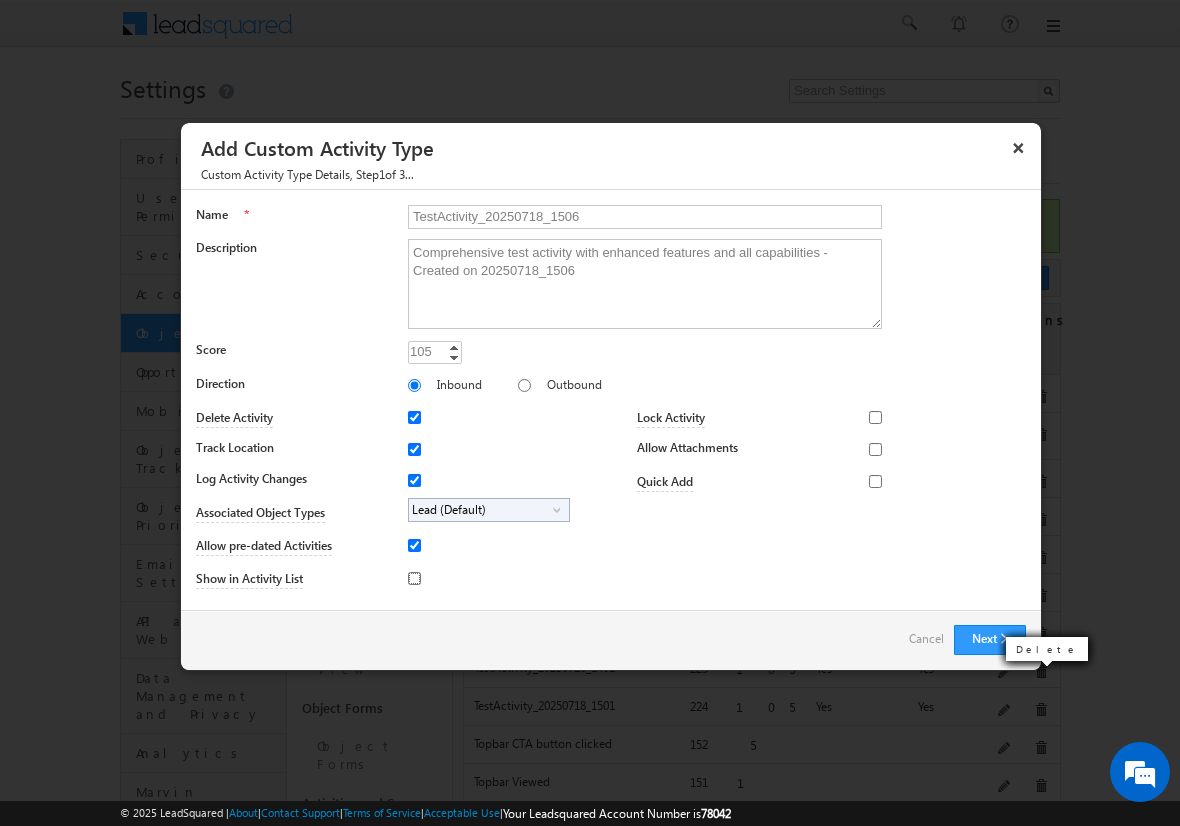 click on "Show in Activity List" at bounding box center (414, 578) 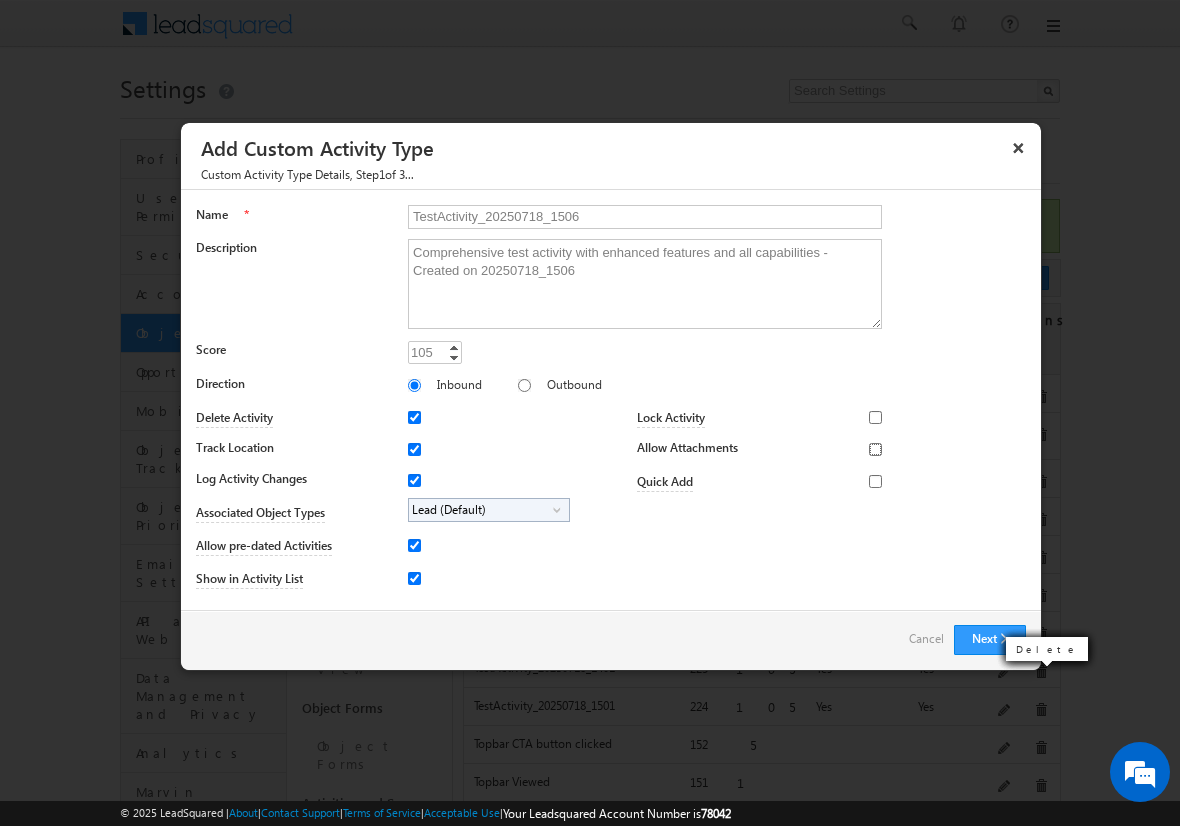 click on "Allow Attachments" at bounding box center [875, 449] 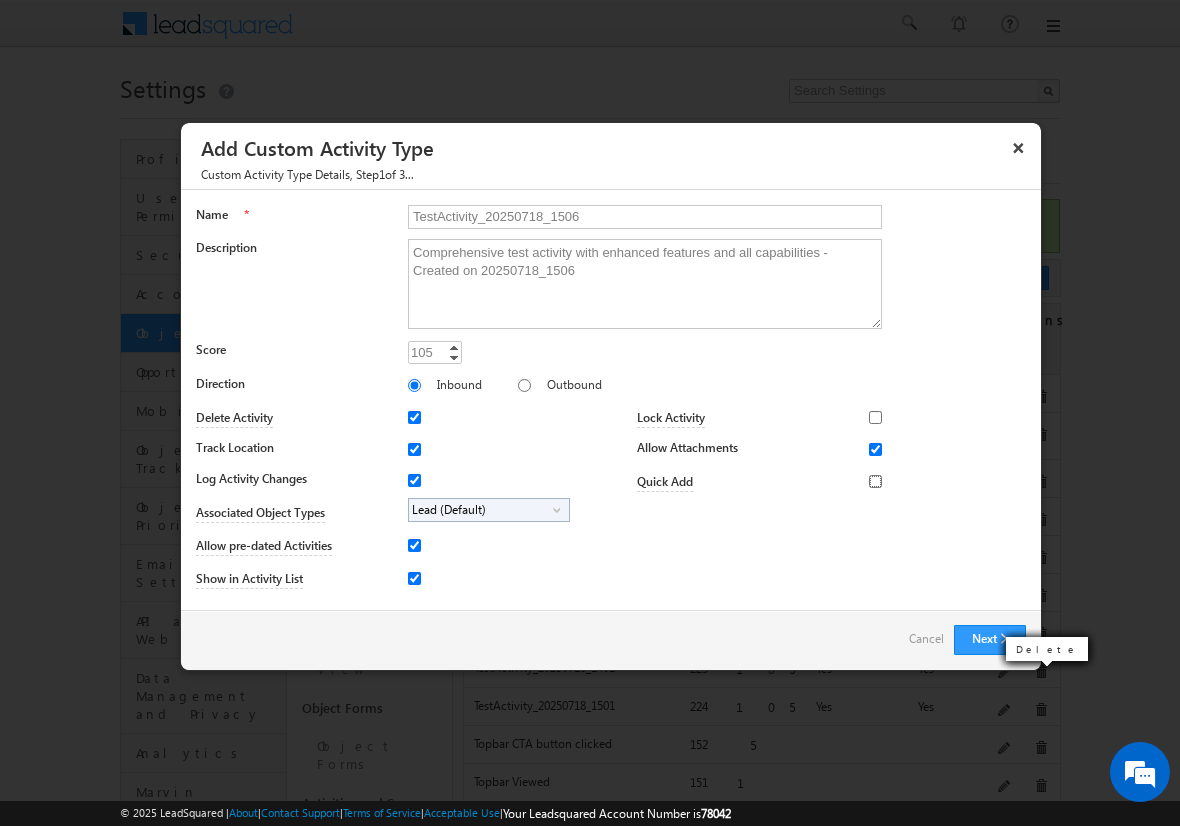 click on "Quick Add" at bounding box center [875, 481] 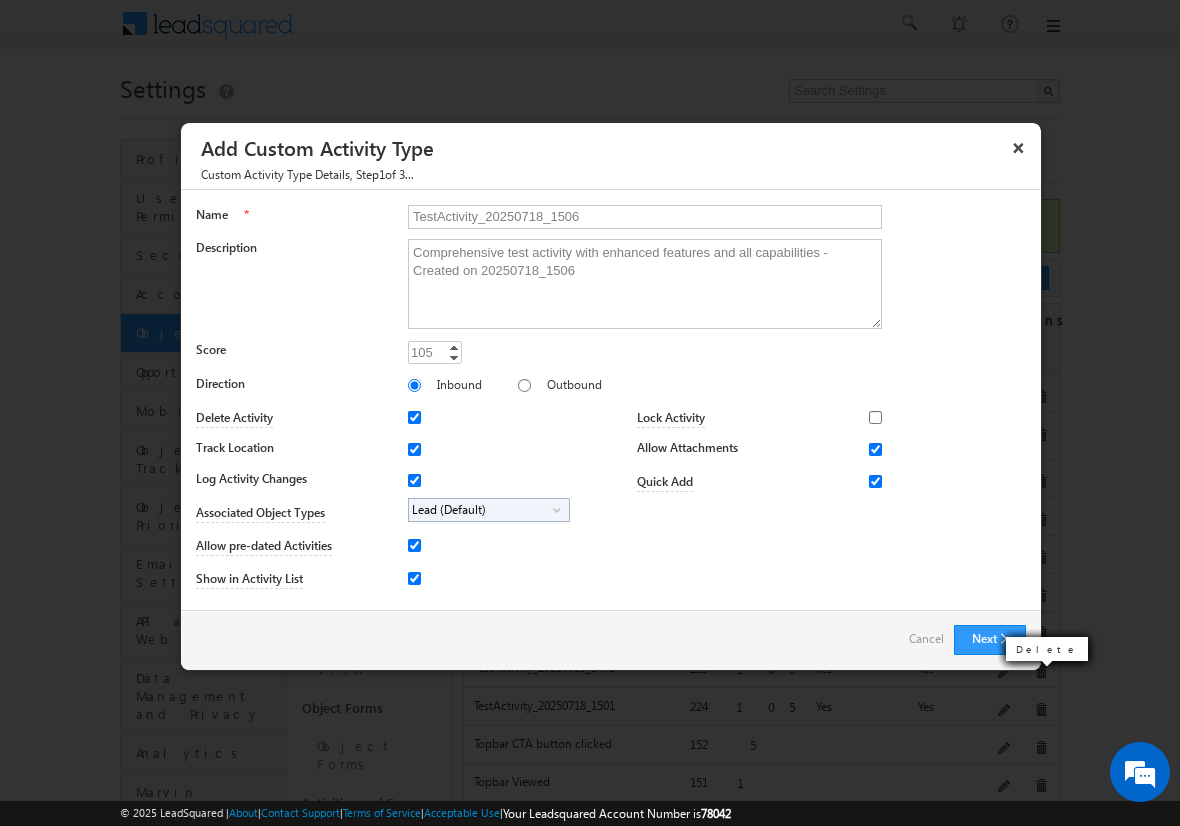 click on "Lead (Default)" at bounding box center [481, 510] 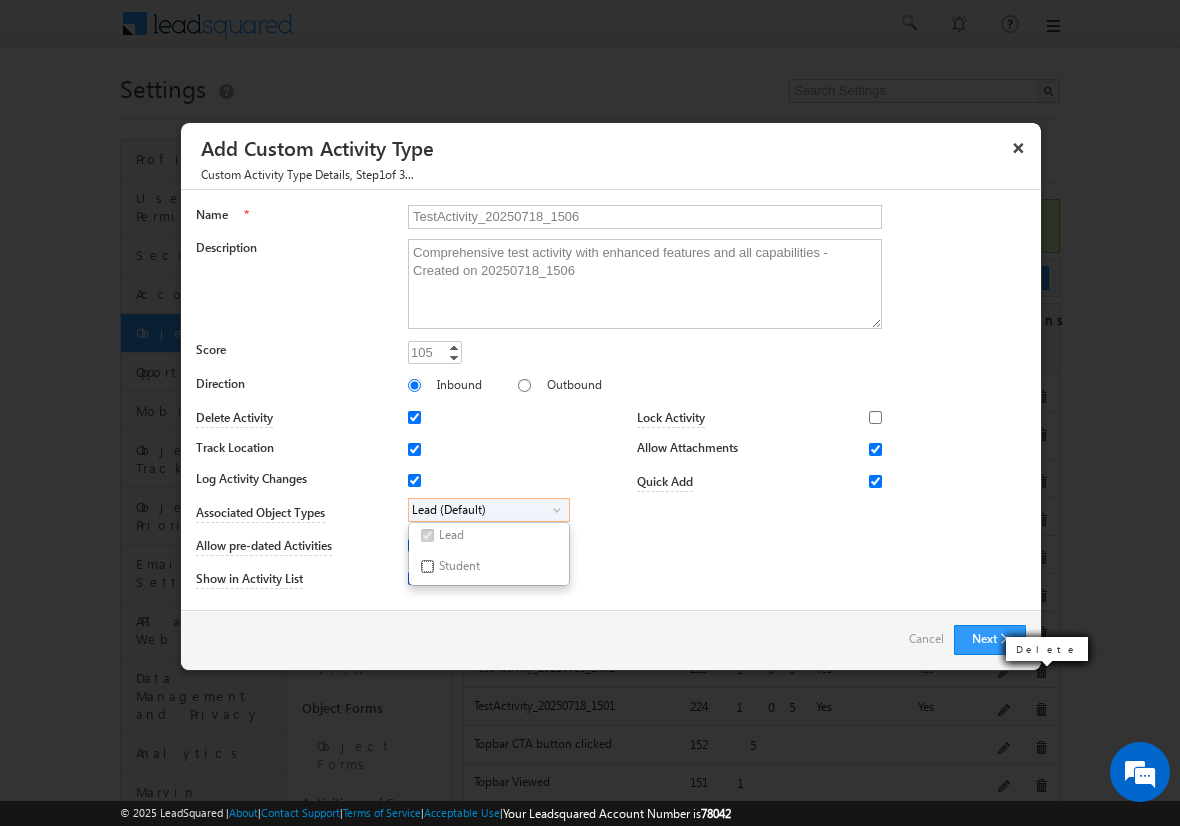 click on "Student" at bounding box center (427, 566) 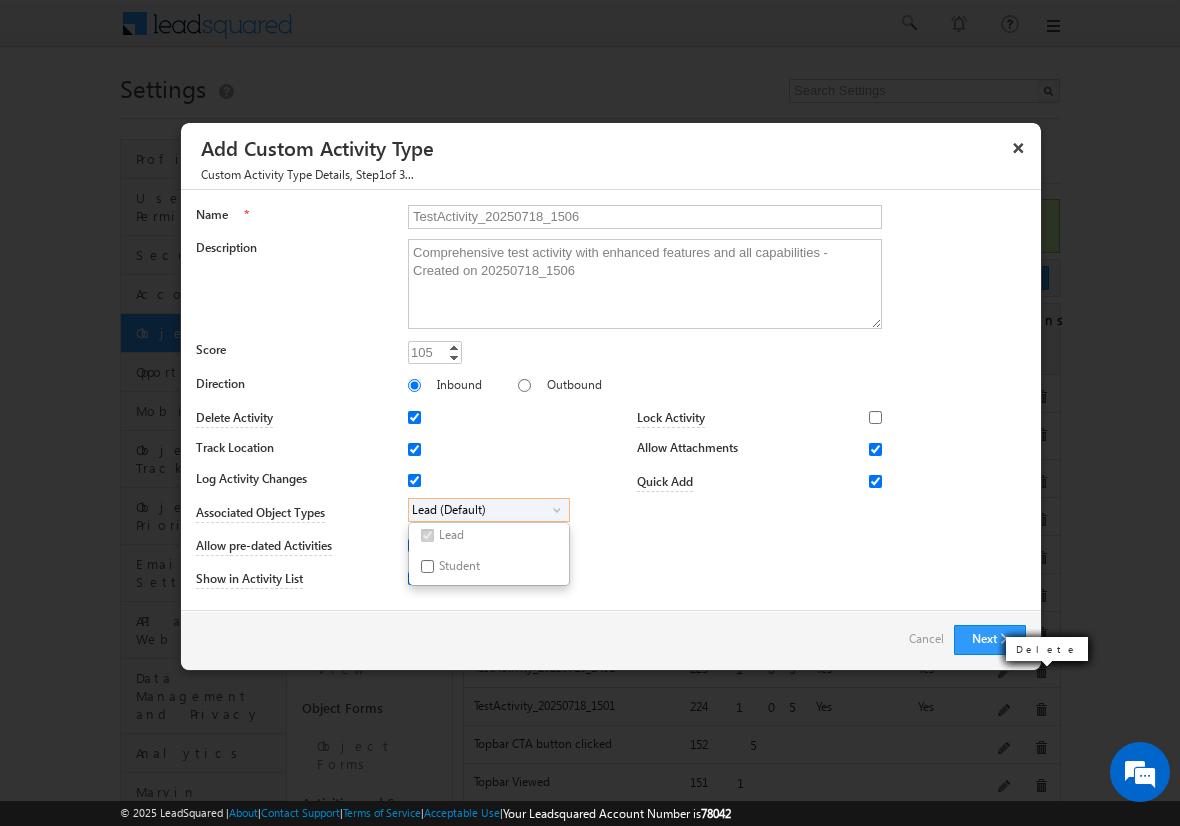 checkbox on "true" 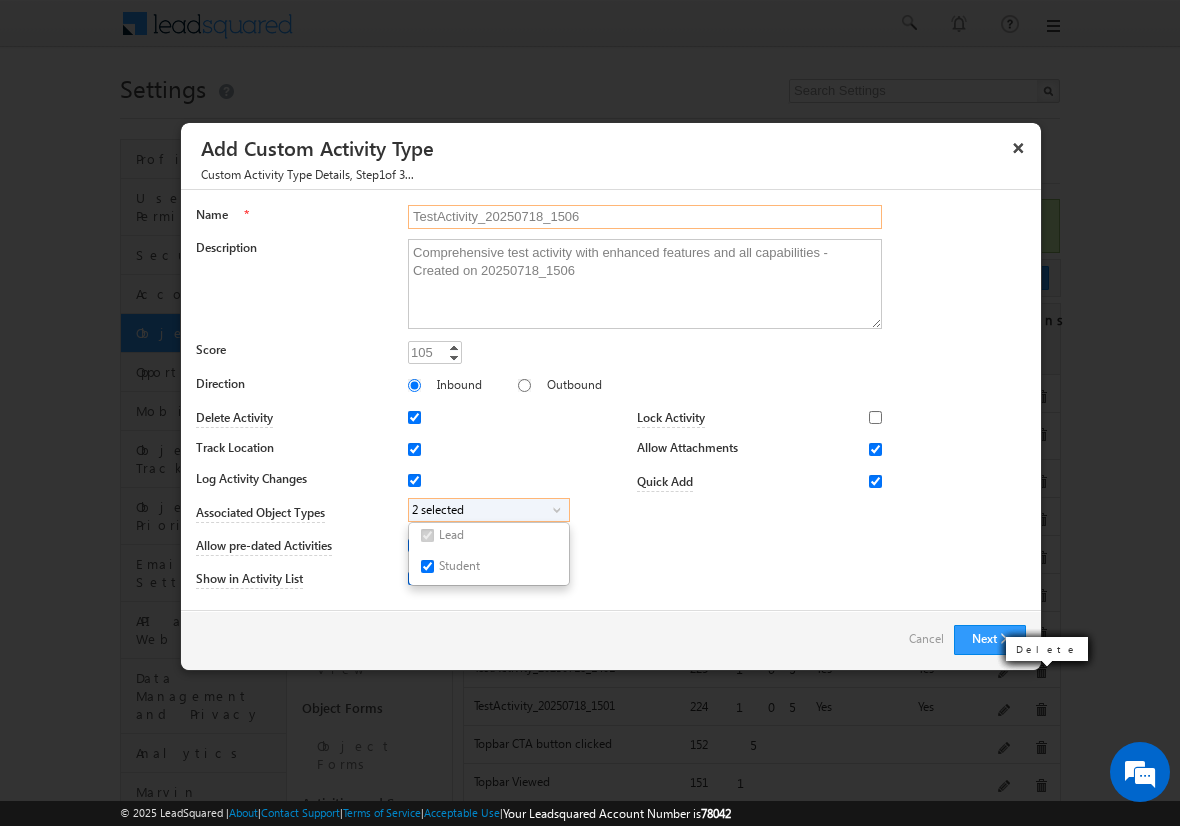 click on "TestActivity_20250718_1506" at bounding box center (645, 217) 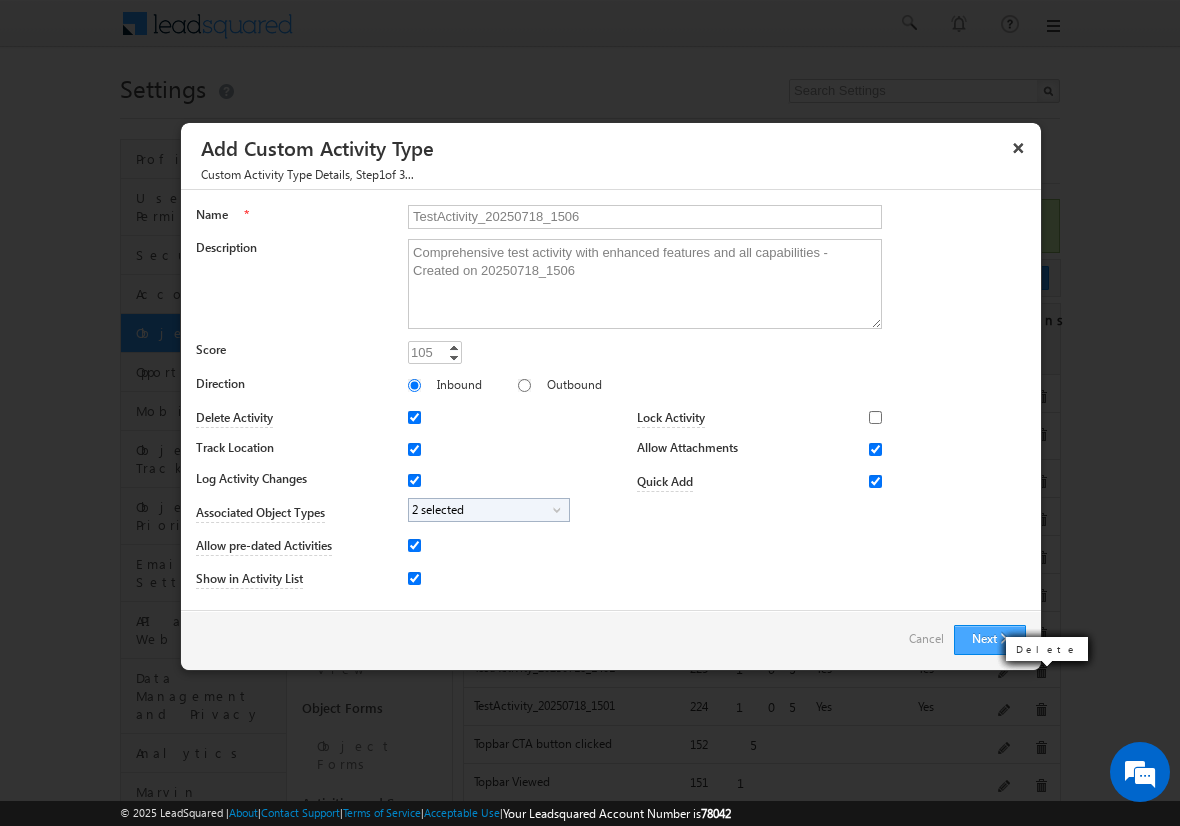 click on "Next" at bounding box center [990, 640] 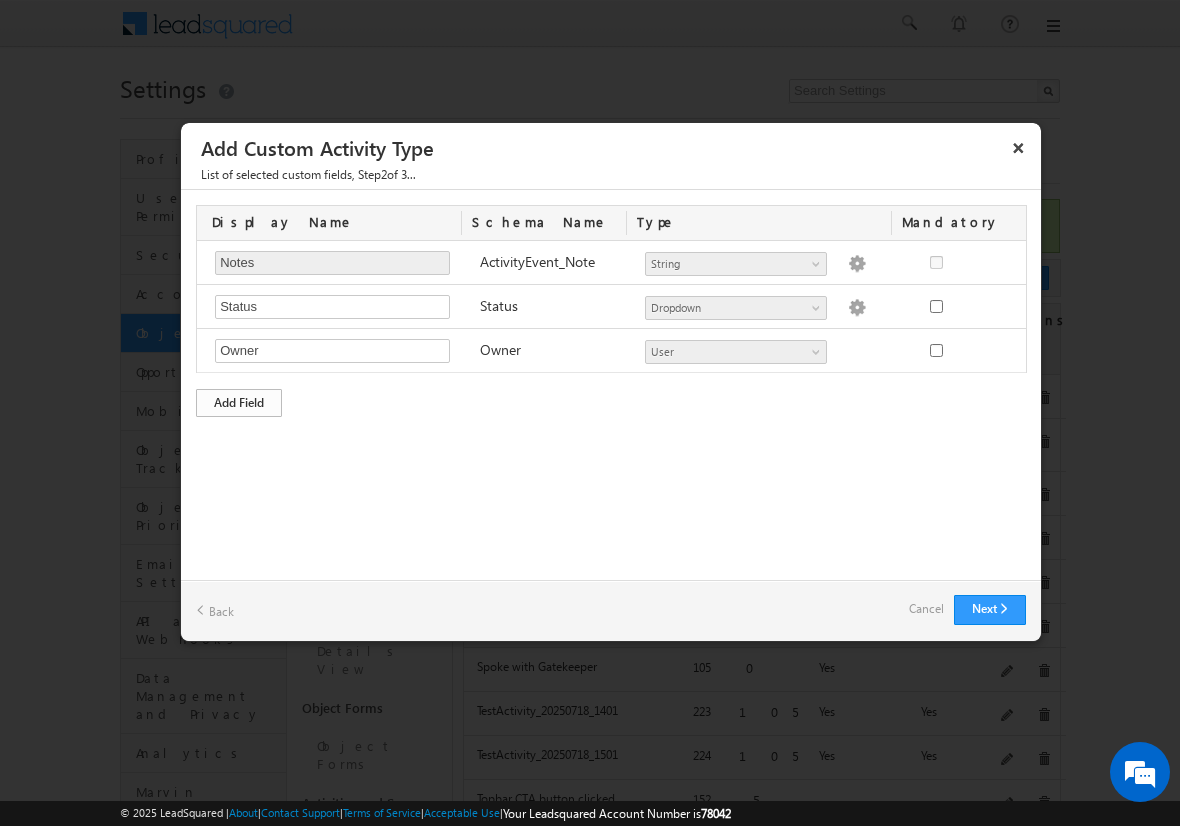 click on "Add Field" at bounding box center [239, 403] 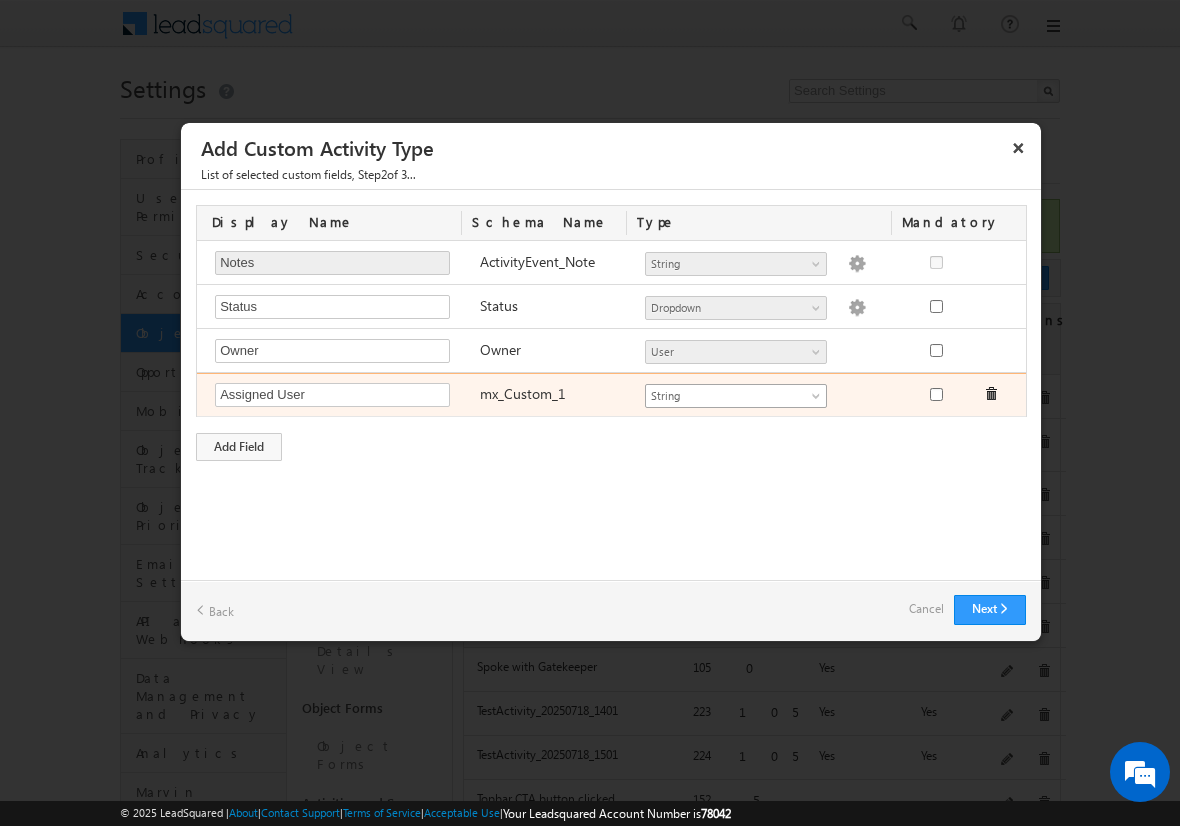 type on "Assigned User" 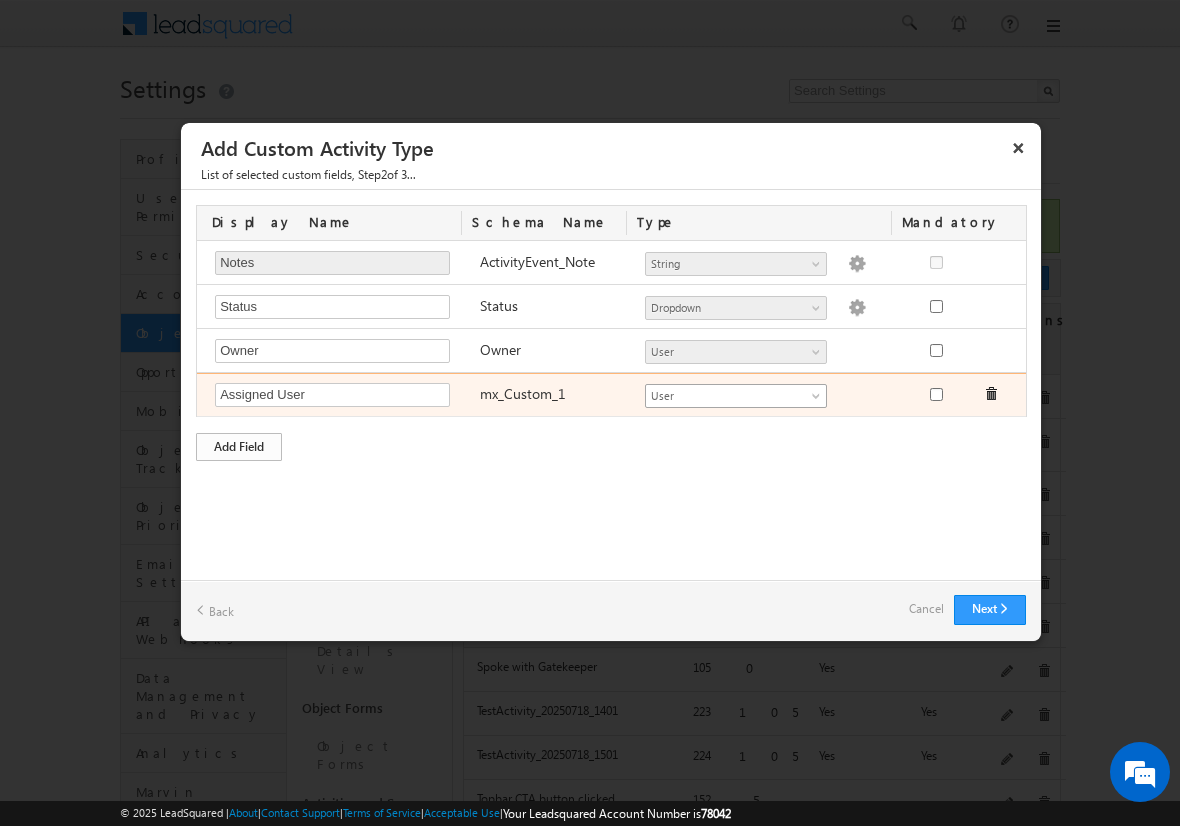 click on "Add Field" at bounding box center [239, 447] 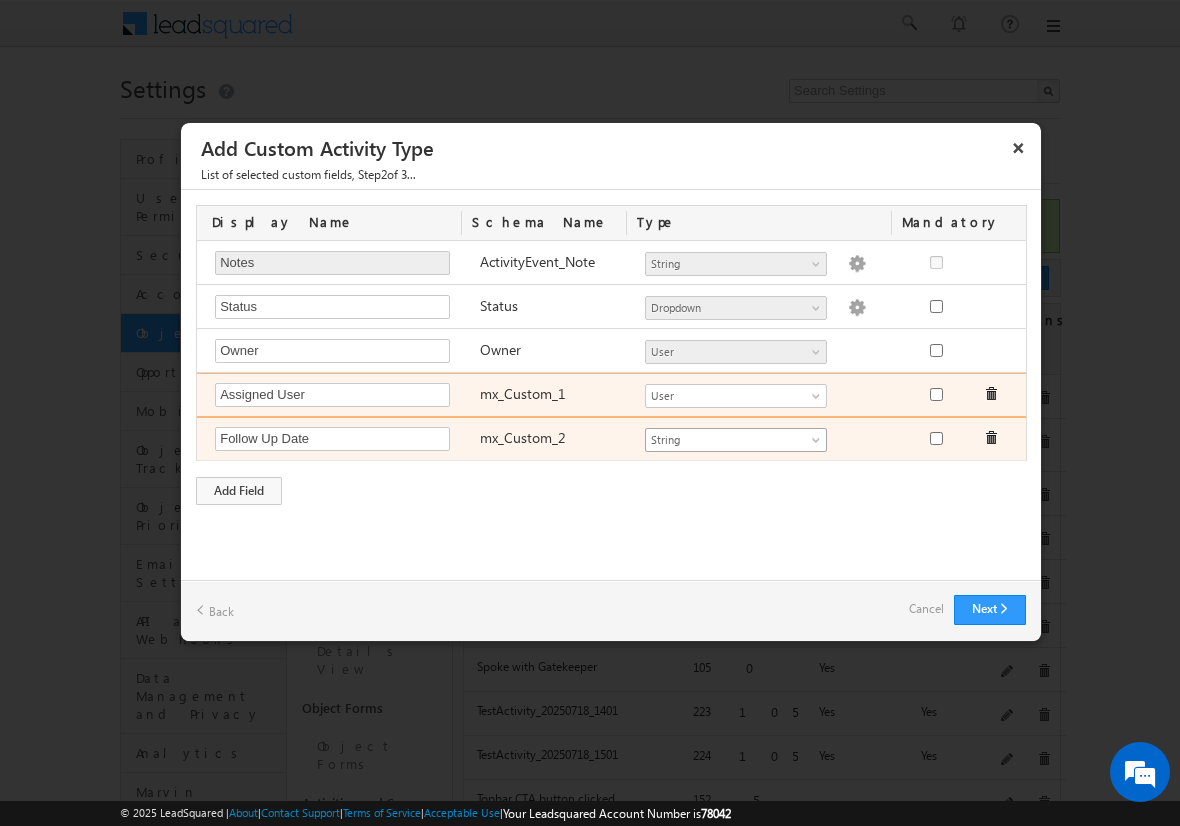 type on "Follow Up Date" 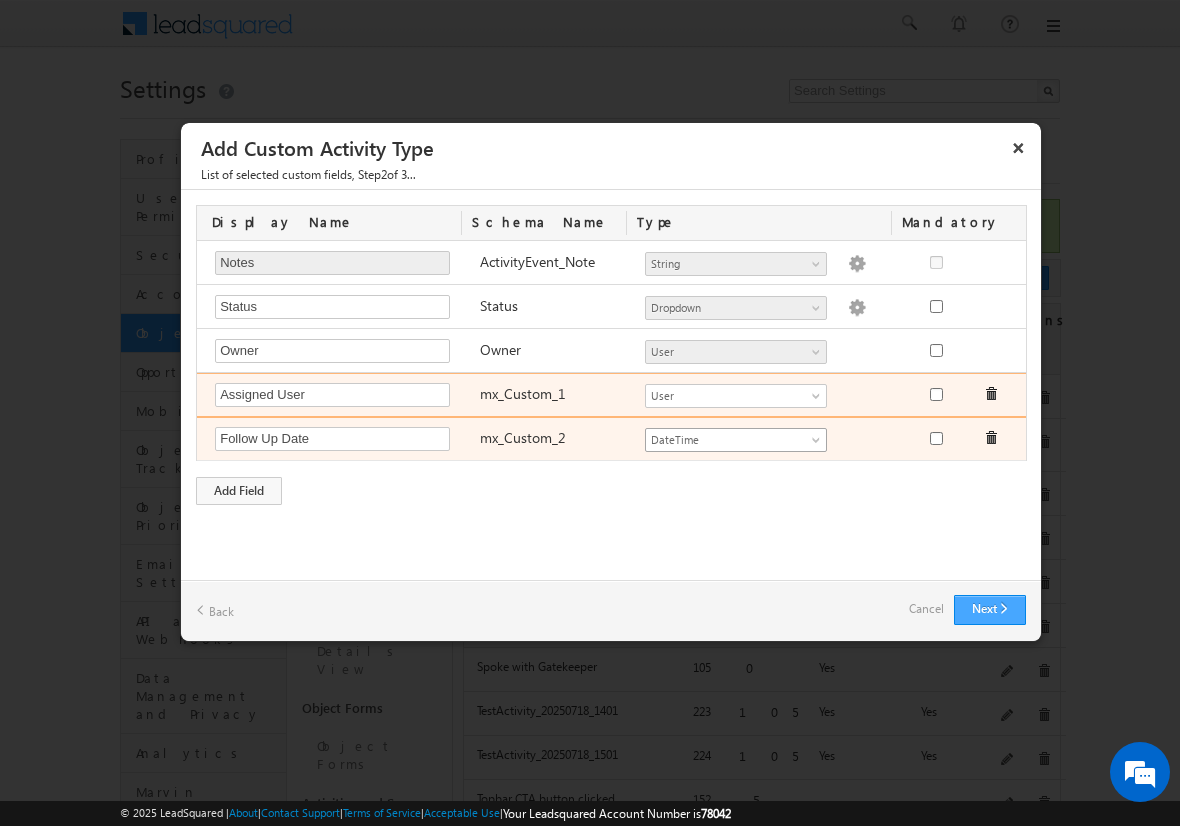 click on "Next" at bounding box center (990, 610) 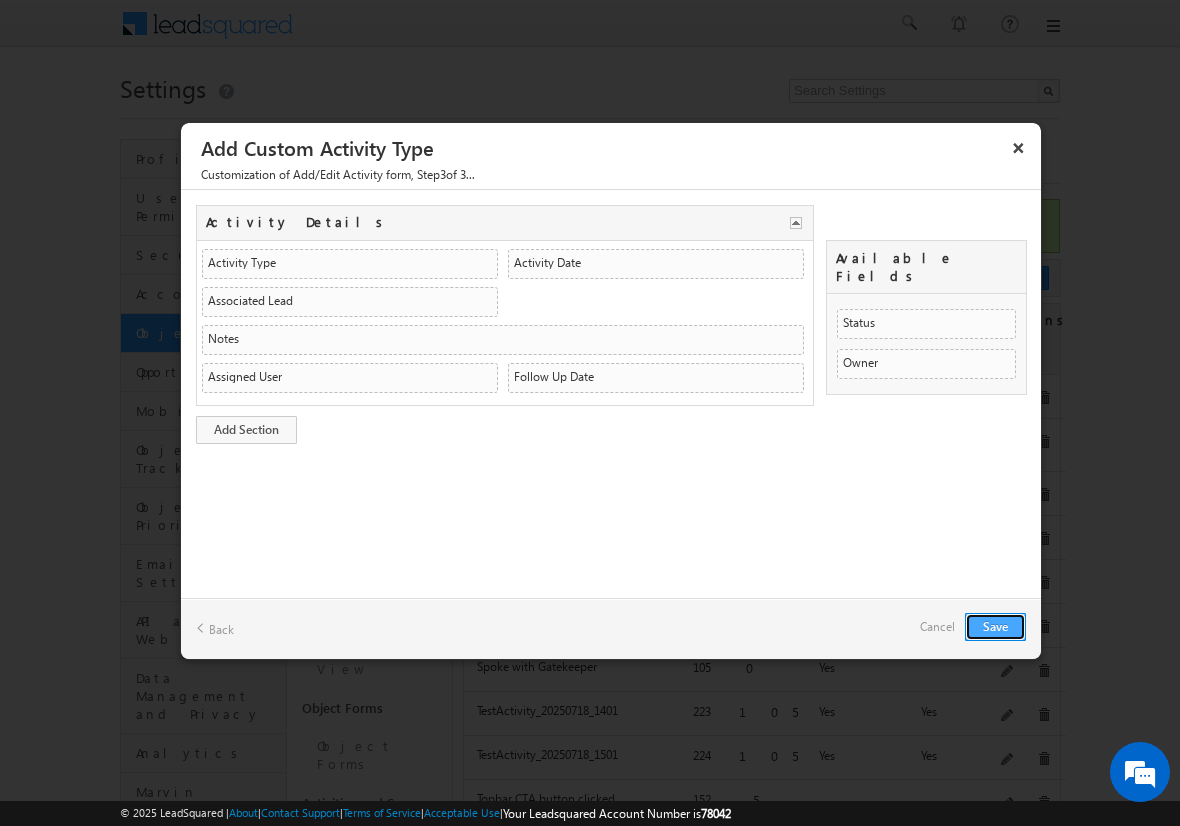 type 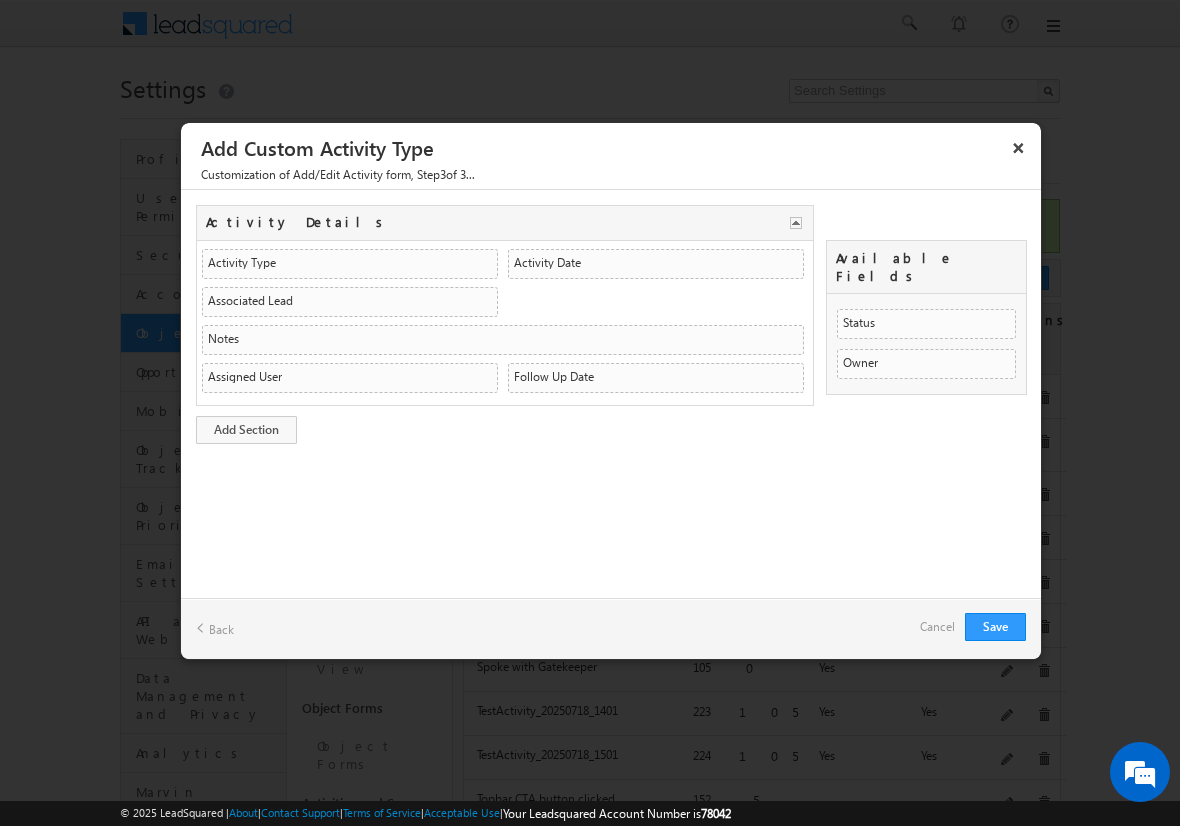 click on "Cancel" at bounding box center (937, 627) 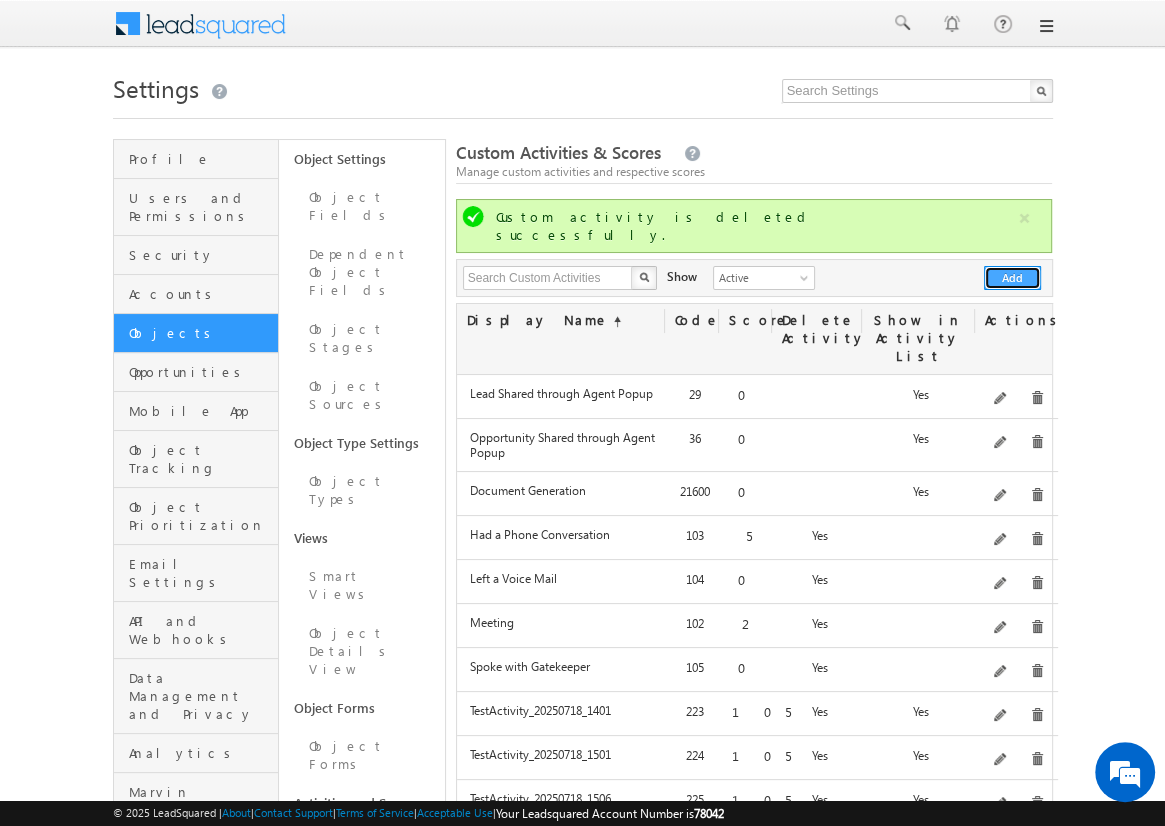 click on "Add" at bounding box center (1012, 278) 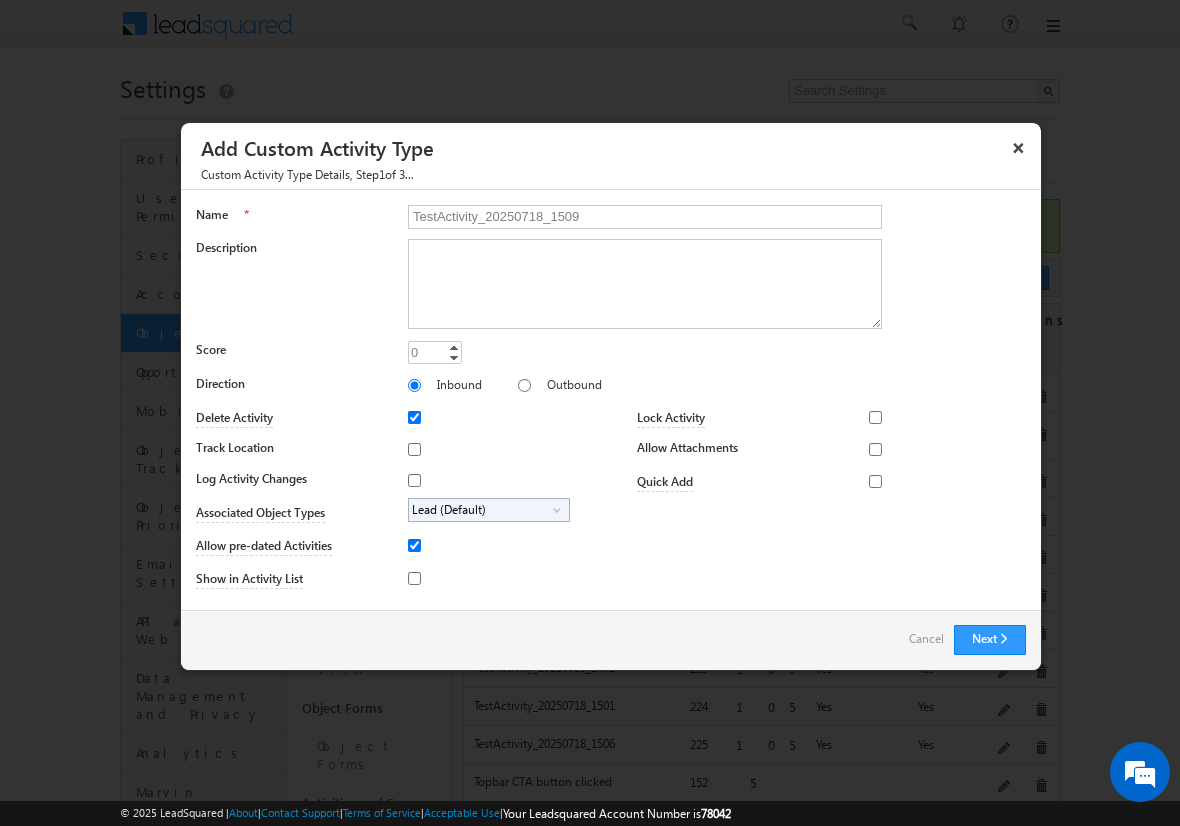 type on "TestActivity_20250718_1509" 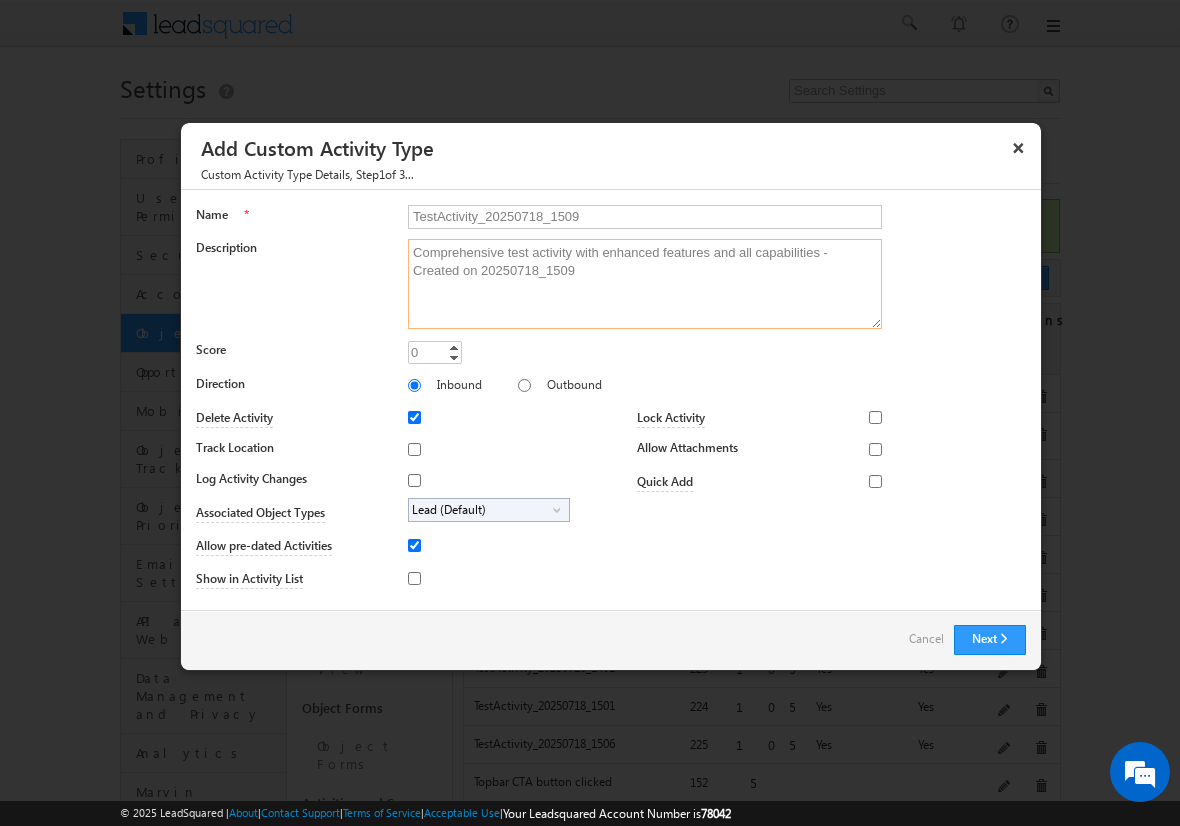 type on "Comprehensive test activity with enhanced features and all capabilities - Created on 20250718_1509" 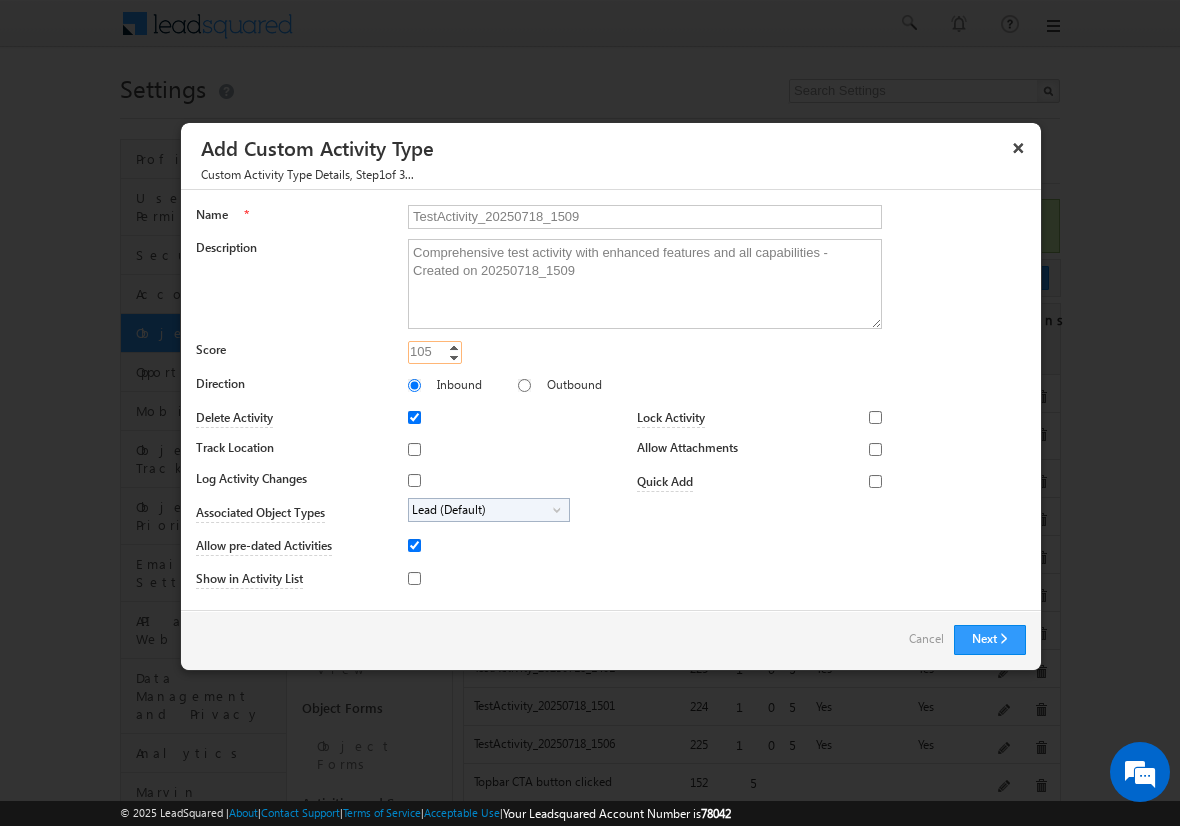type on "105" 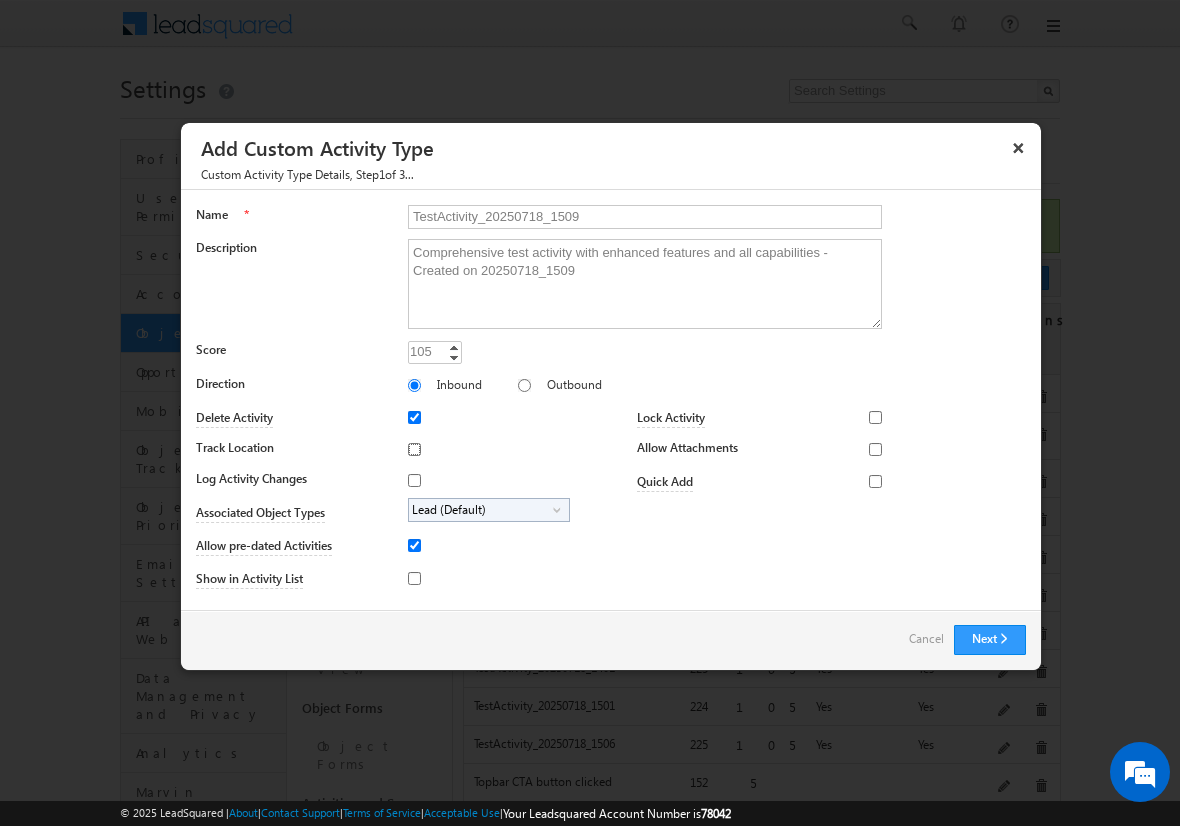 click on "Track Location" at bounding box center (414, 449) 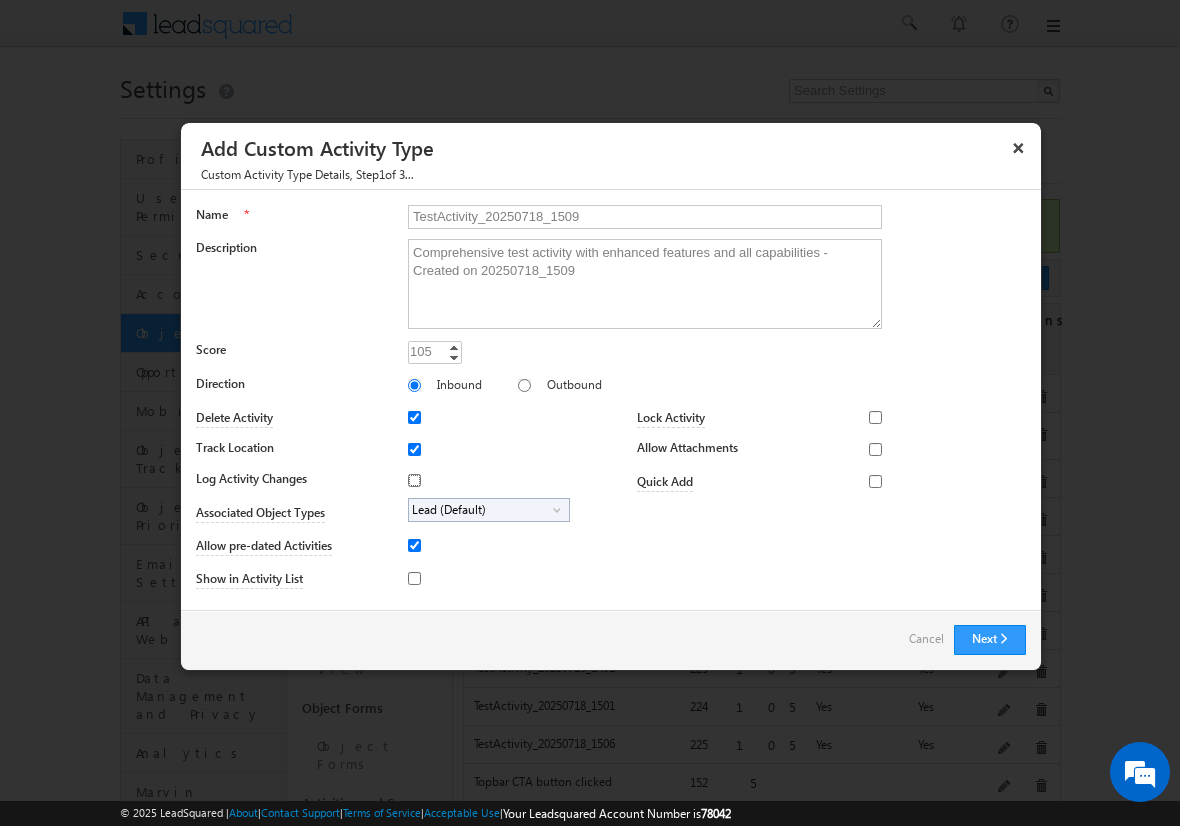 click on "Log Activity Changes" at bounding box center [414, 480] 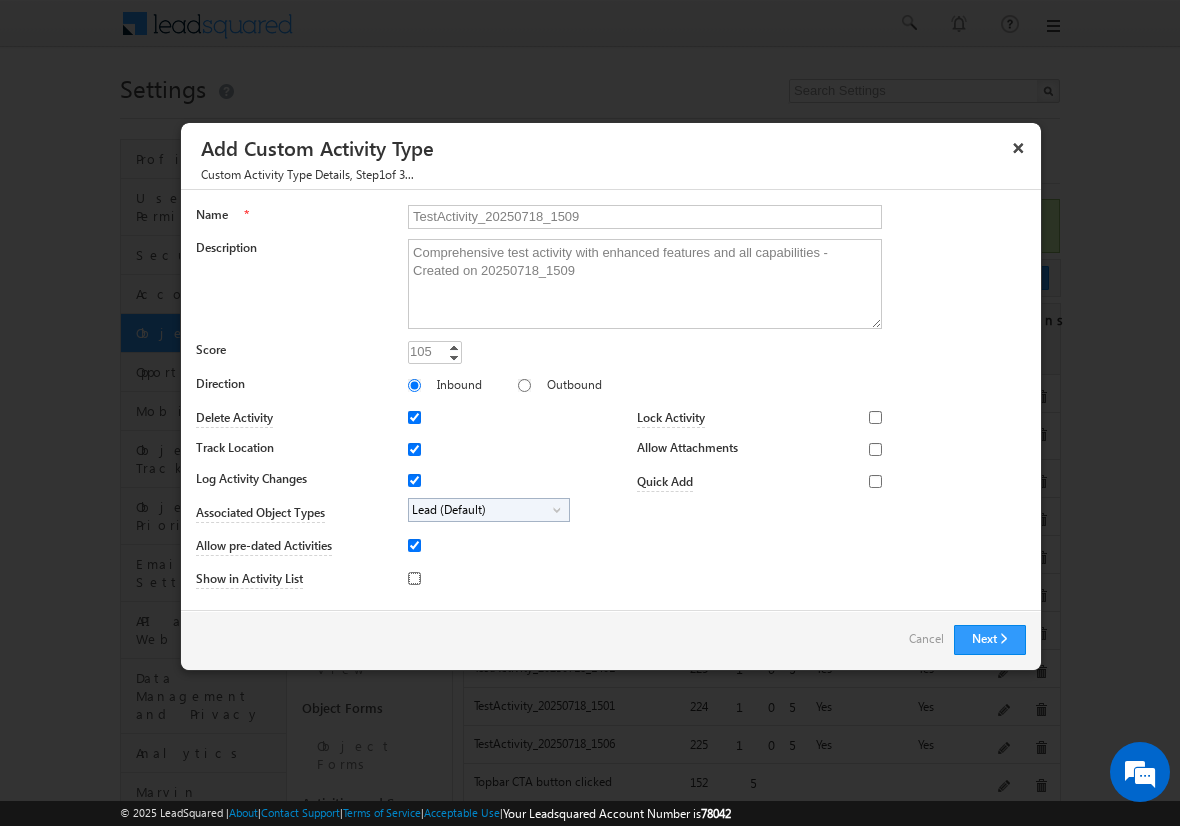 click on "Show in Activity List" at bounding box center [414, 578] 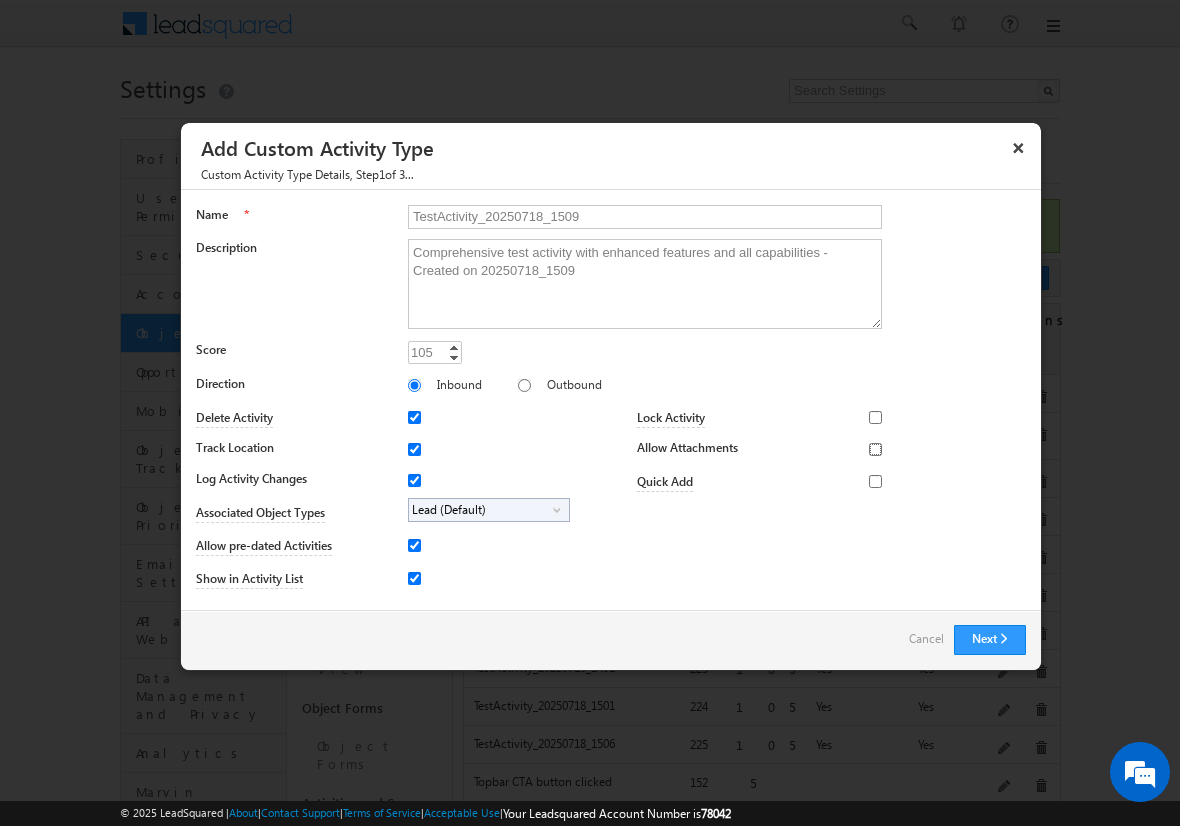 click on "Allow Attachments" at bounding box center (875, 449) 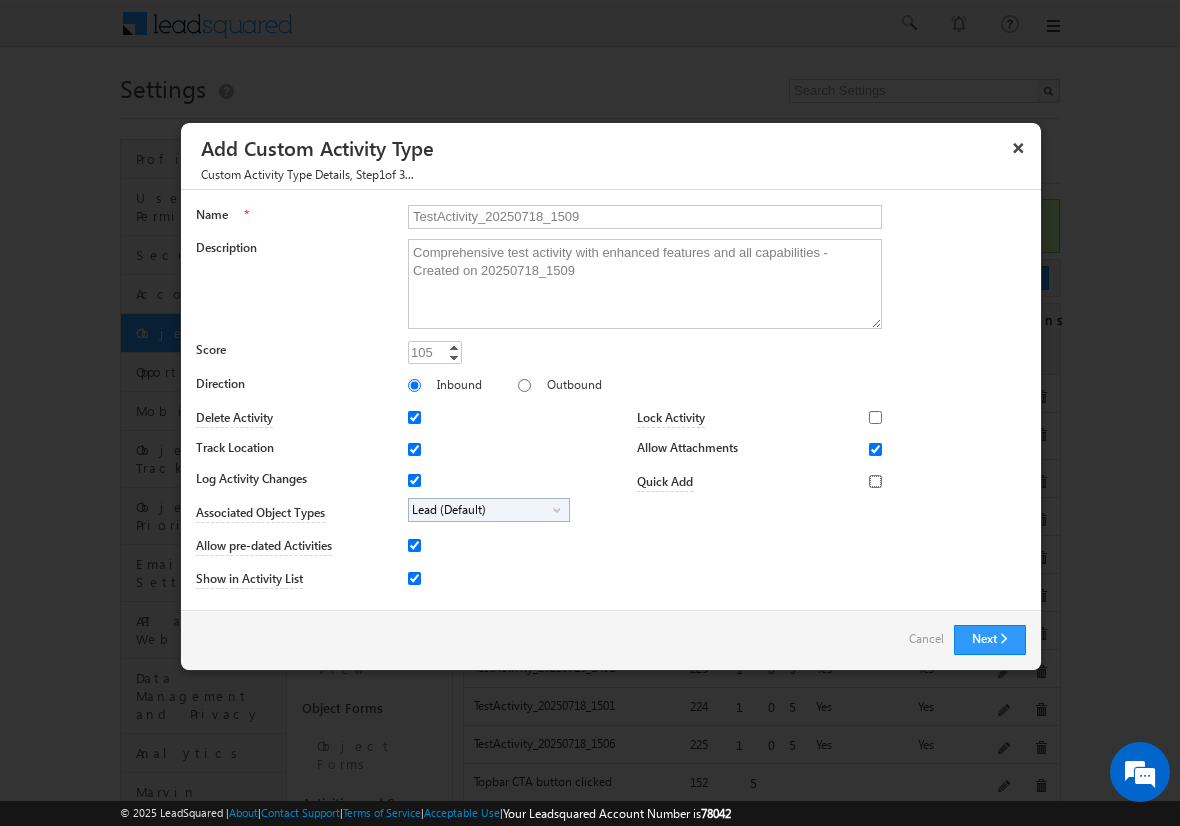 click on "Quick Add" at bounding box center (875, 481) 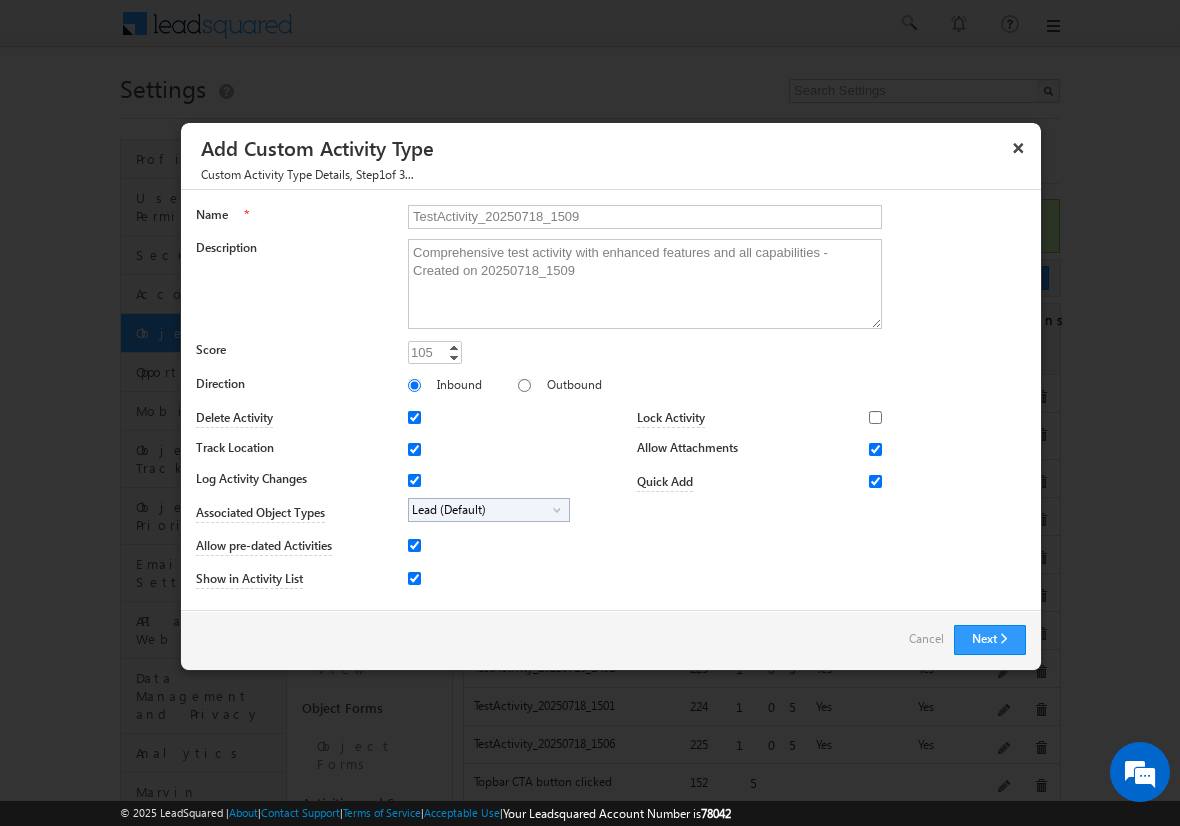 click on "Lead (Default)" at bounding box center [481, 510] 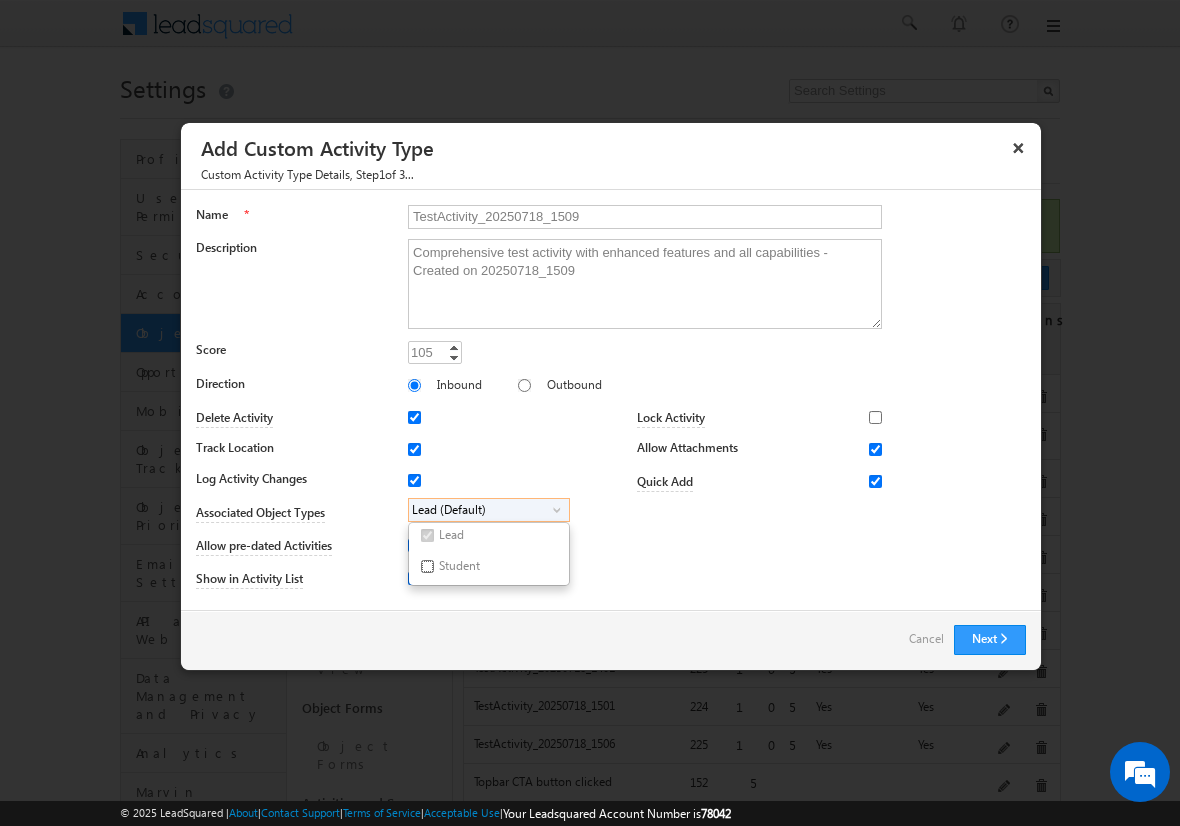 click on "Student" at bounding box center [427, 566] 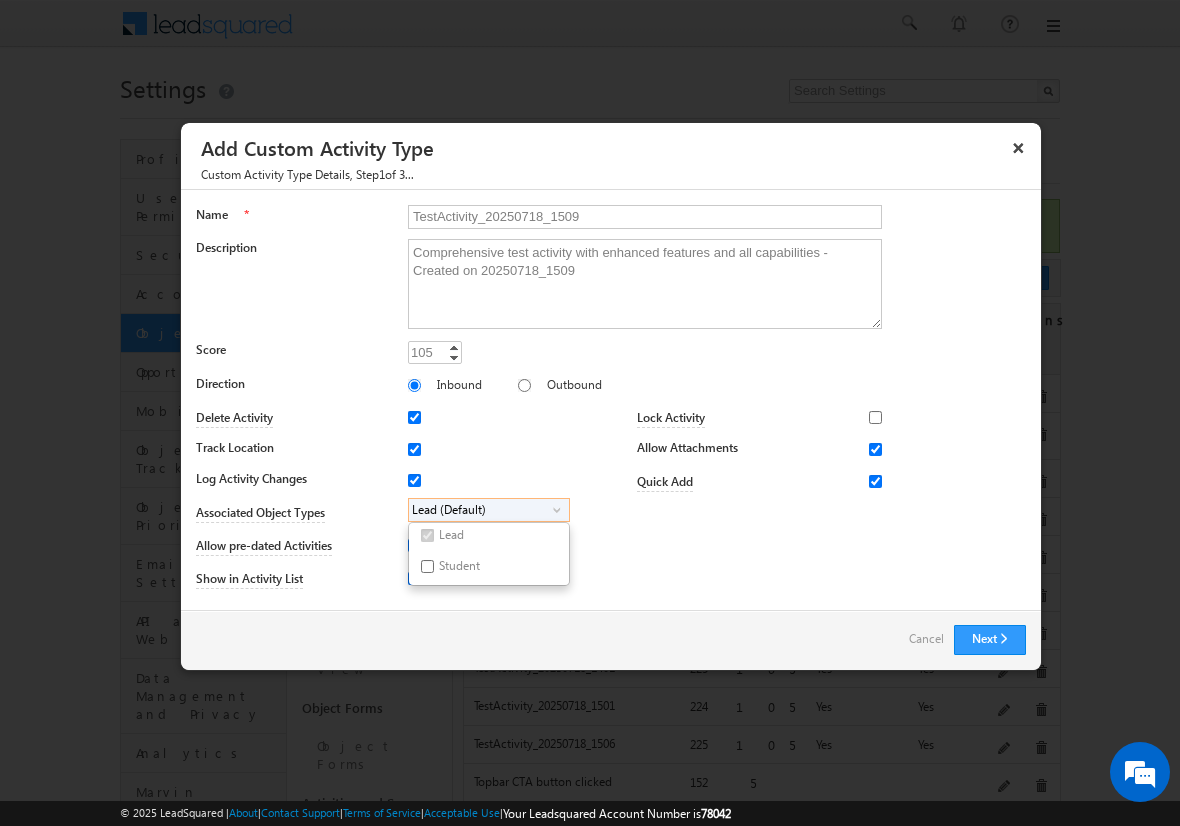 checkbox on "true" 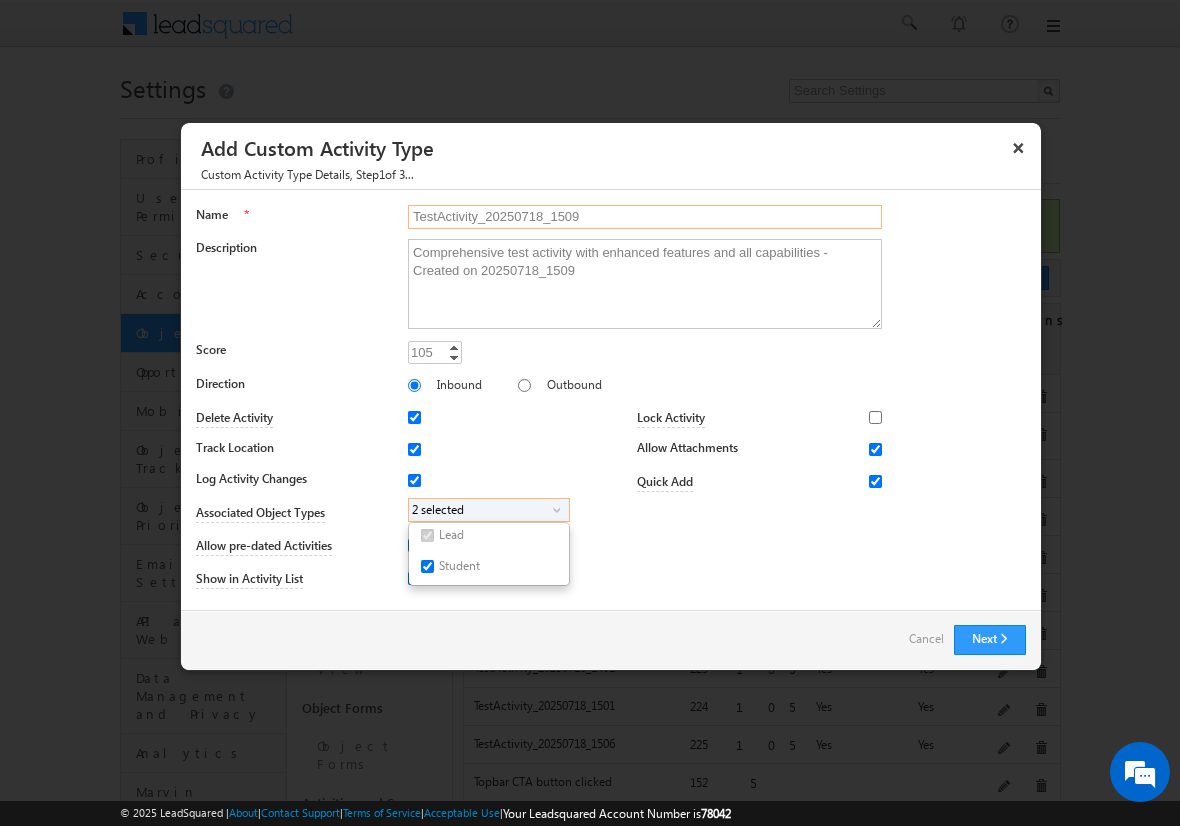 click on "TestActivity_20250718_1509" at bounding box center (645, 217) 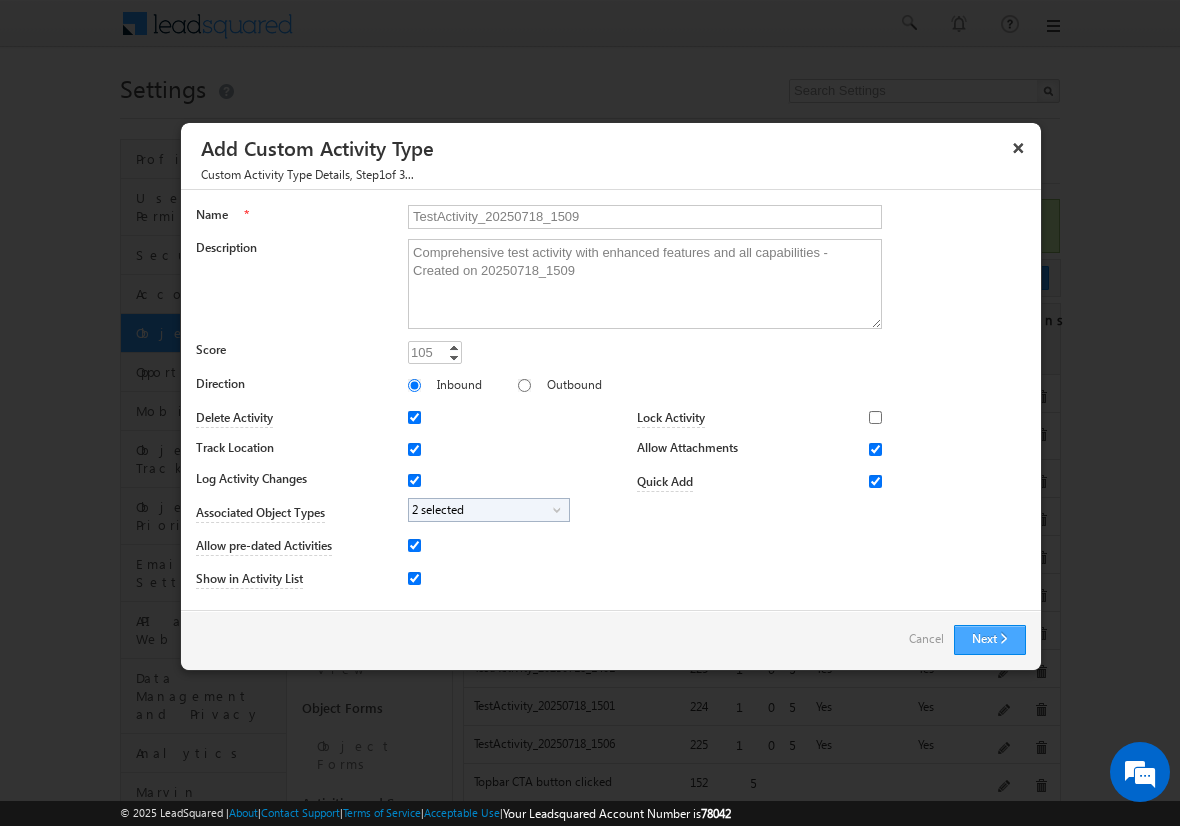 click on "Next" at bounding box center (990, 640) 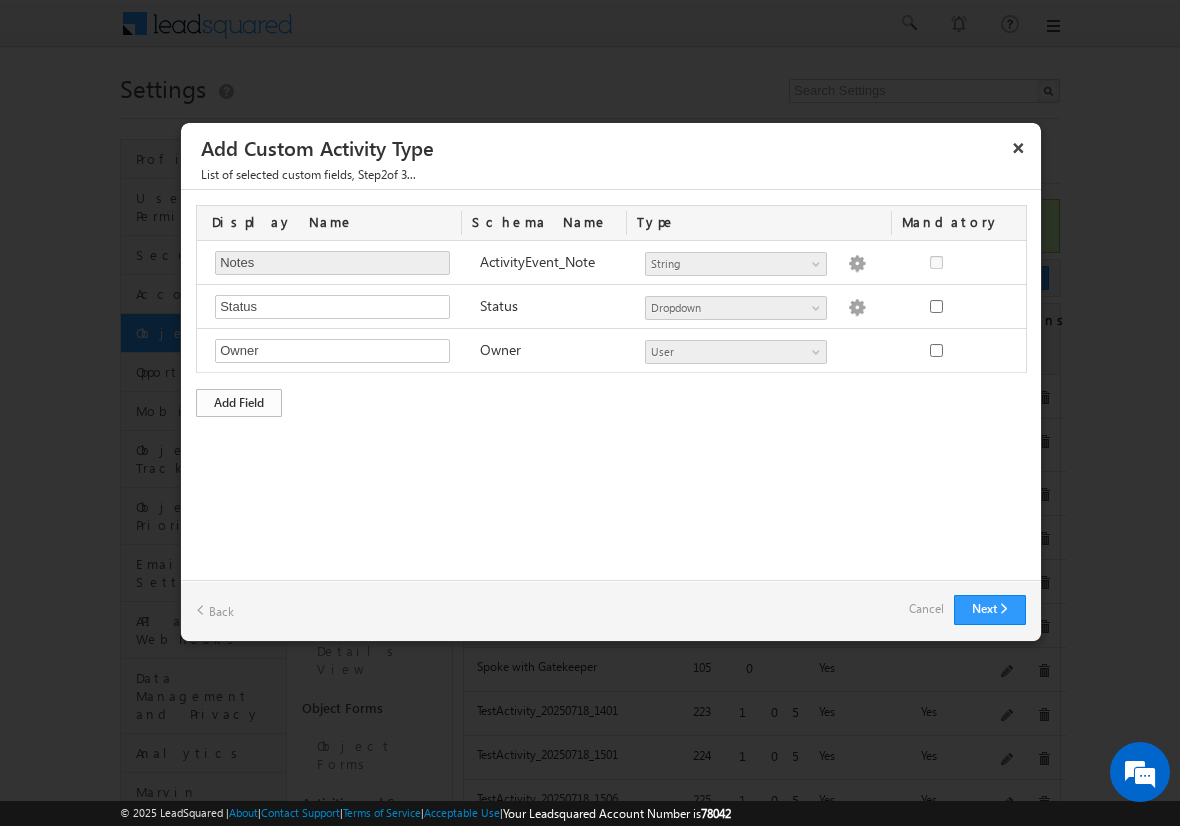 click on "Add Field" at bounding box center (239, 403) 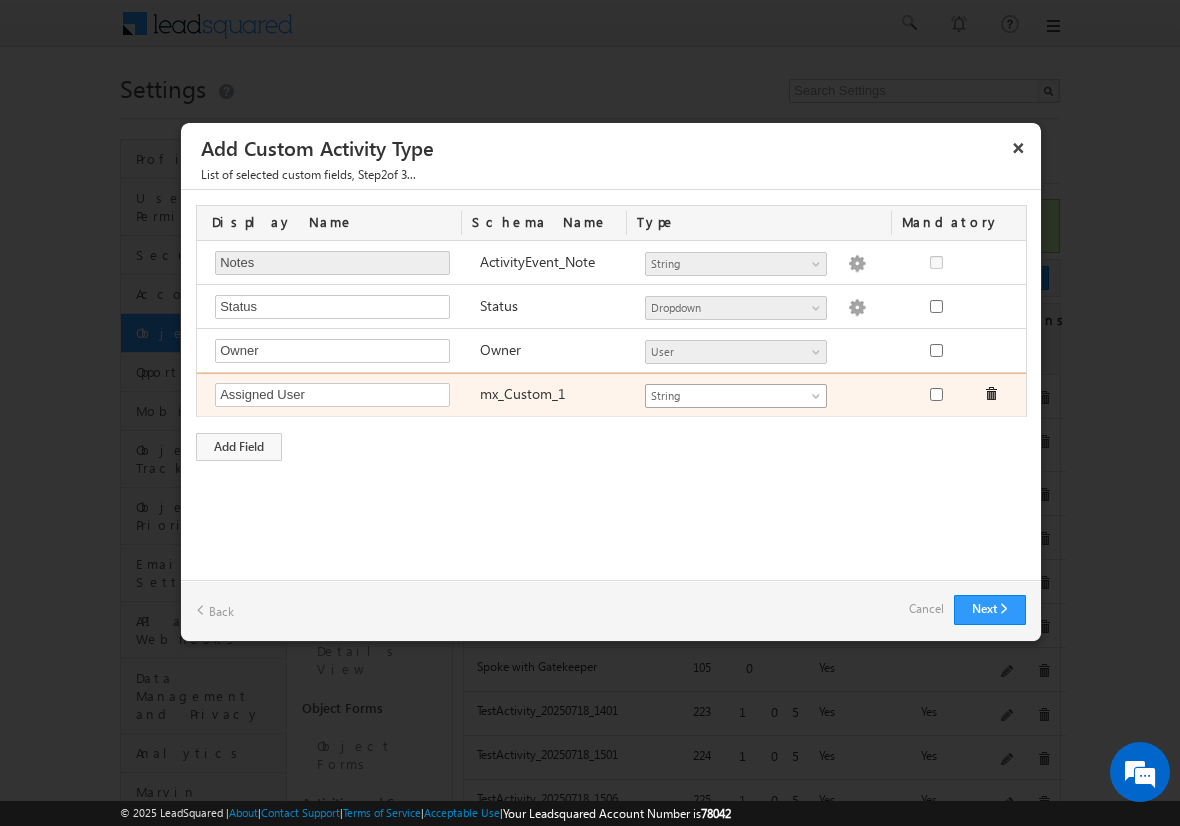 type on "Assigned User" 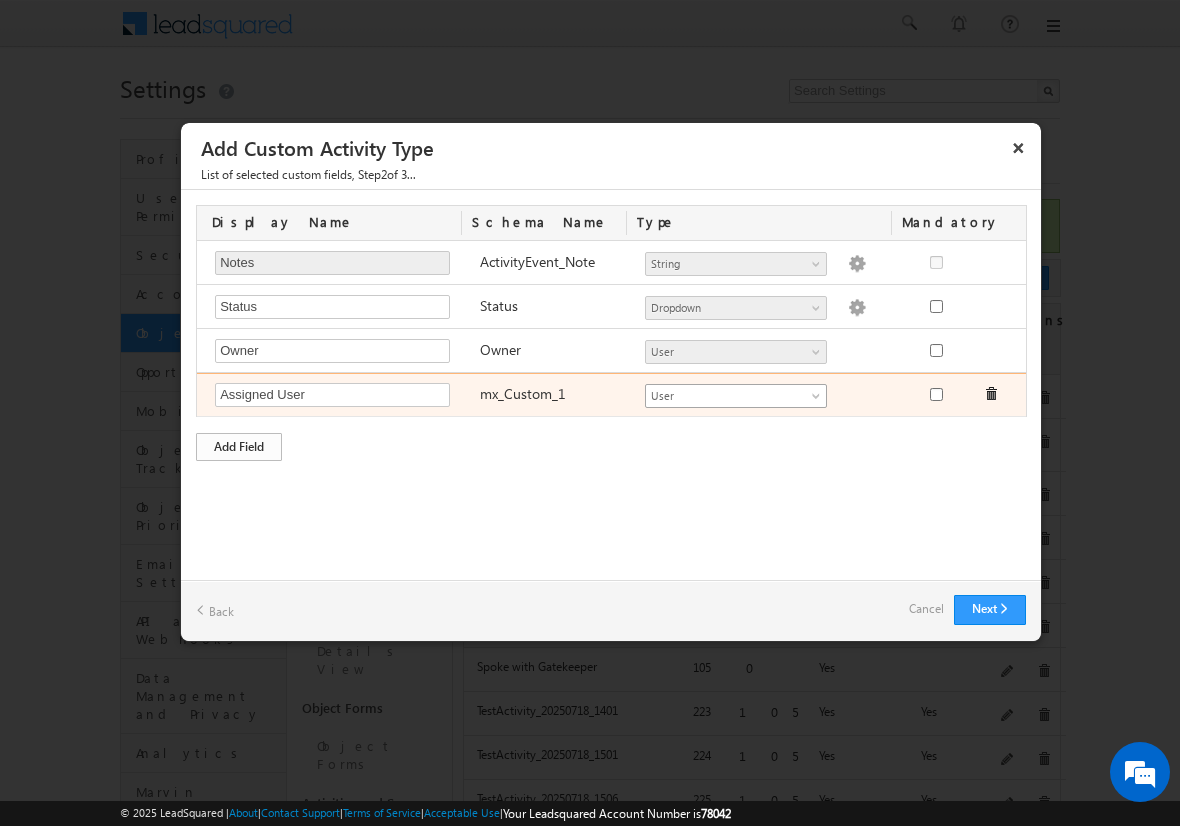 click on "Add Field" at bounding box center [239, 447] 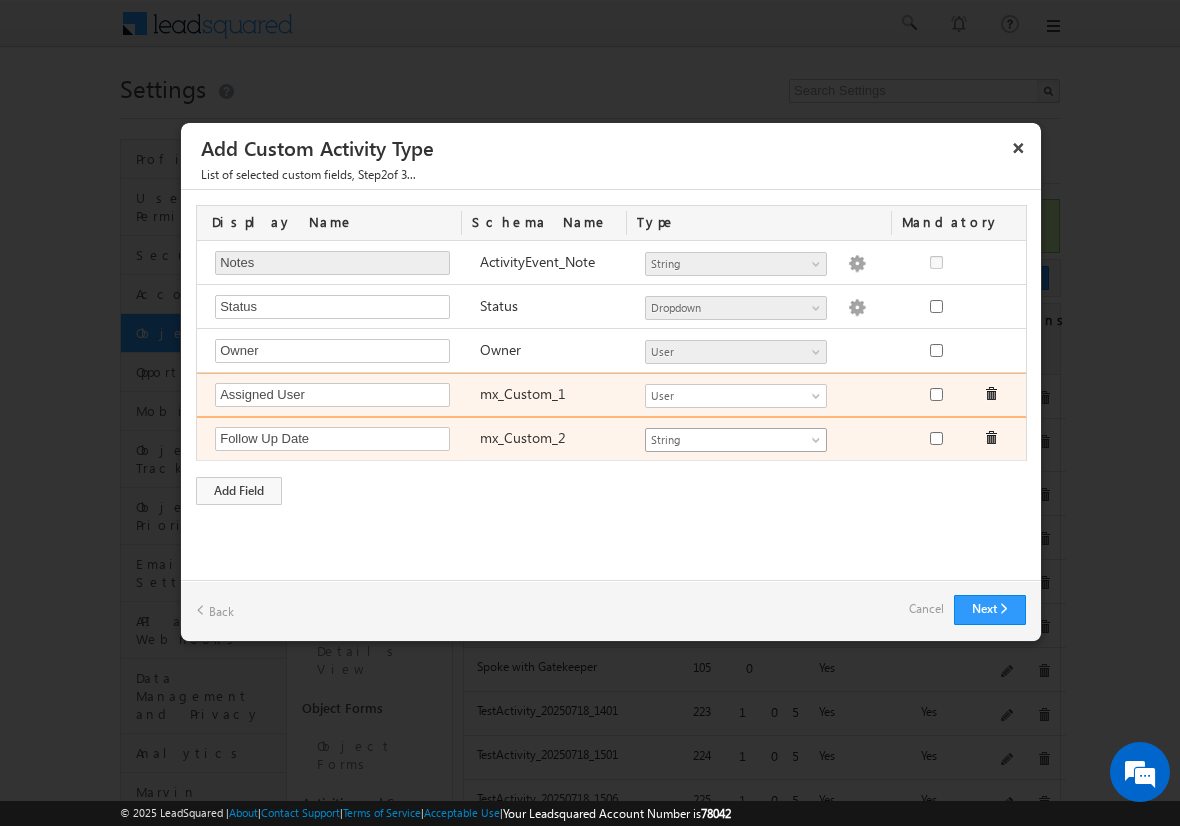 type on "Follow Up Date" 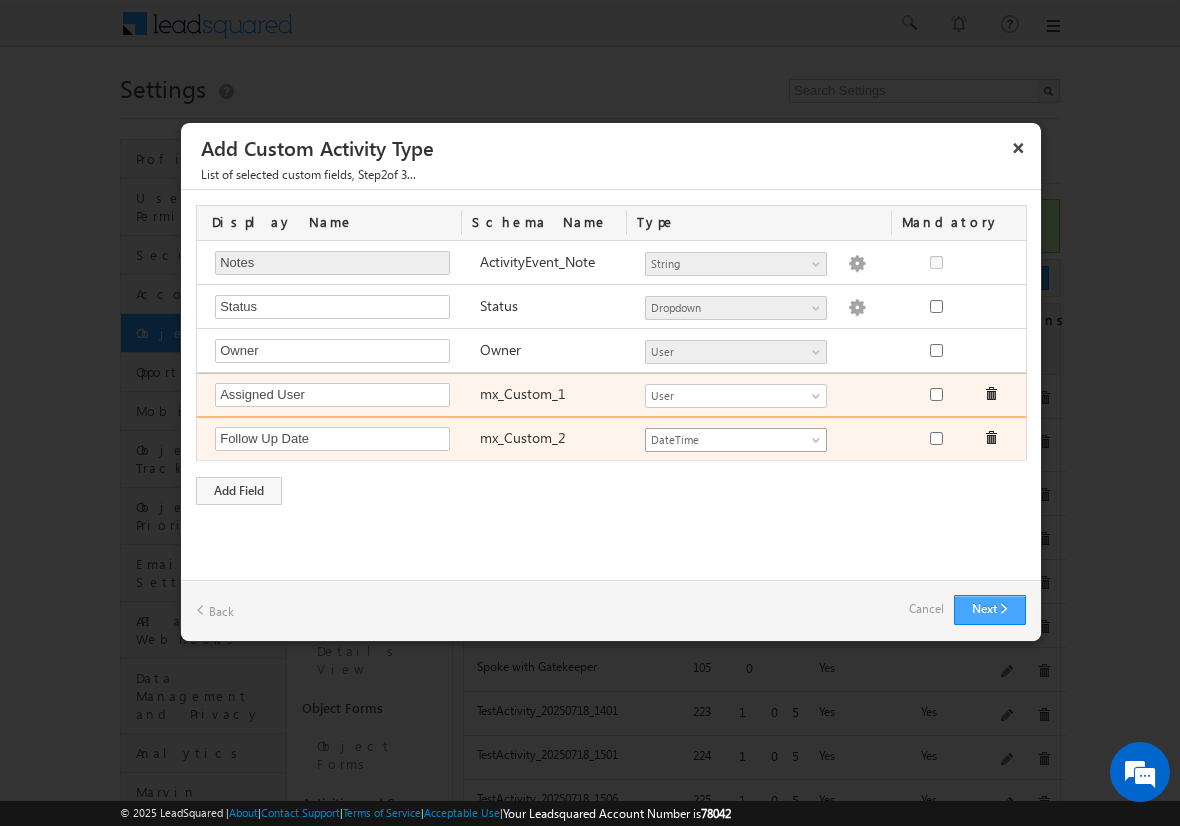 click on "Next" at bounding box center (990, 610) 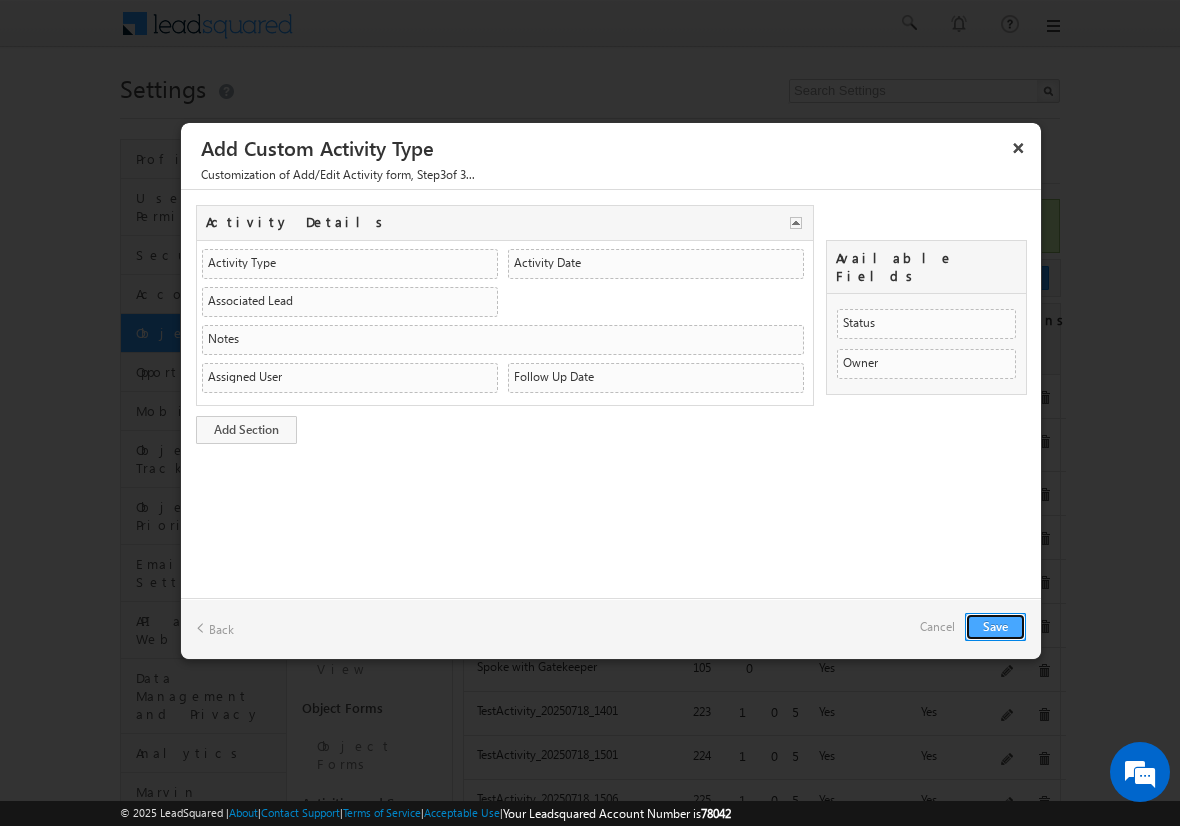 type 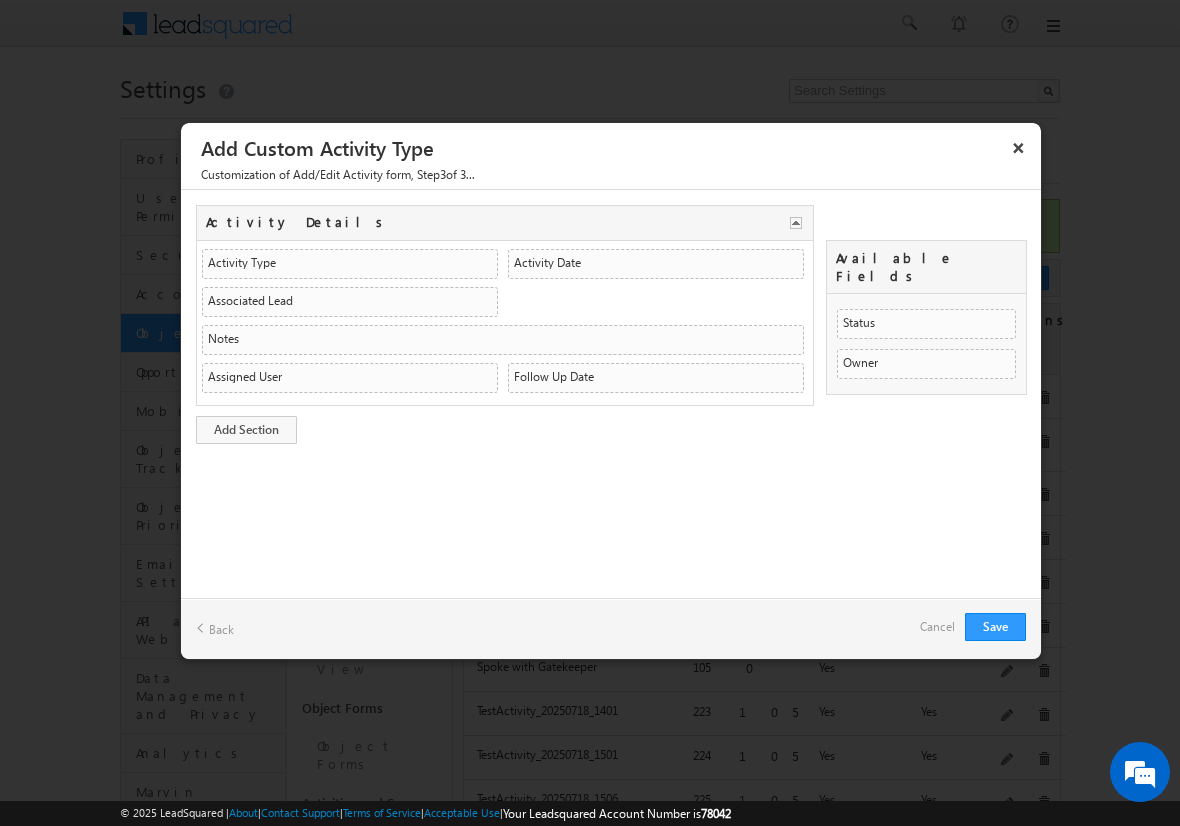 click on "Cancel" at bounding box center [937, 627] 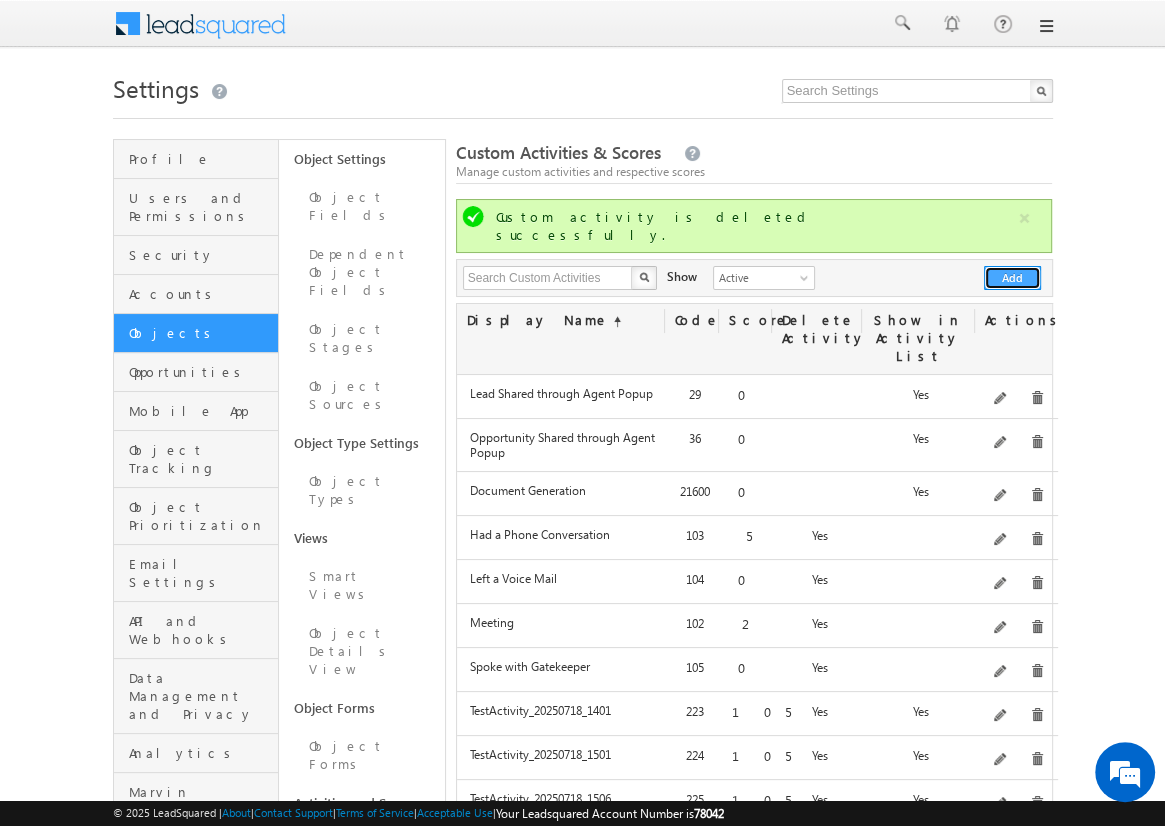 click on "Add" at bounding box center [1012, 278] 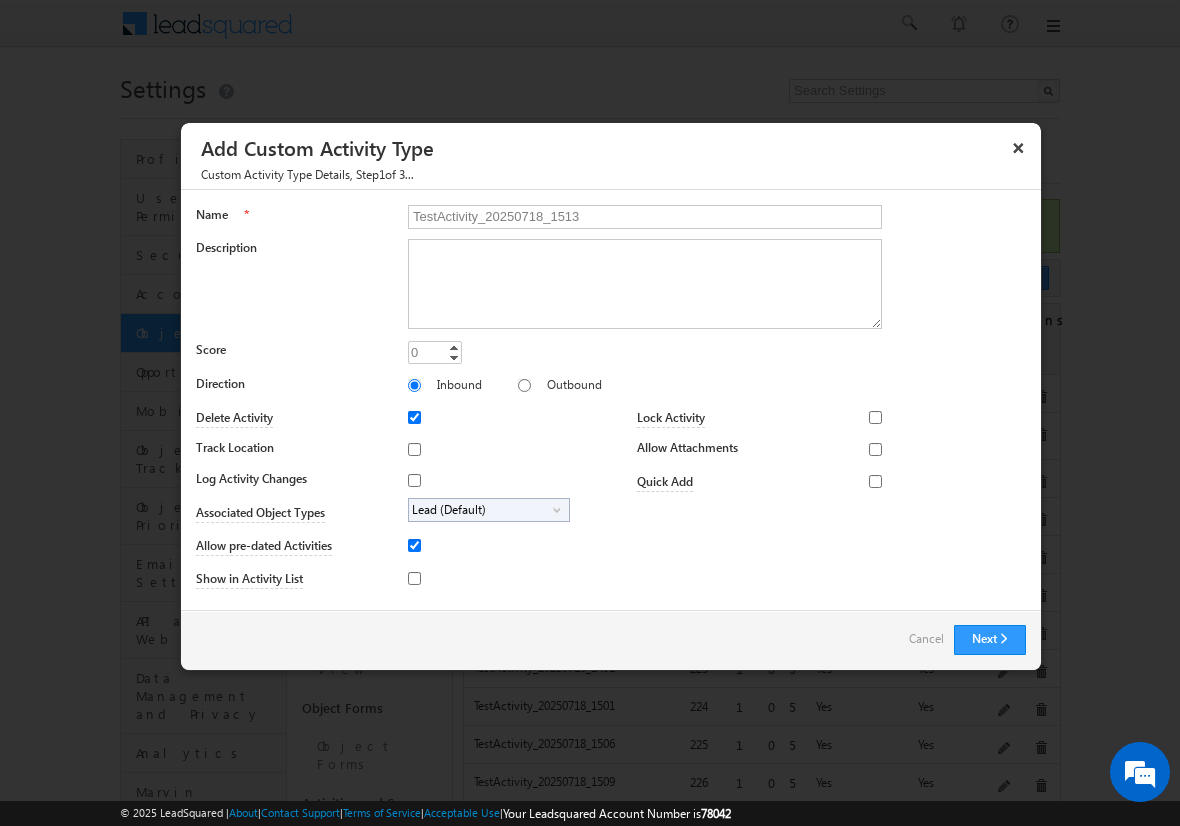 type on "TestActivity_20250718_1513" 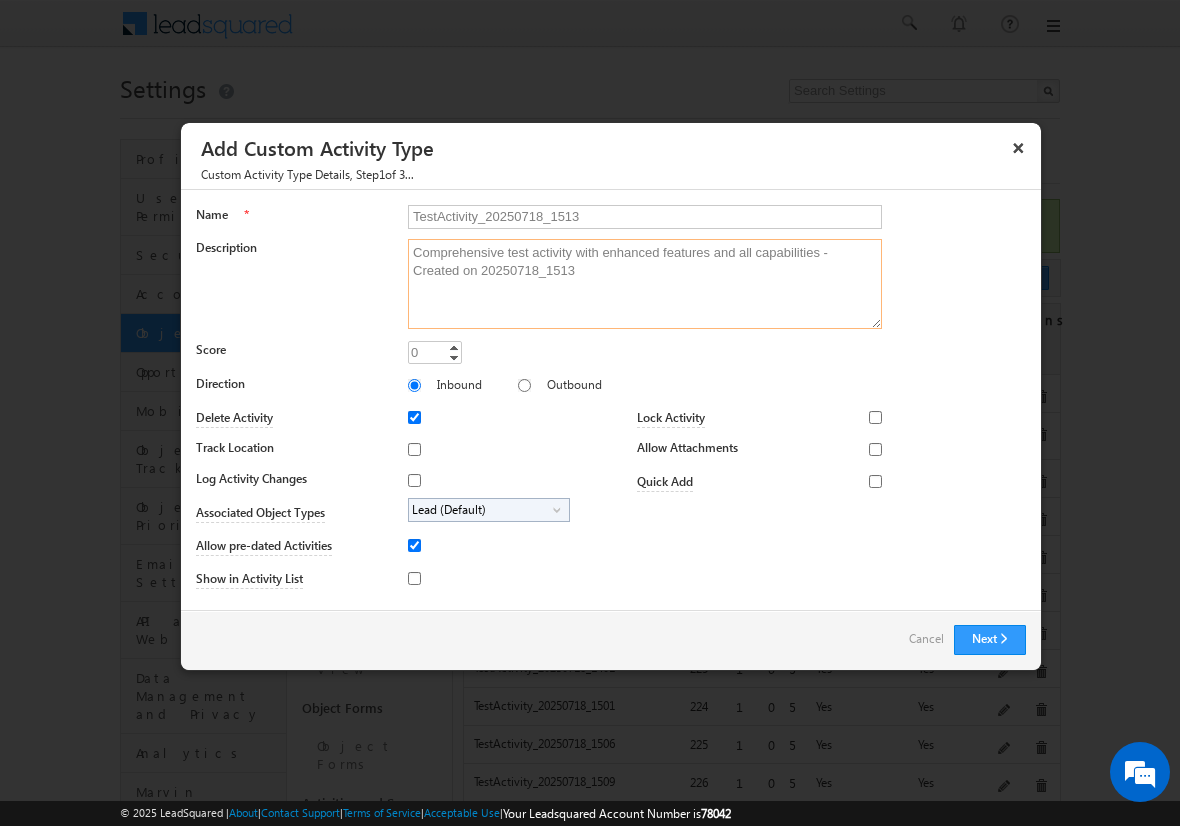type on "Comprehensive test activity with enhanced features and all capabilities - Created on 20250718_1513" 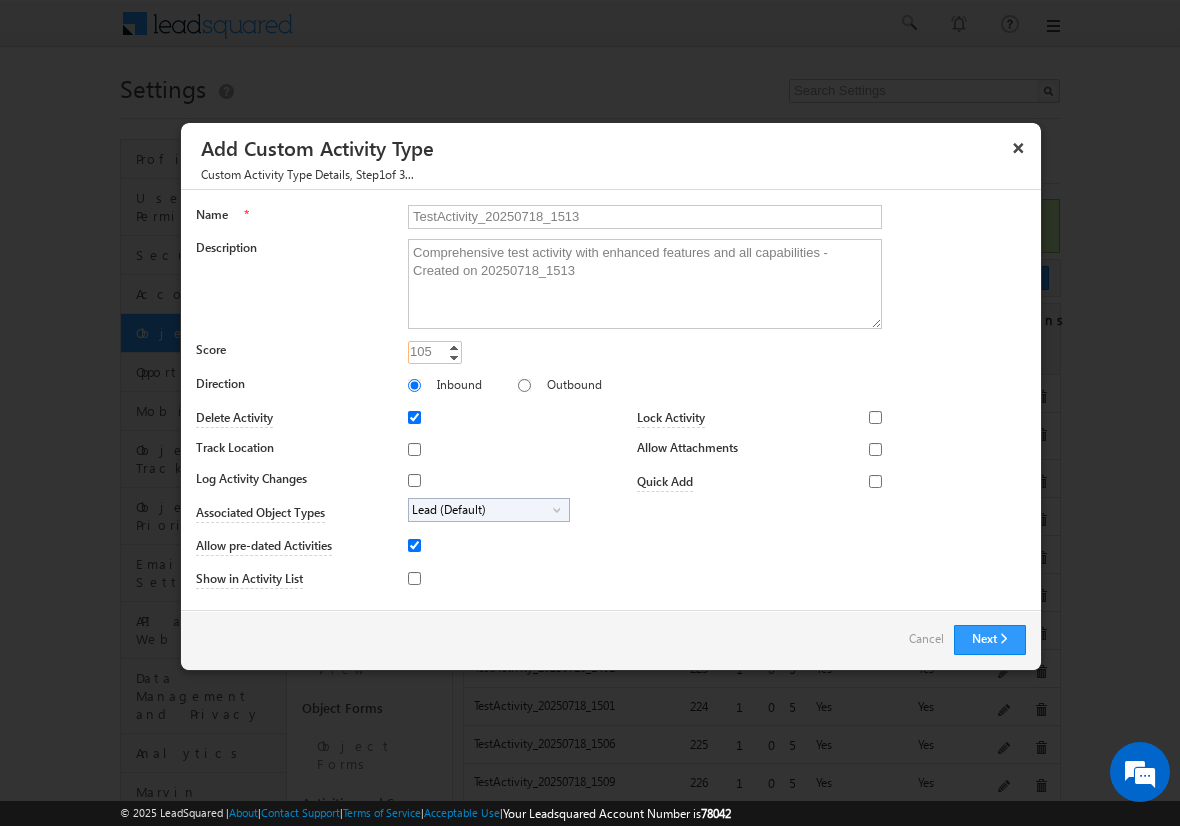 type on "105" 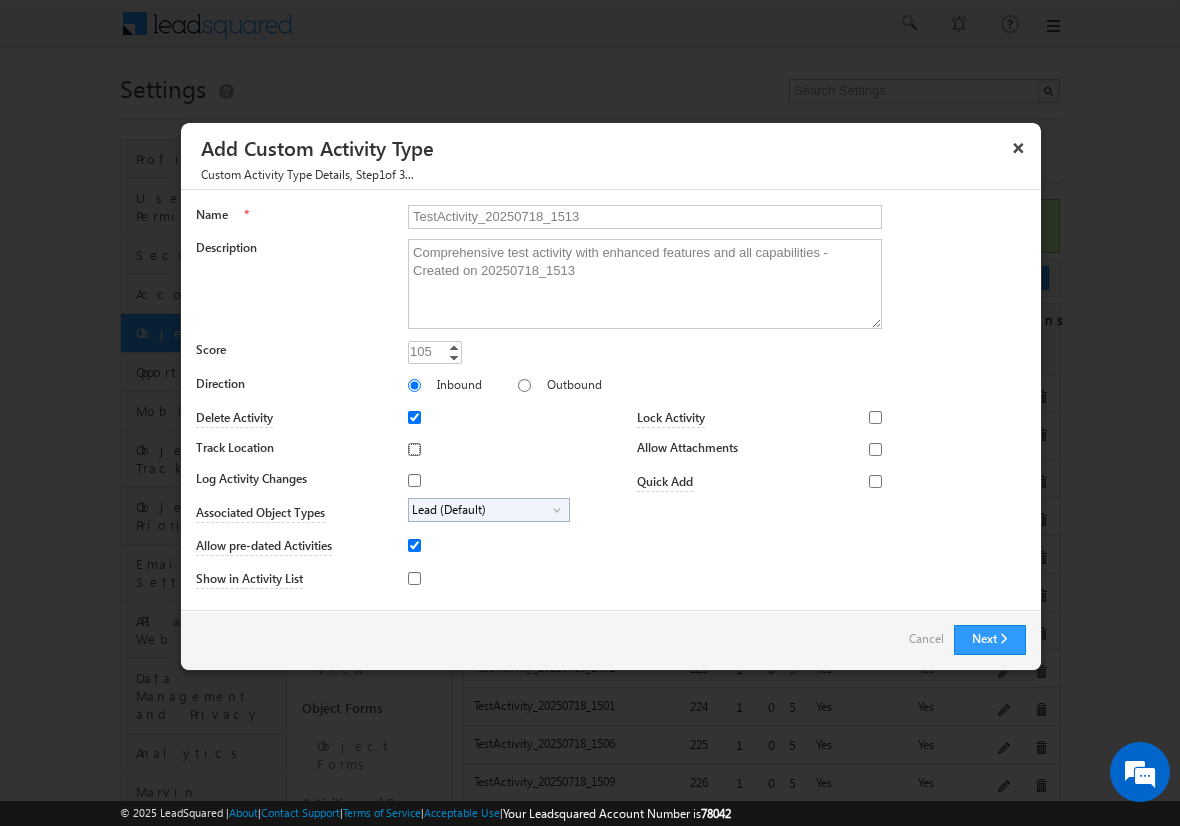 click on "Track Location" at bounding box center (414, 449) 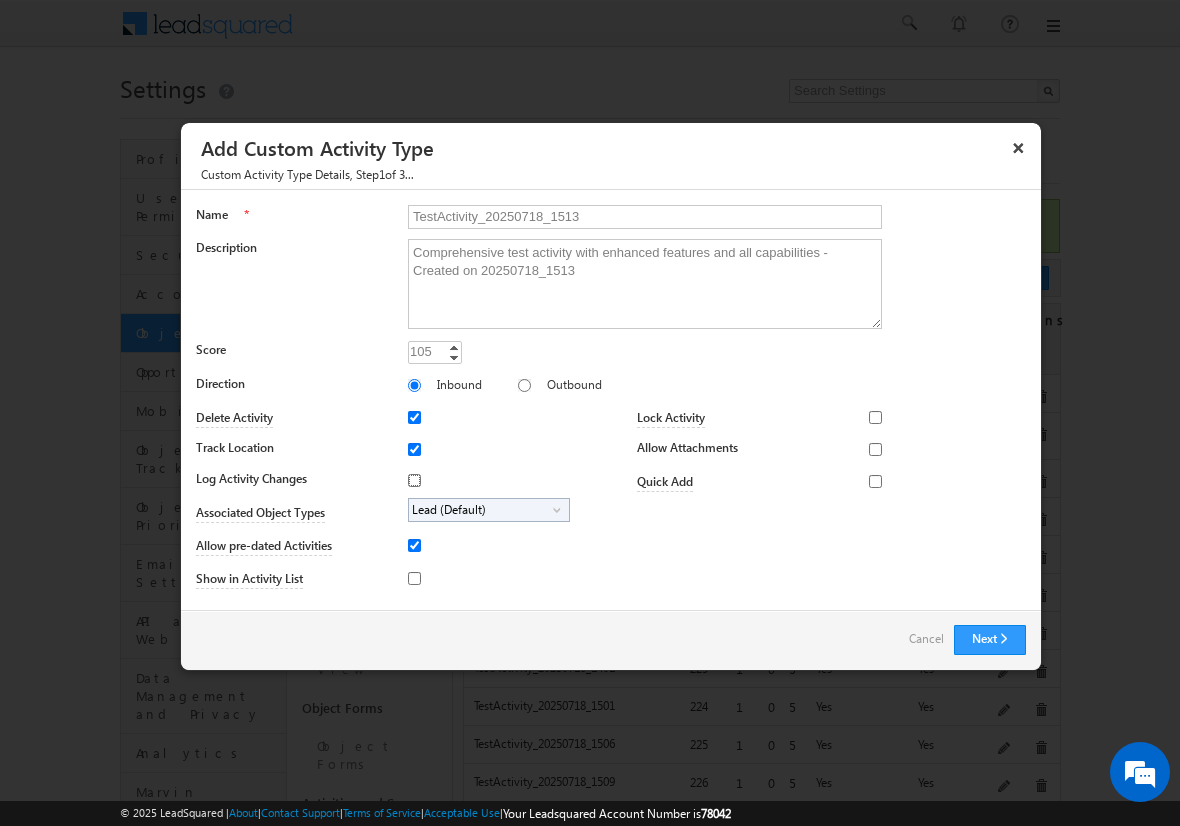 click on "Log Activity Changes" at bounding box center (414, 480) 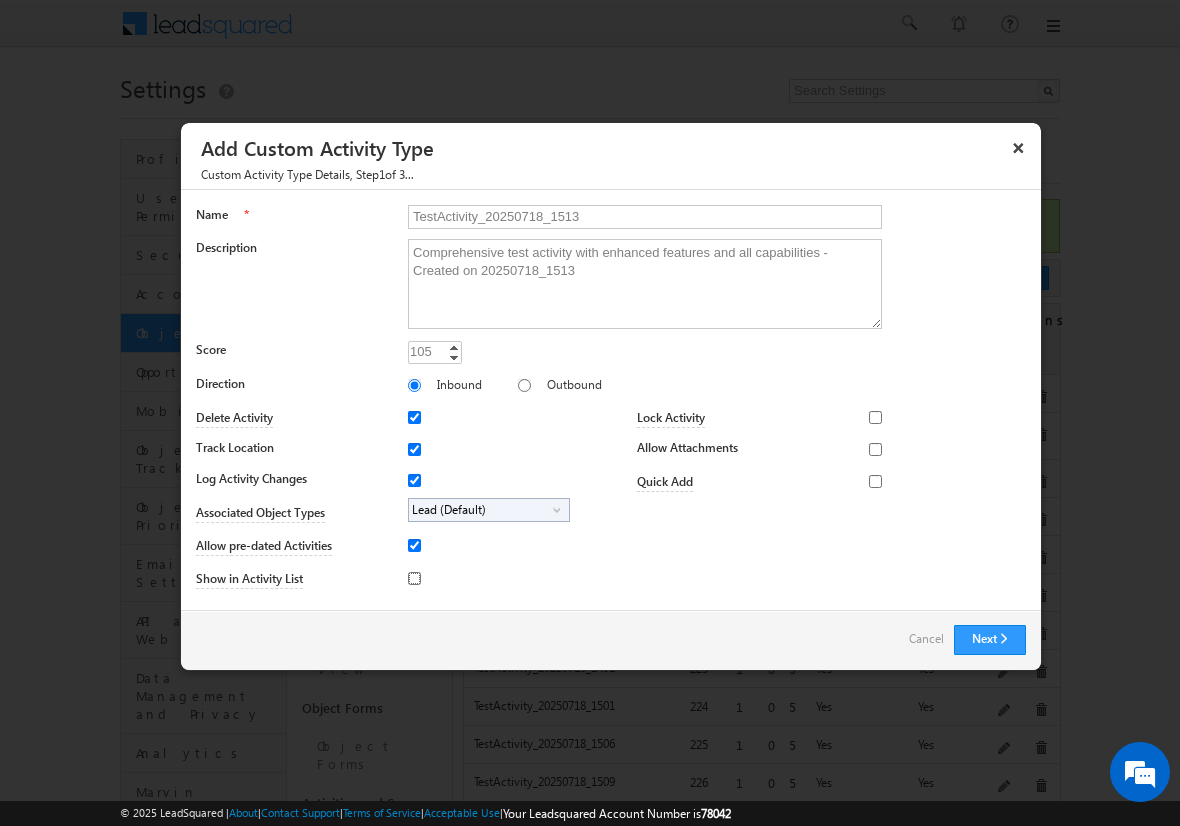 click on "Show in Activity List" at bounding box center [414, 578] 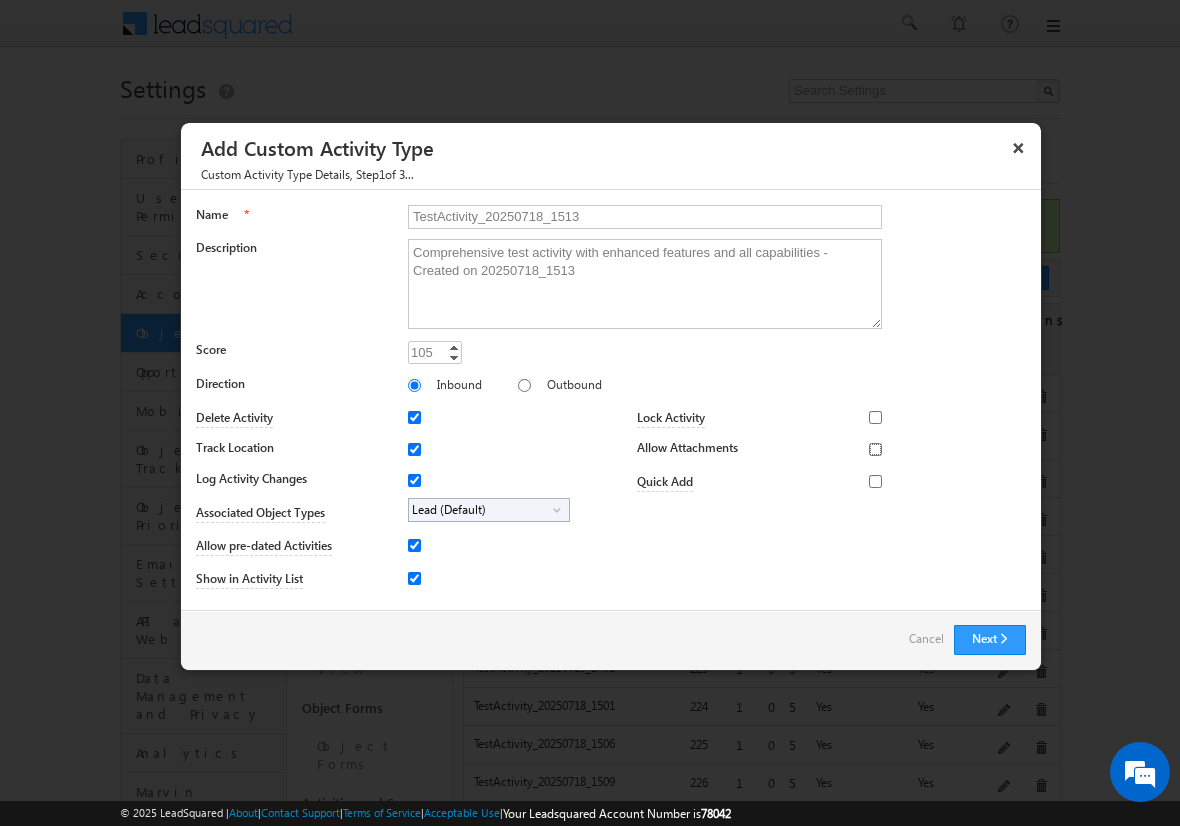 click on "Allow Attachments" at bounding box center (875, 449) 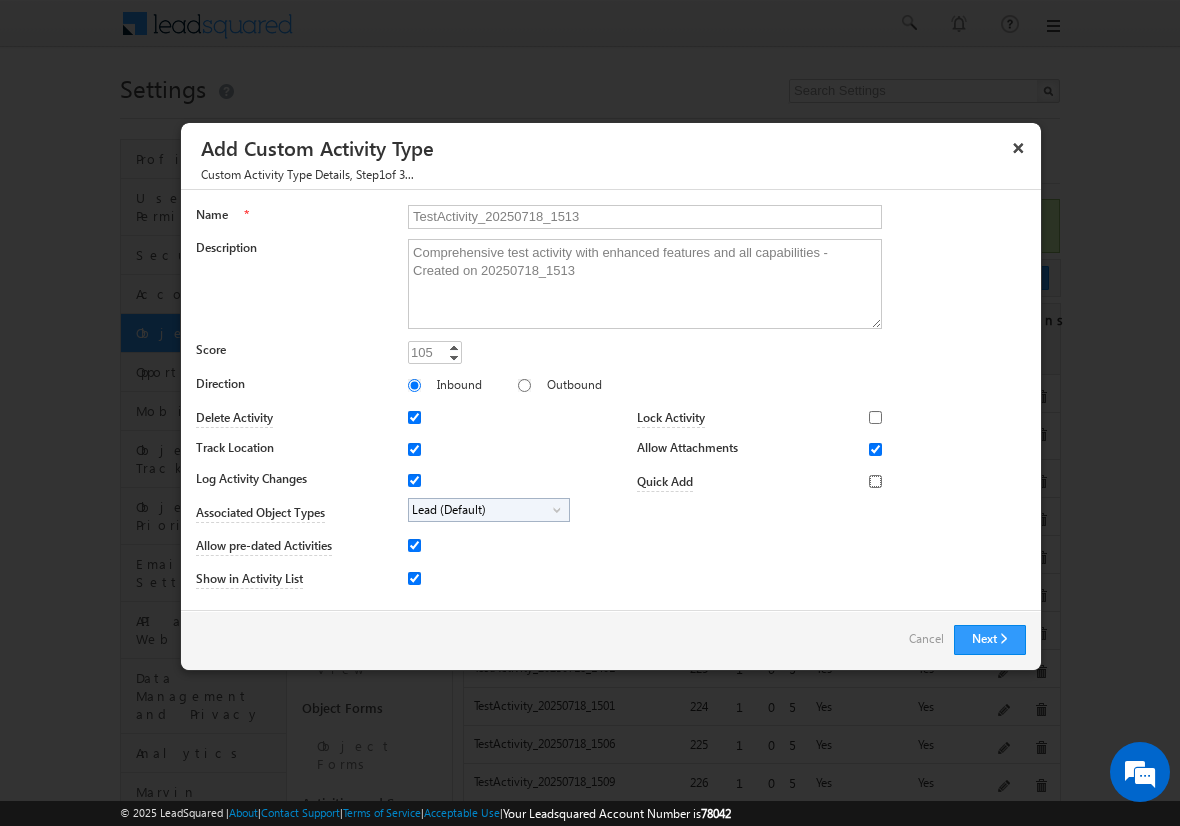 click on "Quick Add" at bounding box center (875, 481) 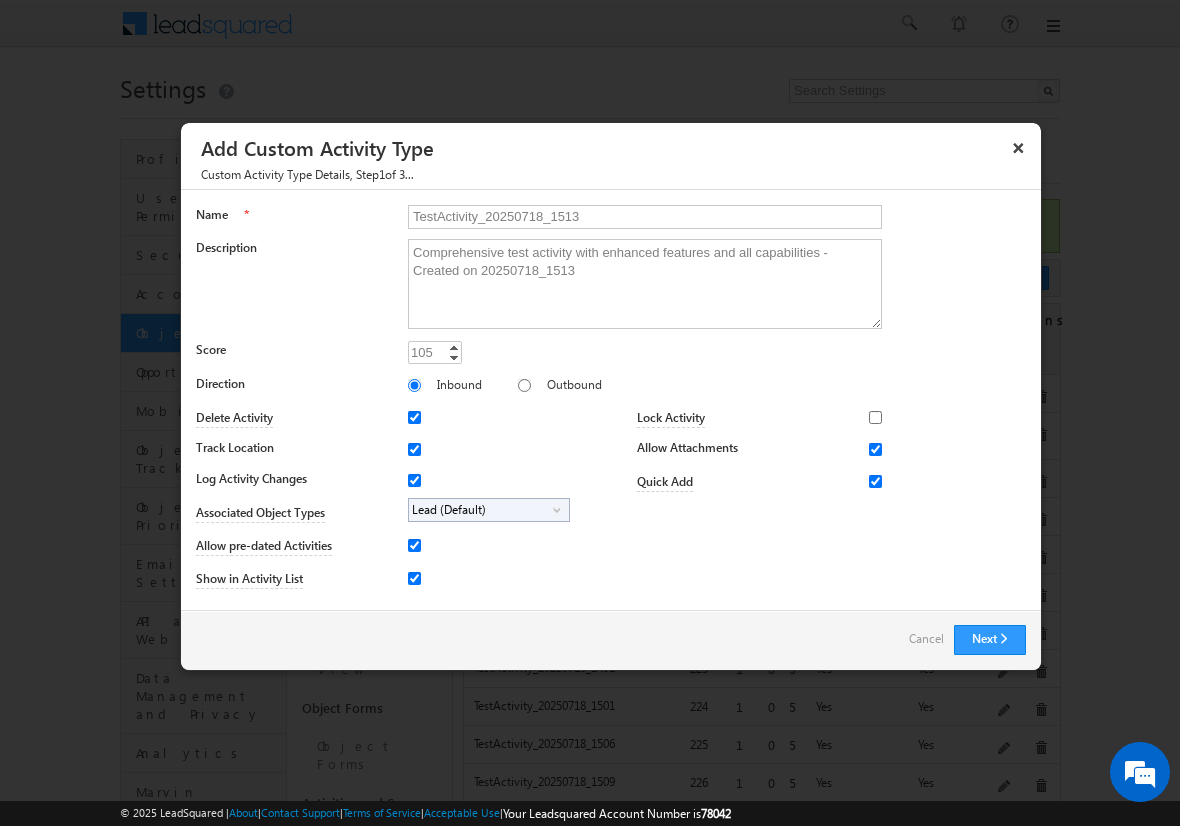 click on "Lead (Default)" at bounding box center [481, 510] 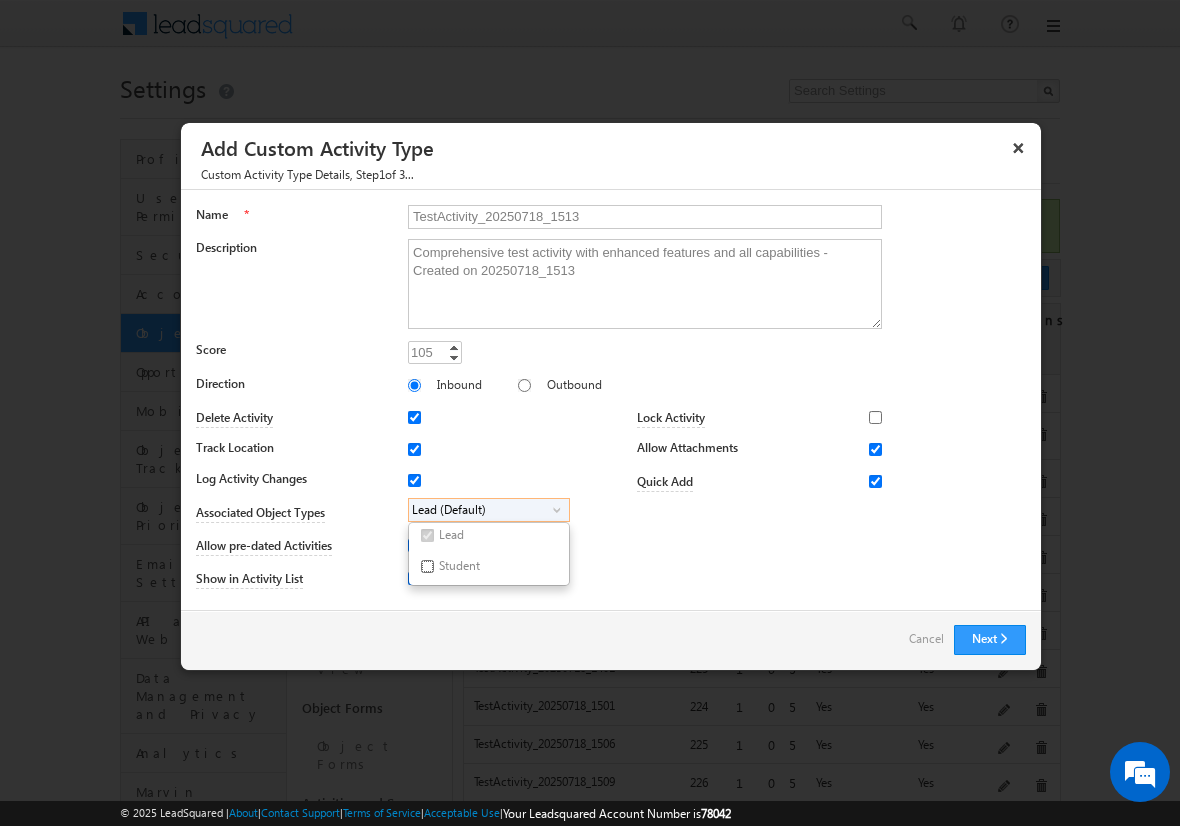 click on "Student" at bounding box center [427, 566] 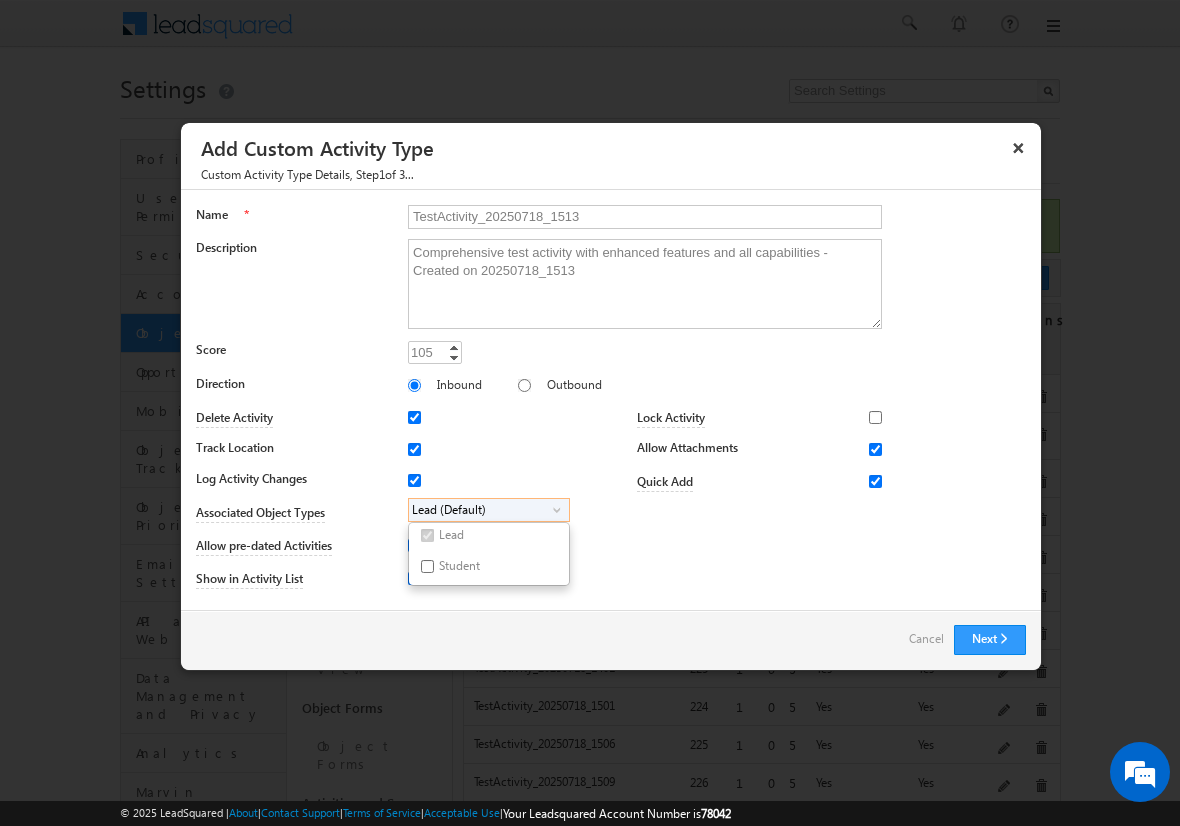 checkbox on "true" 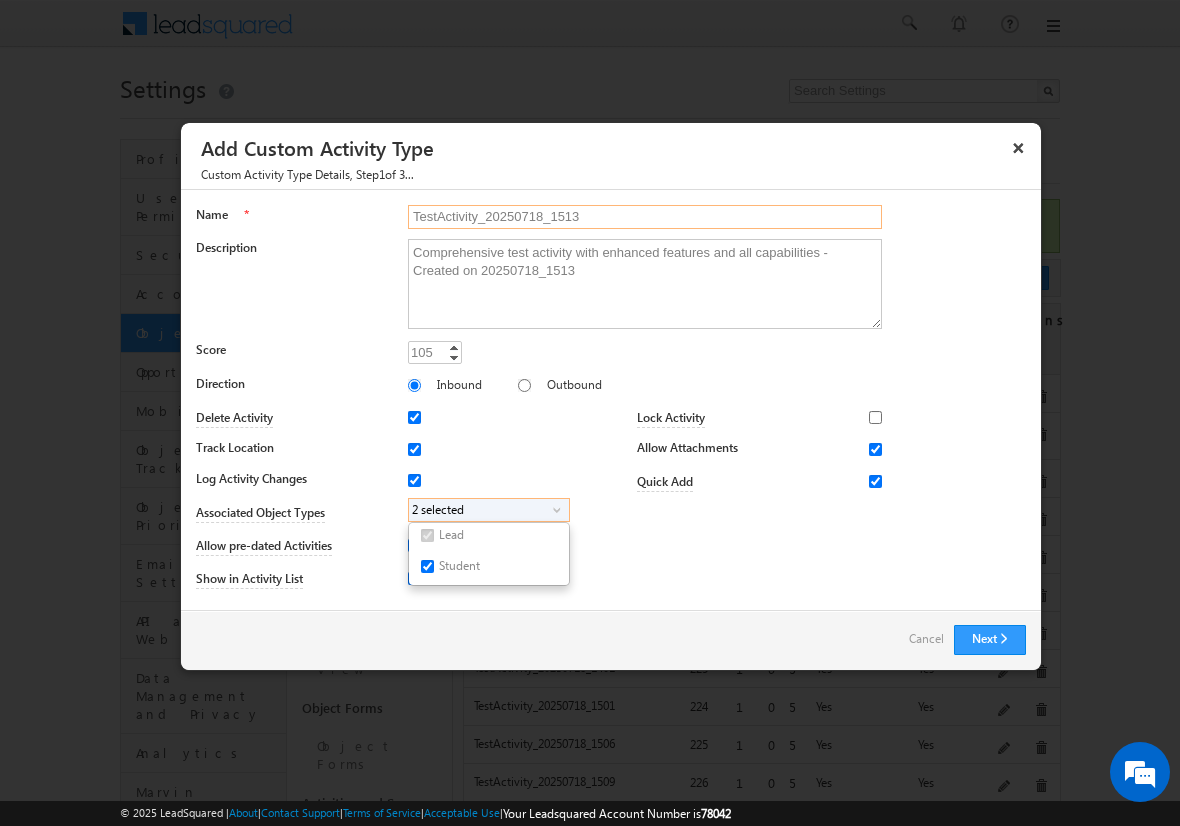 click on "TestActivity_20250718_1513" at bounding box center (645, 217) 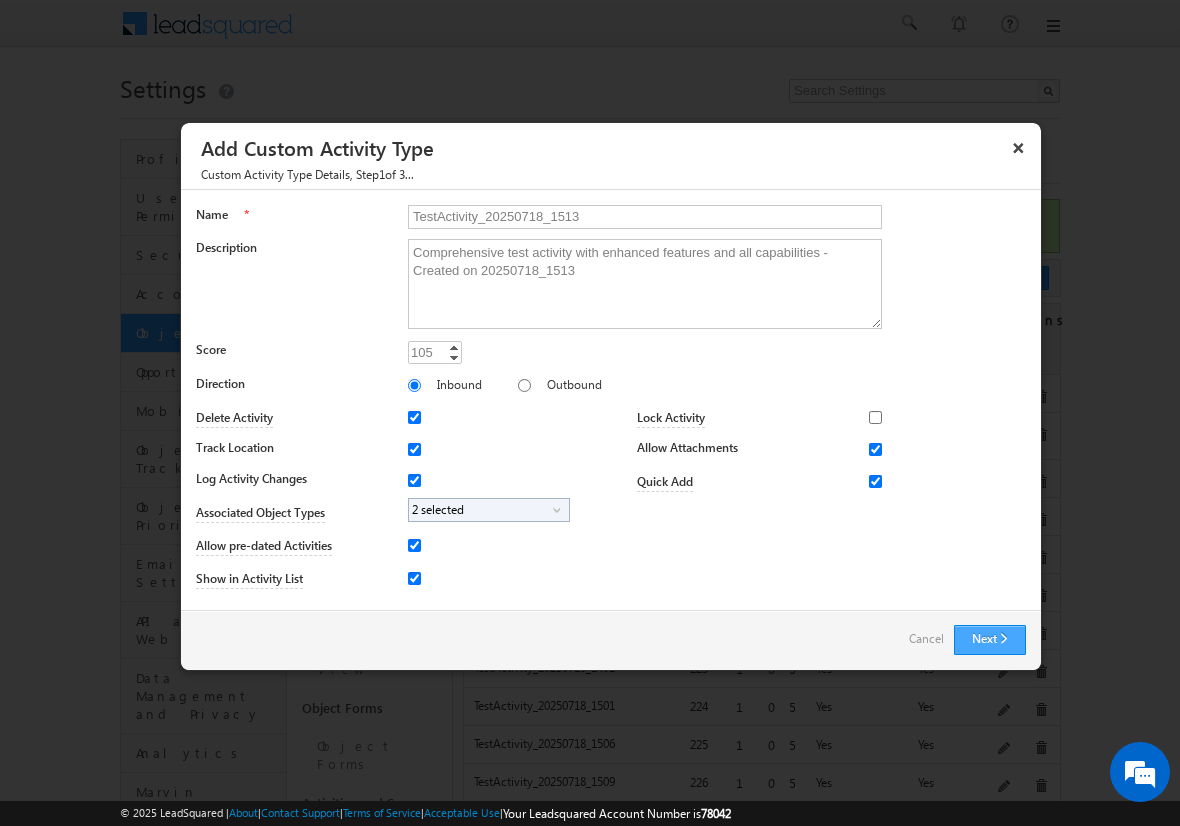 click on "Next" at bounding box center (990, 640) 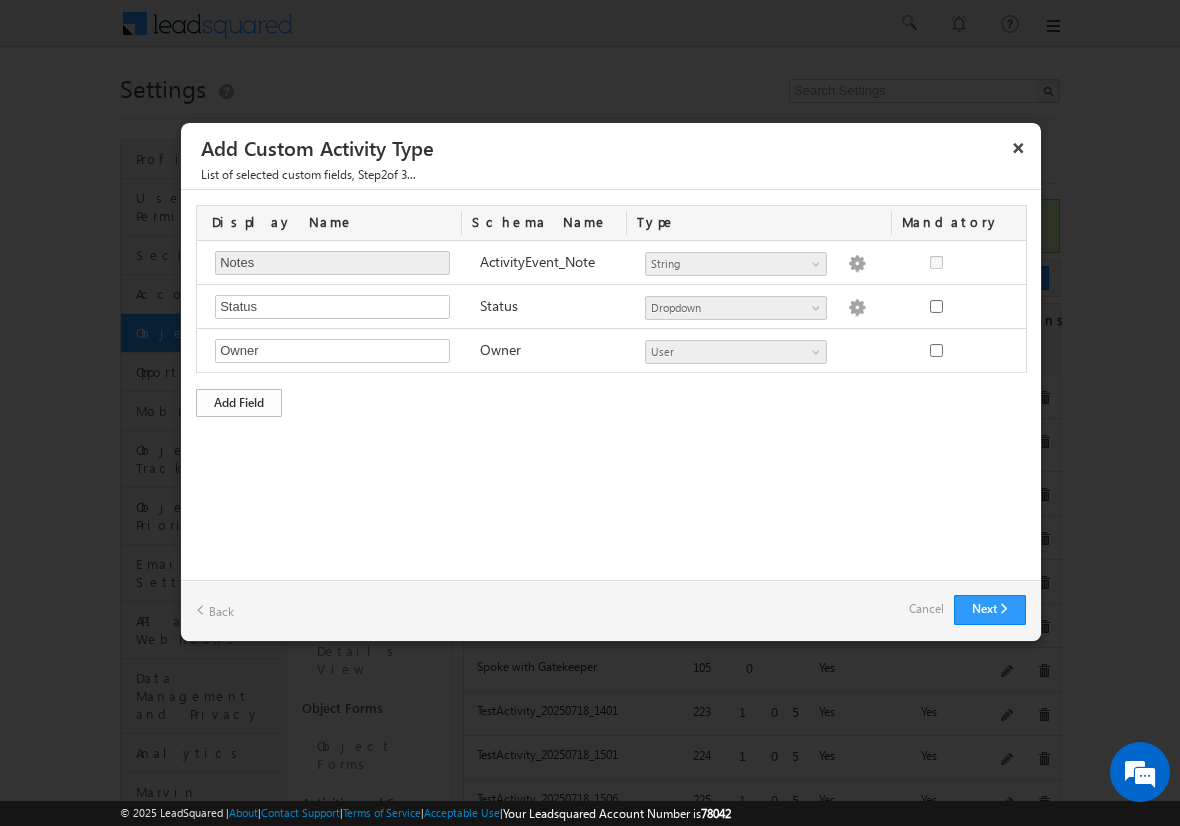click on "Add Field" at bounding box center [239, 403] 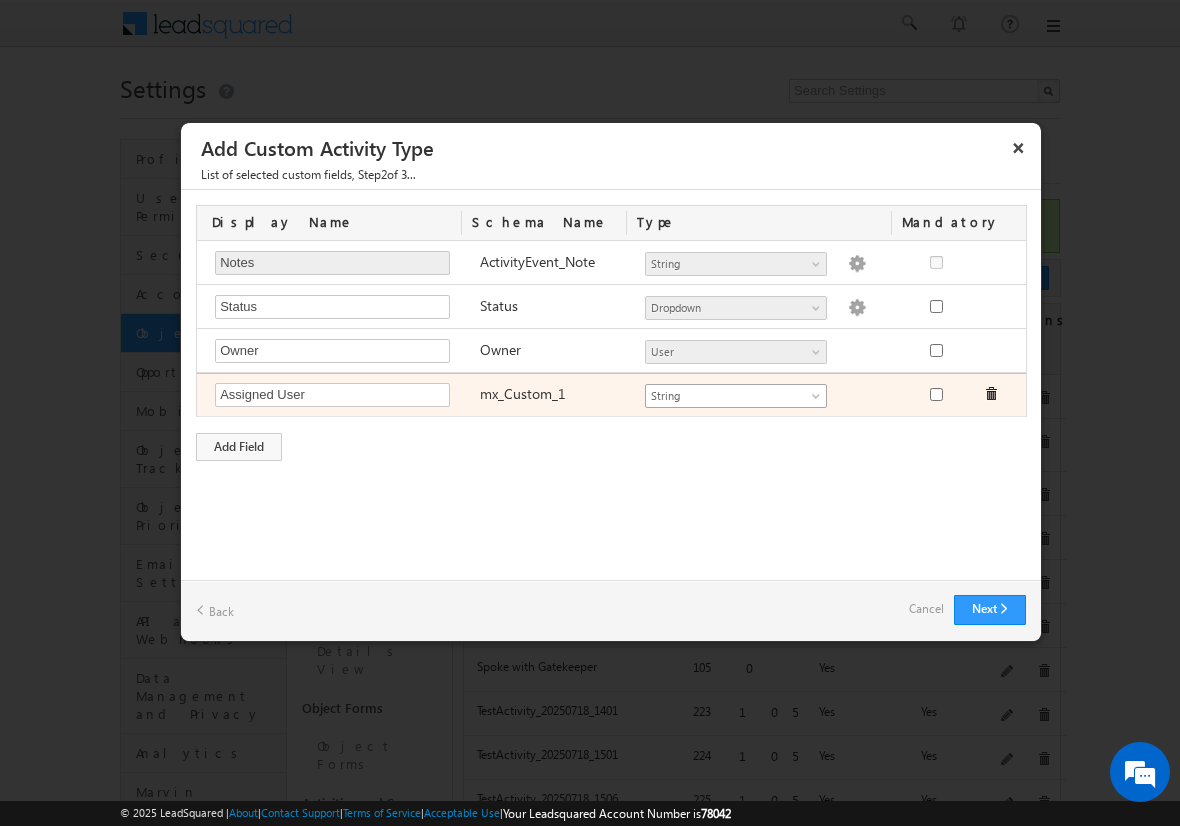 type on "Assigned User" 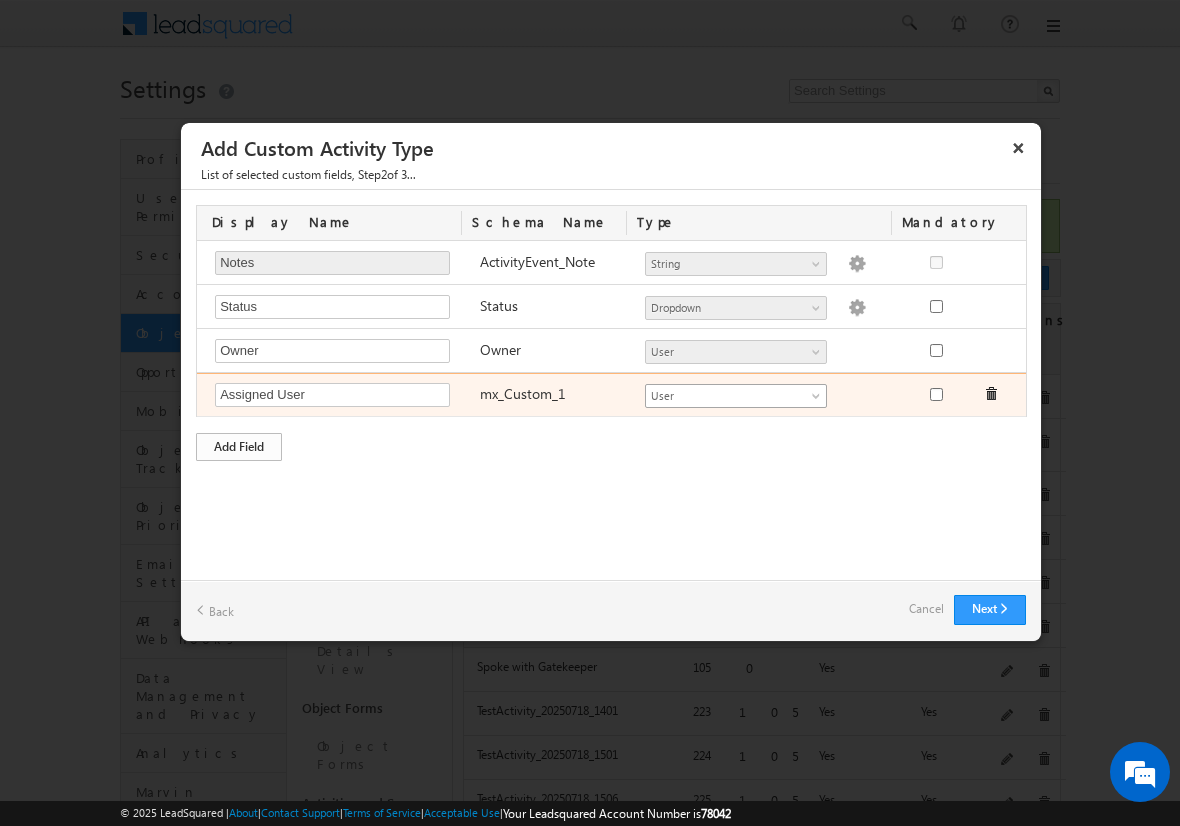 click on "Add Field" at bounding box center [239, 447] 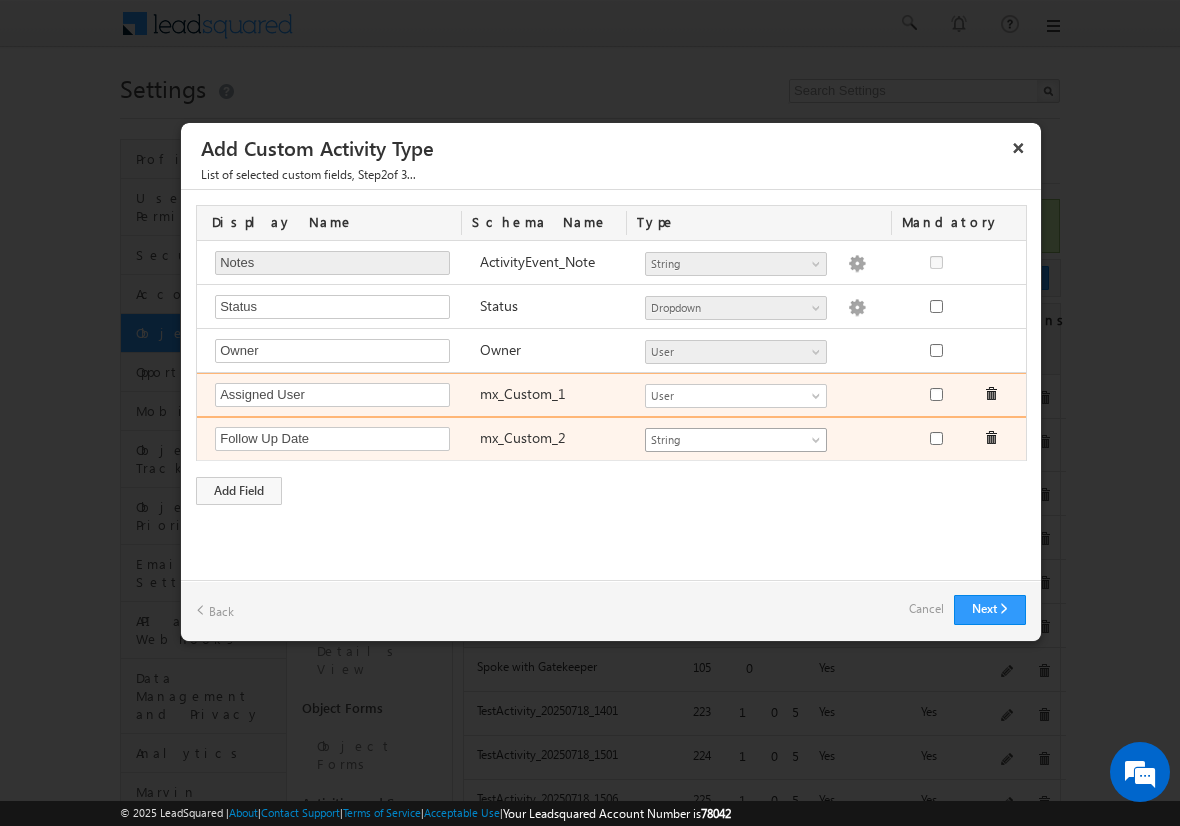 type on "Follow Up Date" 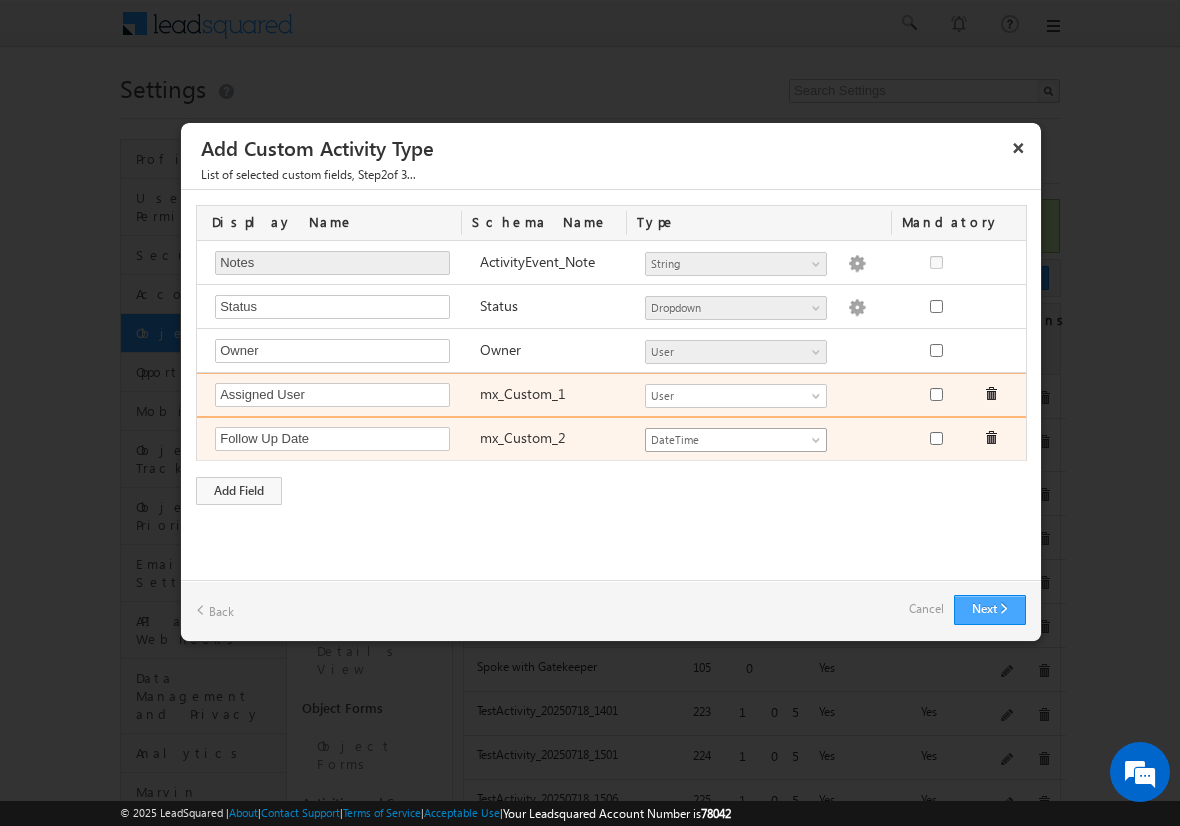 click on "Next" at bounding box center [990, 610] 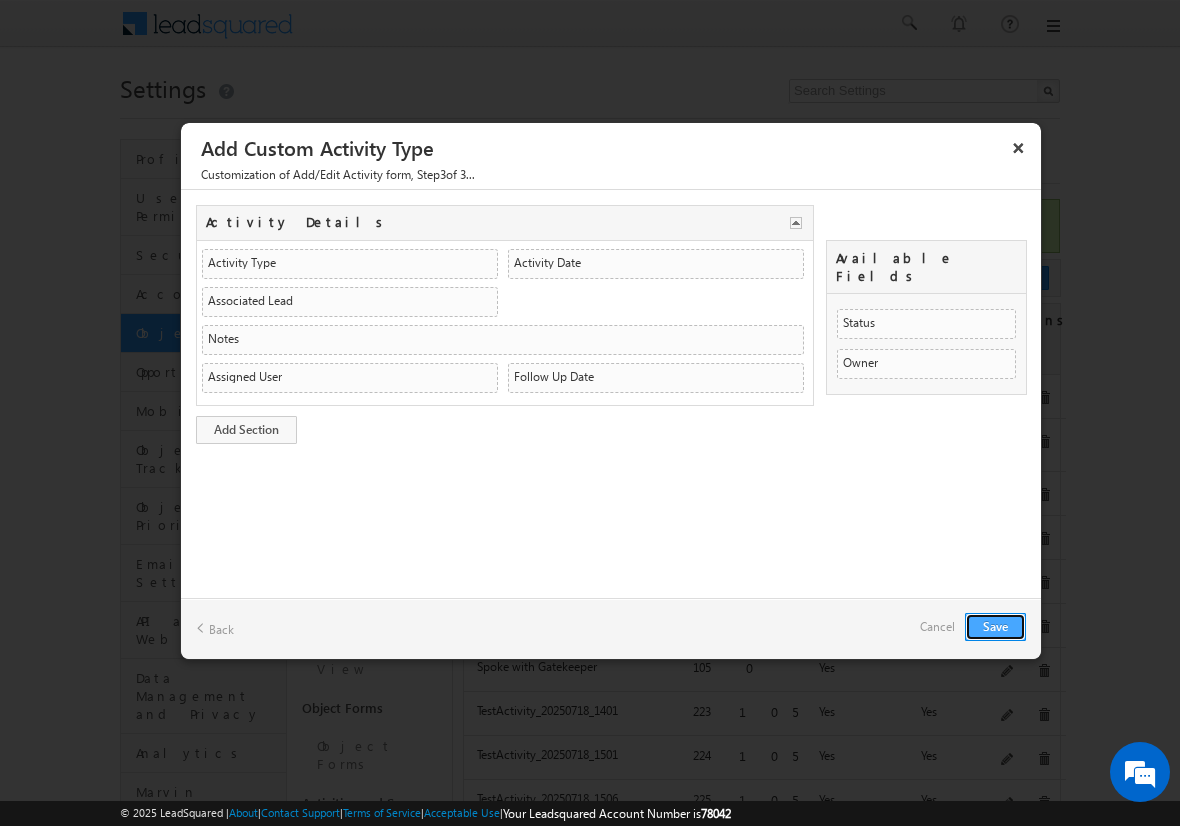 type 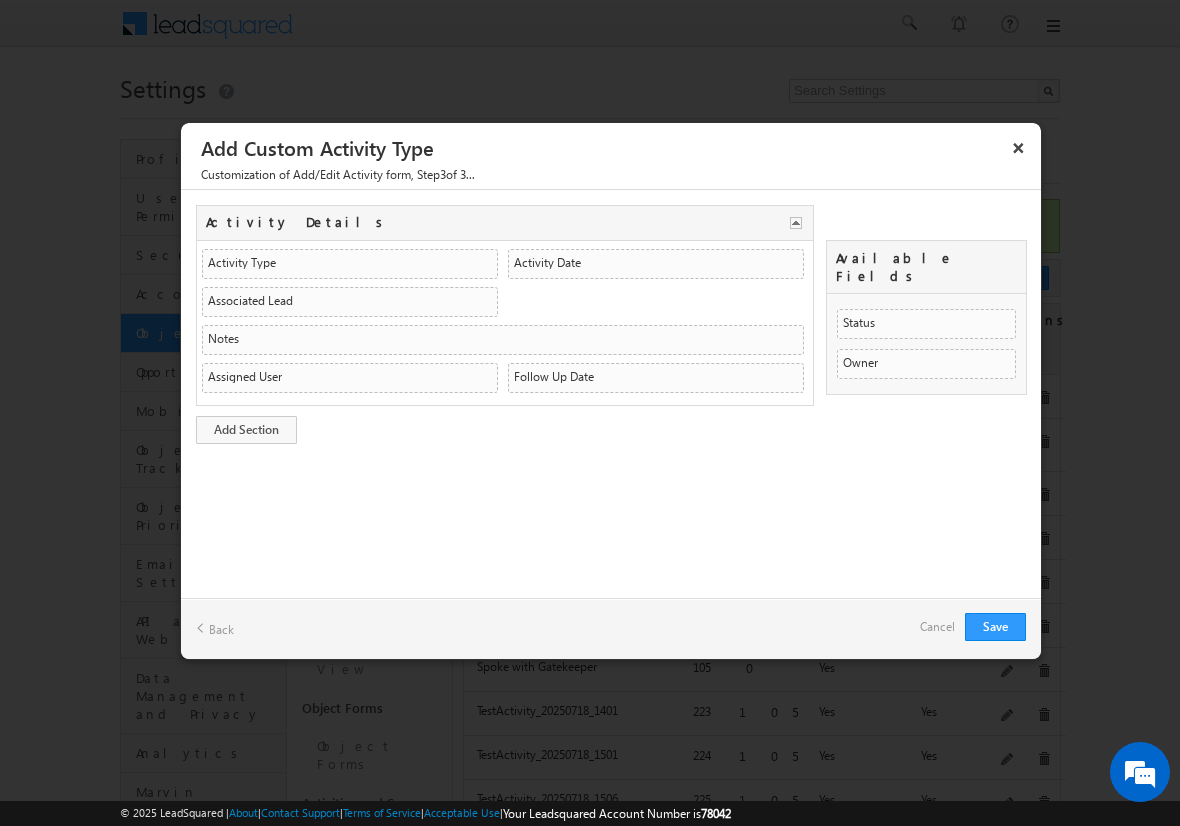 click on "Cancel" at bounding box center [937, 627] 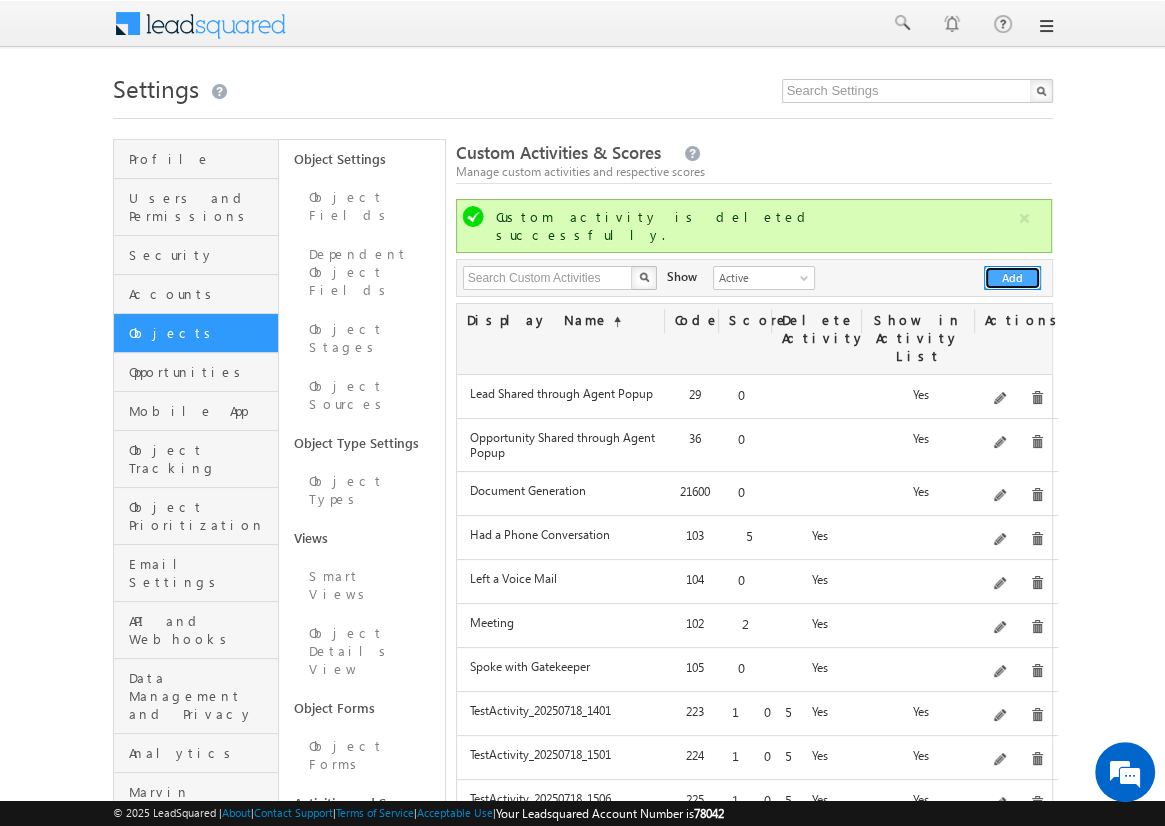 click on "Add" at bounding box center [1012, 278] 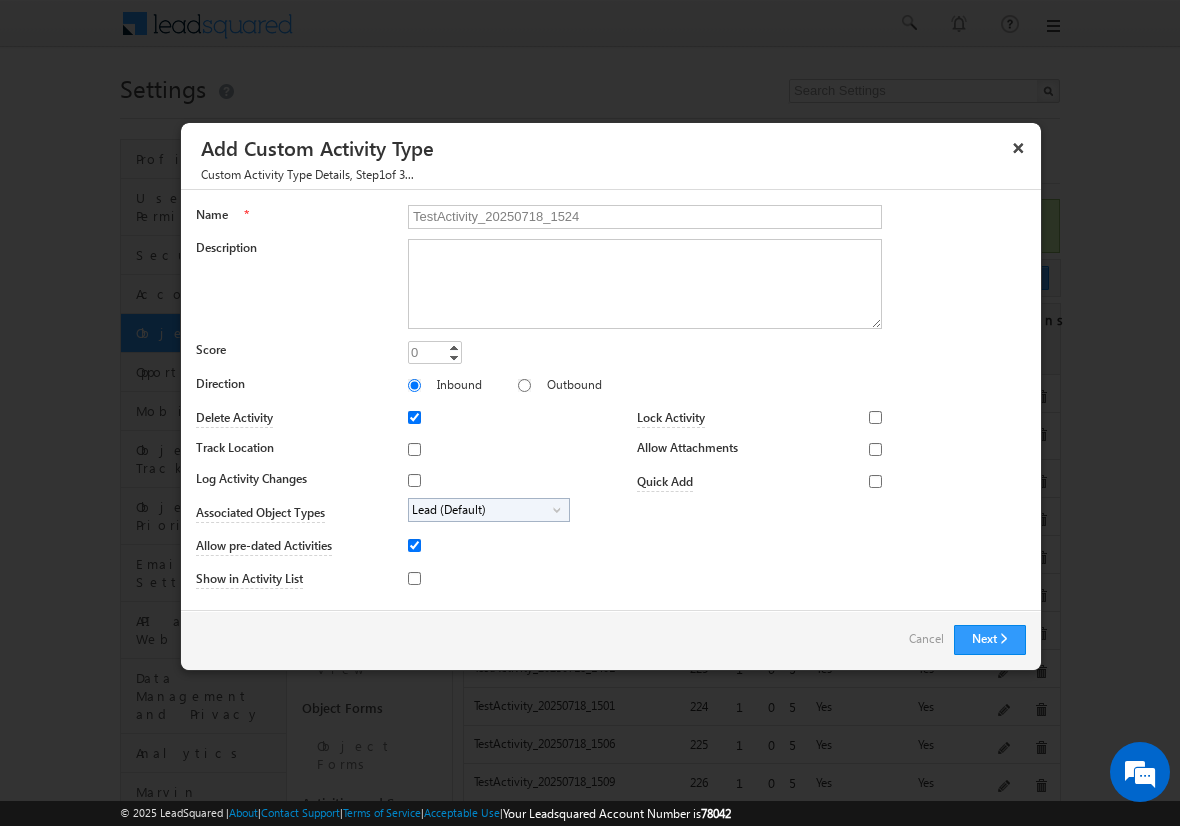 type on "TestActivity_20250718_1524" 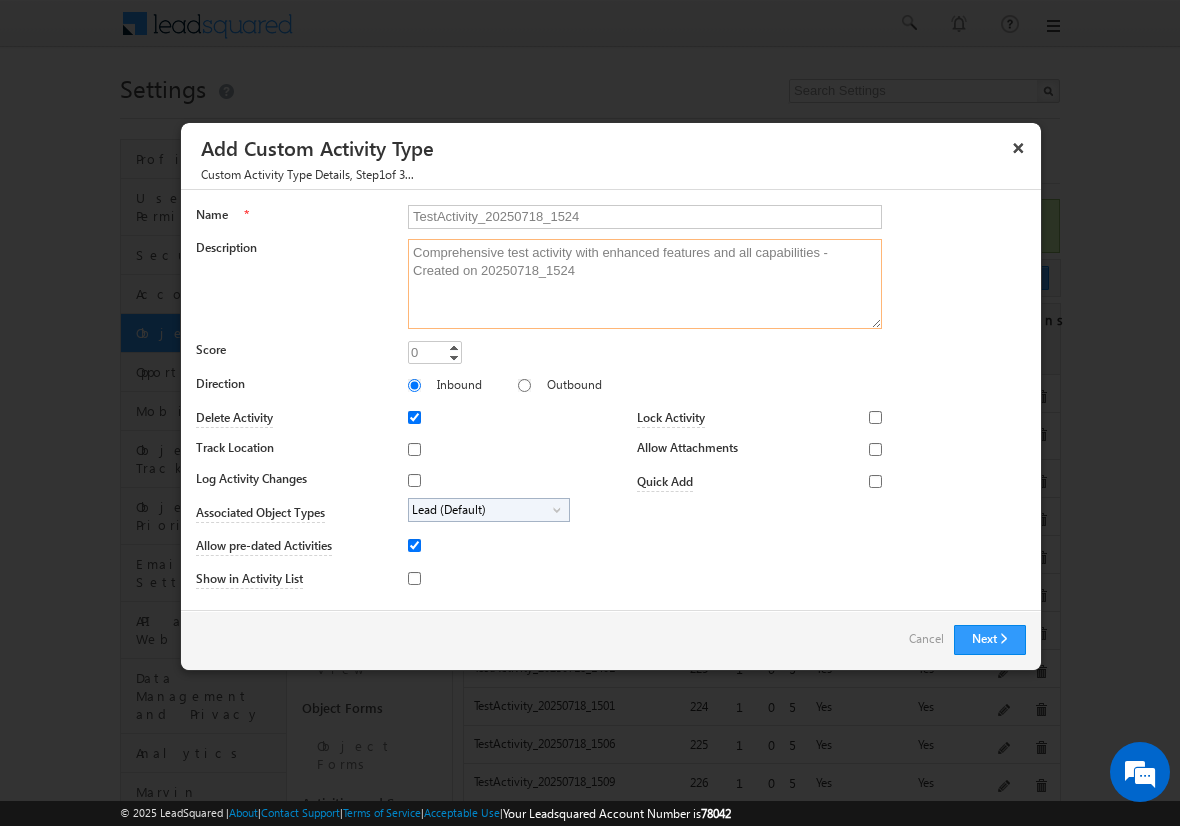 type on "Comprehensive test activity with enhanced features and all capabilities - Created on 20250718_1524" 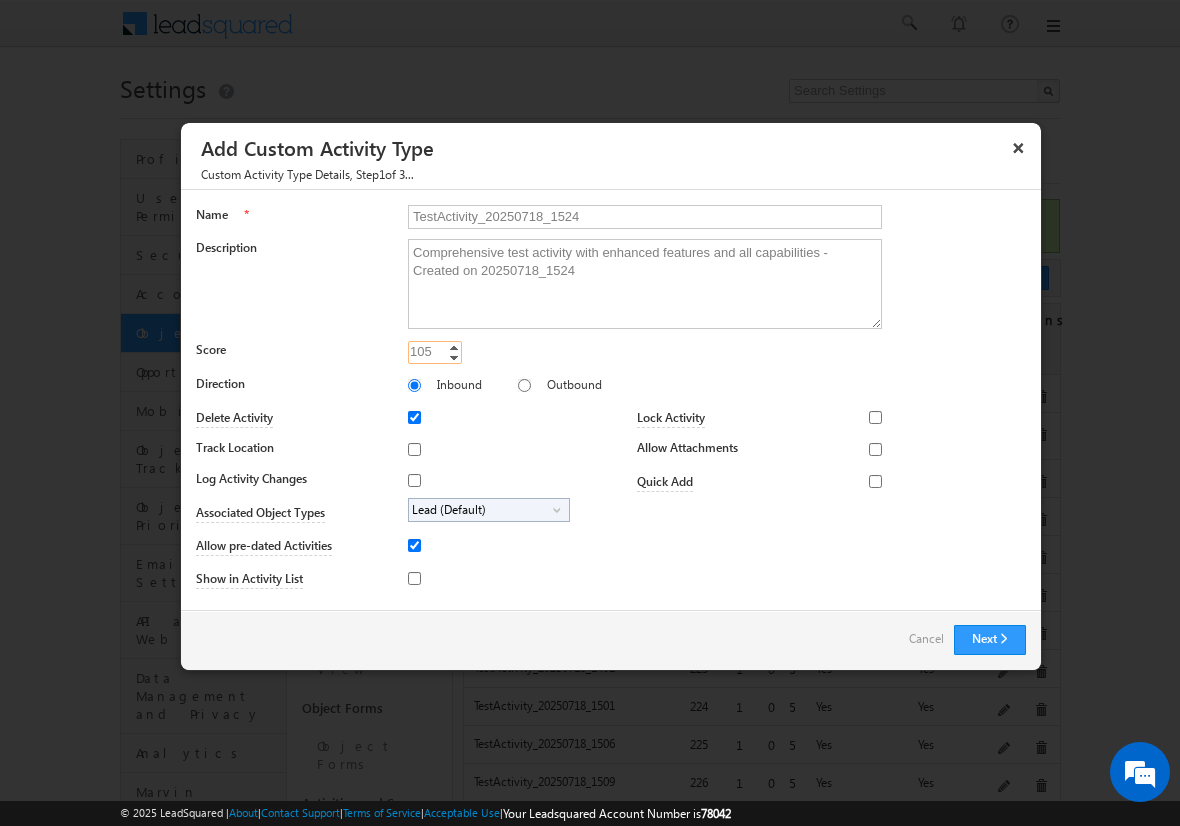 type on "105" 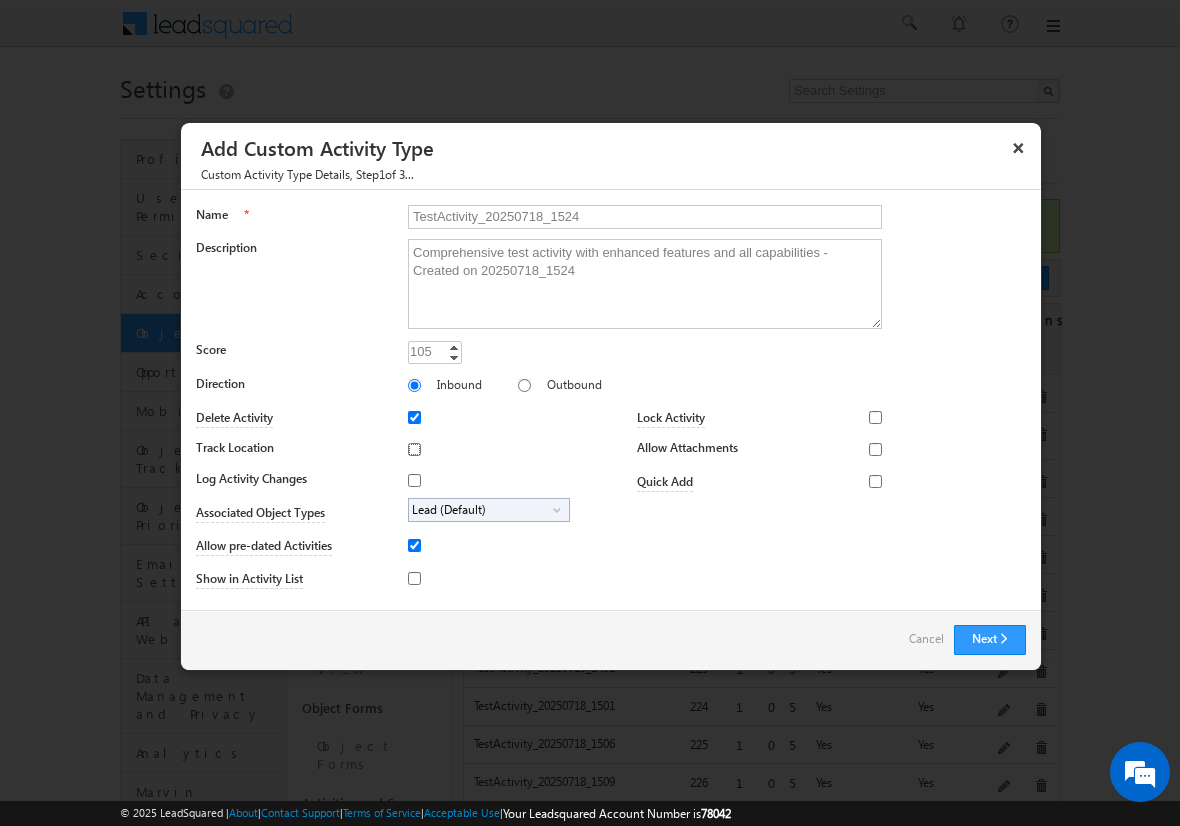 click on "Track Location" at bounding box center [414, 449] 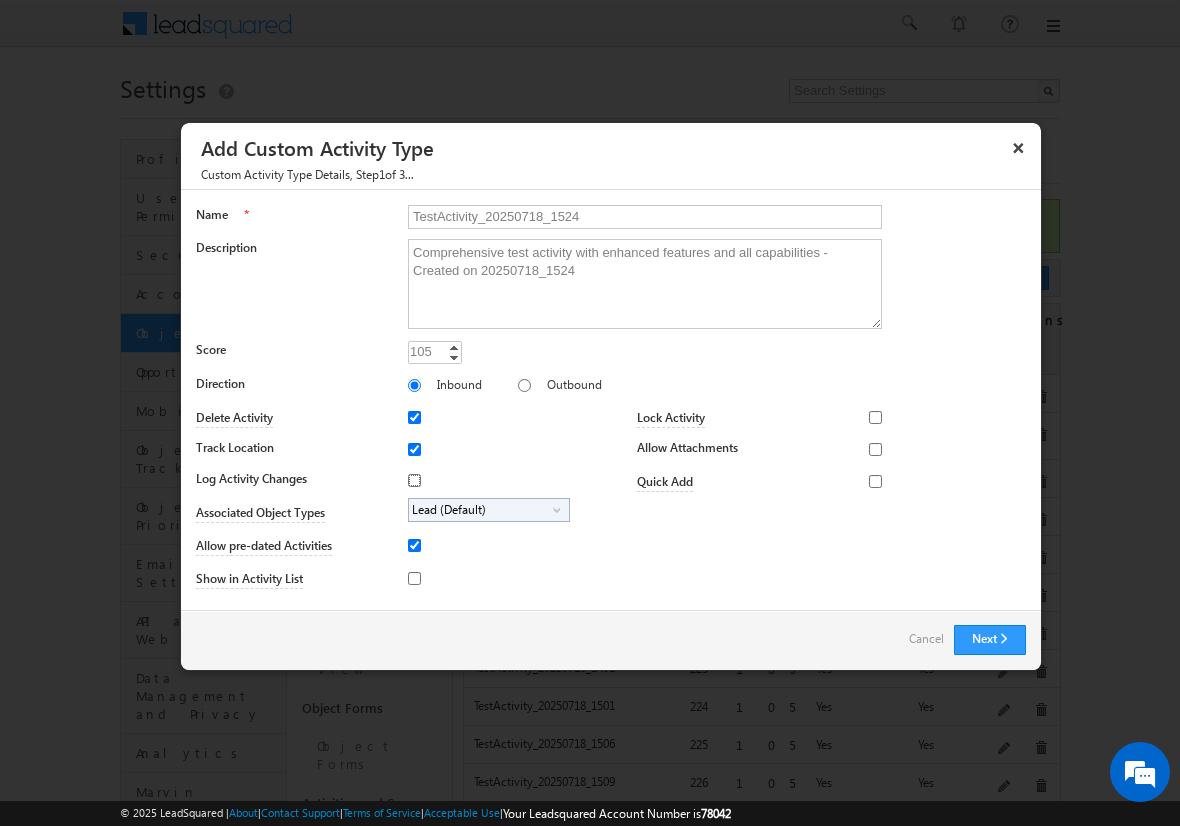 click on "Log Activity Changes" at bounding box center (414, 480) 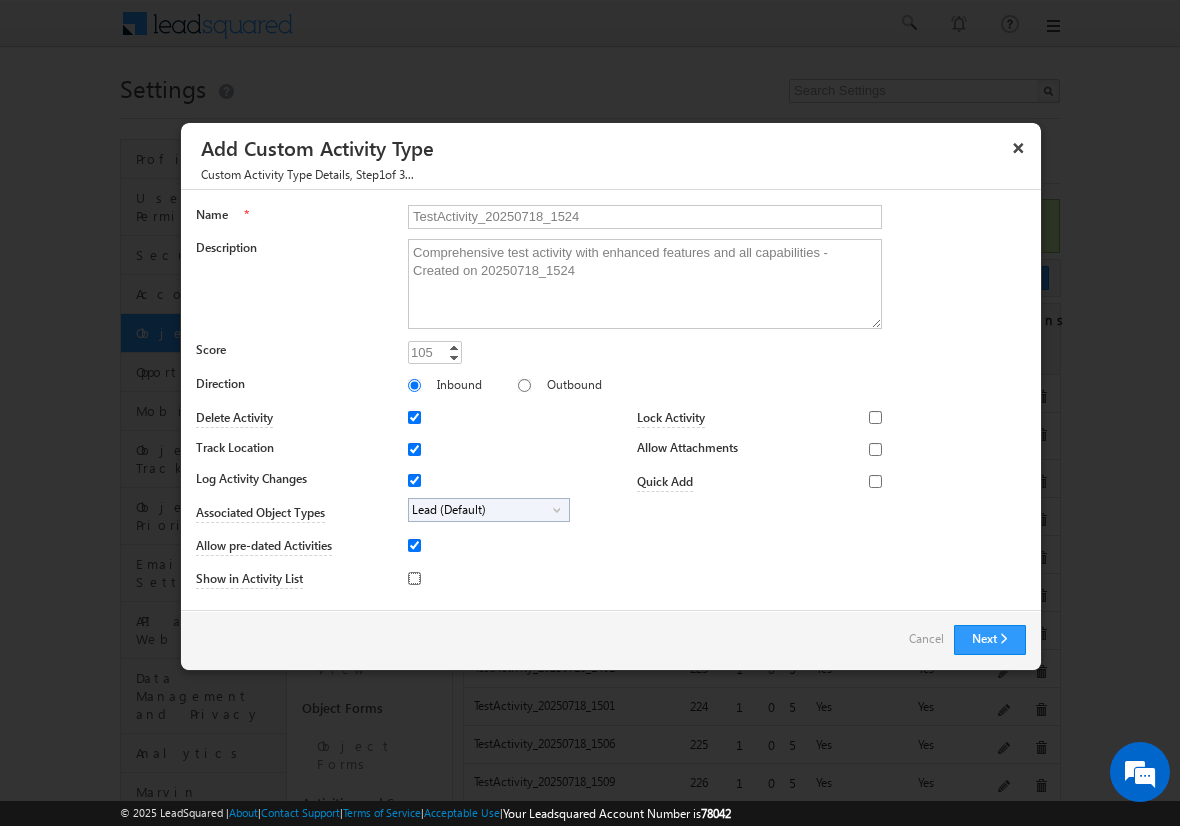 click on "Show in Activity List" at bounding box center [414, 578] 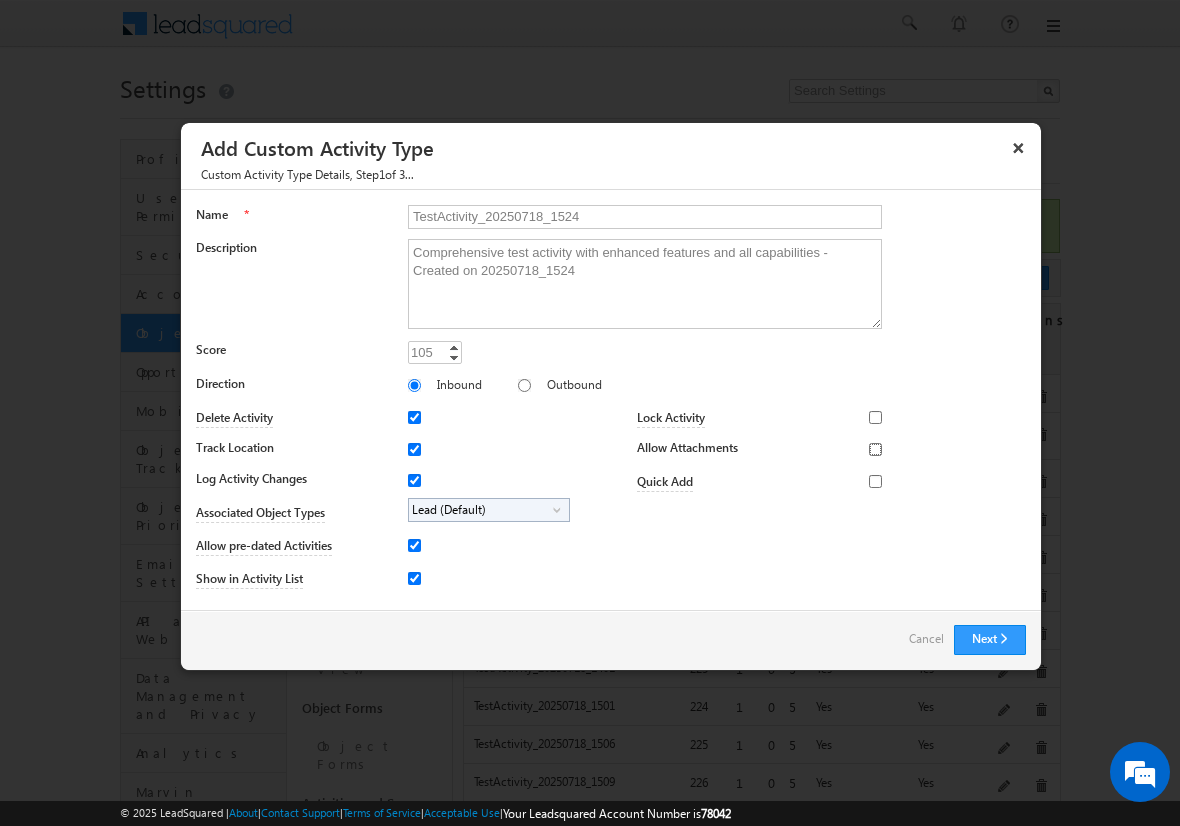 click on "Allow Attachments" at bounding box center [875, 449] 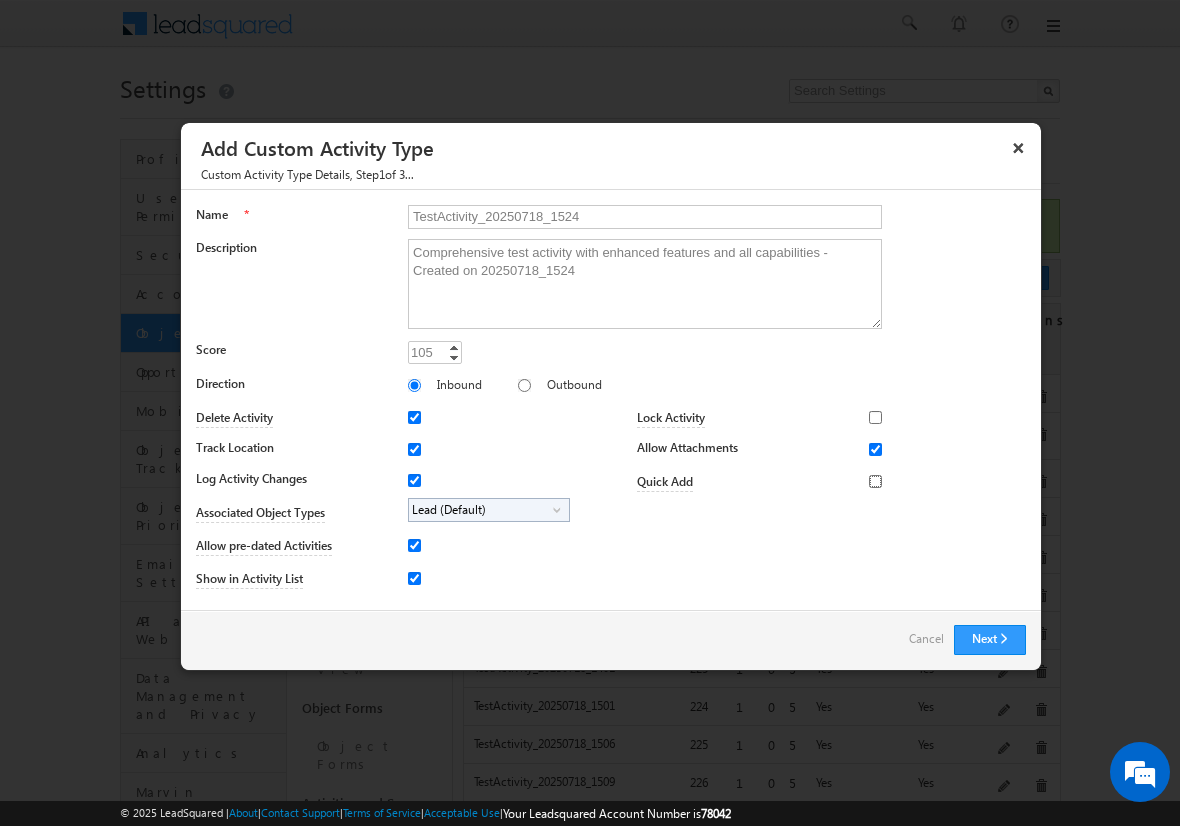 click on "Quick Add" at bounding box center (875, 481) 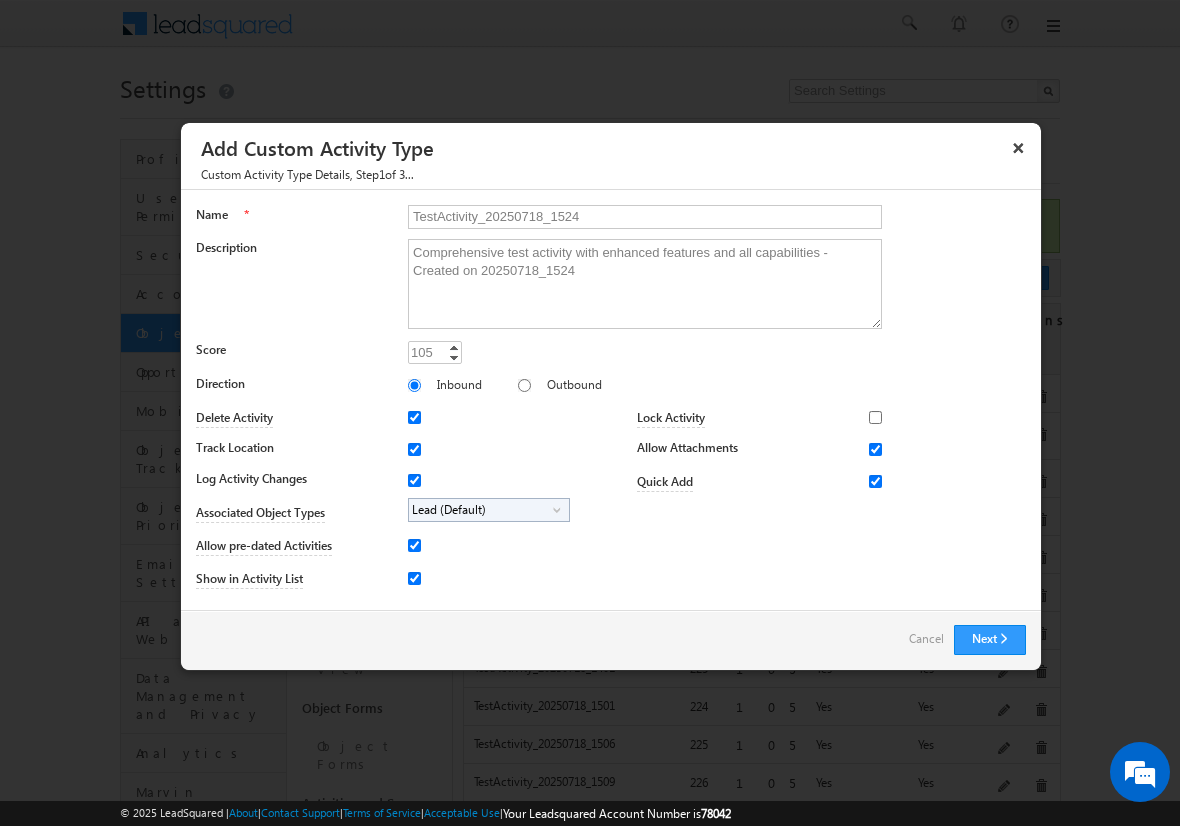 click on "Lead (Default)" at bounding box center (481, 510) 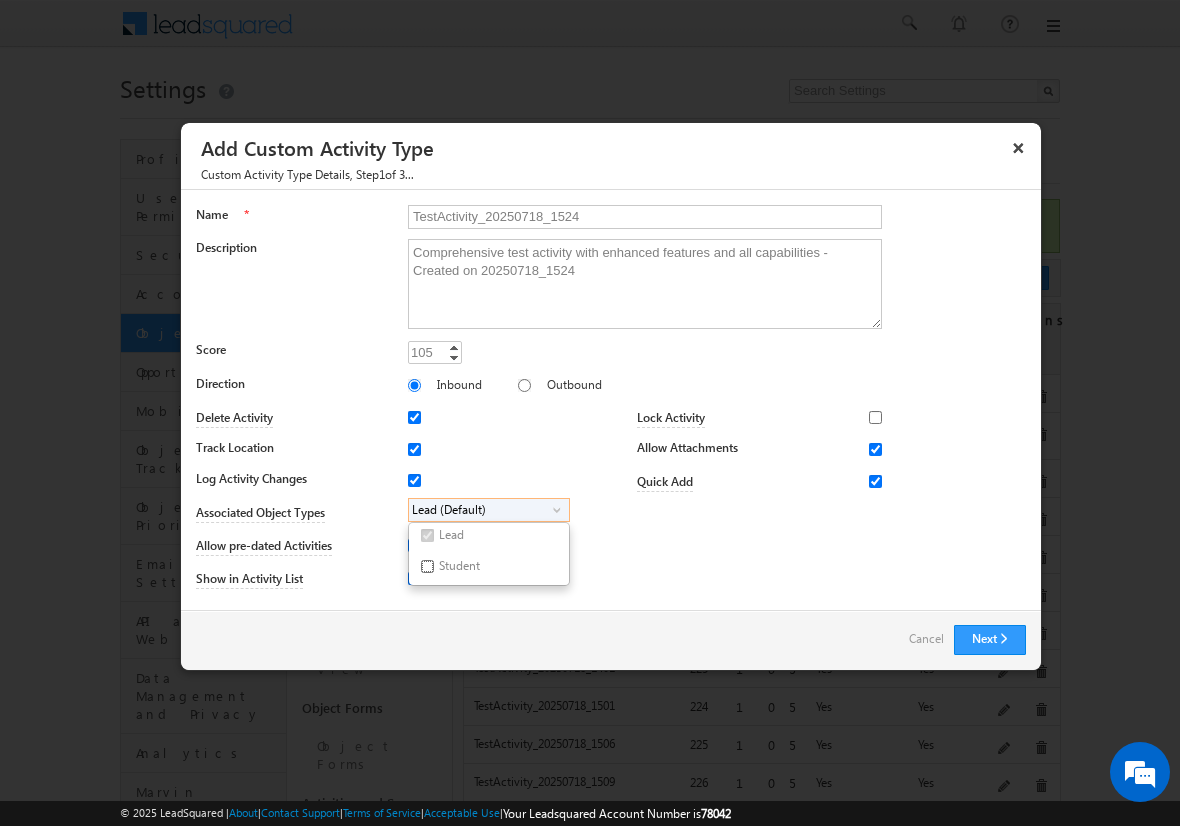 click on "Student" at bounding box center [427, 566] 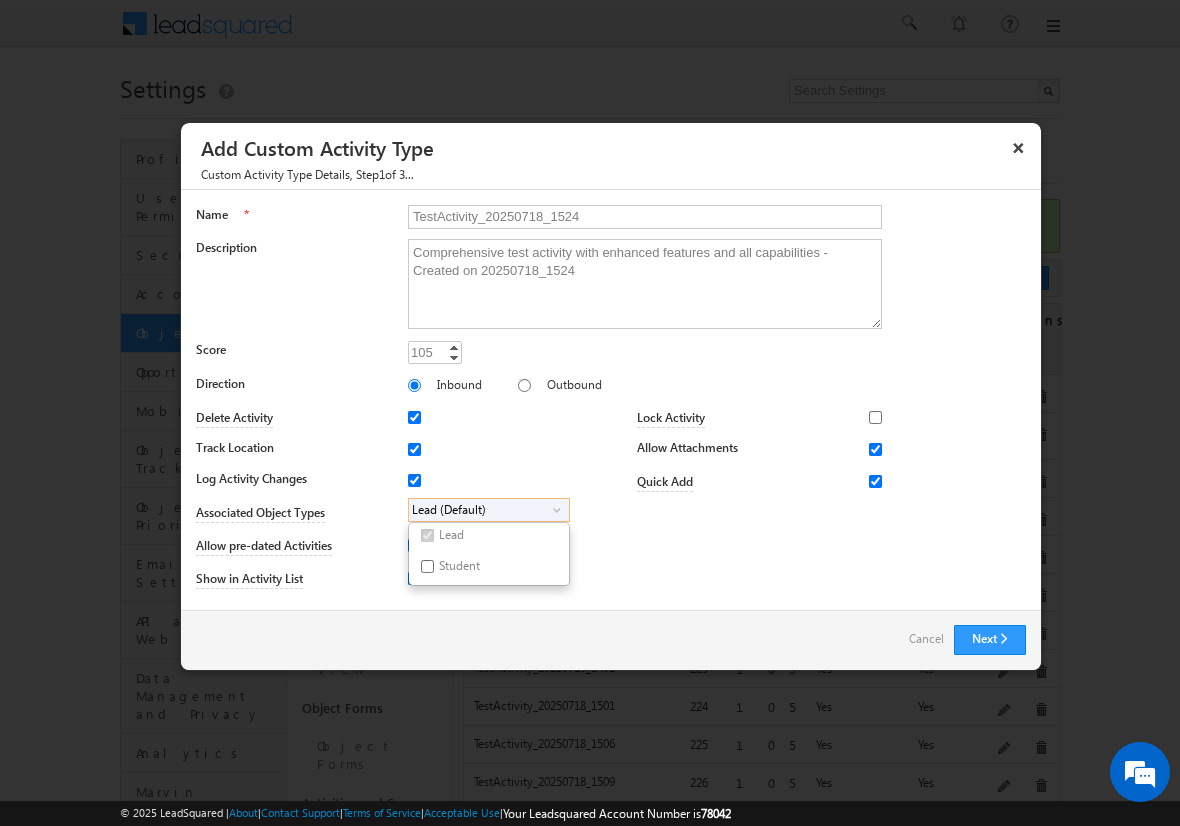 checkbox on "true" 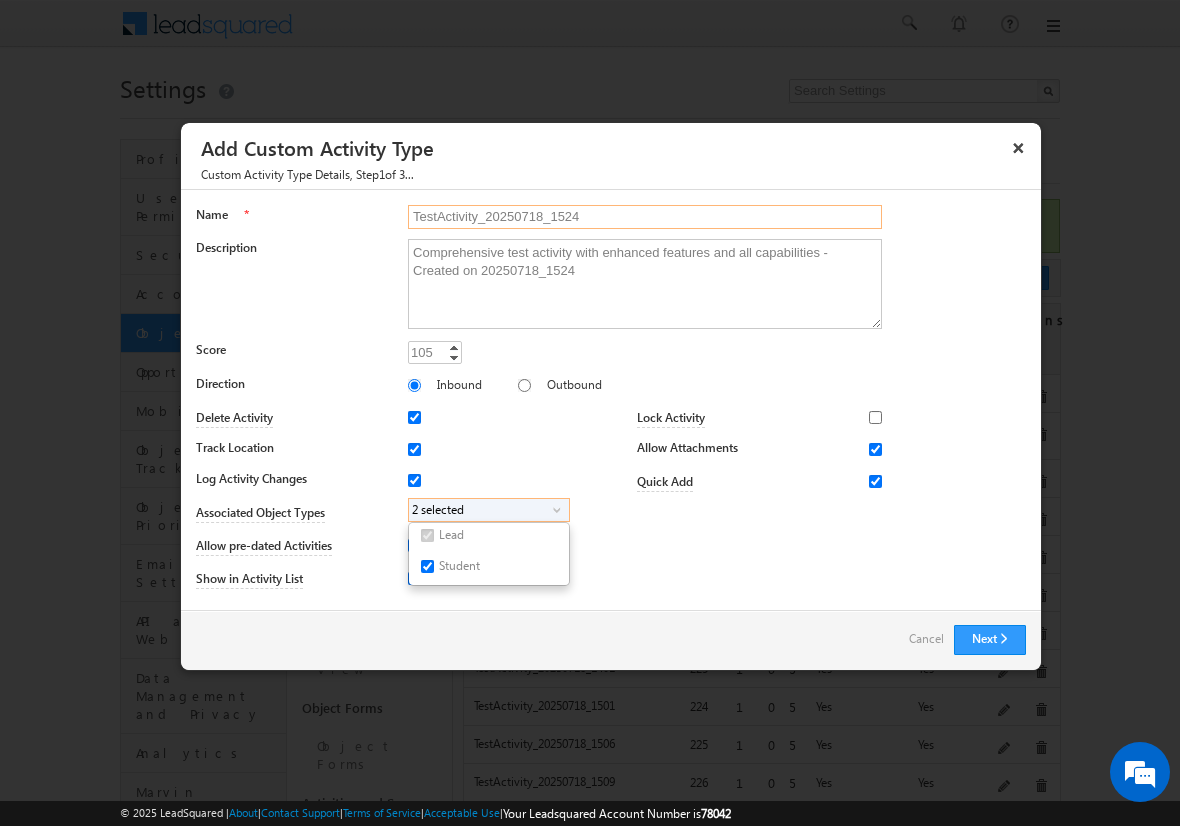 click on "TestActivity_20250718_1524" at bounding box center [645, 217] 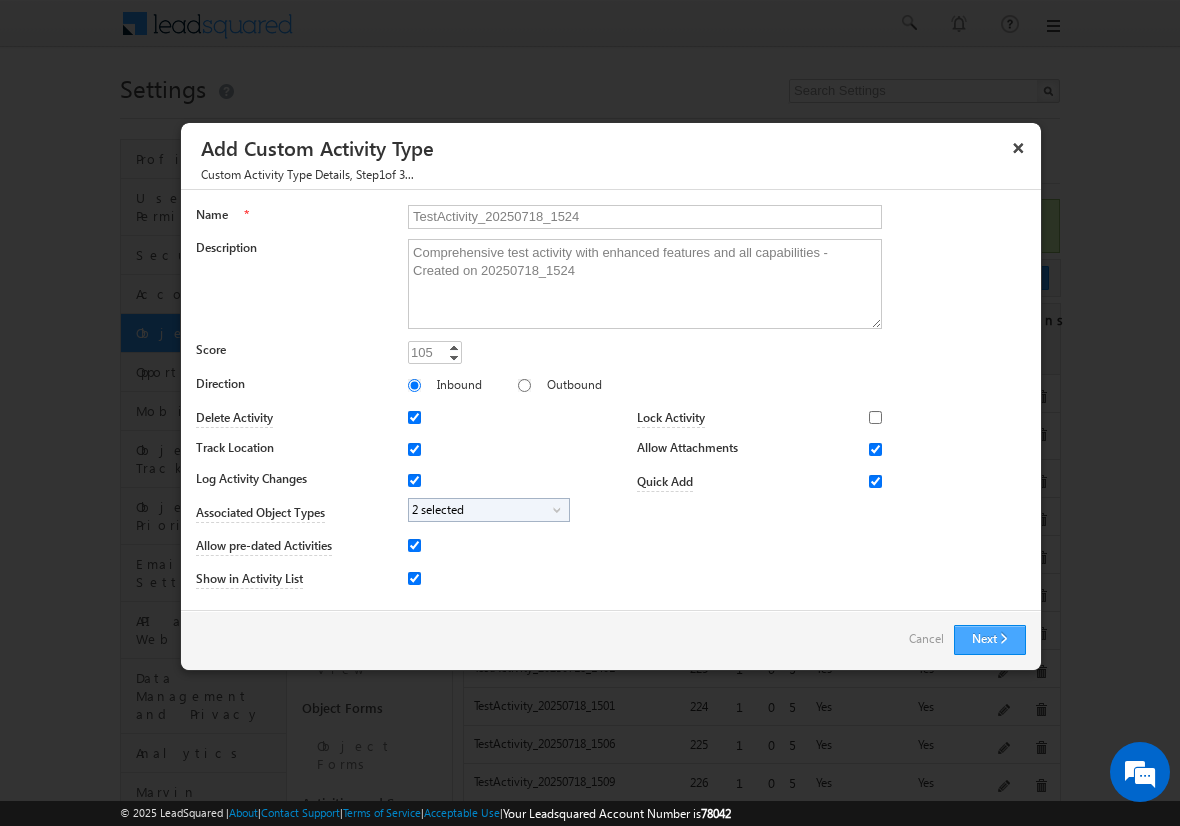 click on "Next" at bounding box center [990, 640] 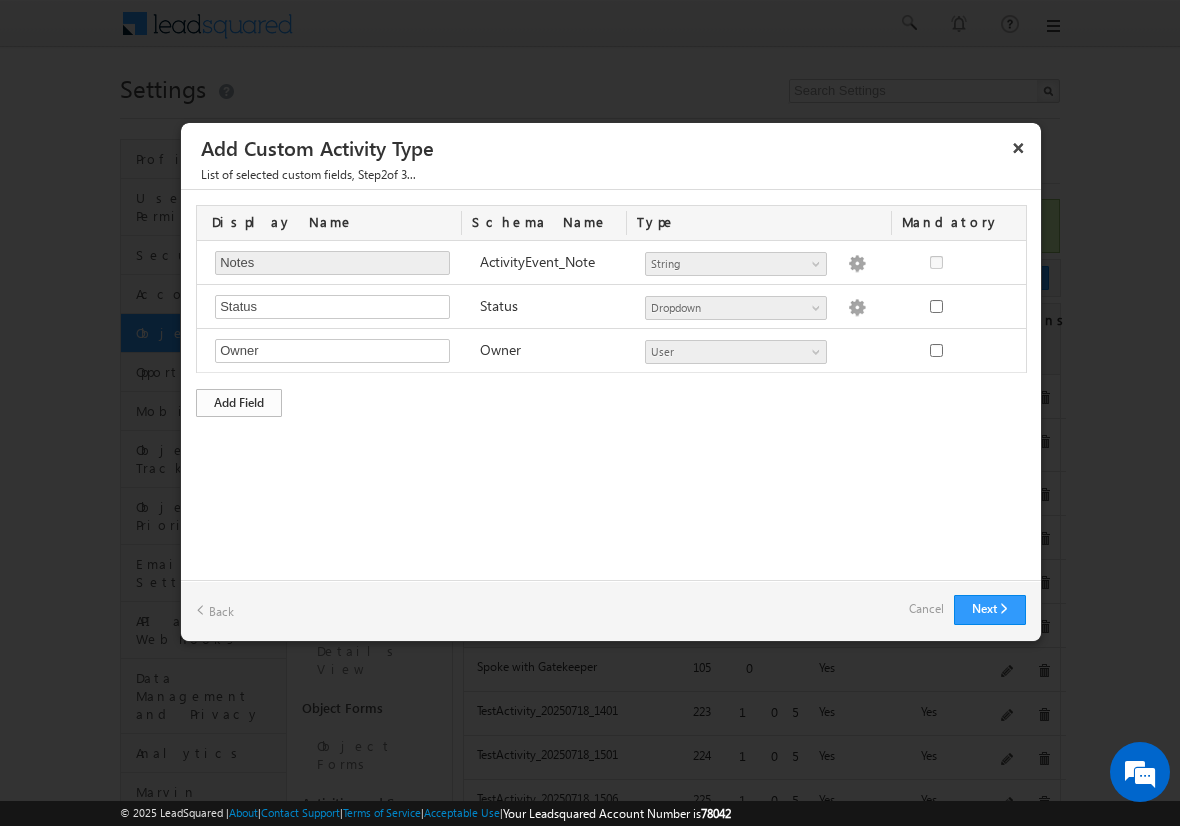 click on "Add Field" at bounding box center [239, 403] 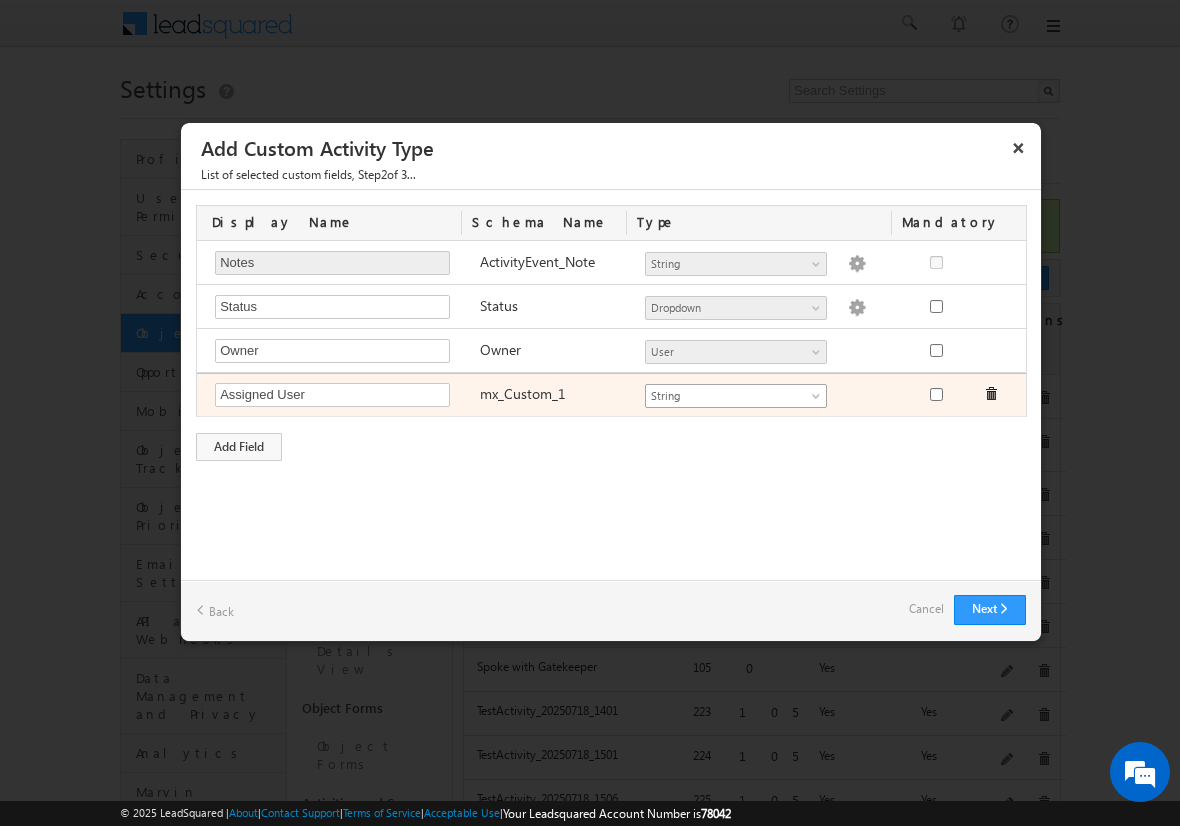 type on "Assigned User" 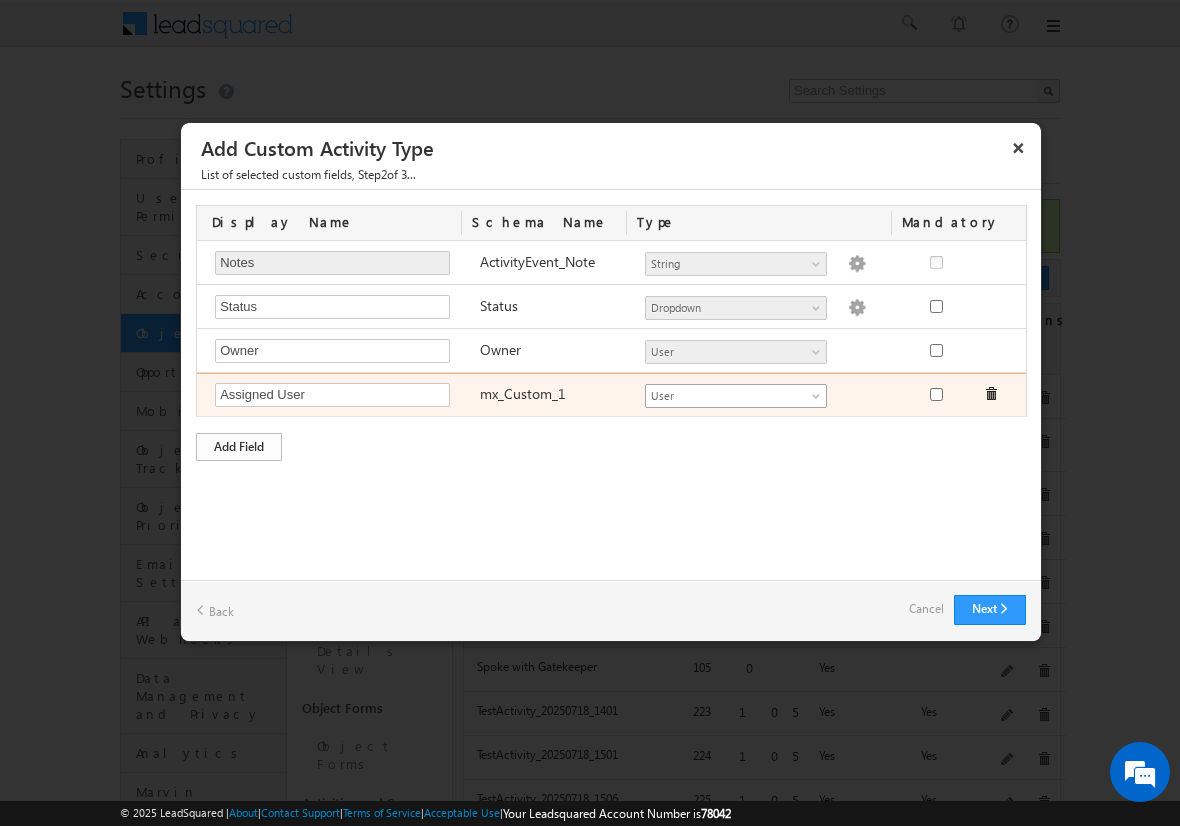 click on "Add Field" at bounding box center [239, 447] 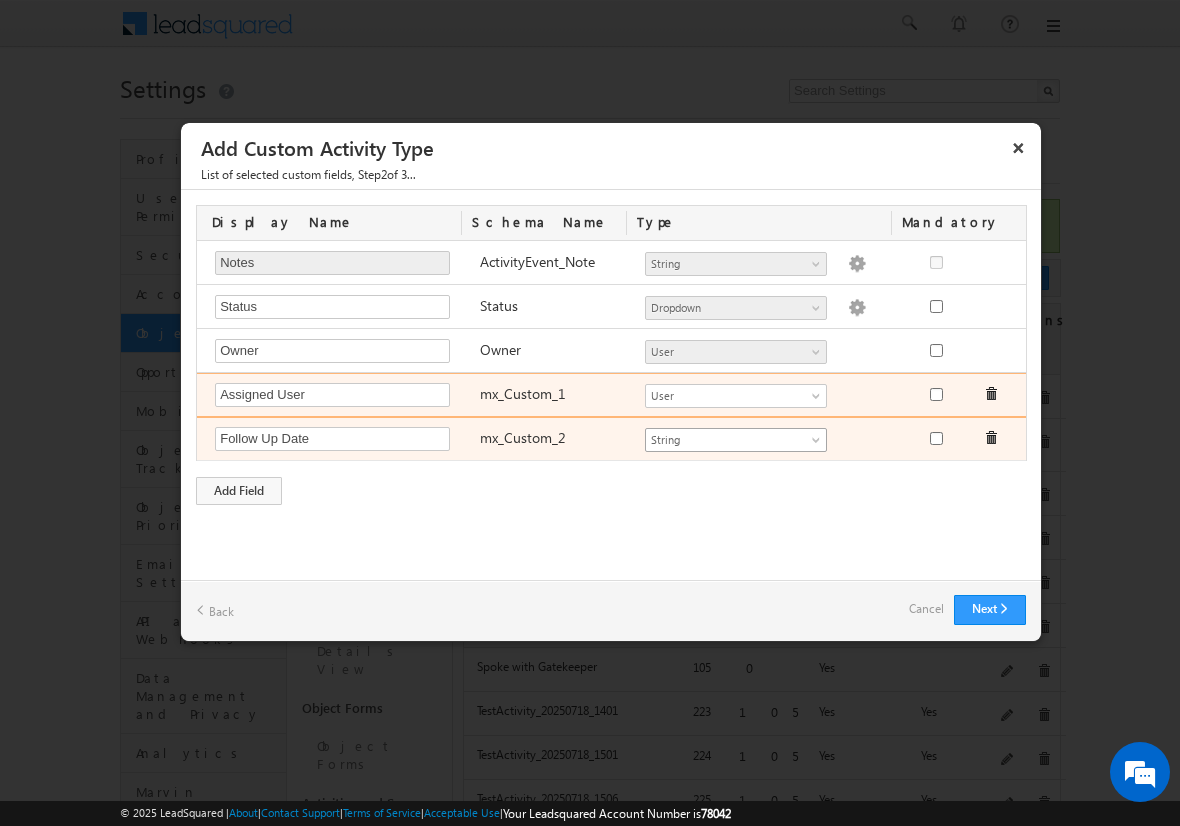 type on "Follow Up Date" 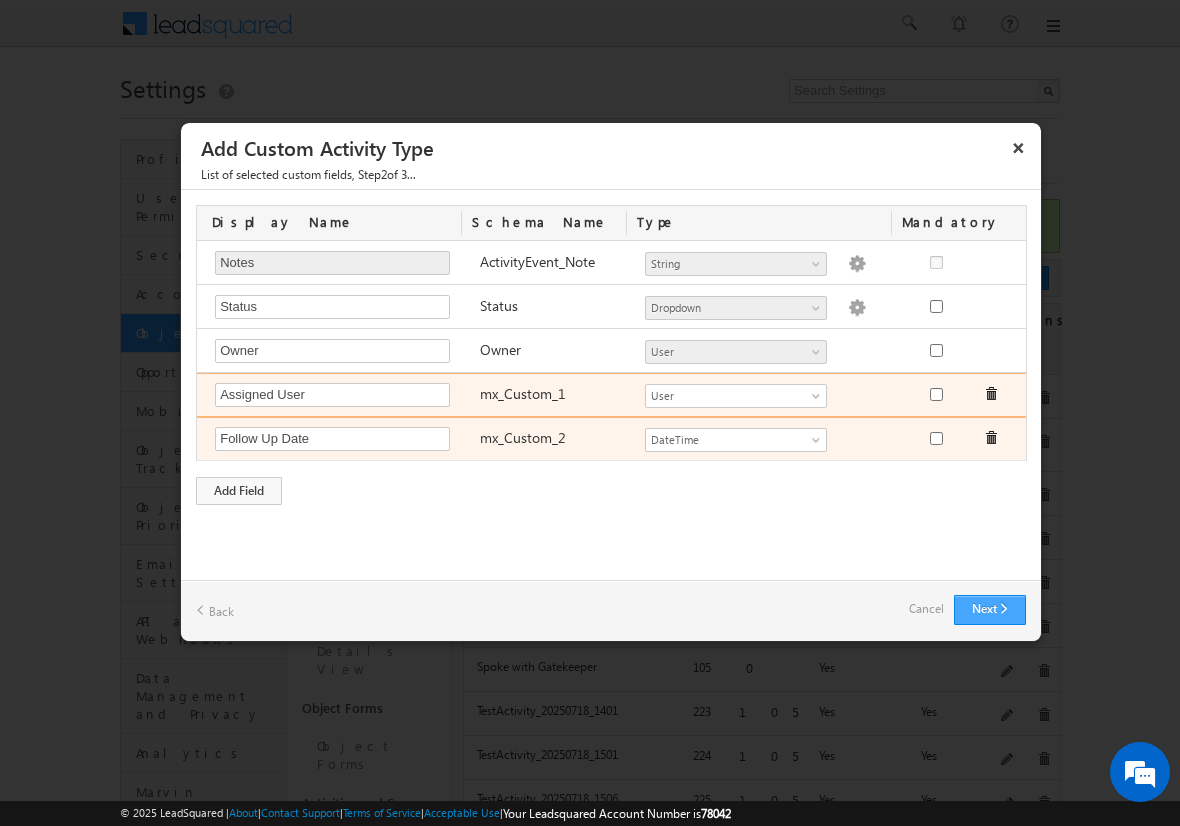 click on "Next" at bounding box center (990, 610) 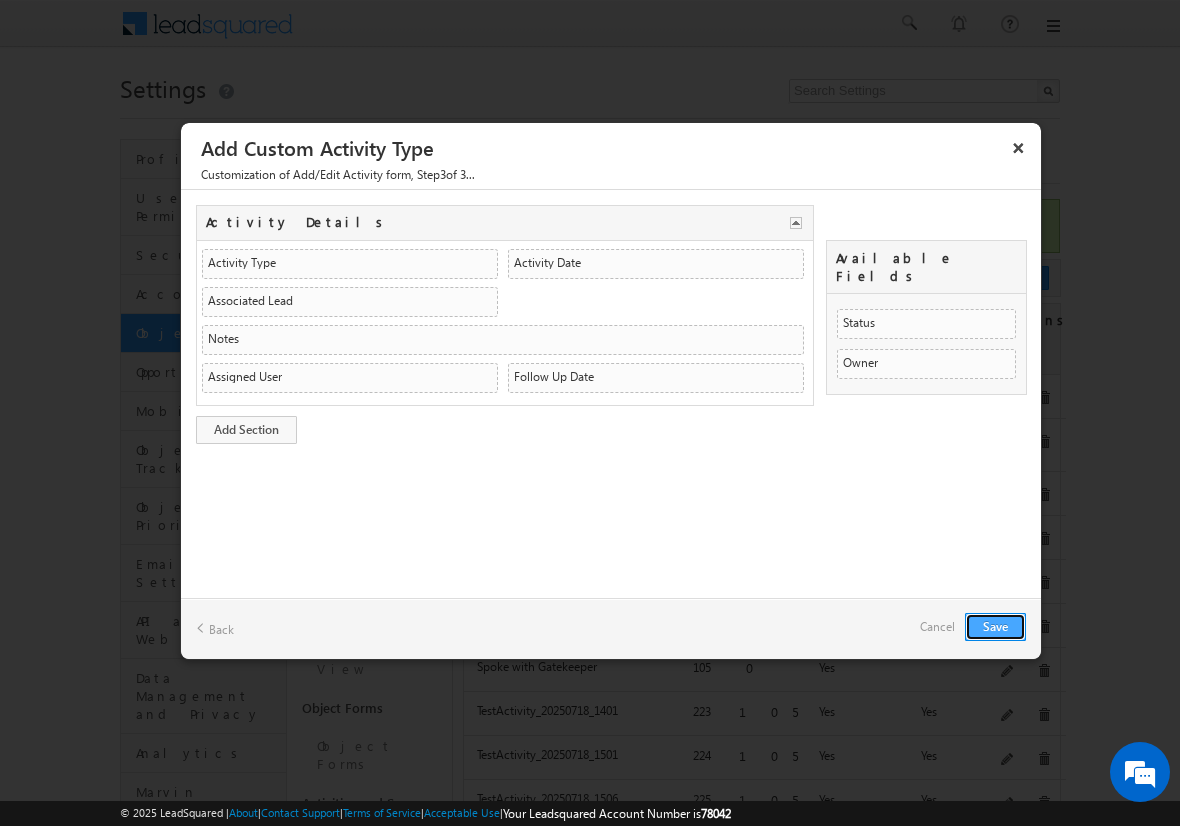 type 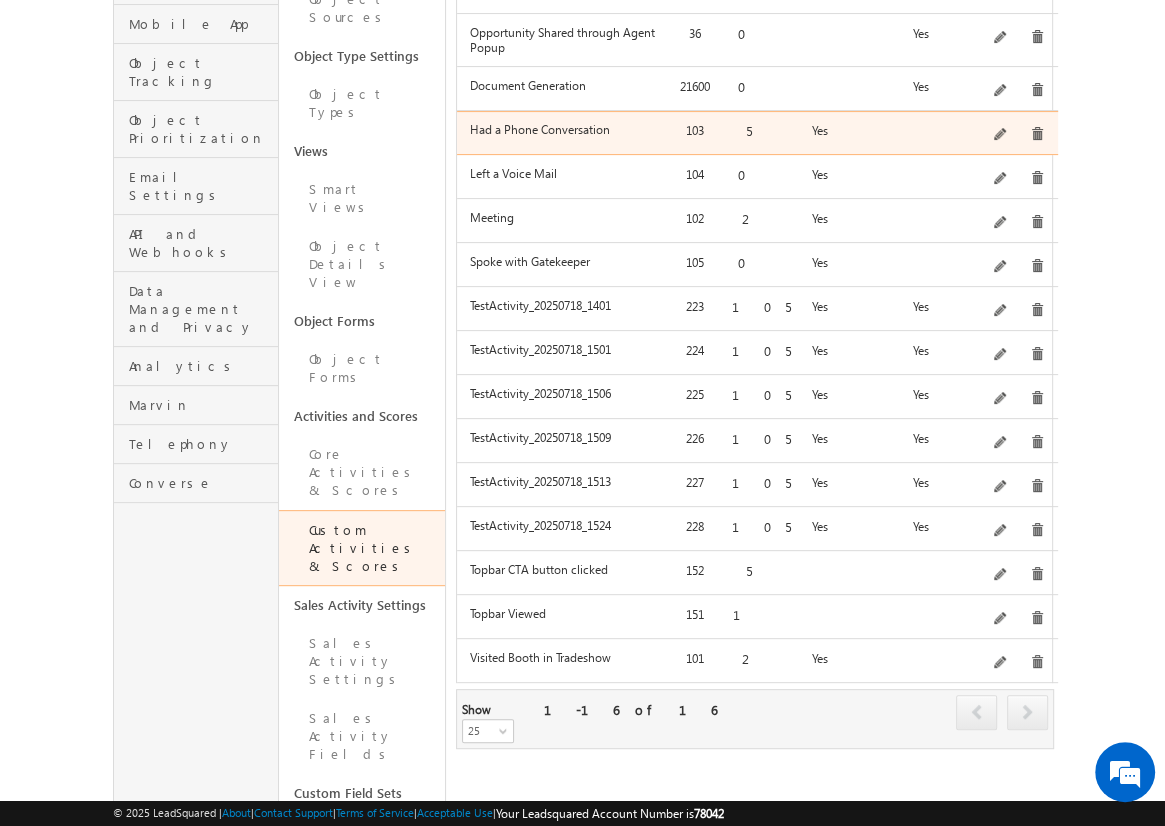 scroll, scrollTop: 388, scrollLeft: 0, axis: vertical 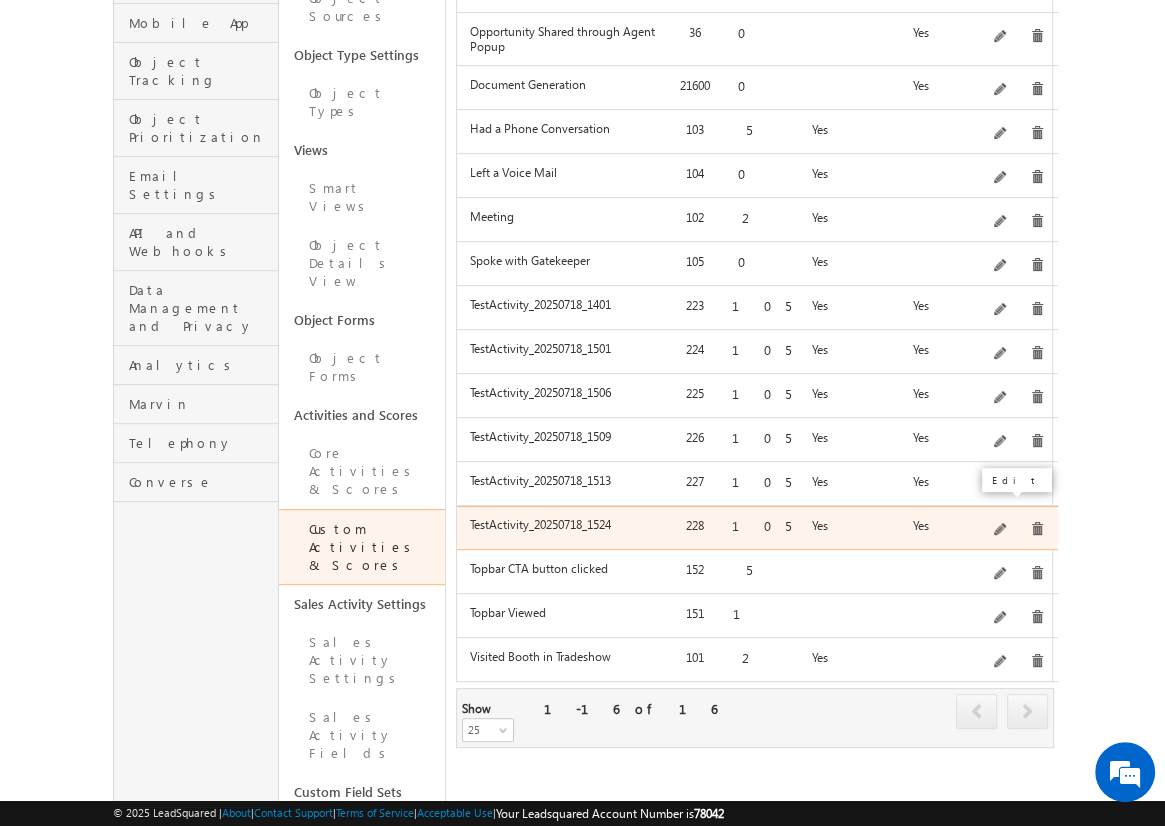 click at bounding box center [1001, 530] 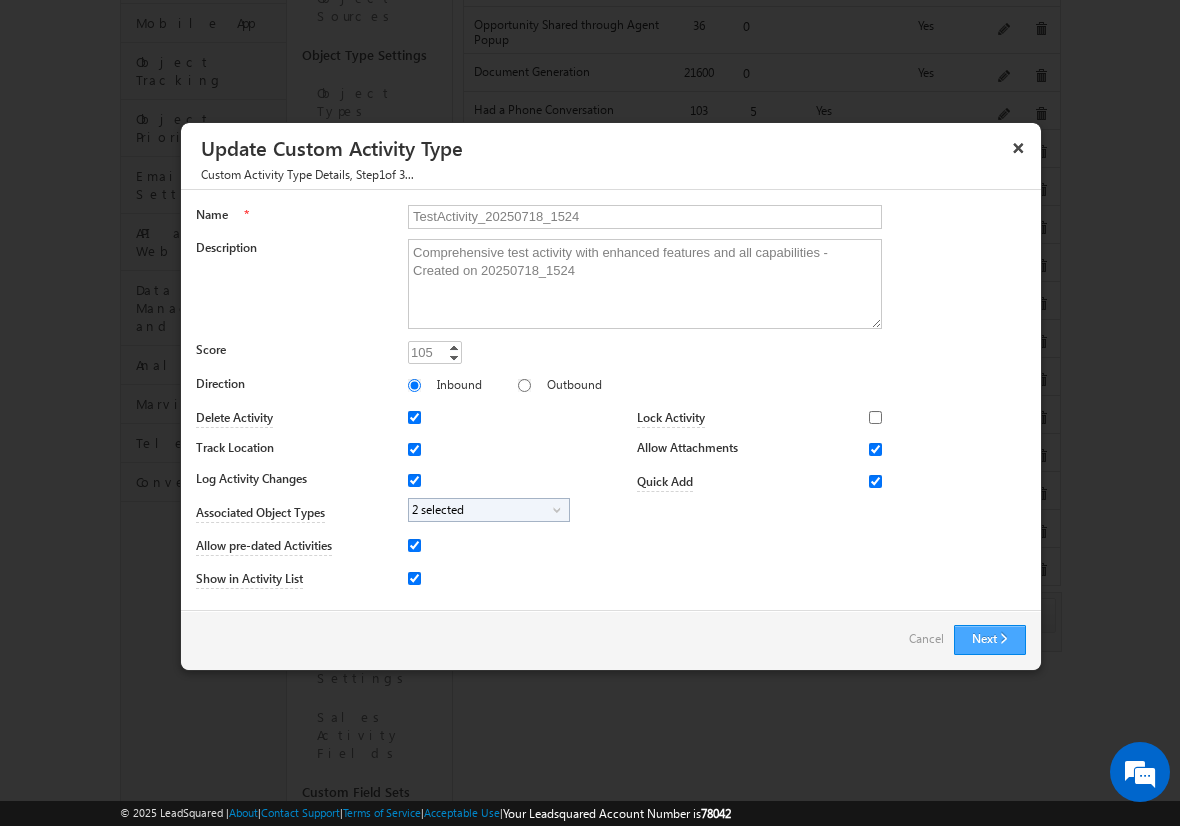 click on "Next" at bounding box center (990, 640) 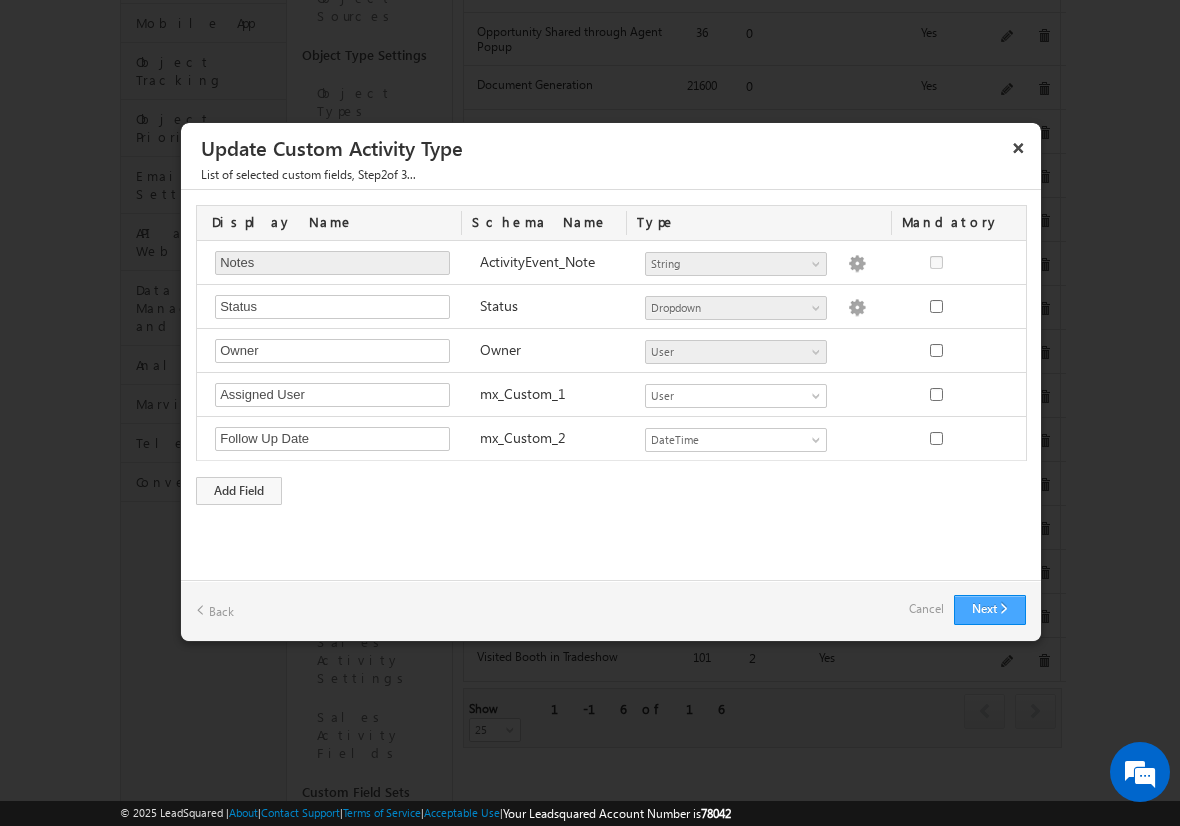 click on "Next" at bounding box center (990, 610) 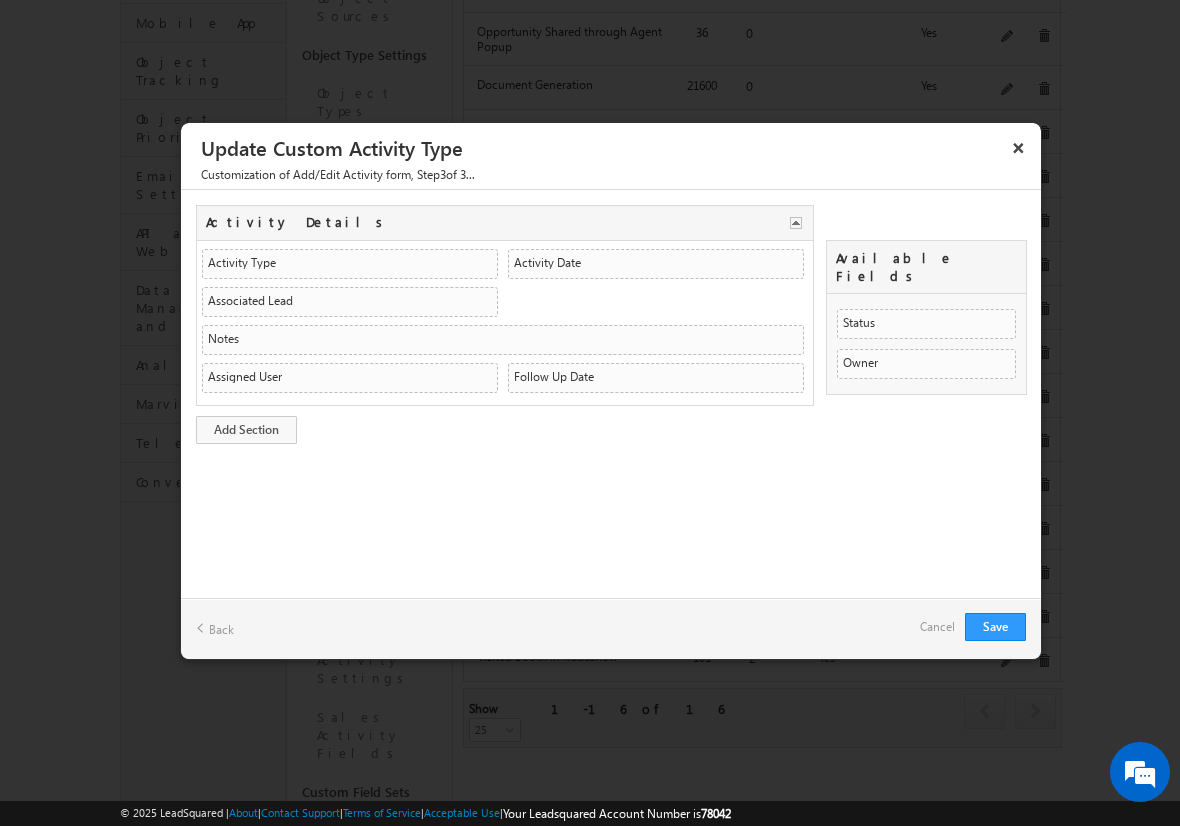 click on "Cancel" at bounding box center (937, 627) 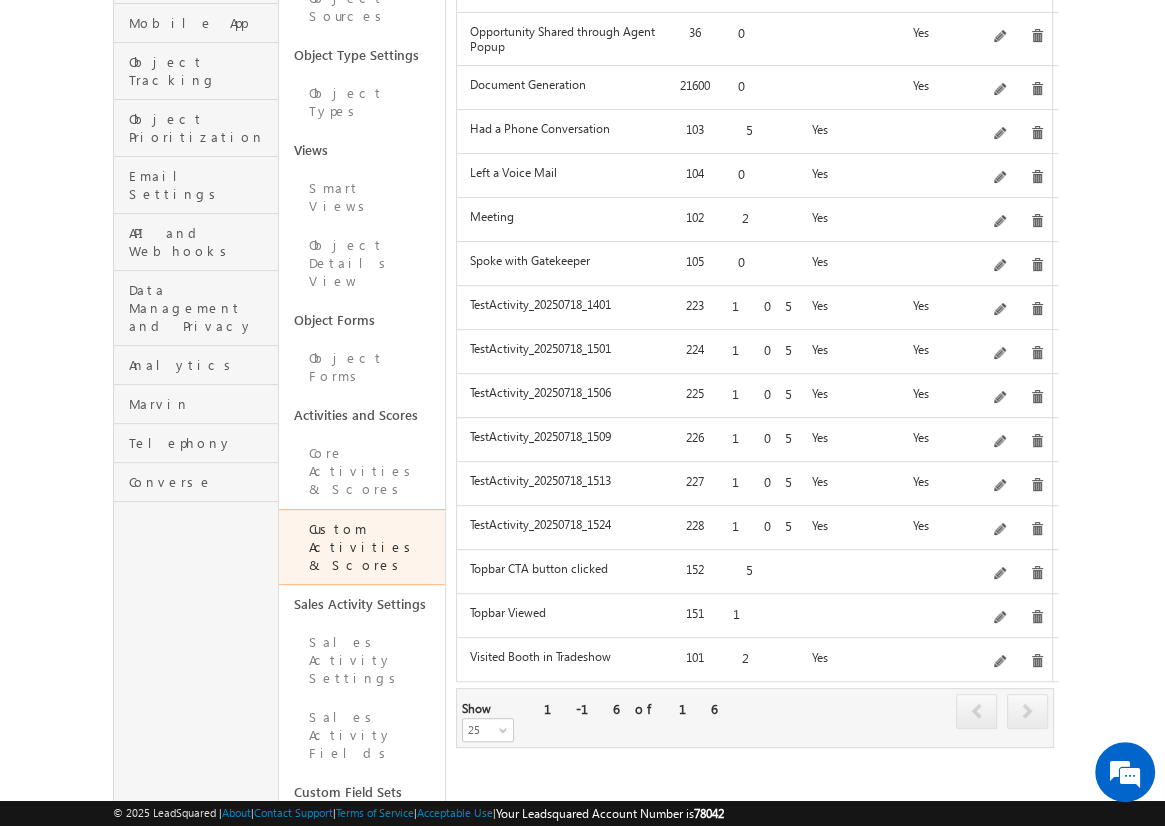 click on "Add" at bounding box center [1012, -128] 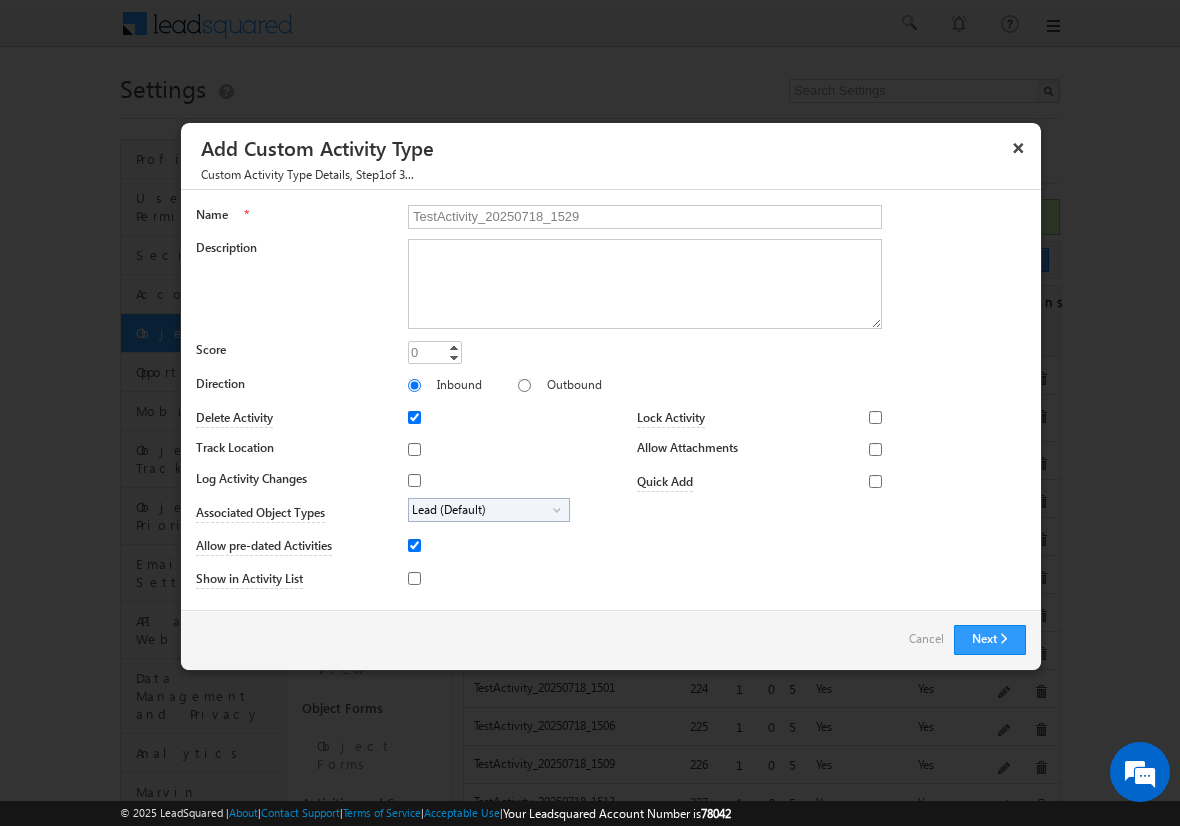 type on "TestActivity_20250718_1529" 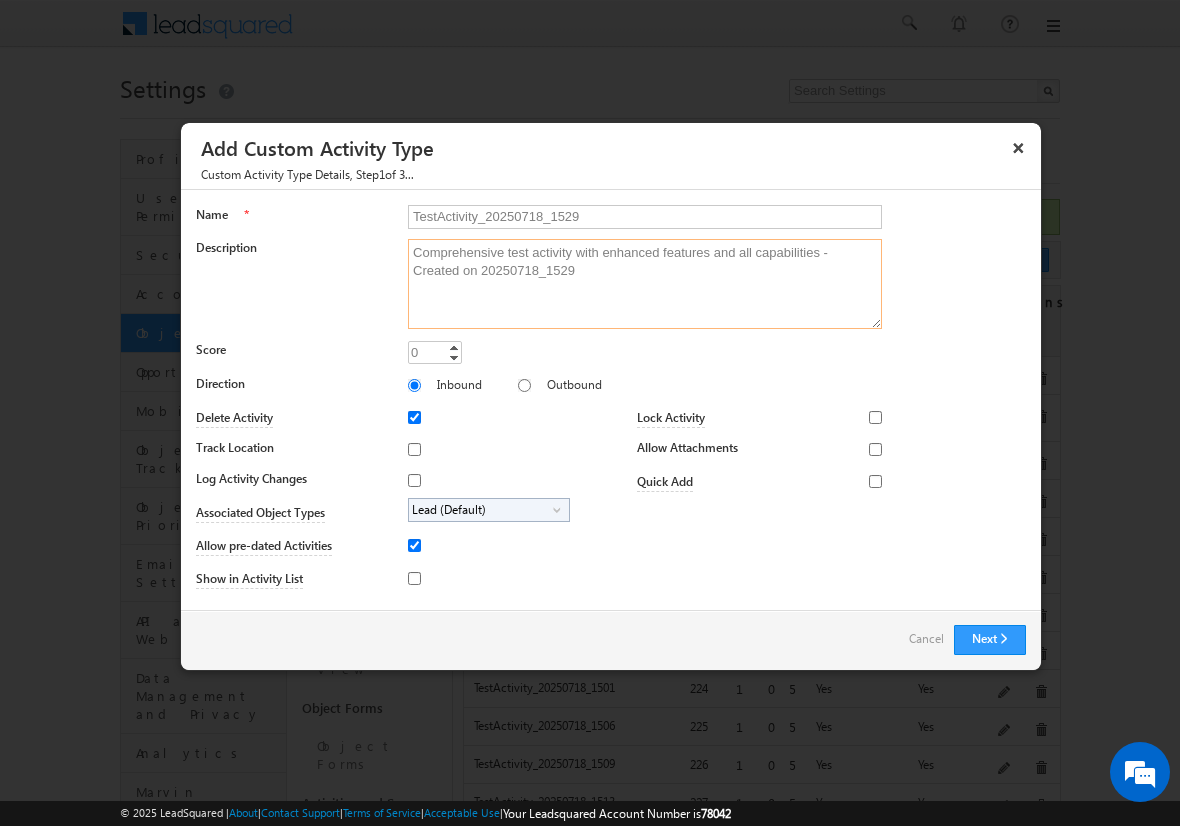 type on "Comprehensive test activity with enhanced features and all capabilities - Created on 20250718_1529" 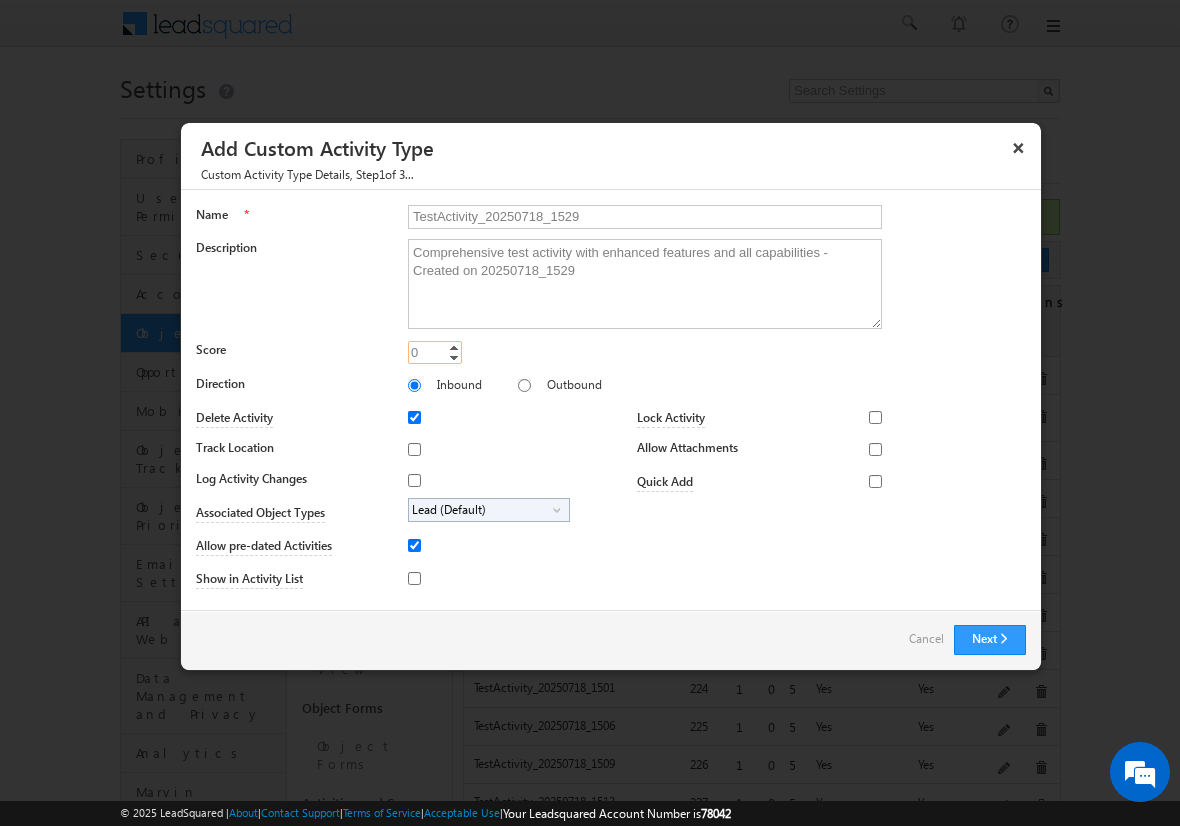type on "105" 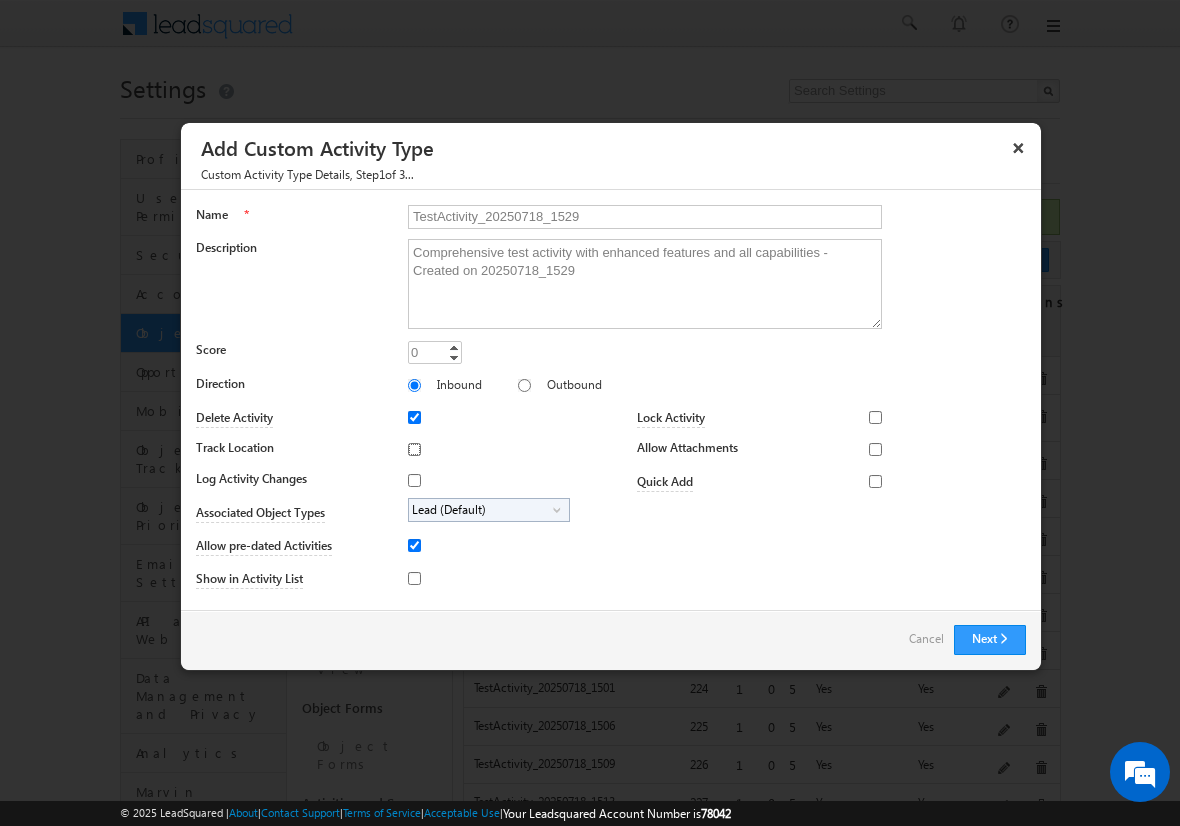 click on "Track Location" at bounding box center [414, 449] 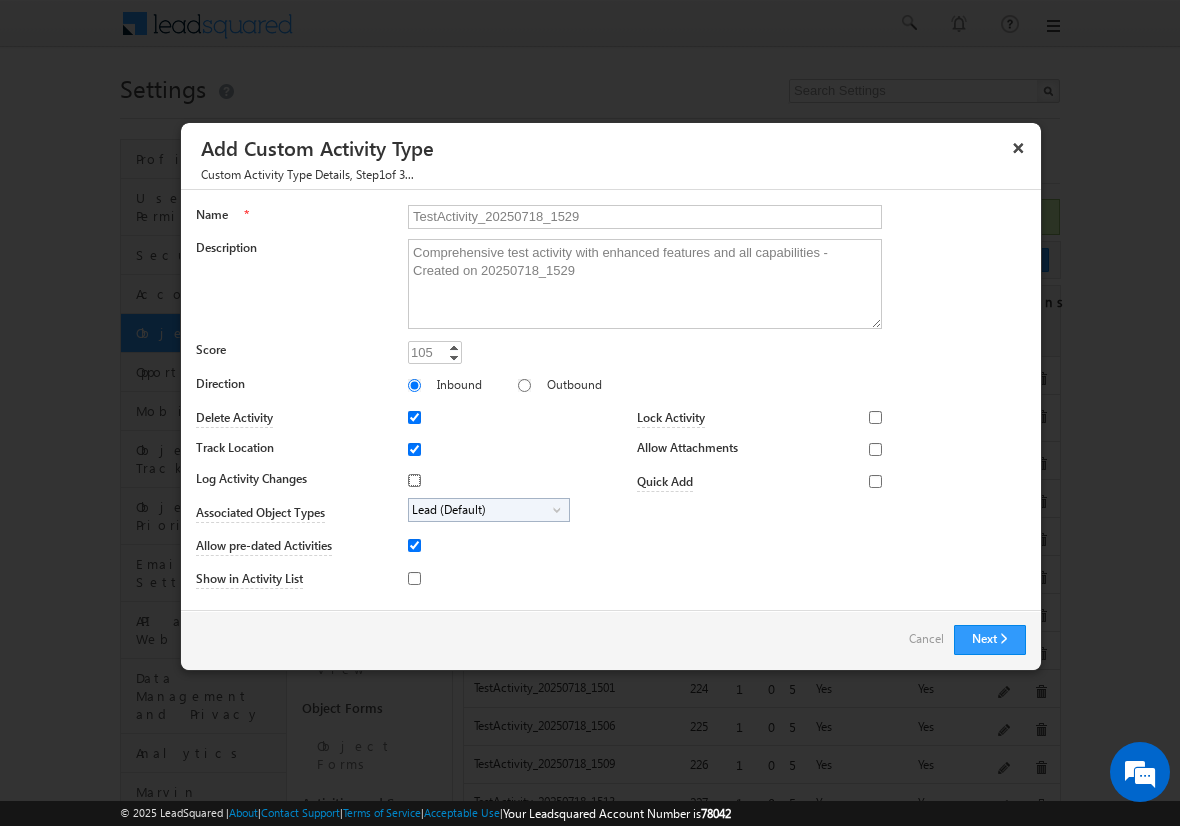 click on "Log Activity Changes" at bounding box center (414, 480) 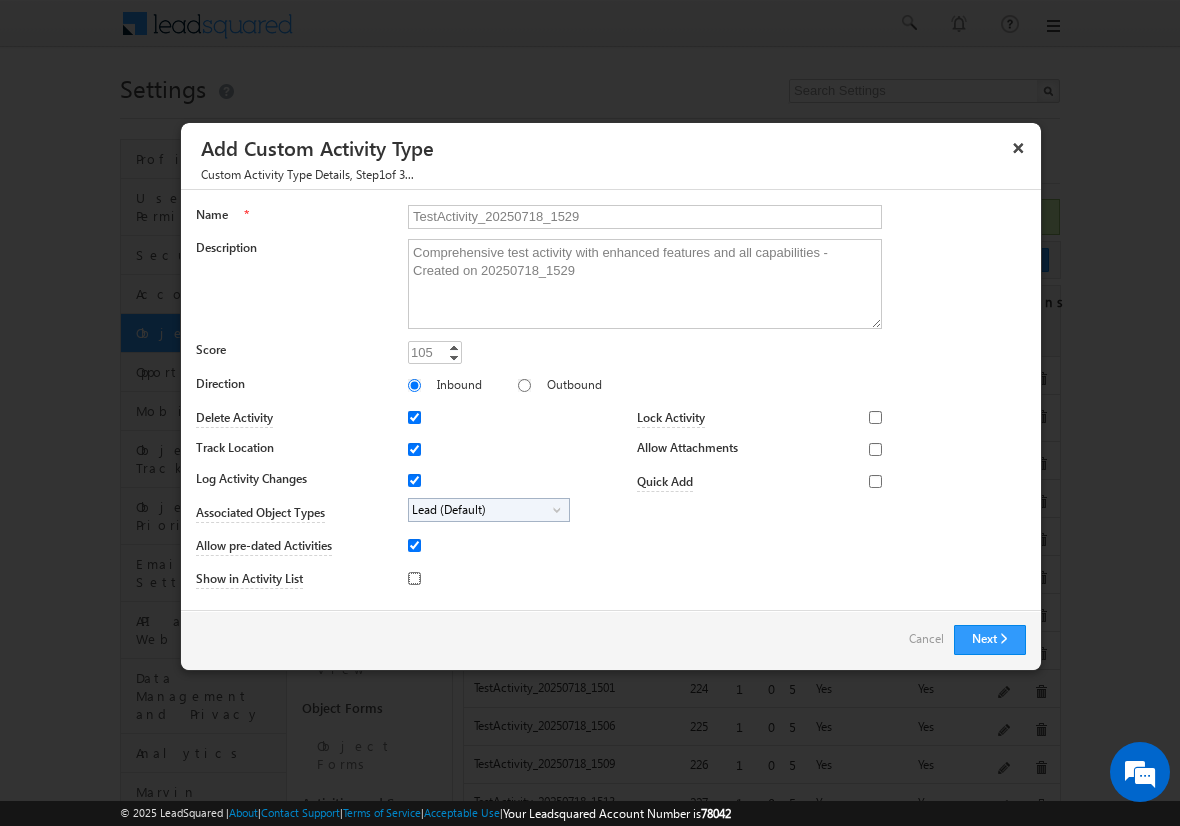 click on "Show in Activity List" at bounding box center [414, 578] 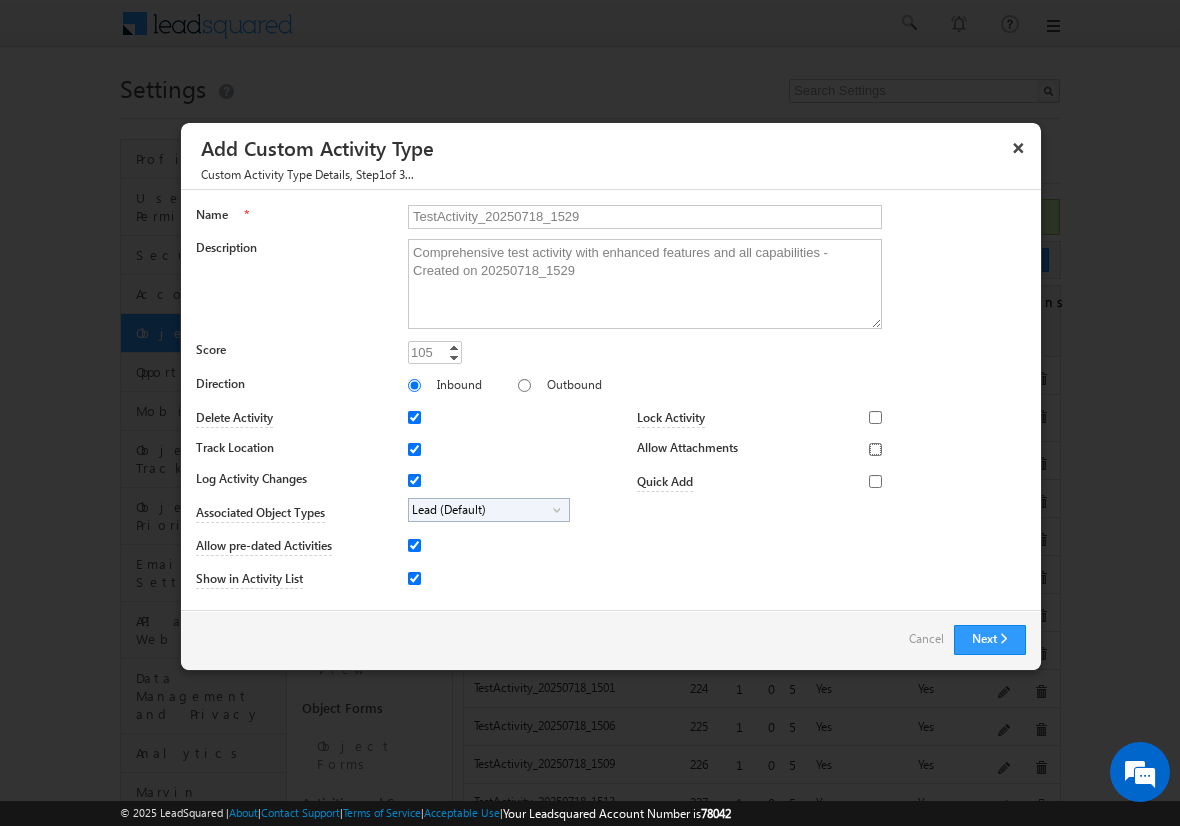 click on "Allow Attachments" at bounding box center (875, 449) 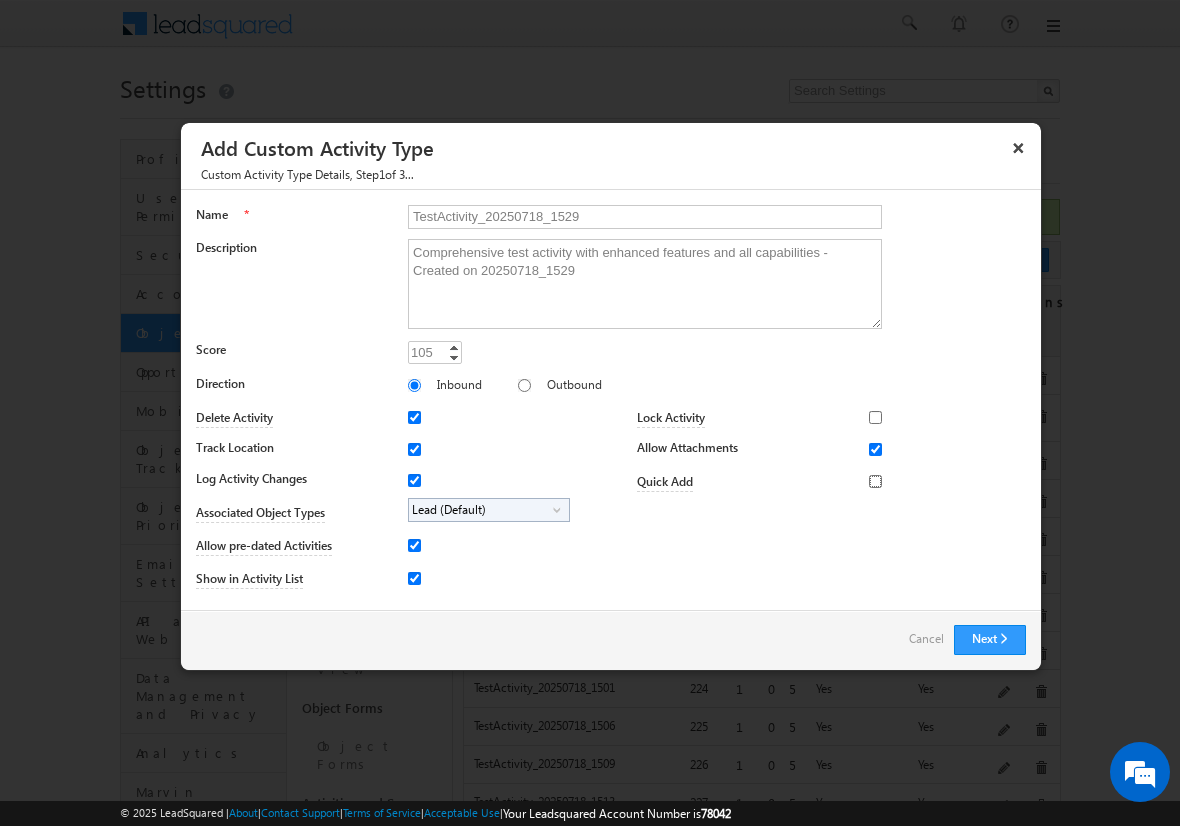 click on "Quick Add" at bounding box center (875, 481) 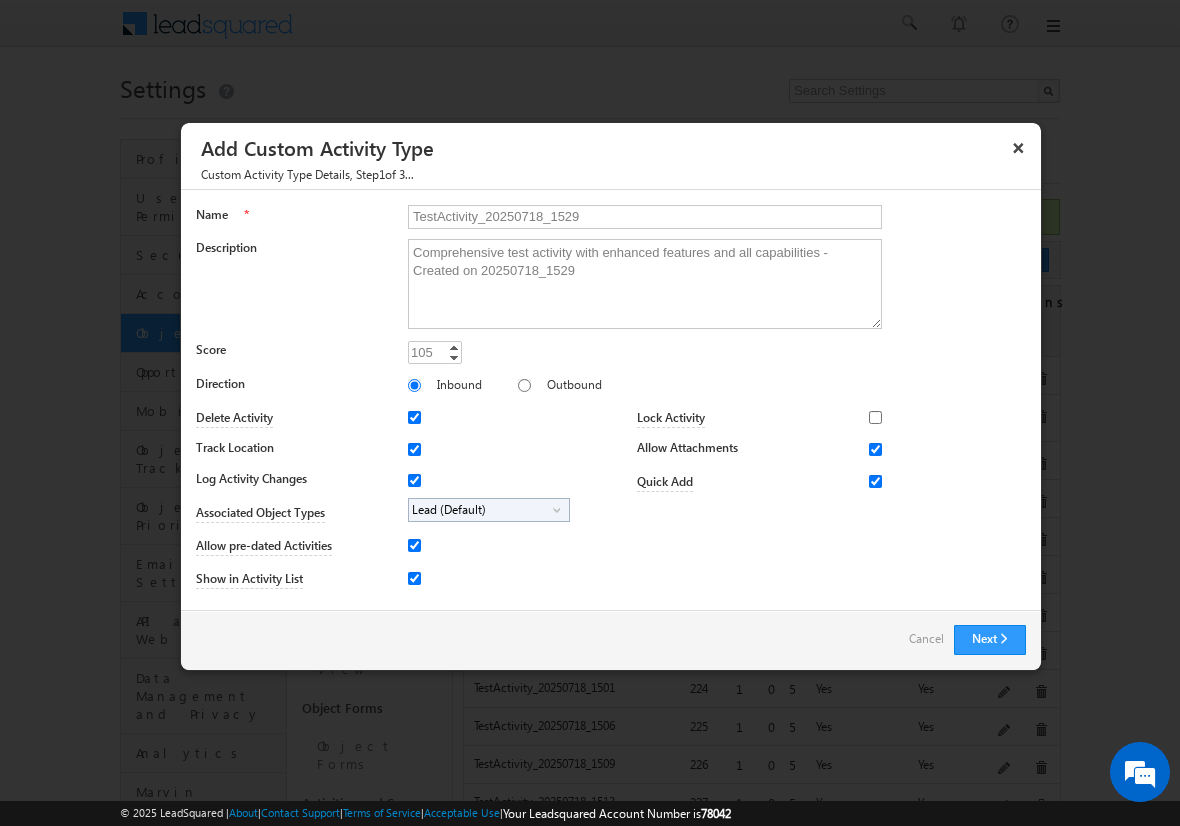click on "Lead (Default)" at bounding box center (481, 510) 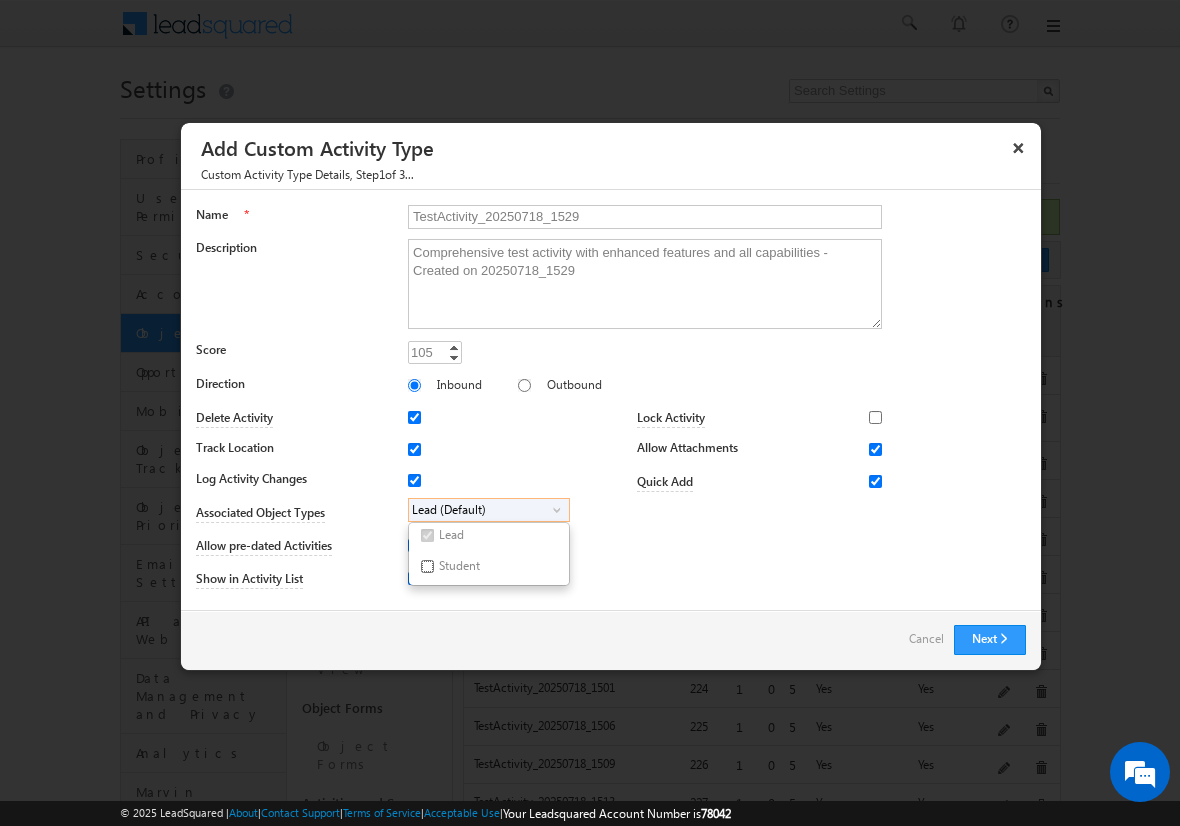 click on "Student" at bounding box center [427, 566] 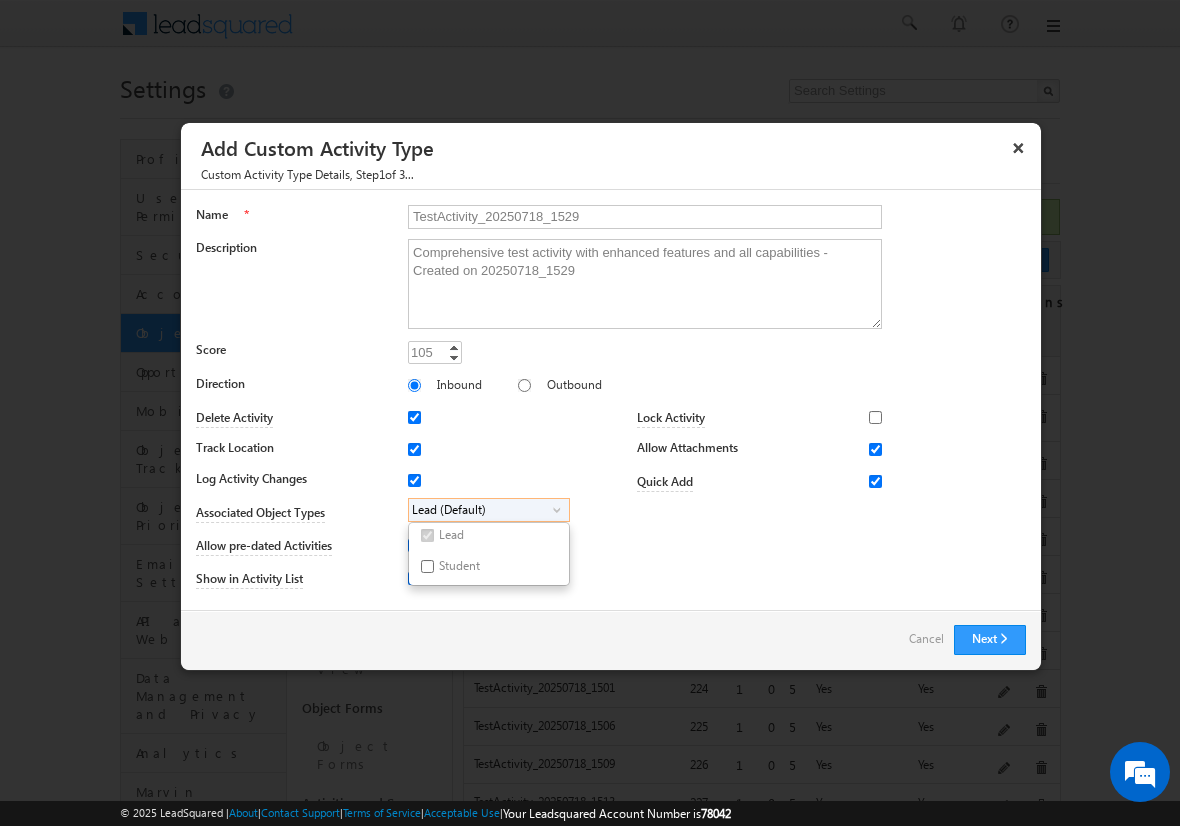 checkbox on "true" 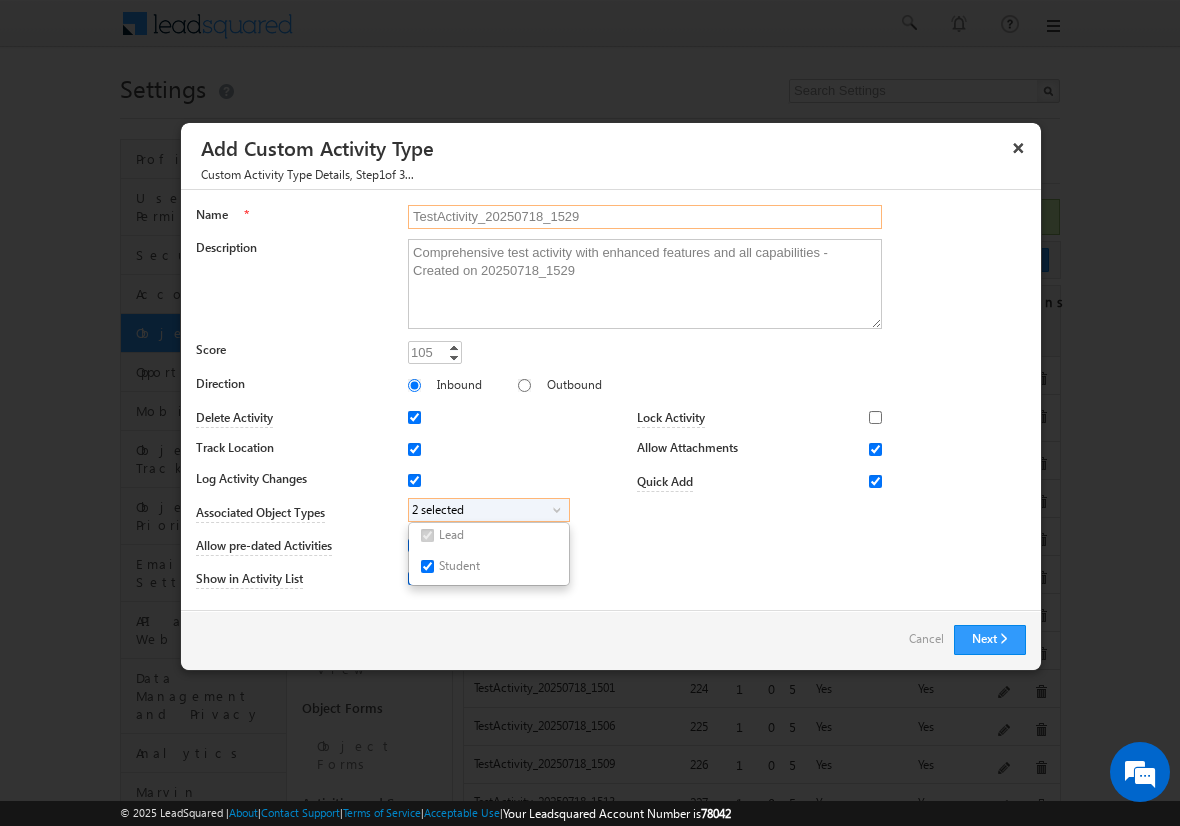 click on "TestActivity_20250718_1529" at bounding box center [645, 217] 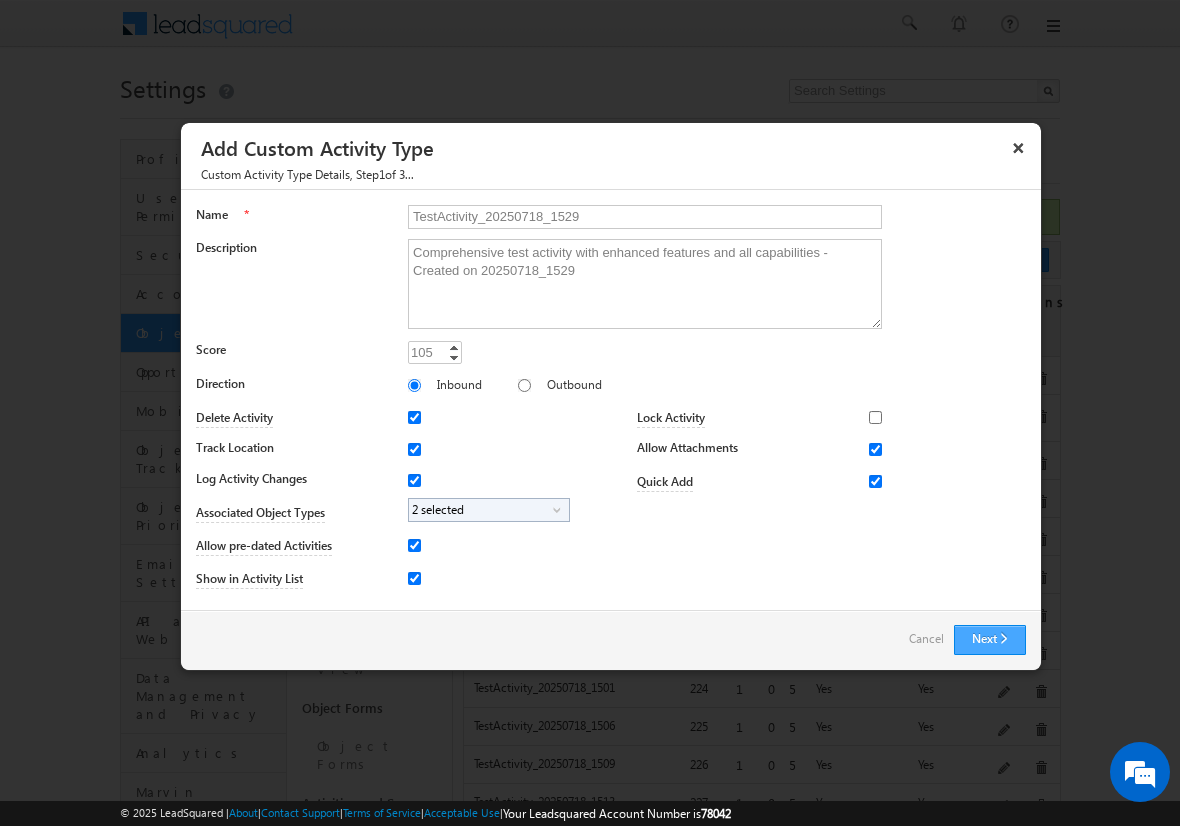 click on "Next" at bounding box center (990, 640) 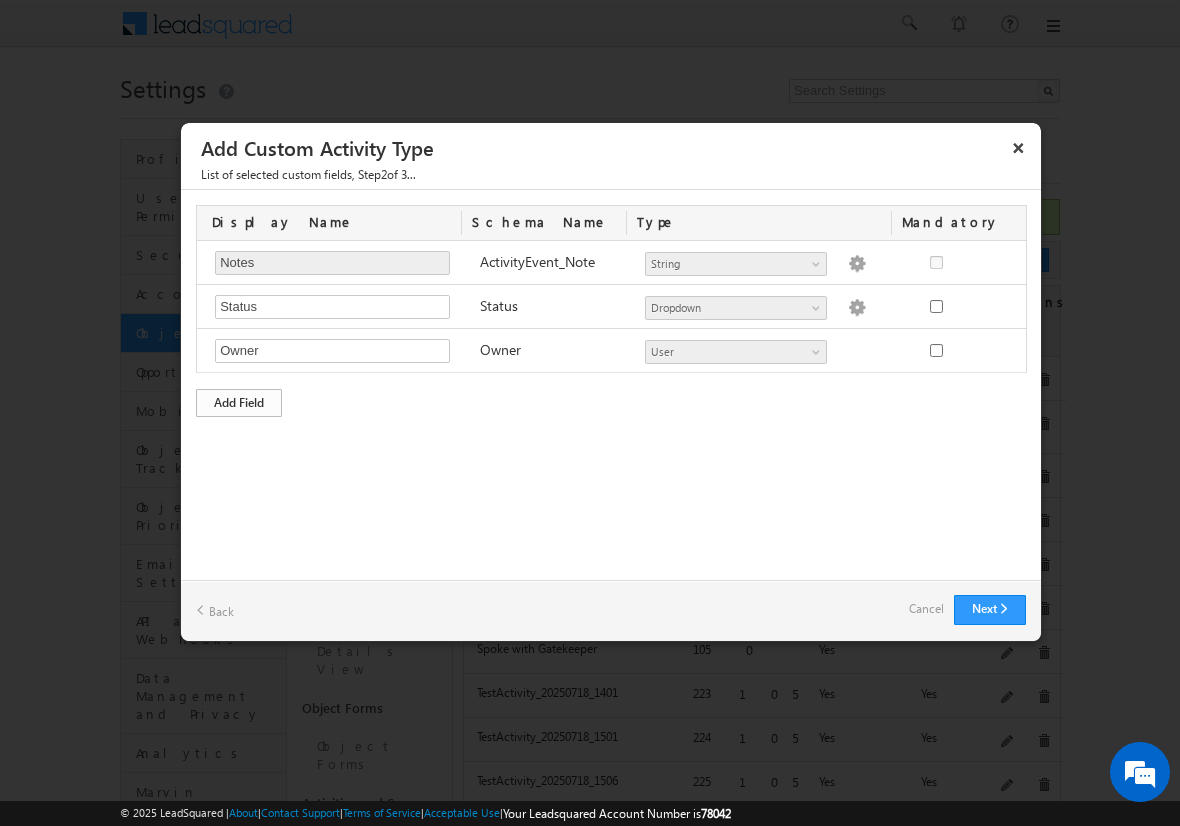 click on "Add Field" at bounding box center (239, 403) 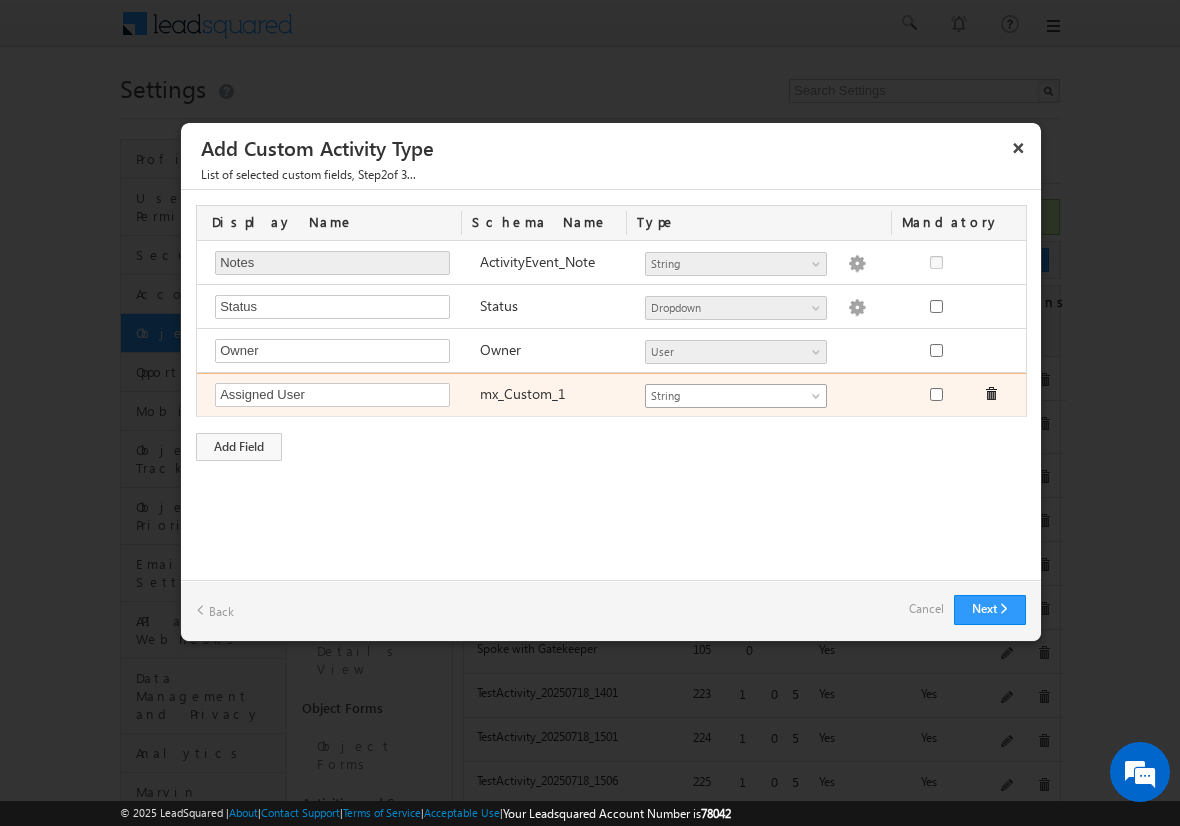 type on "Assigned User" 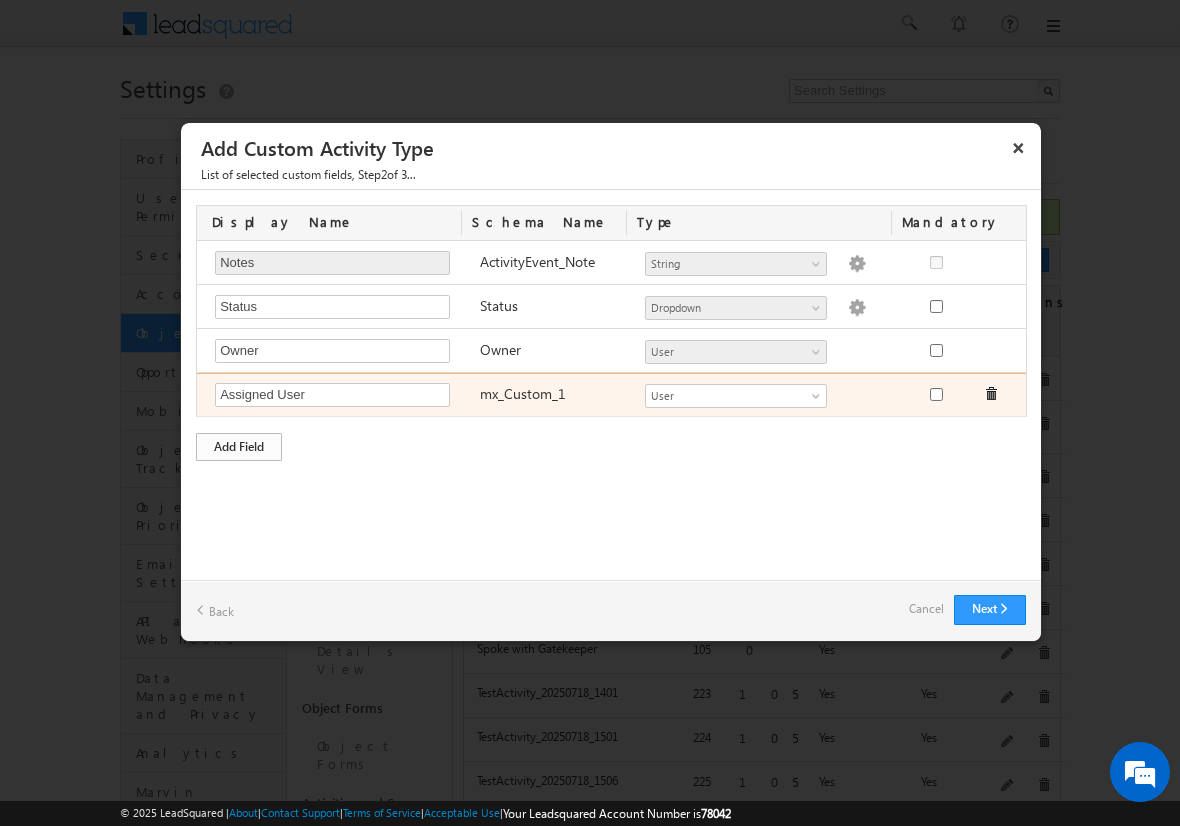 click on "Add Field" at bounding box center [239, 447] 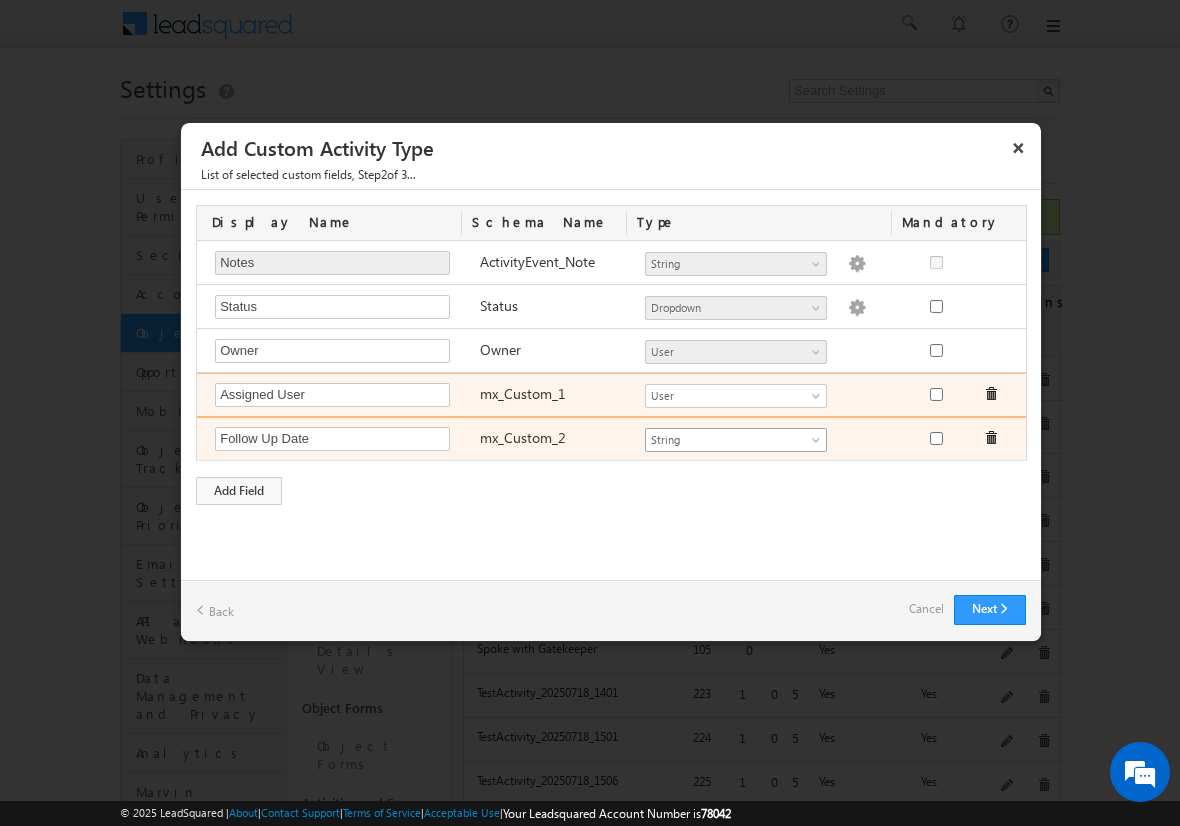 type on "Follow Up Date" 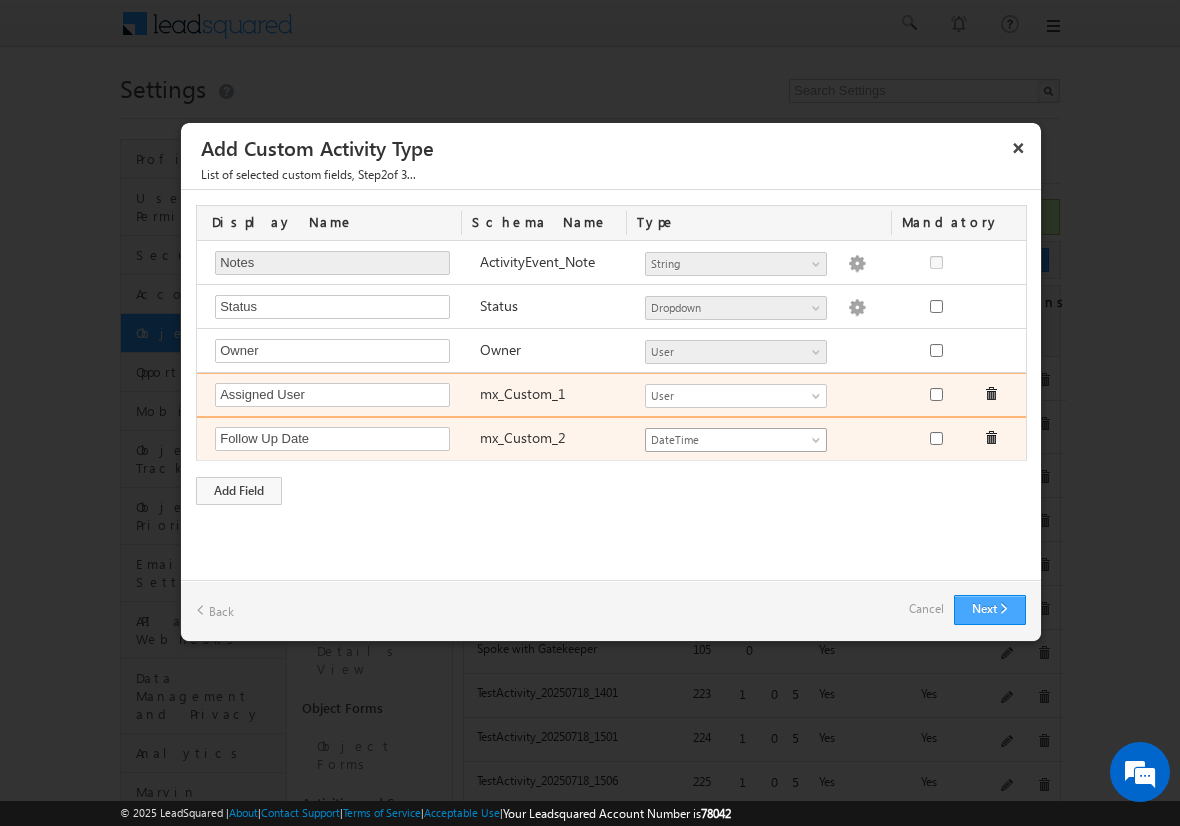 click on "Next" at bounding box center (990, 610) 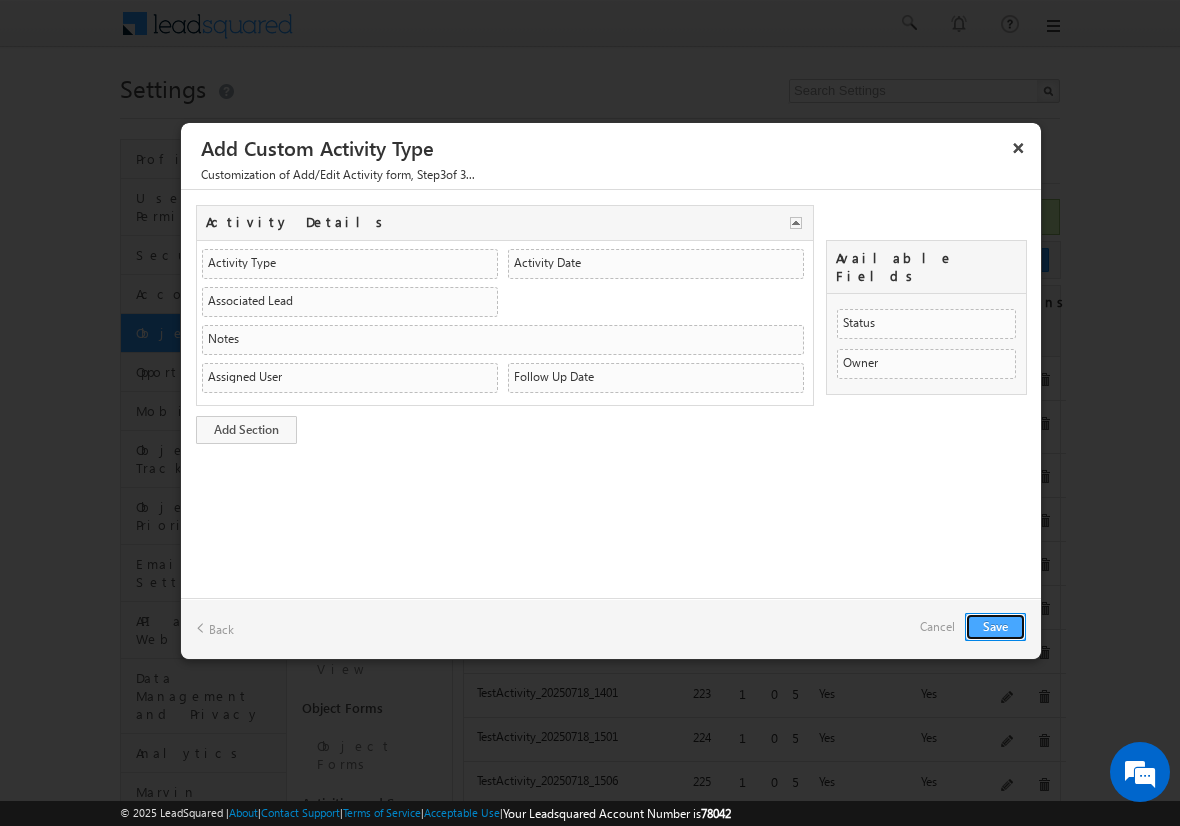 type 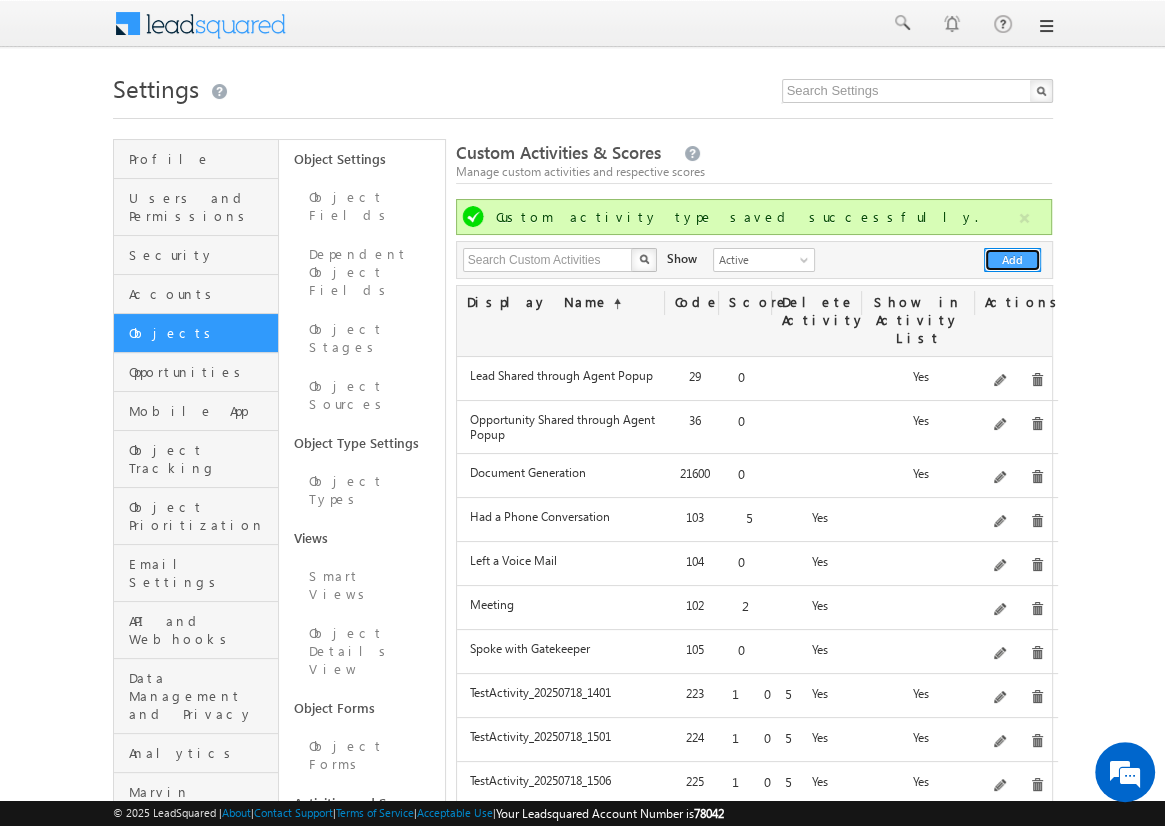 click on "Add" at bounding box center (1012, 260) 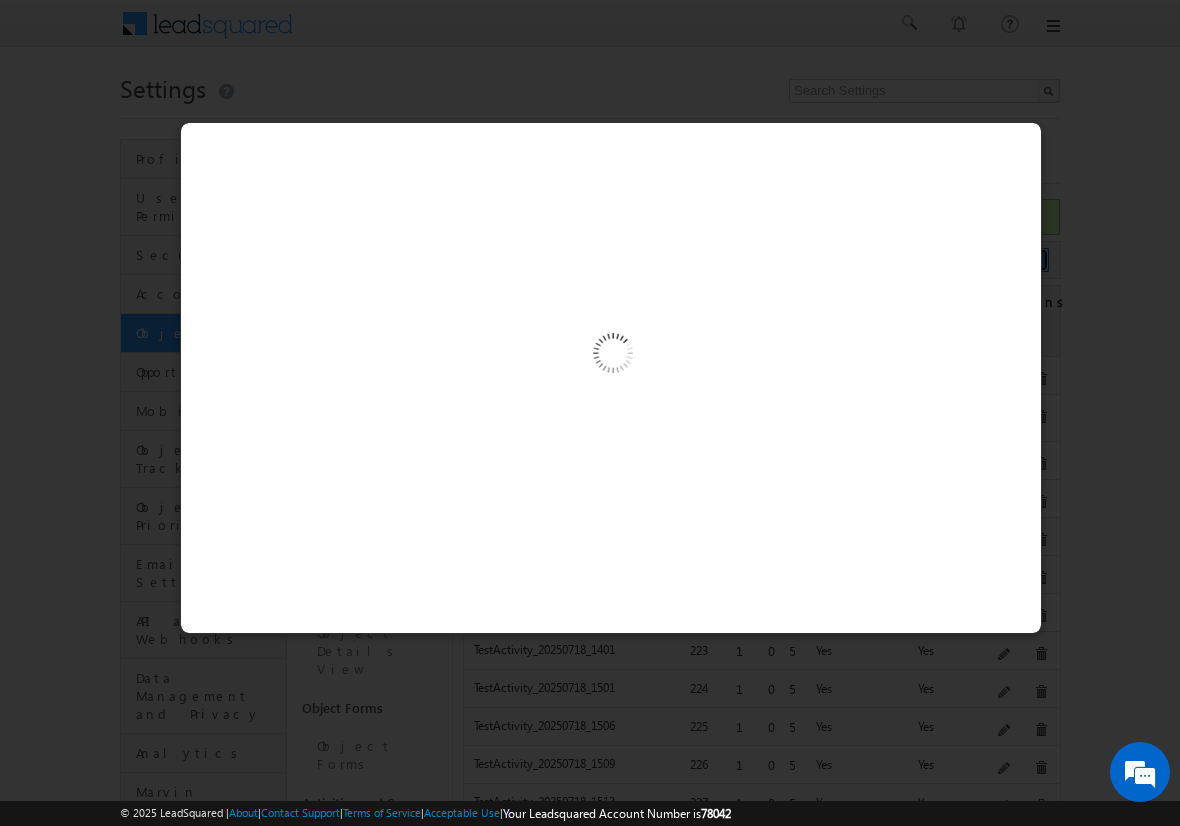 type 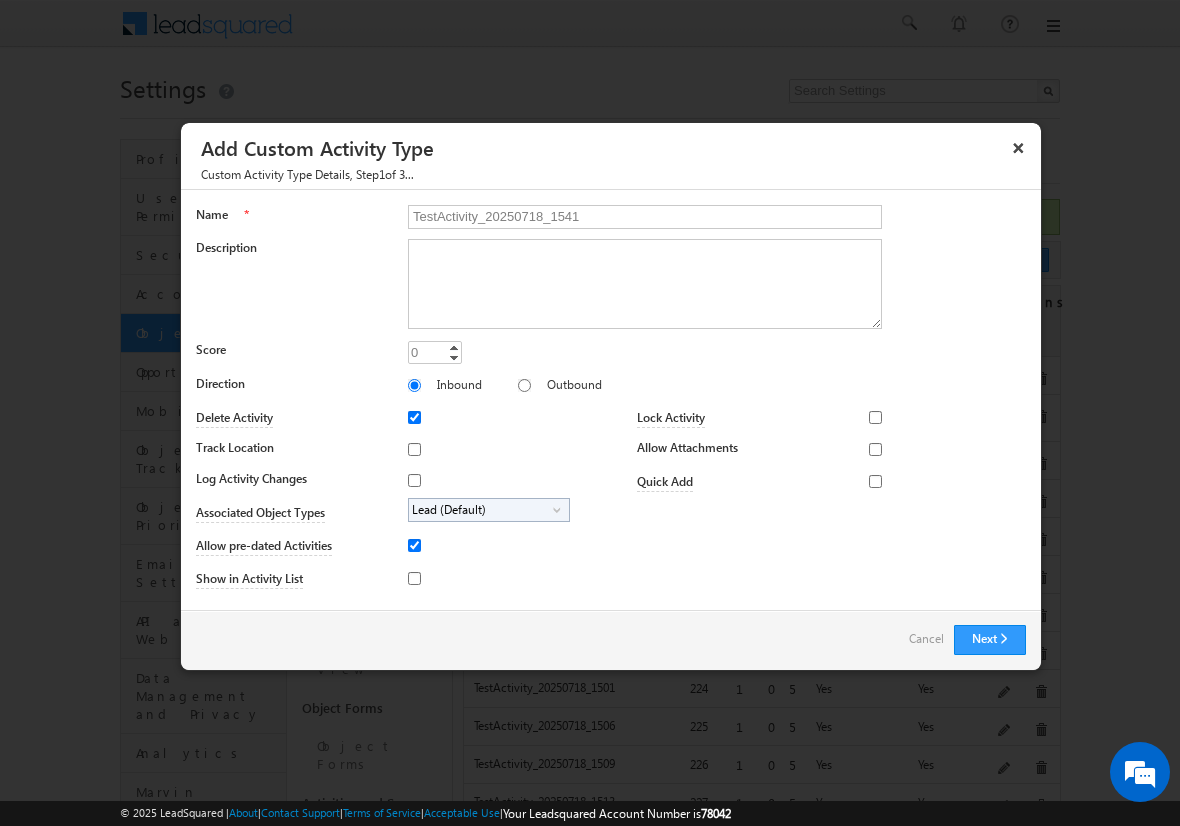 type on "TestActivity_20250718_1541" 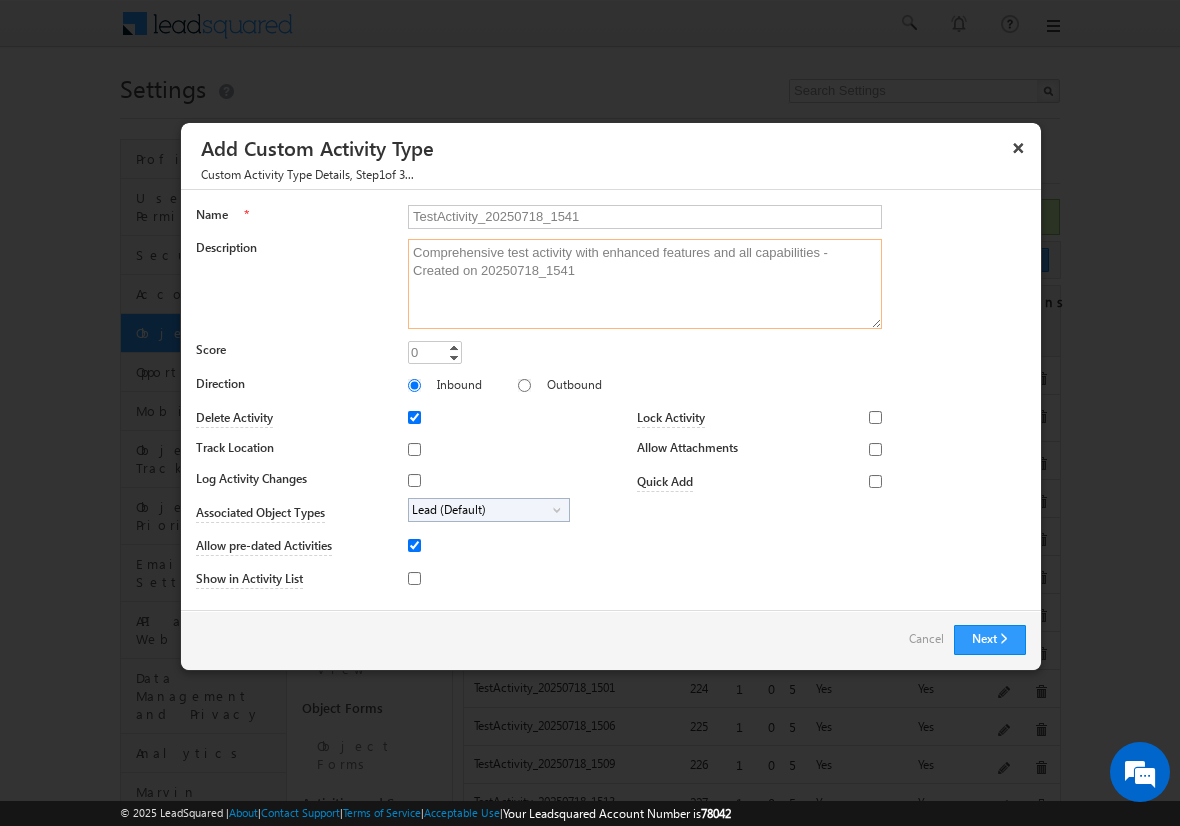 type on "Comprehensive test activity with enhanced features and all capabilities - Created on 20250718_1541" 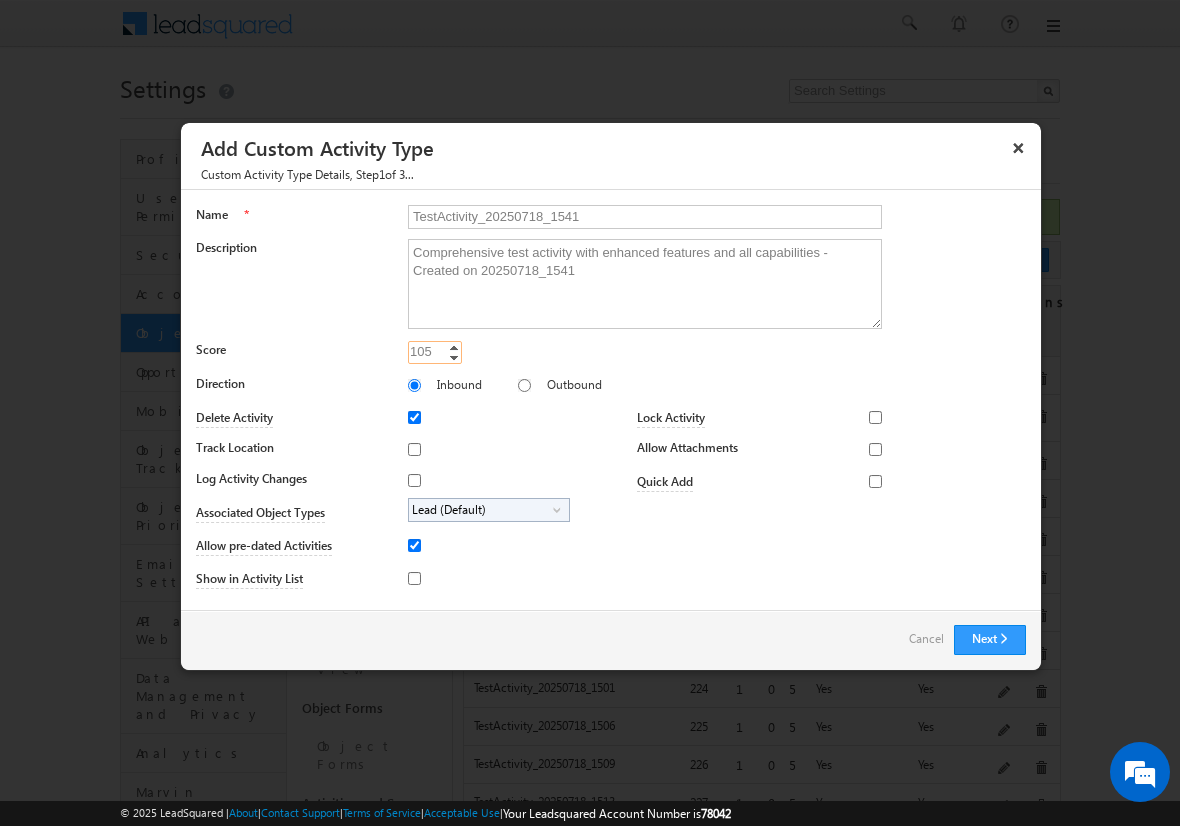 type on "105" 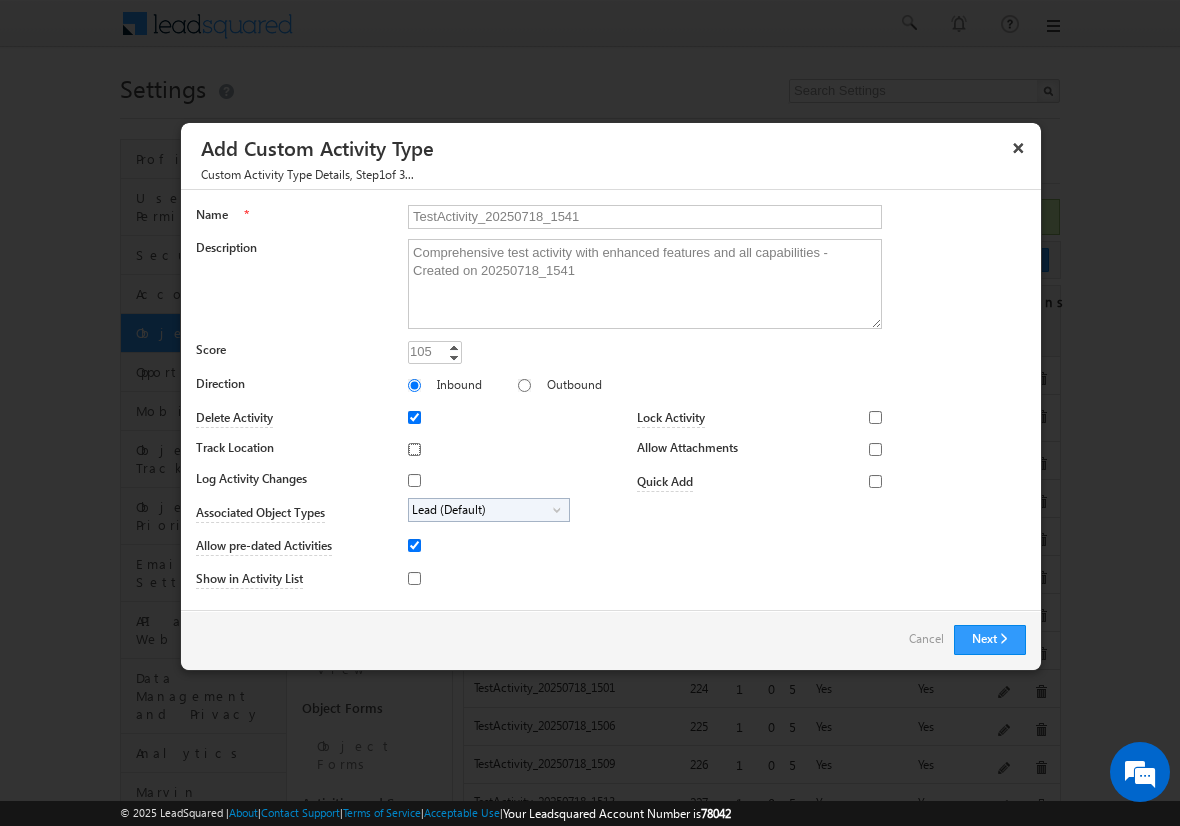 click on "Track Location" at bounding box center [414, 449] 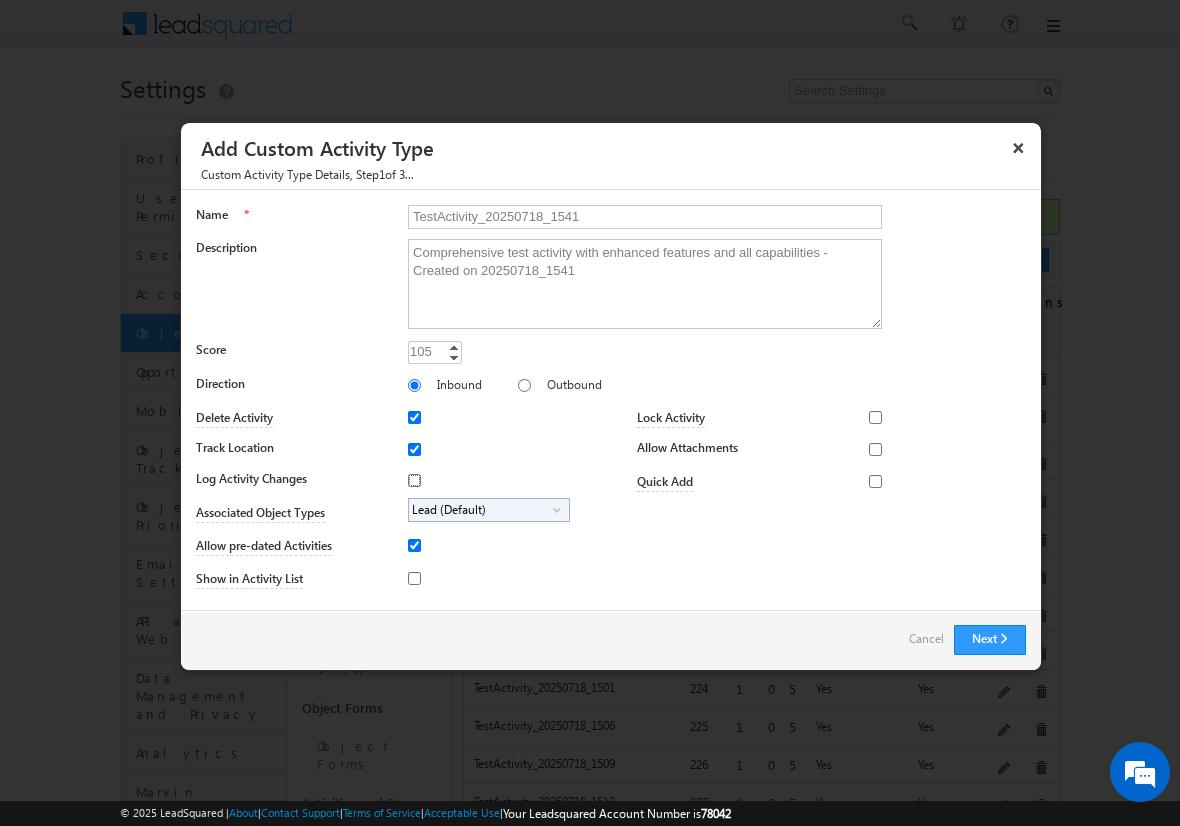 click on "Log Activity Changes" at bounding box center [414, 480] 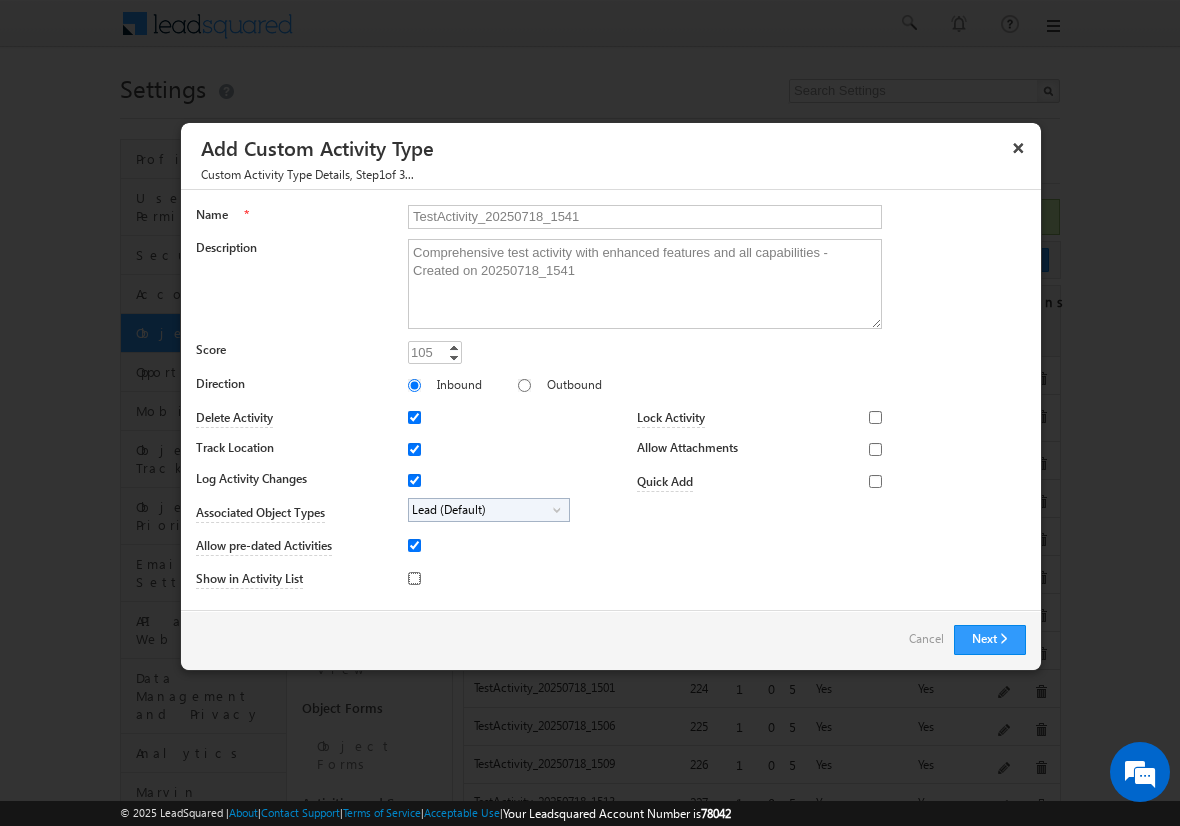 click on "Show in Activity List" at bounding box center (414, 578) 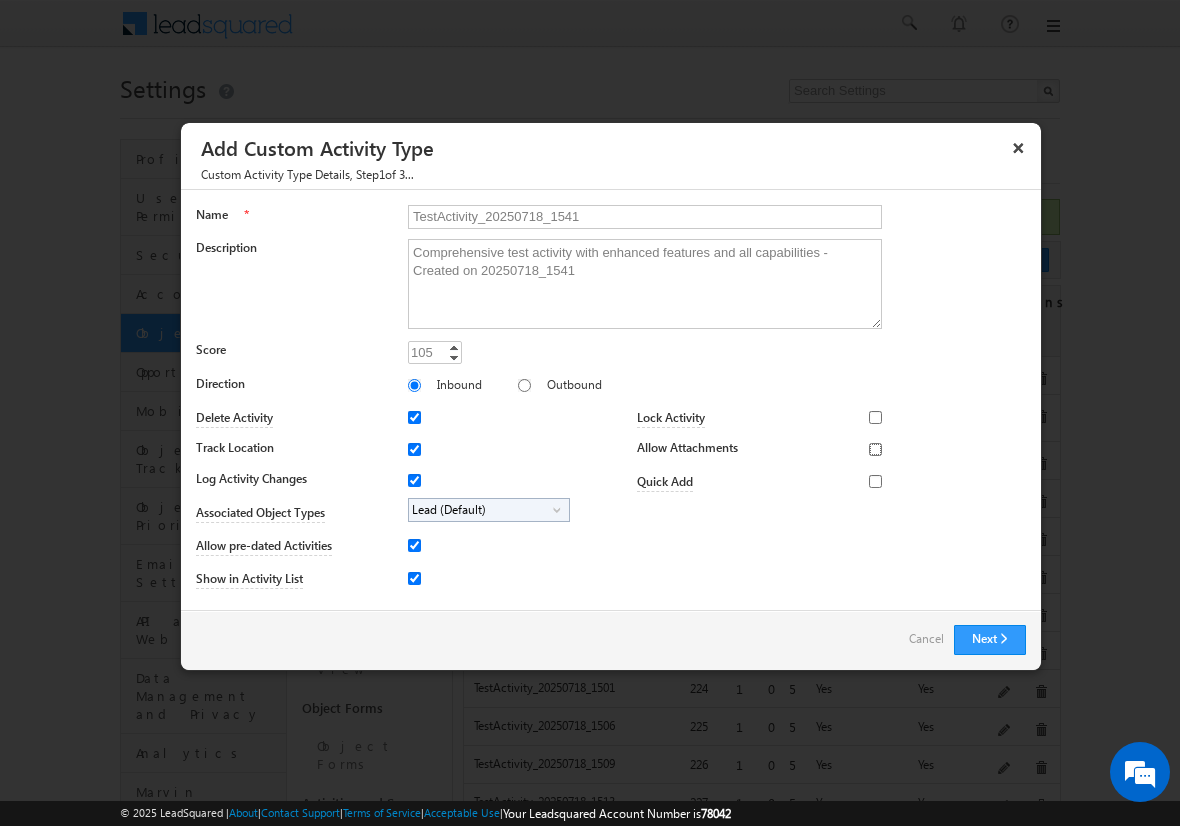 click on "Allow Attachments" at bounding box center [875, 449] 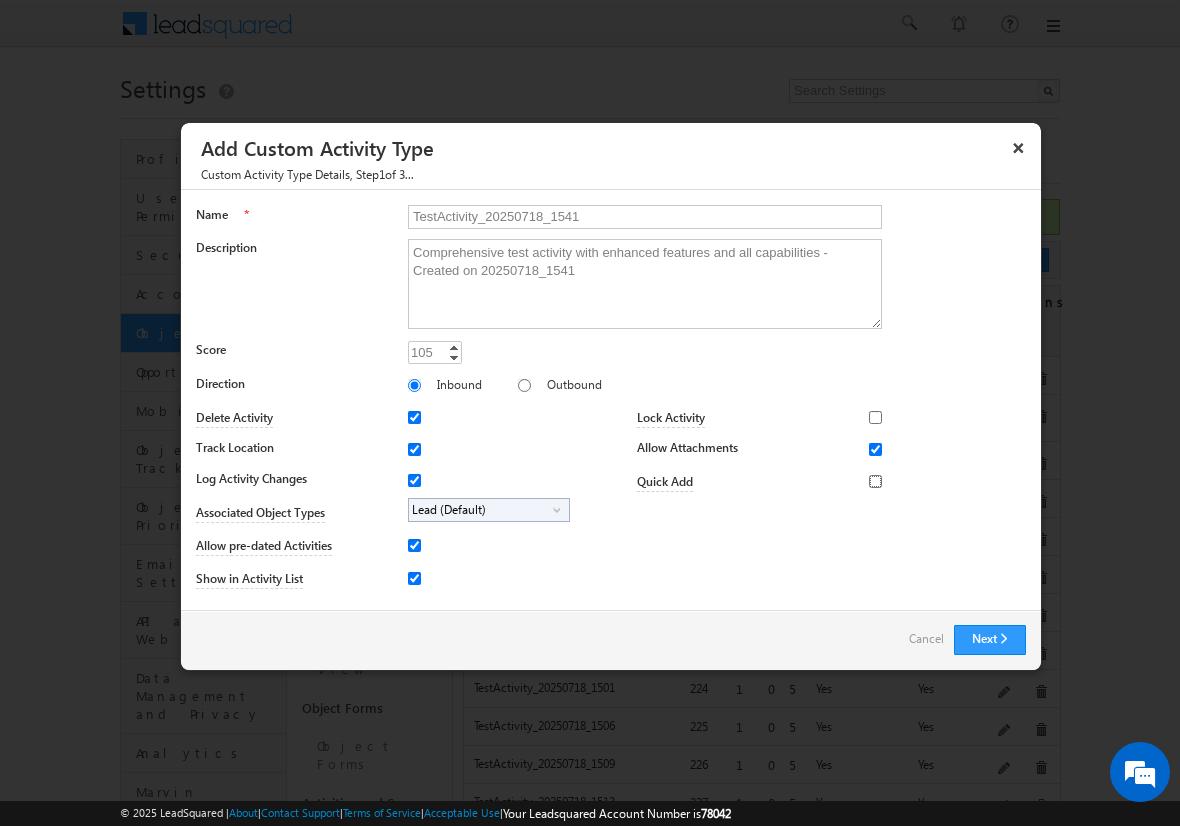click on "Quick Add" at bounding box center [875, 481] 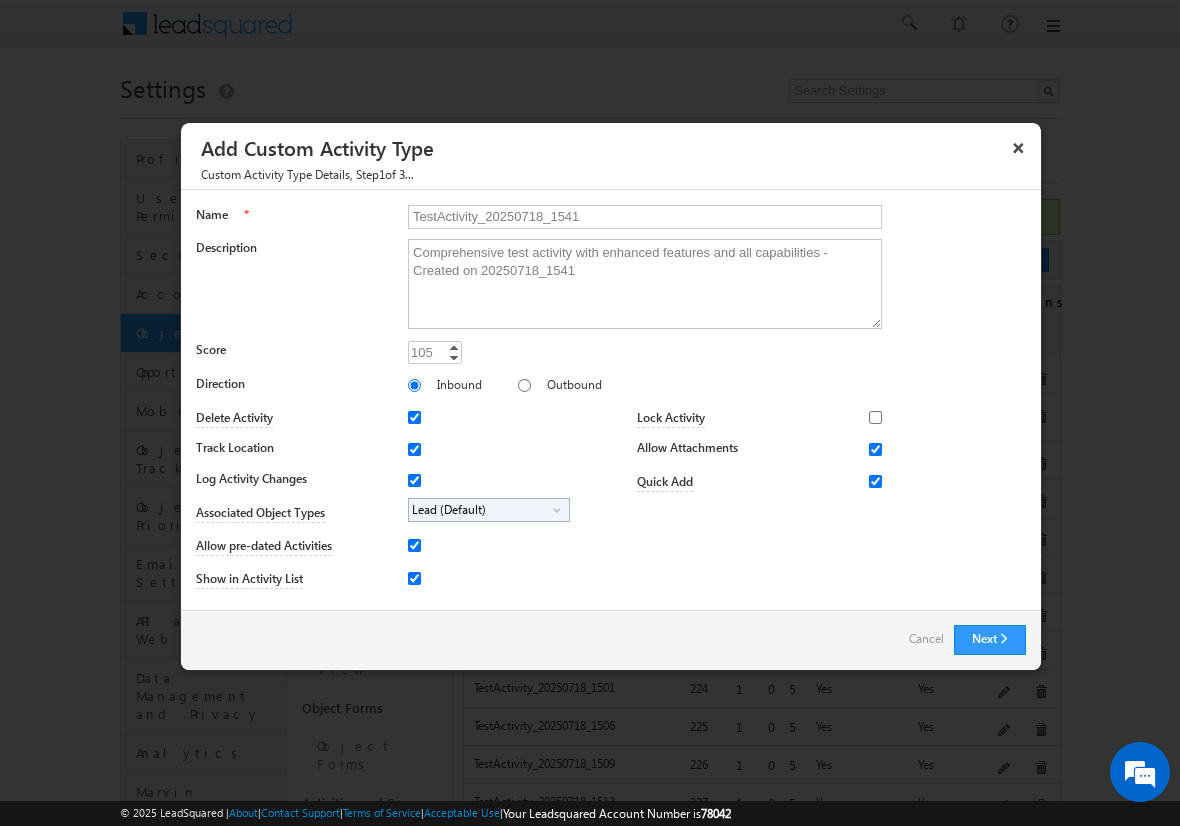 click on "Lead (Default)" at bounding box center [481, 510] 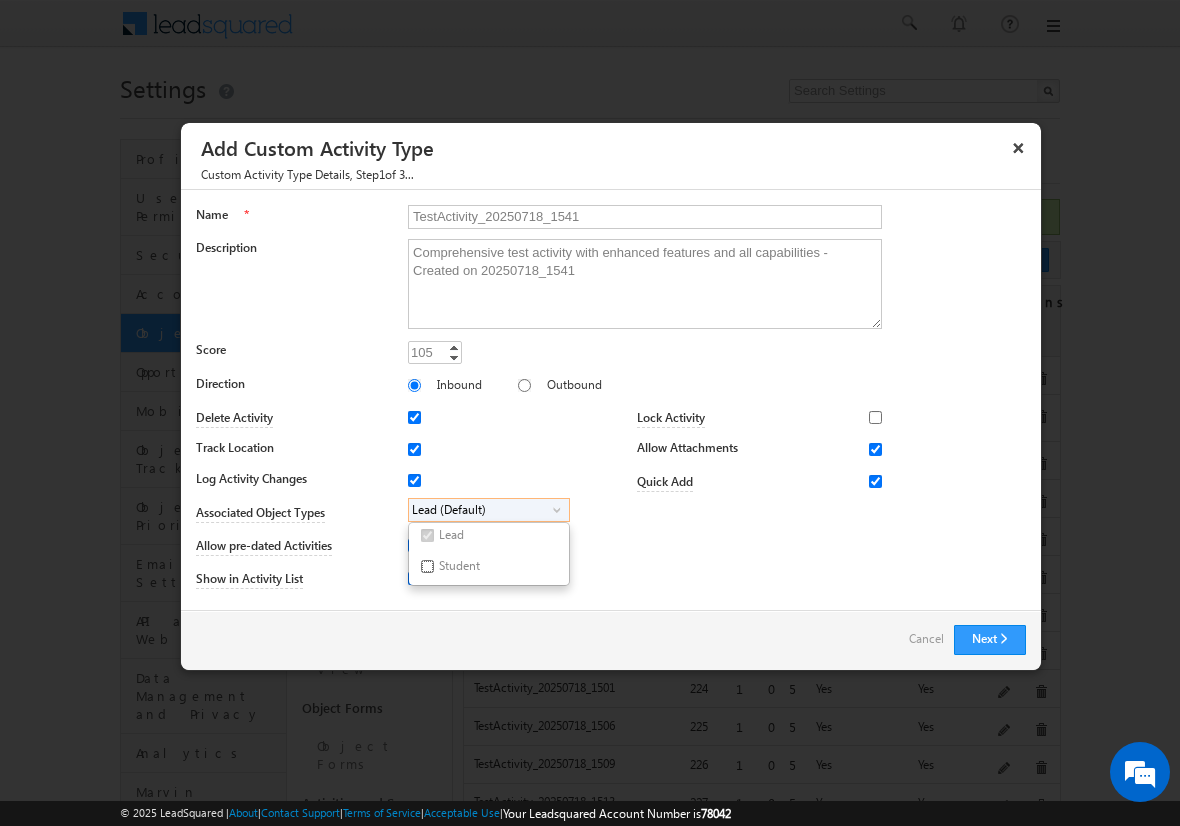 click on "Student" at bounding box center [427, 566] 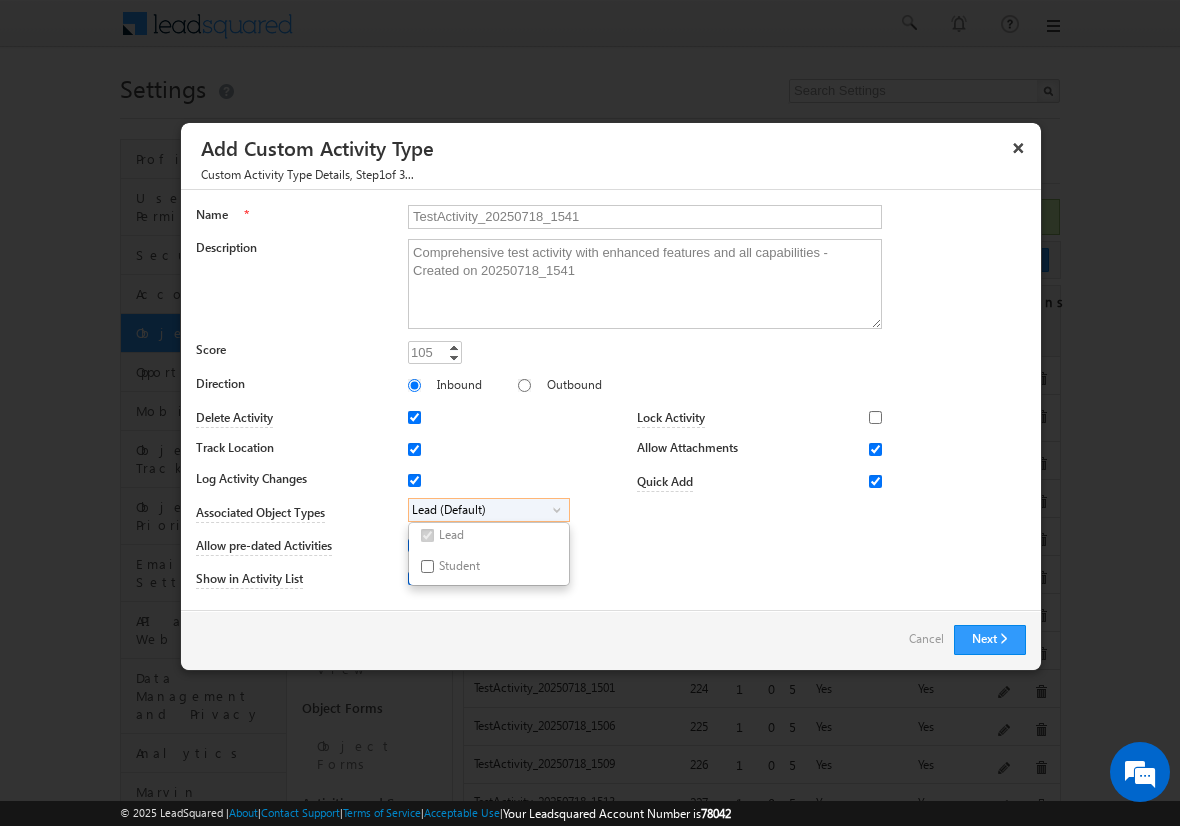 checkbox on "true" 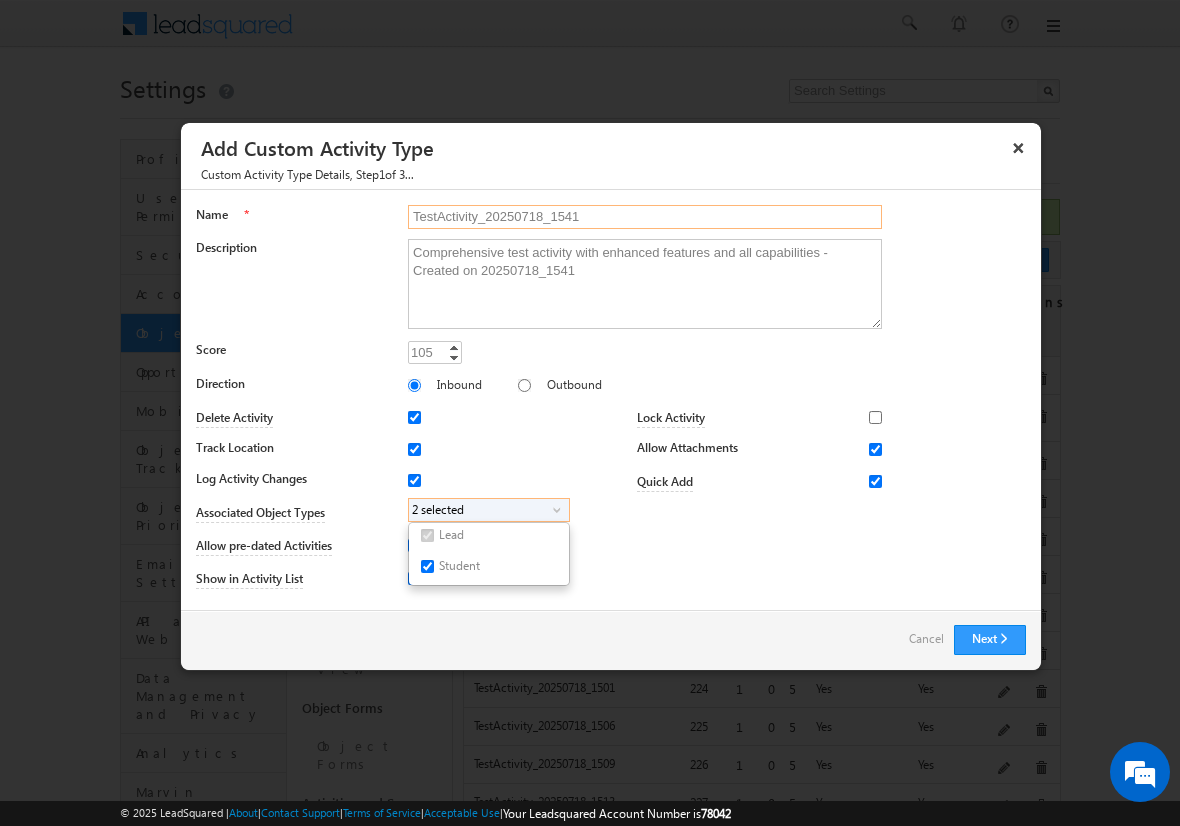 click on "TestActivity_20250718_1541" at bounding box center [645, 217] 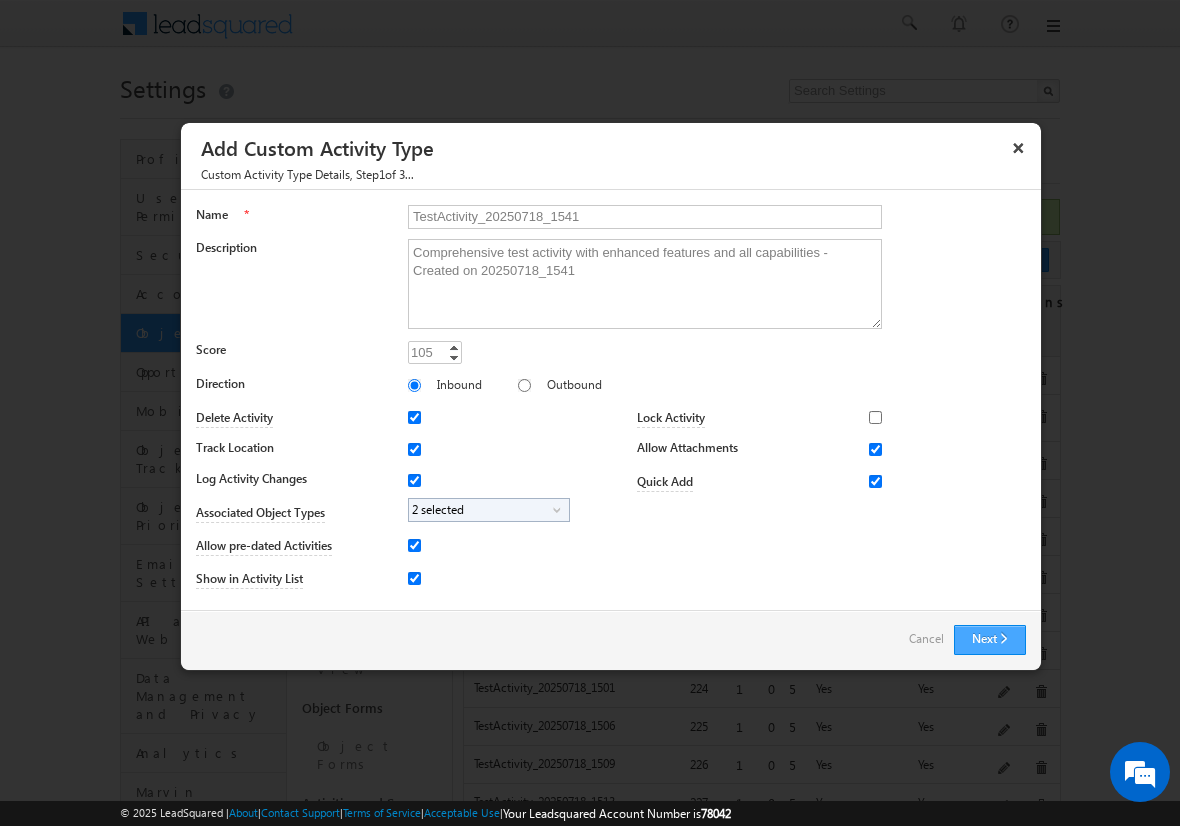 click on "Next" at bounding box center [990, 640] 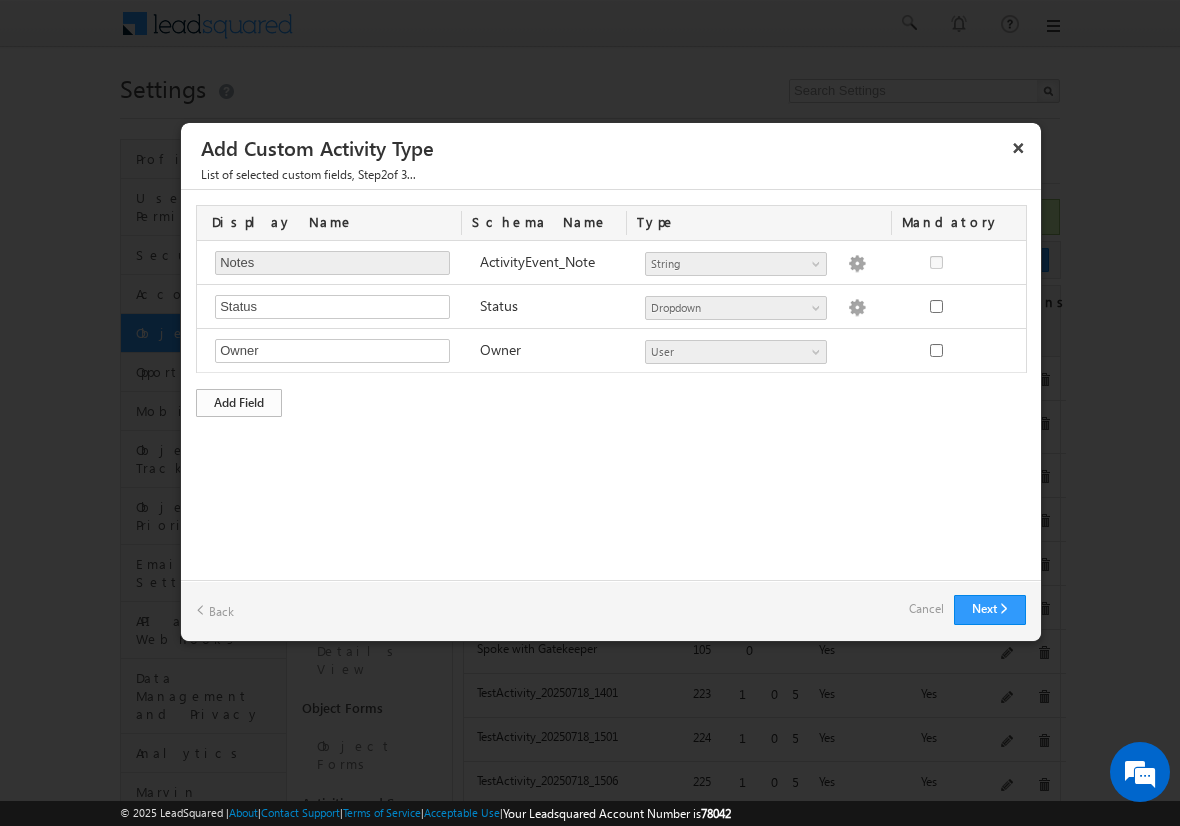 click on "Add Field" at bounding box center (239, 403) 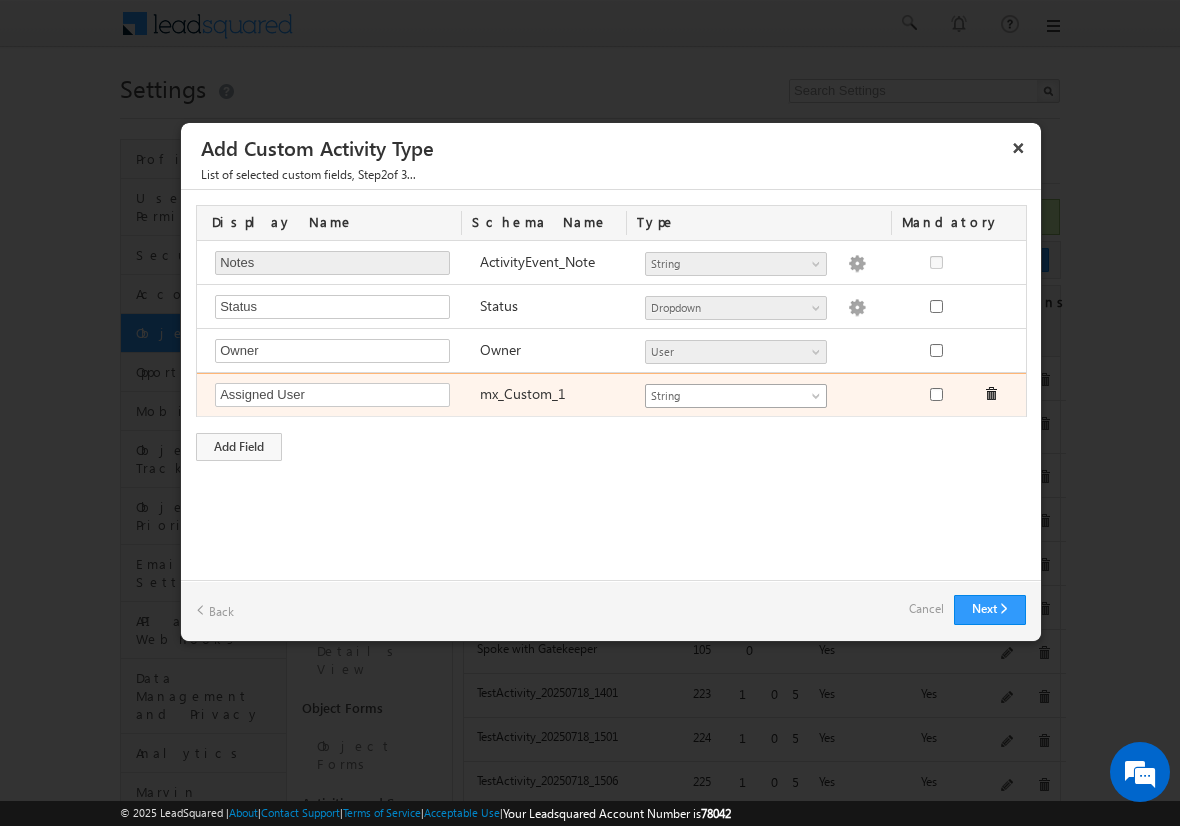type on "Assigned User" 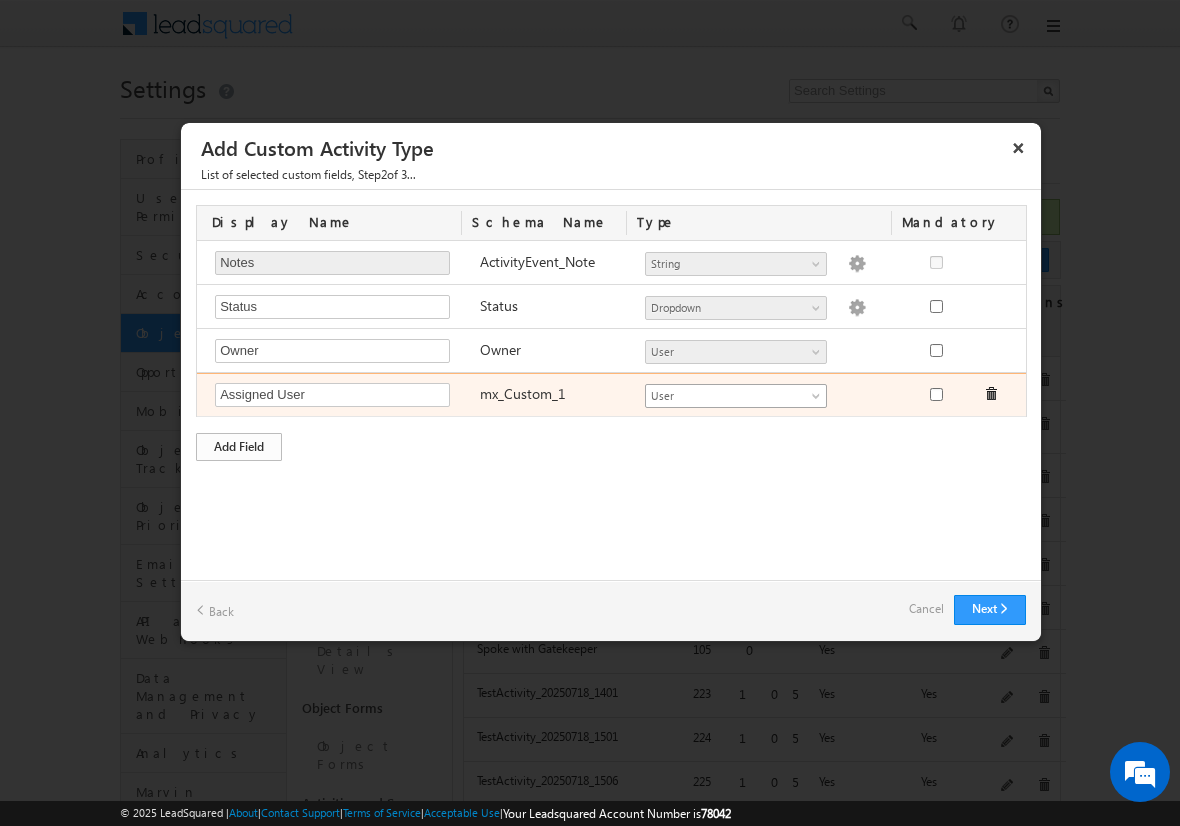 click on "Add Field" at bounding box center (239, 447) 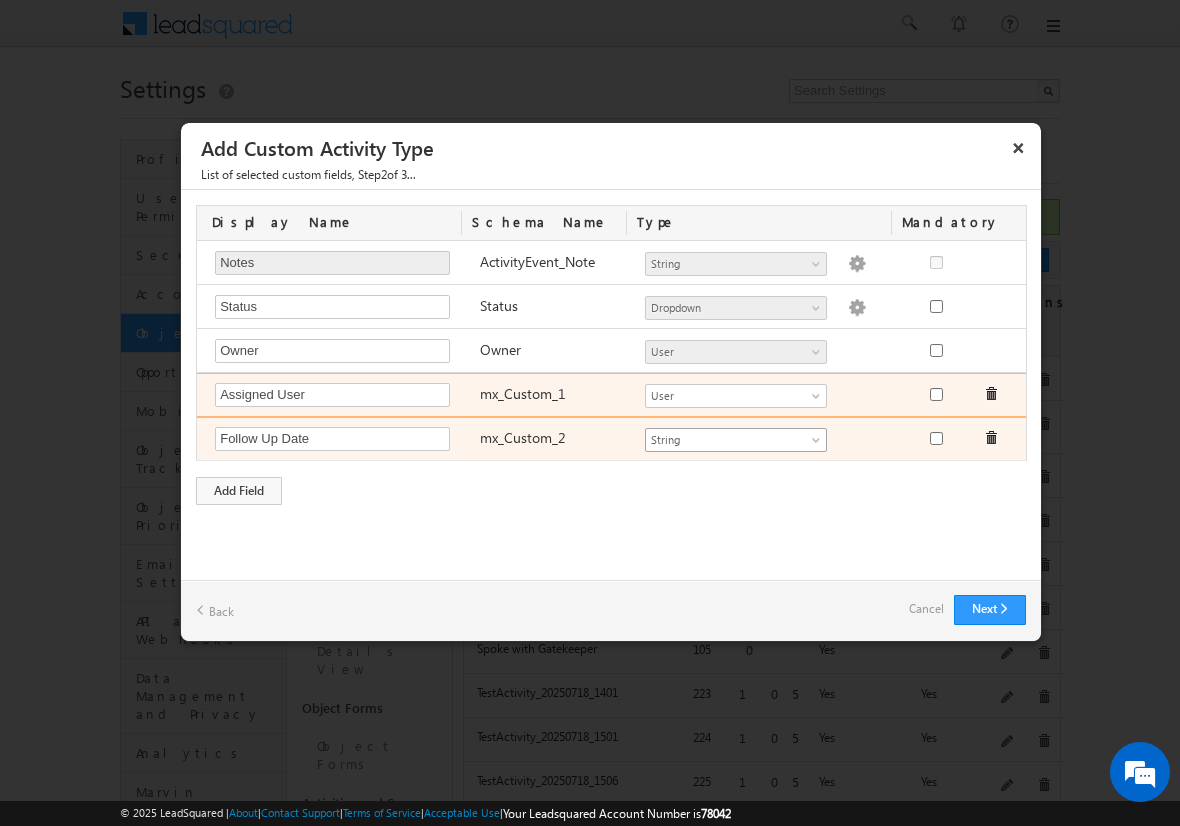 type on "Follow Up Date" 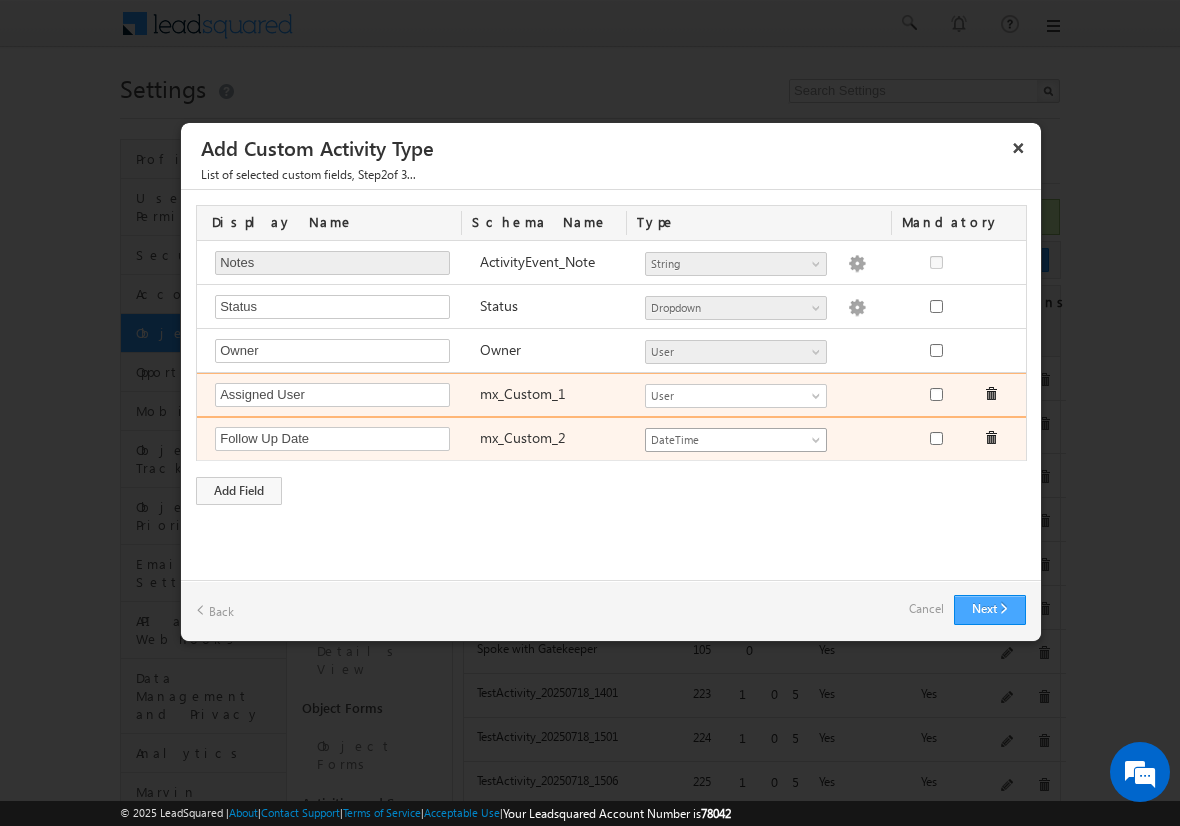 click on "Next" at bounding box center (990, 610) 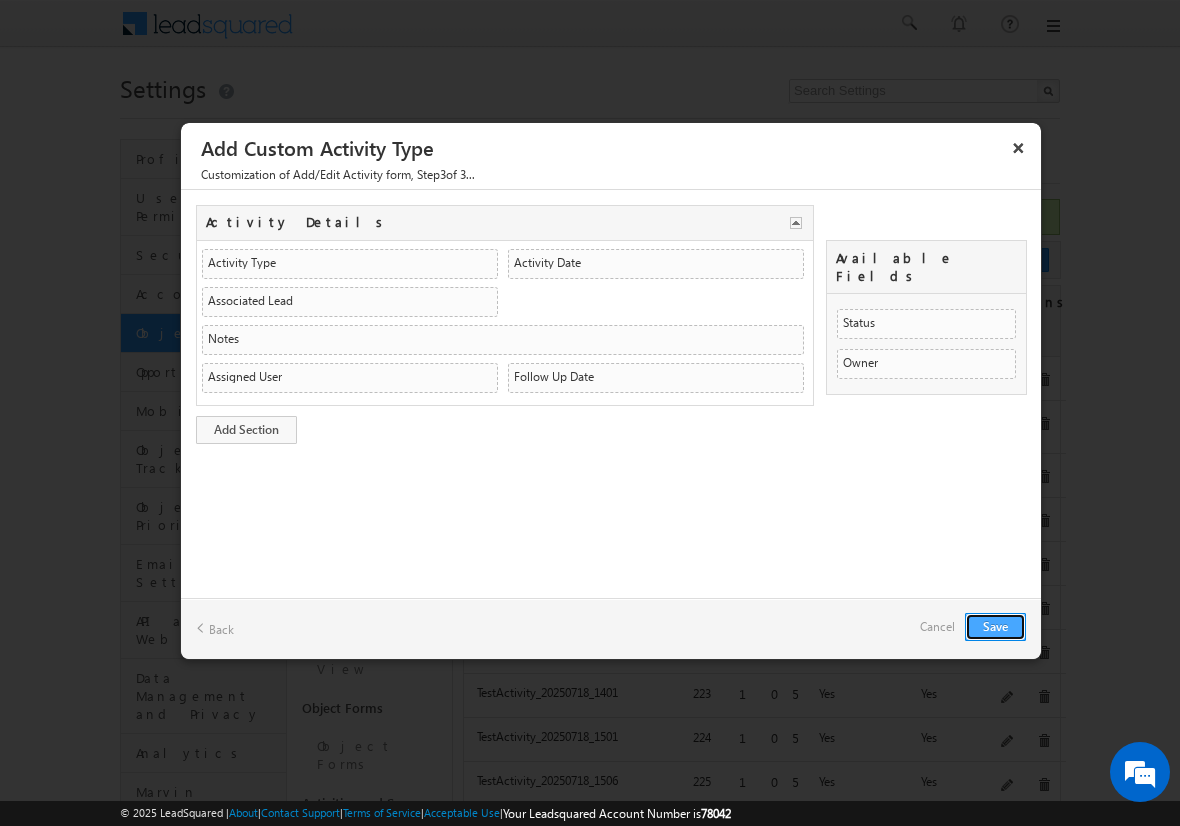 type 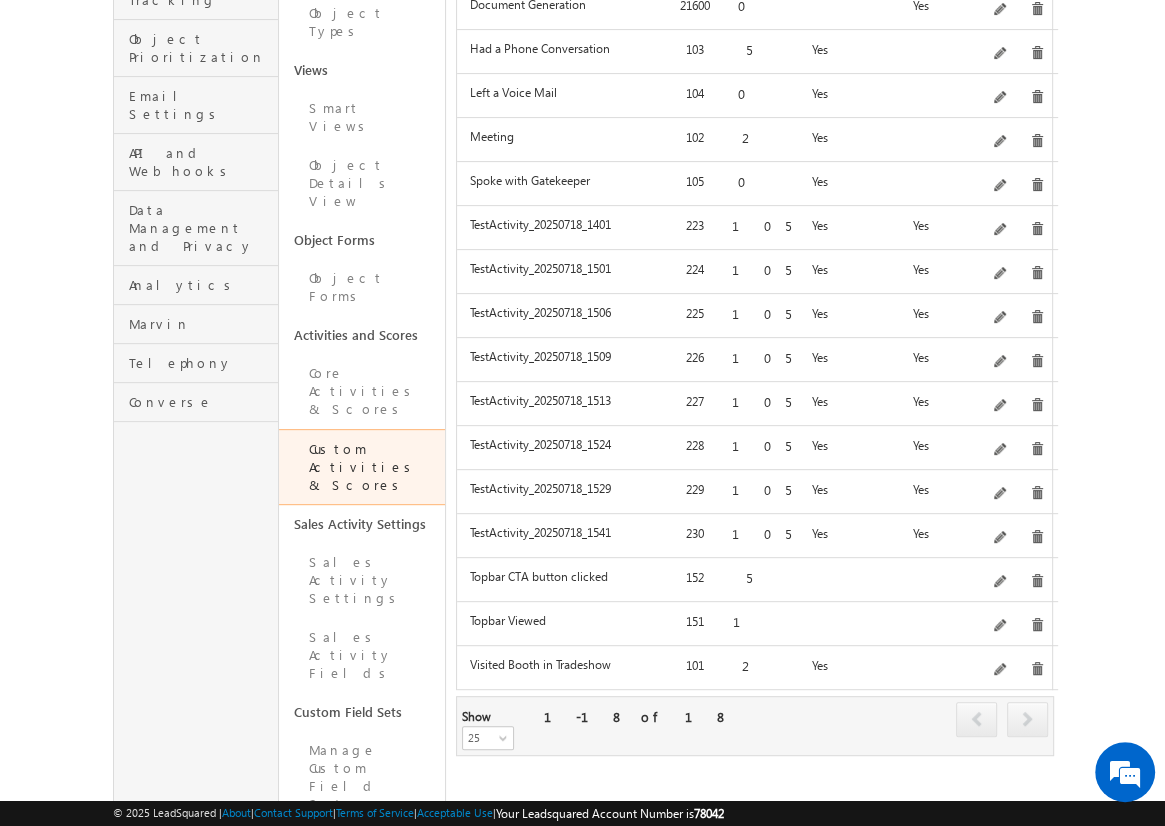 scroll, scrollTop: 478, scrollLeft: 0, axis: vertical 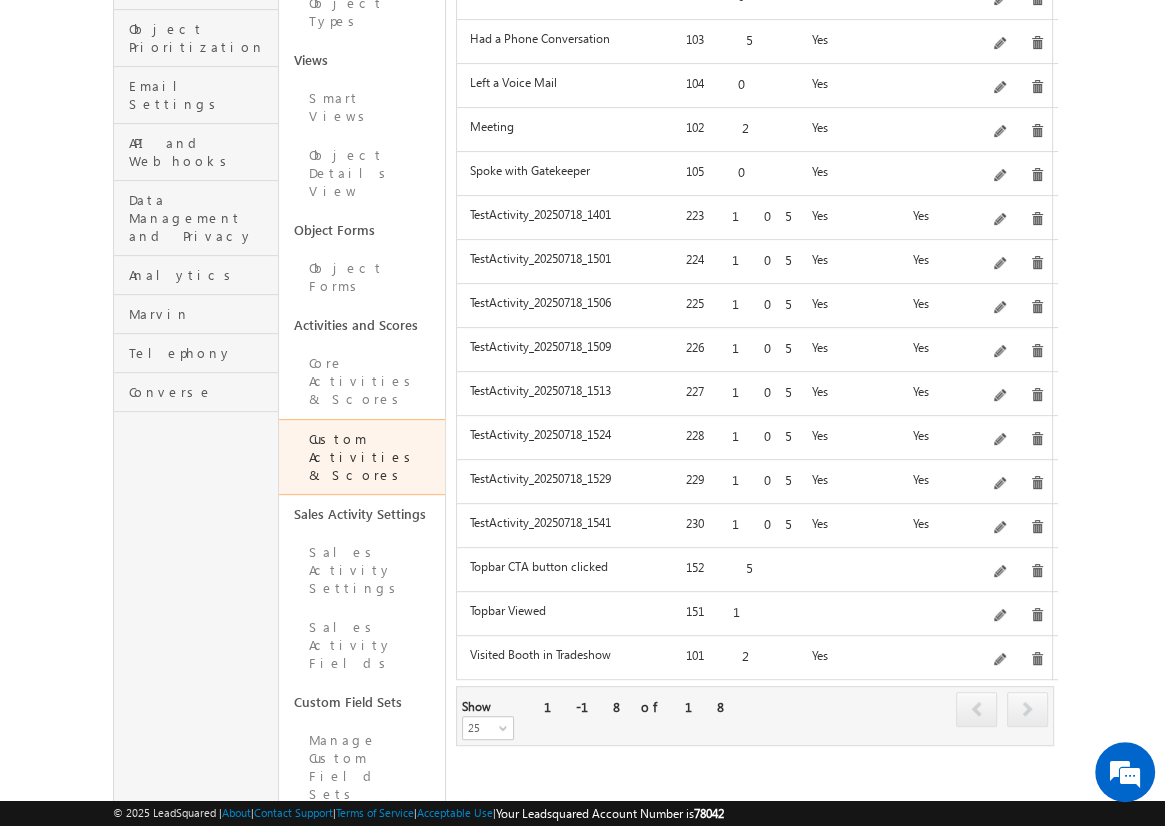 click on "Add" at bounding box center [1012, -218] 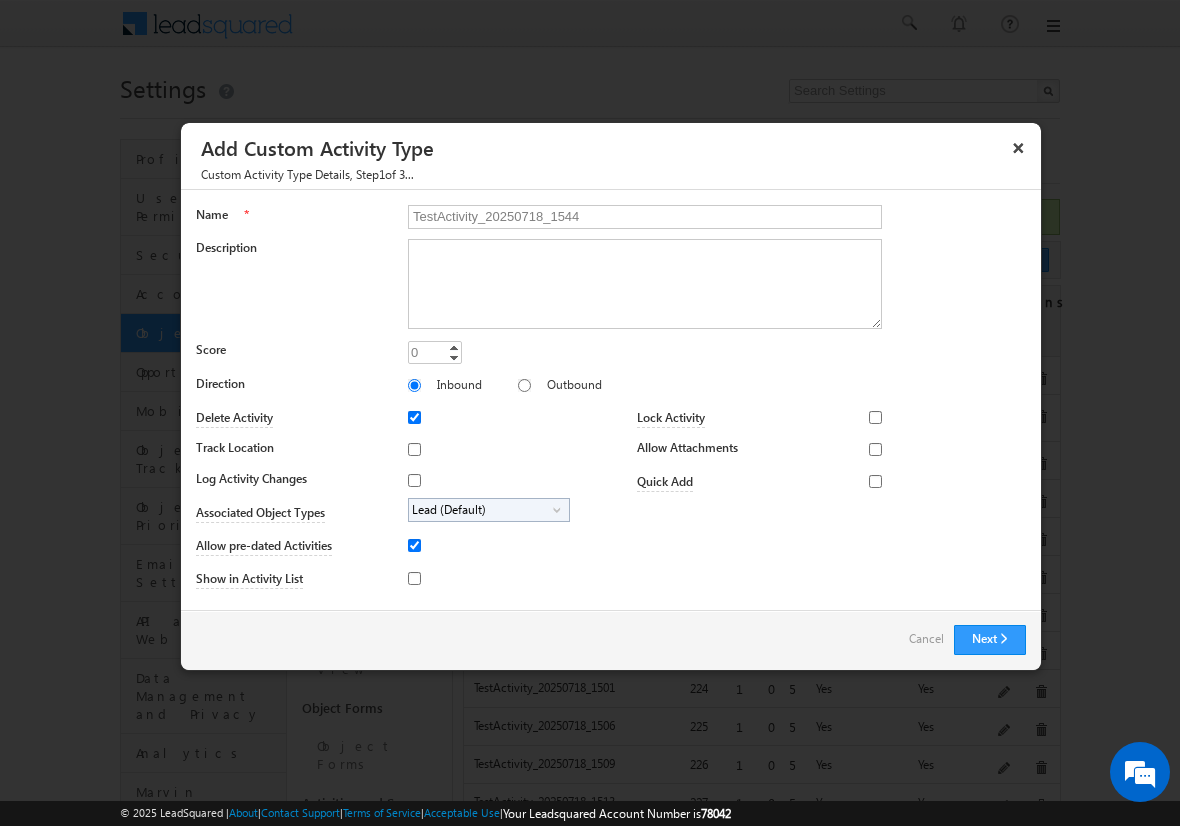 type on "TestActivity_20250718_1544" 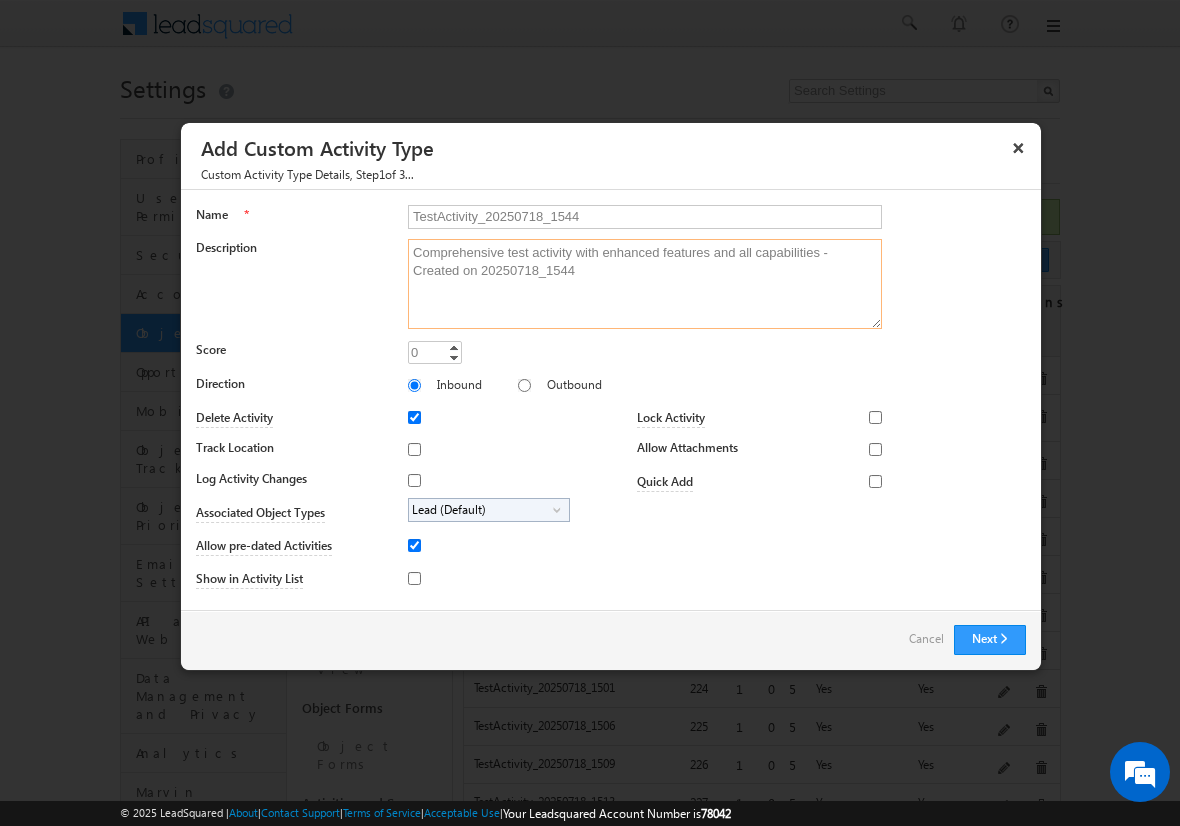 type on "Comprehensive test activity with enhanced features and all capabilities - Created on 20250718_1544" 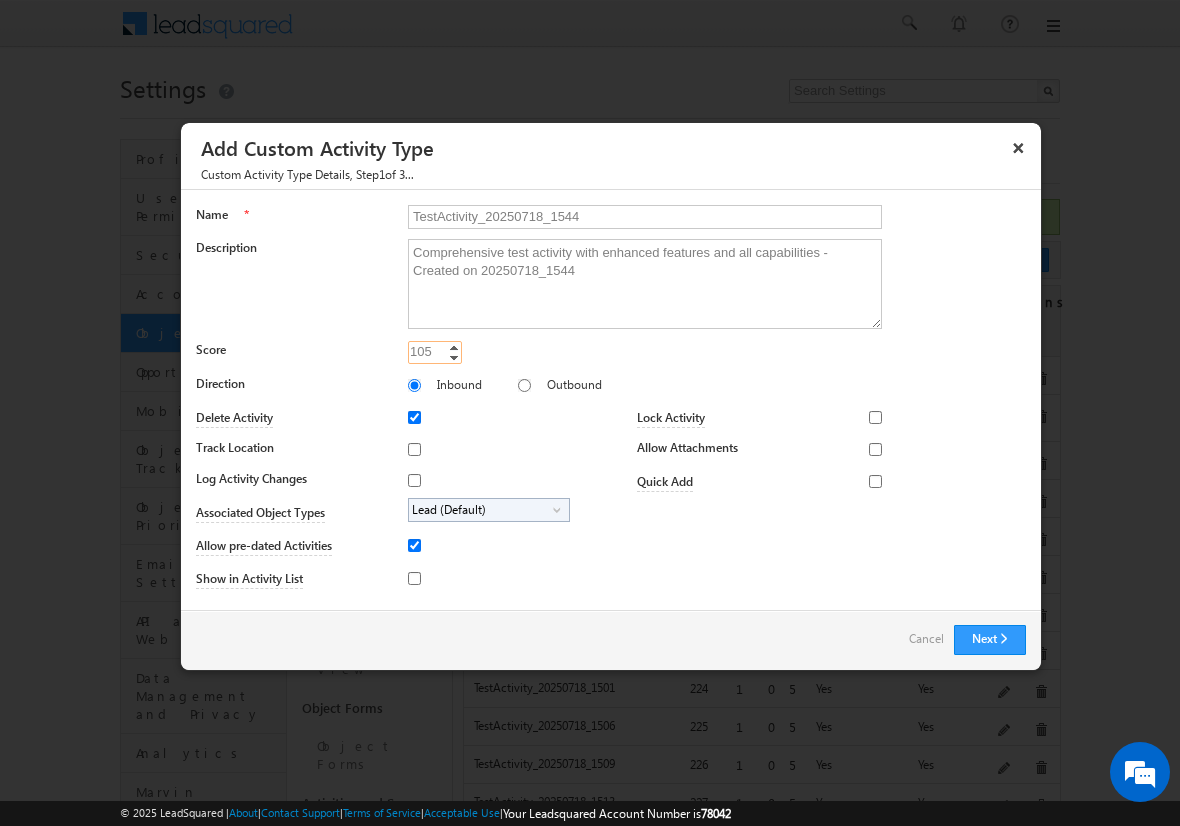 type on "105" 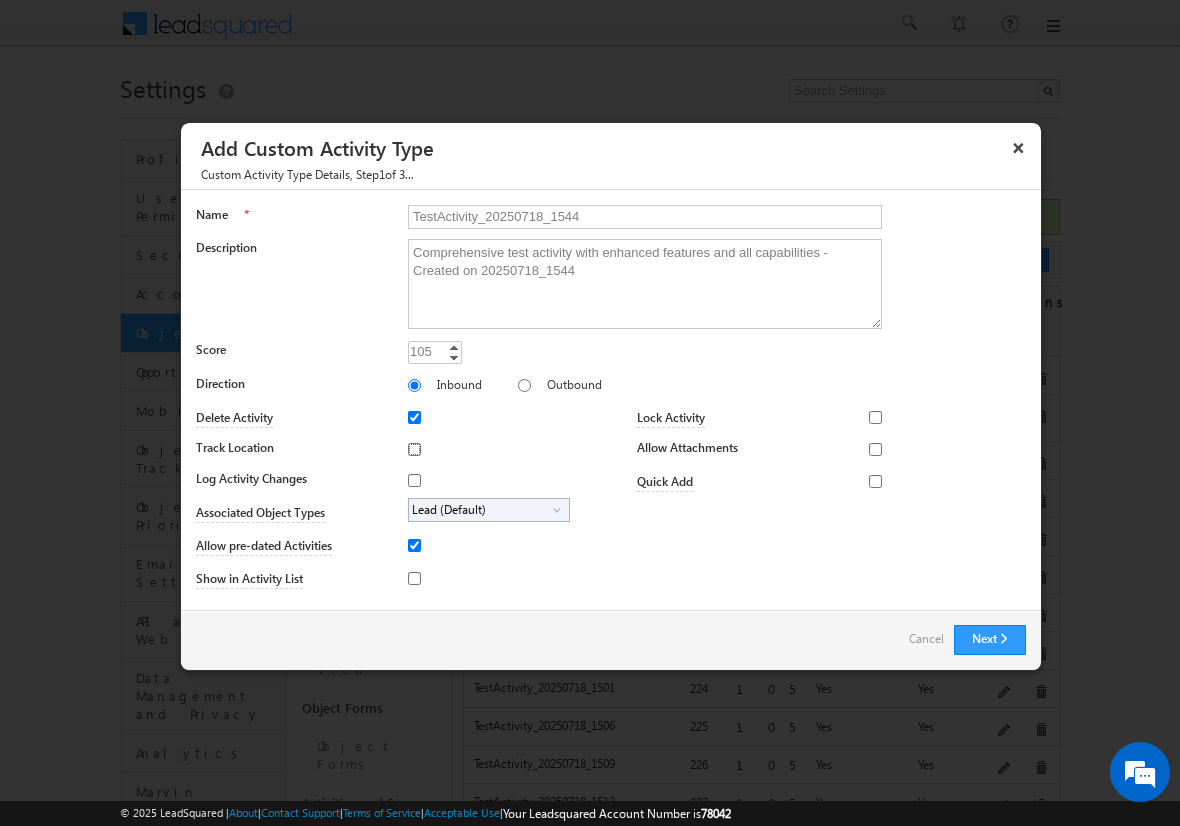 click on "Track Location" at bounding box center (414, 449) 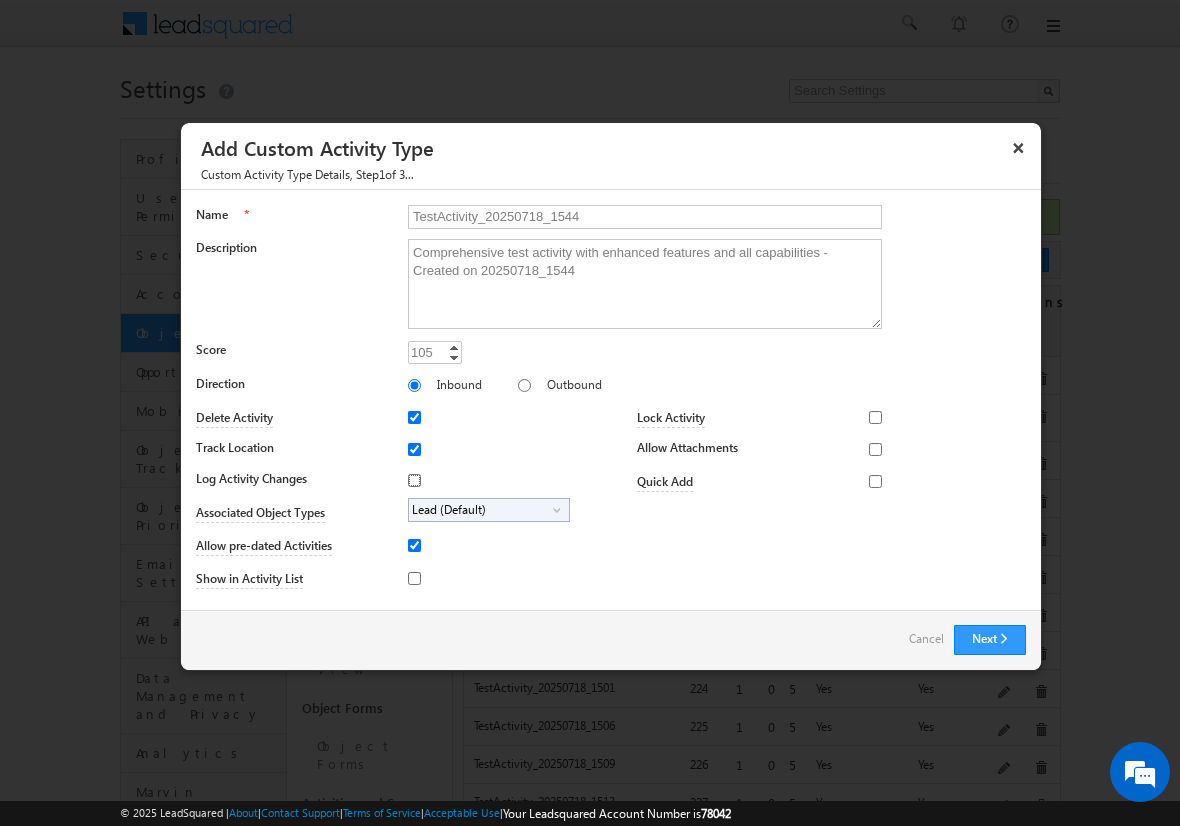 click on "Log Activity Changes" at bounding box center [414, 480] 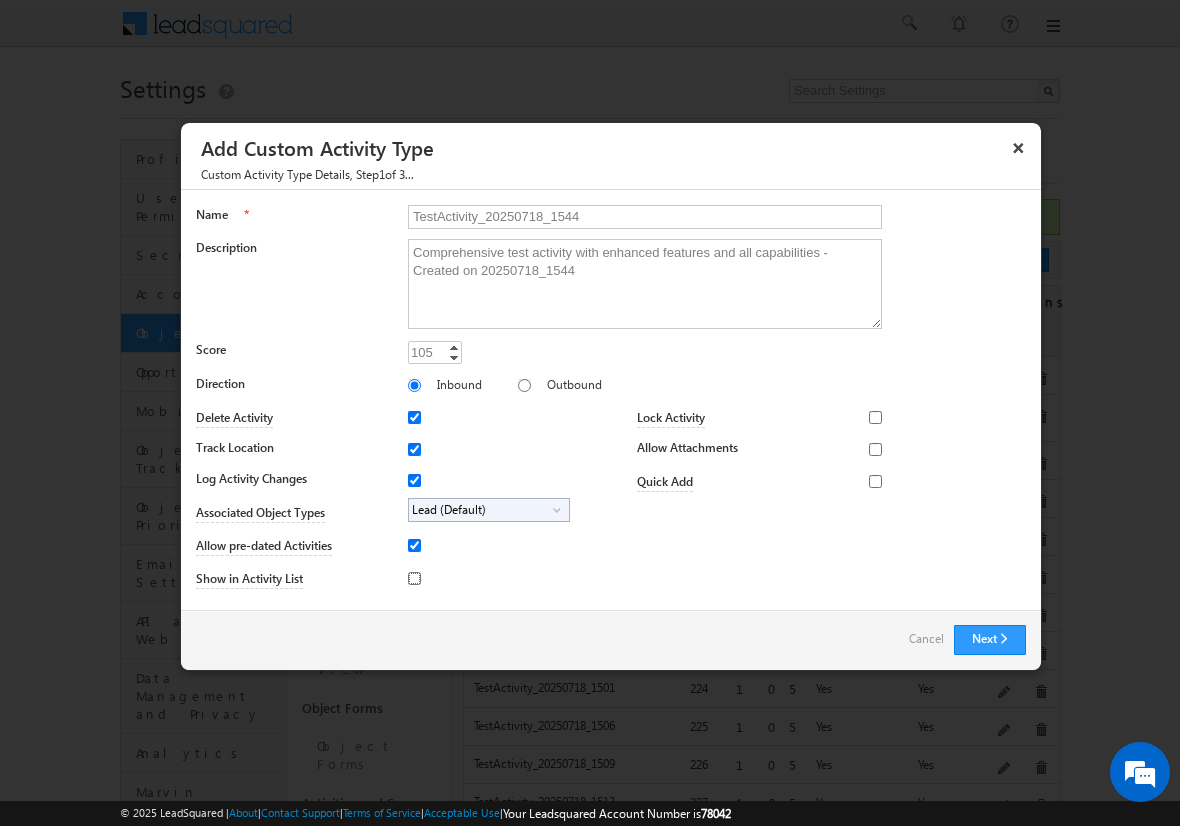 click on "Show in Activity List" at bounding box center (414, 578) 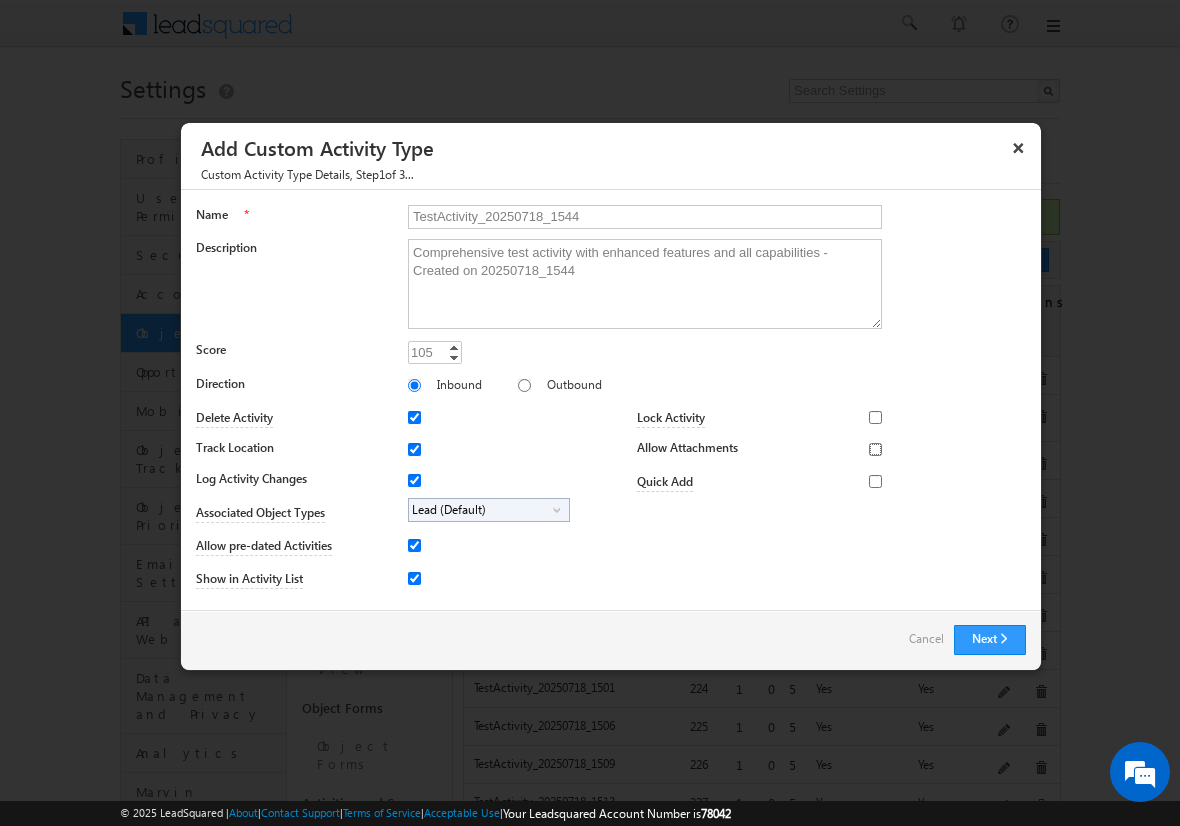 click on "Allow Attachments" at bounding box center (875, 449) 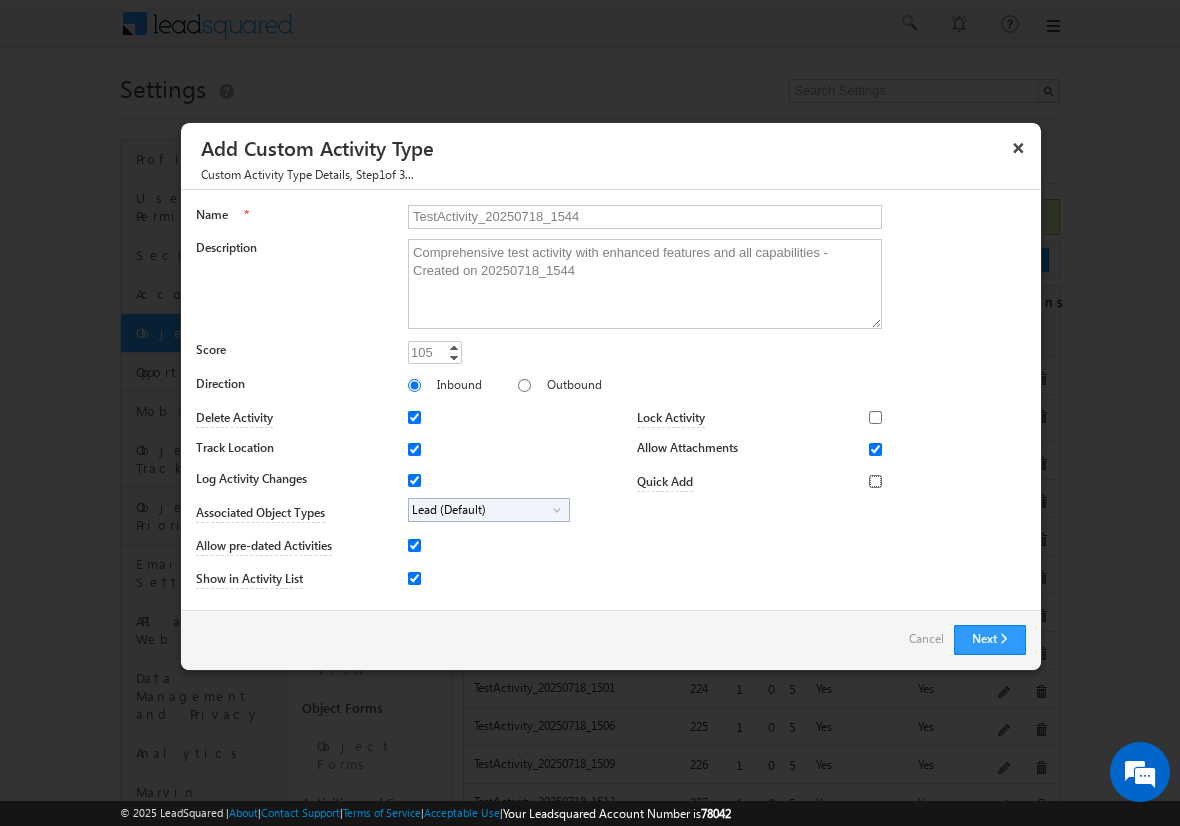 click on "Quick Add" at bounding box center (875, 481) 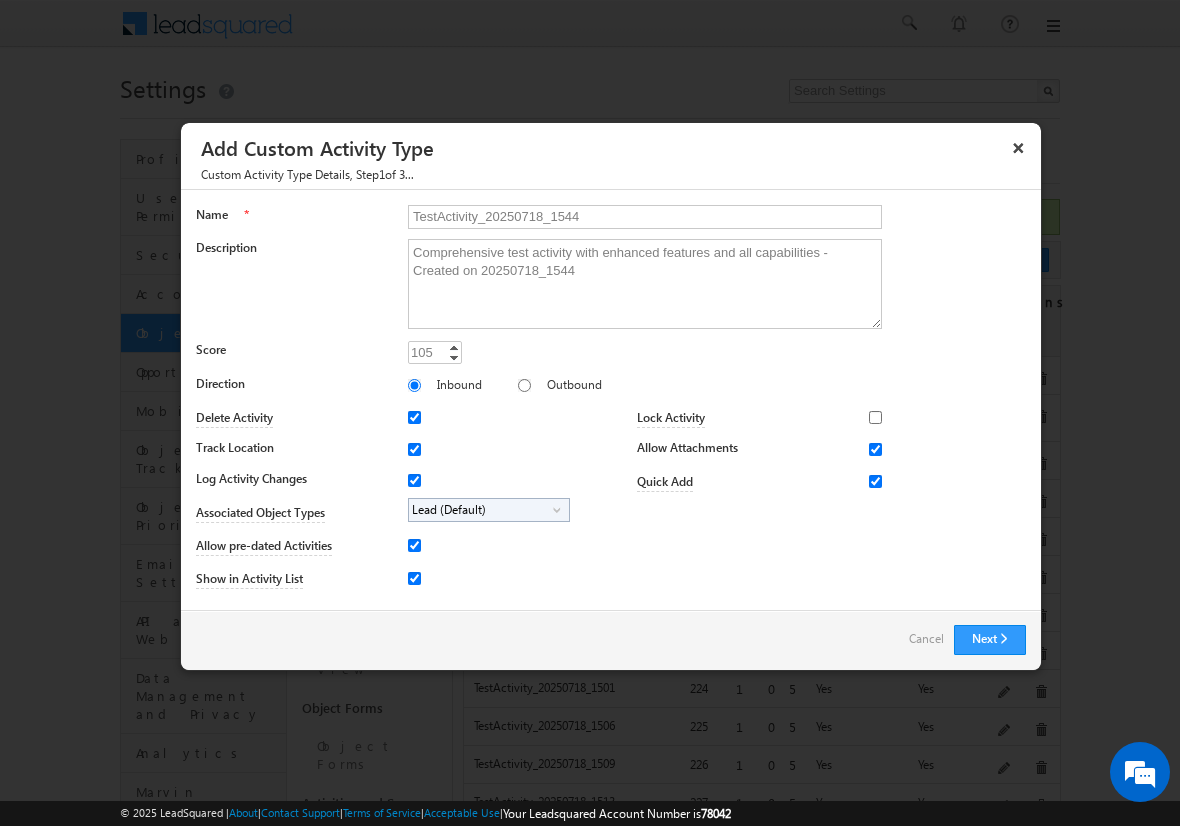 click on "Lead (Default)" at bounding box center (481, 510) 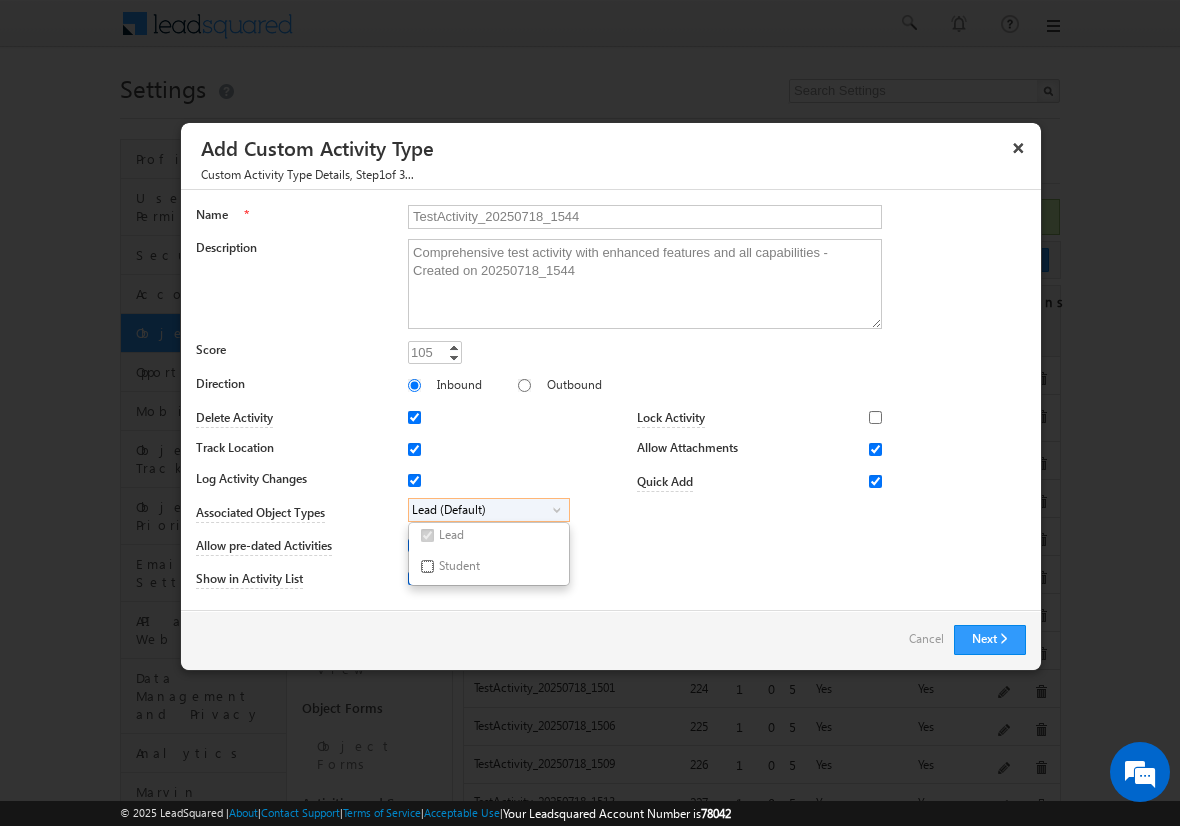 click on "Student" at bounding box center [427, 566] 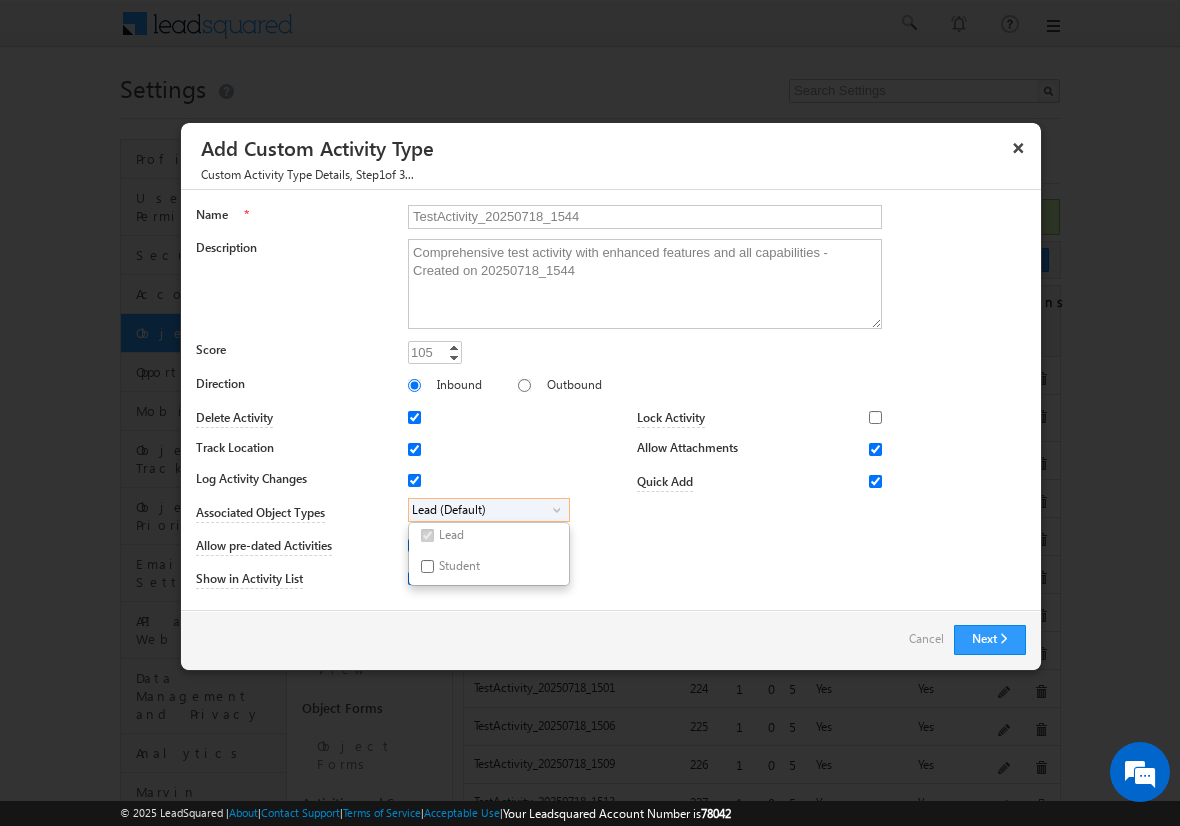 checkbox on "true" 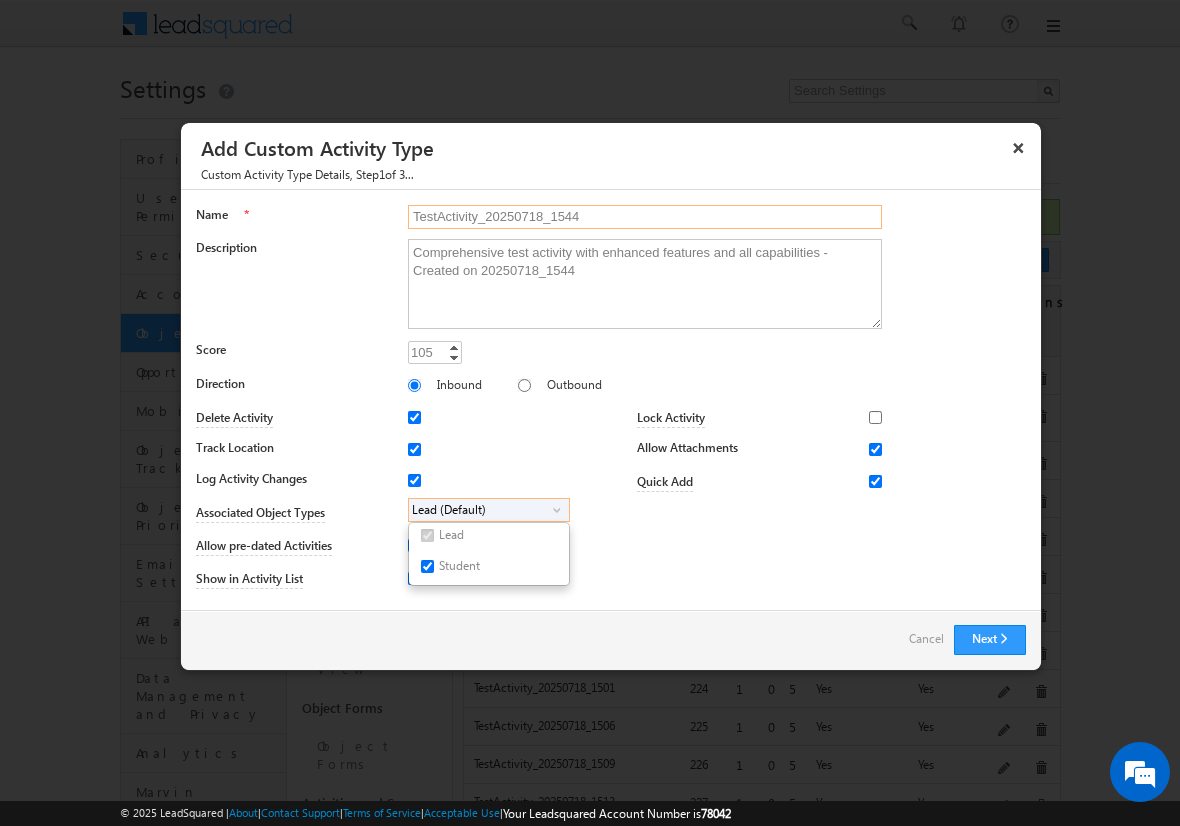 click on "TestActivity_20250718_1544" at bounding box center (645, 217) 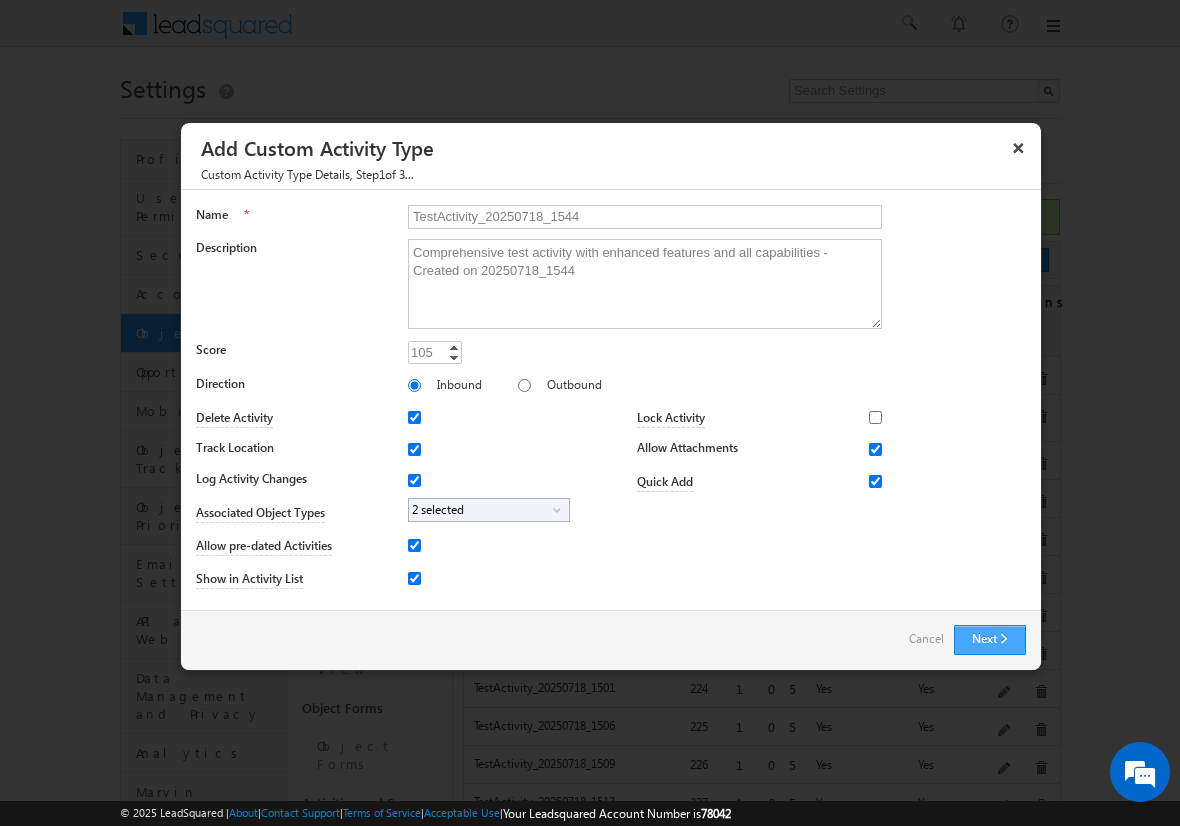 click on "Next" at bounding box center (990, 640) 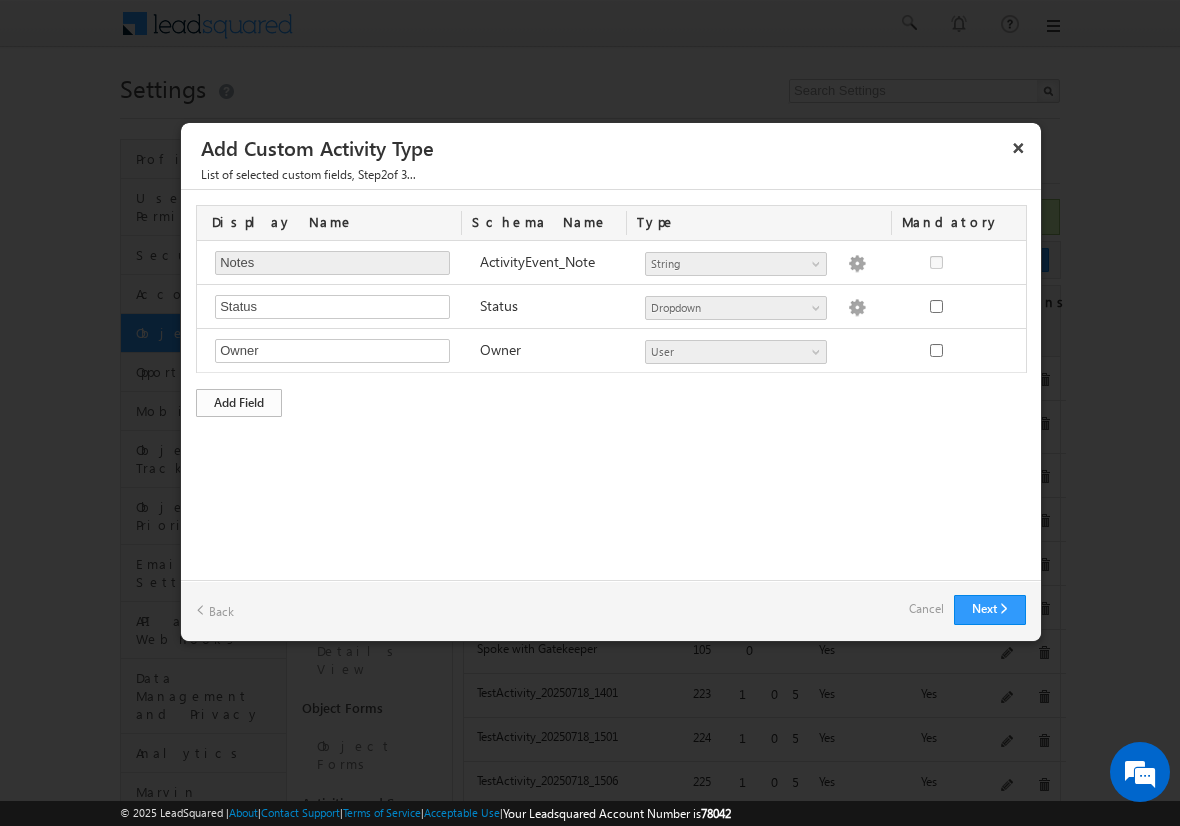 click on "Add Field" at bounding box center [239, 403] 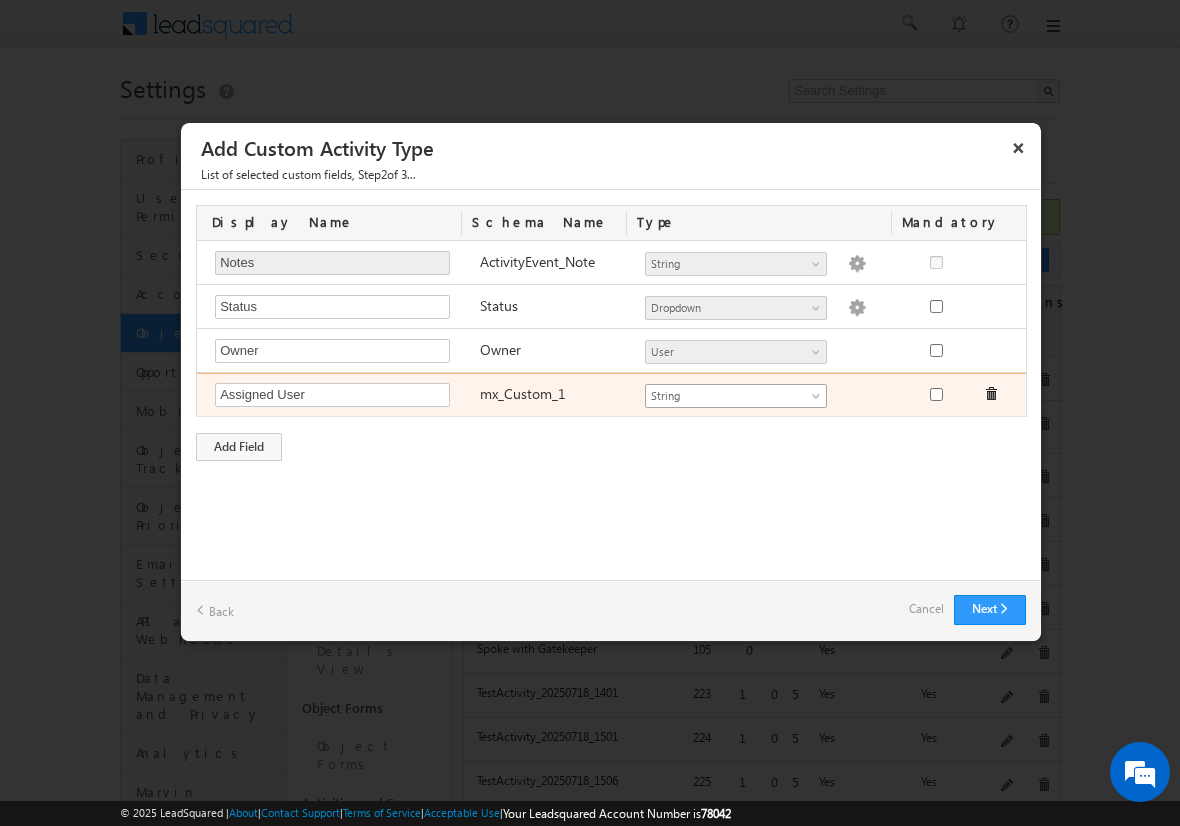 type on "Assigned User" 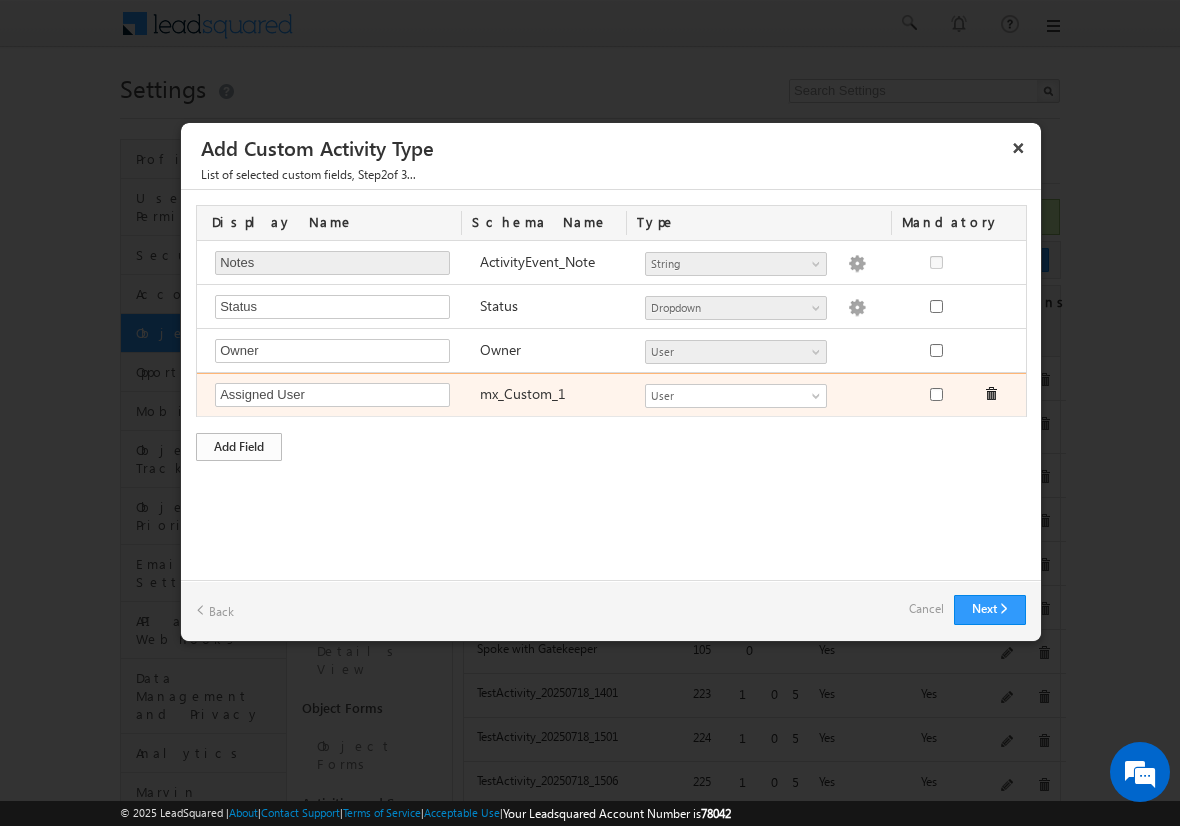 click on "Add Field" at bounding box center [239, 447] 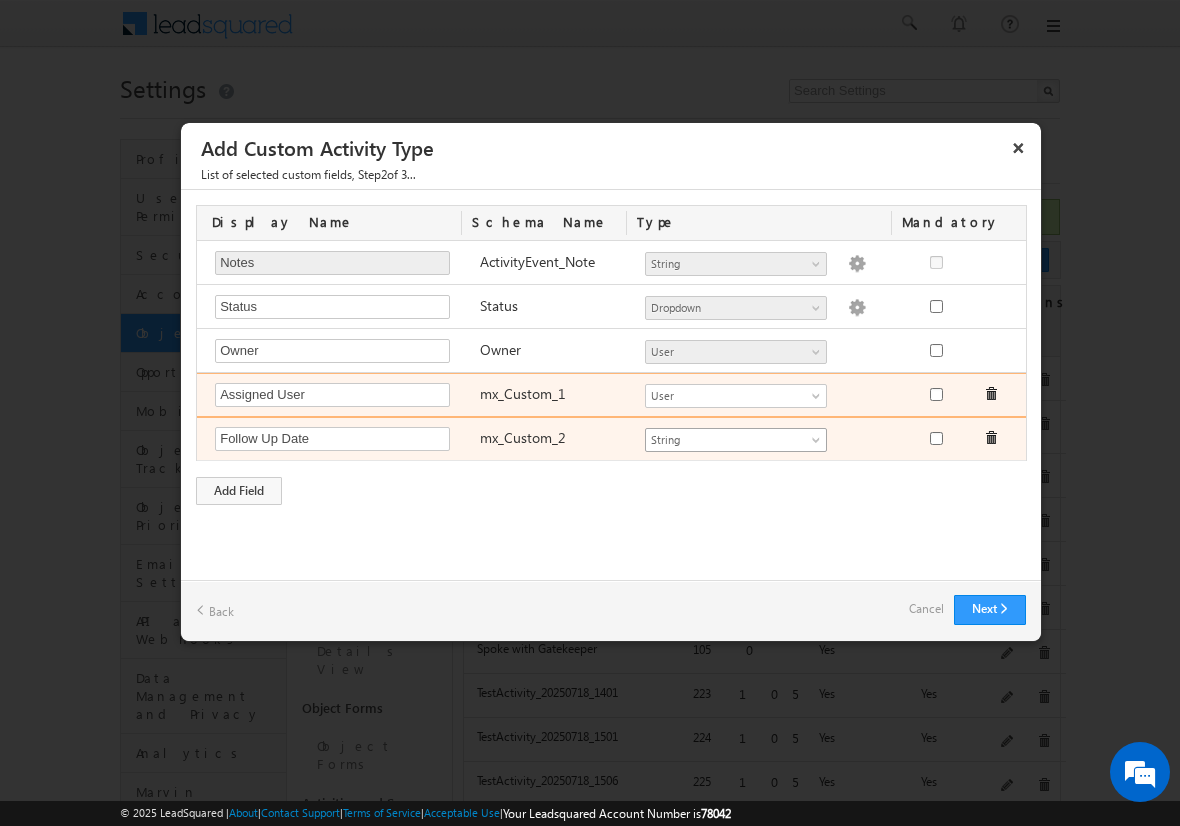 type on "Follow Up Date" 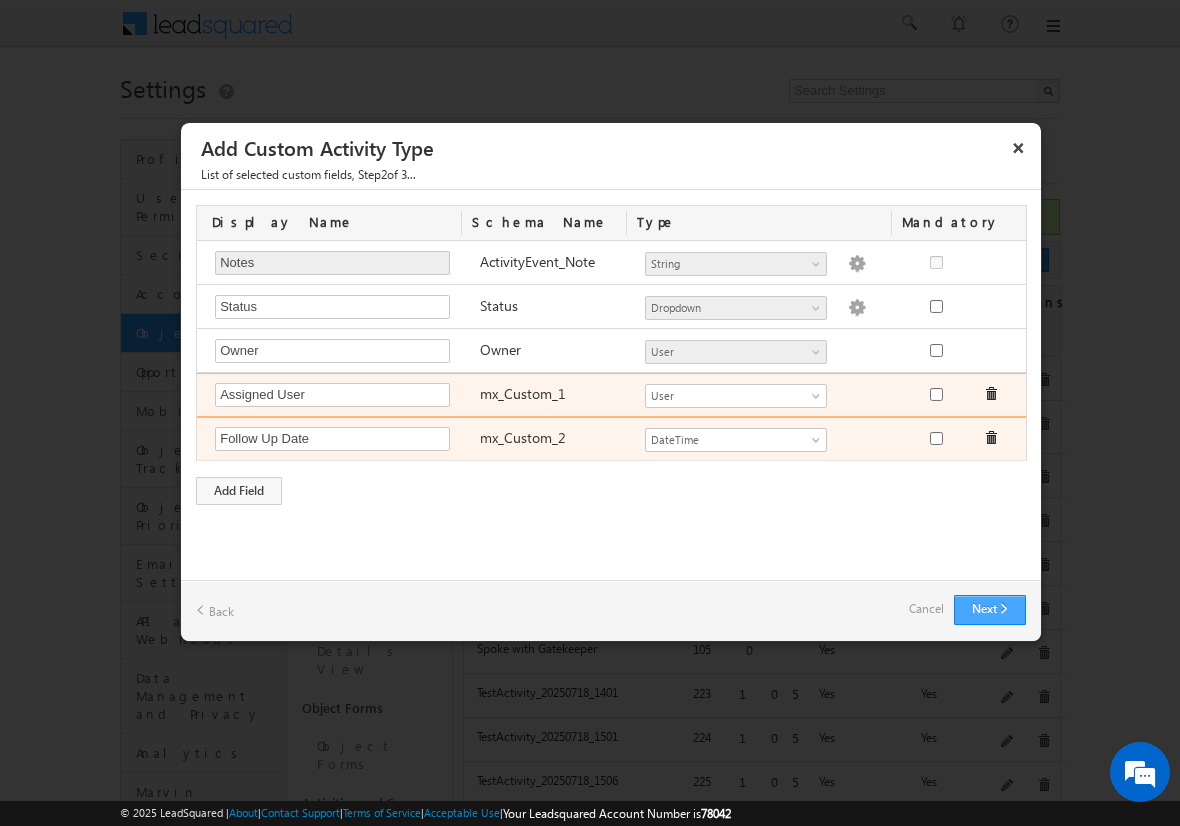 click on "Next" at bounding box center (990, 610) 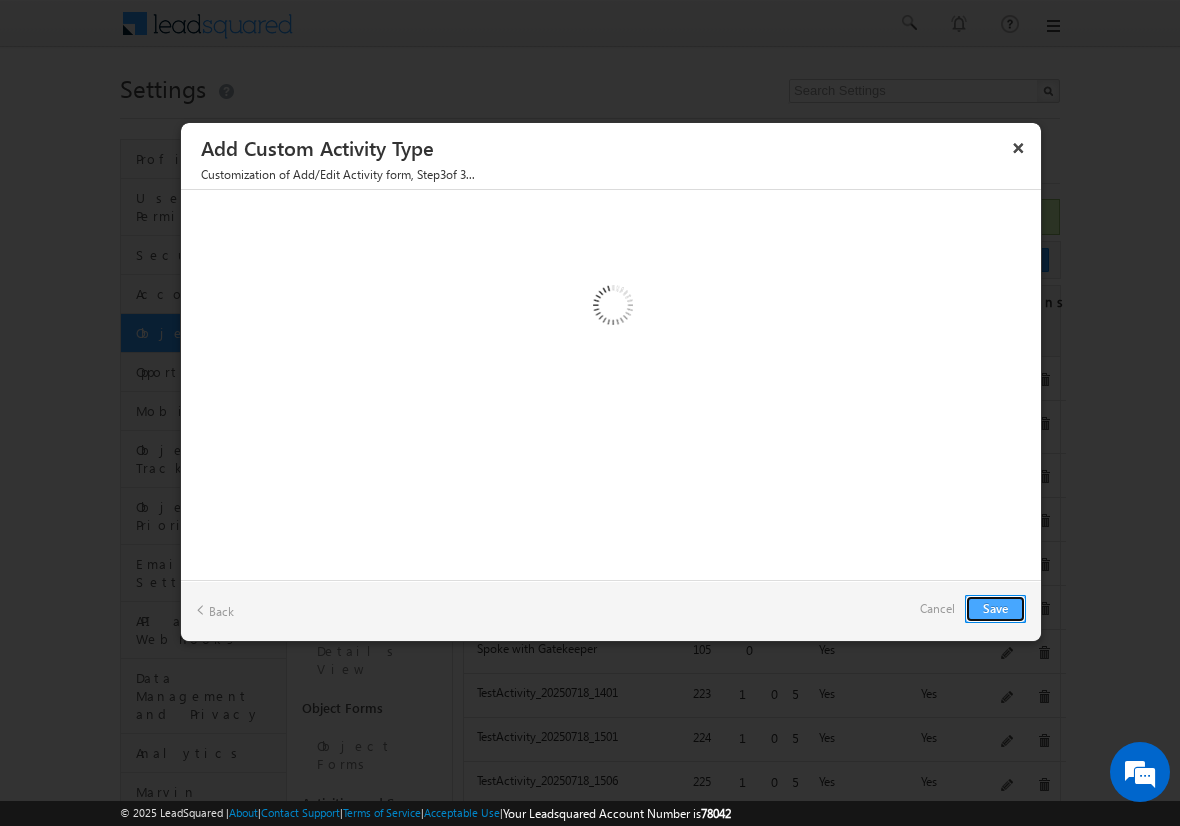 click on "Save" at bounding box center (995, 609) 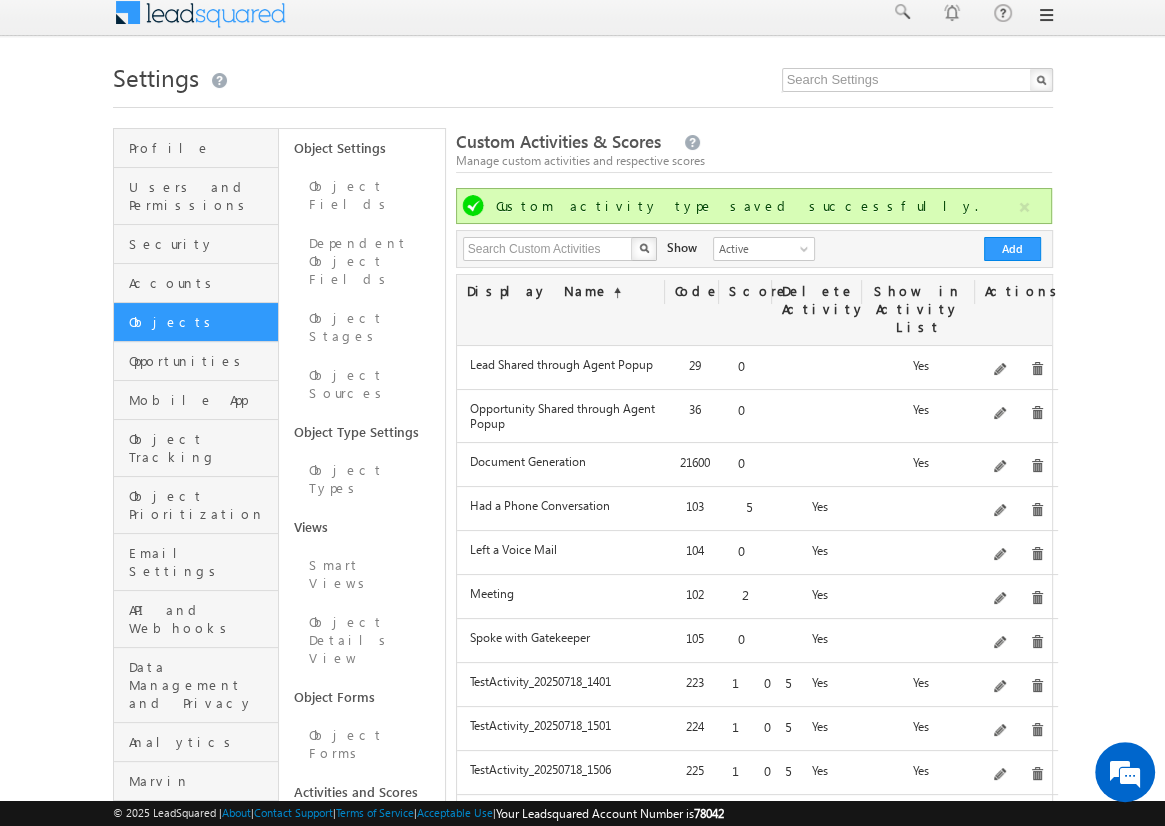 scroll, scrollTop: 0, scrollLeft: 0, axis: both 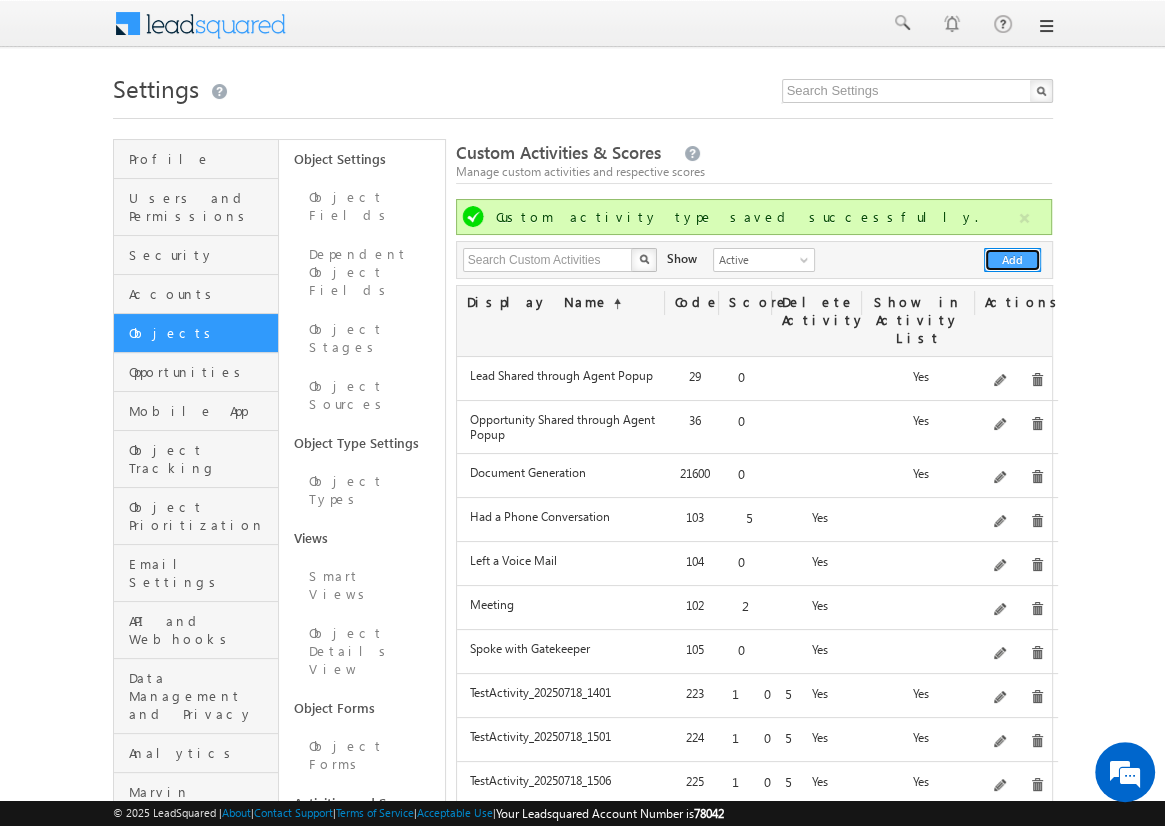 click on "Add" at bounding box center (1012, 260) 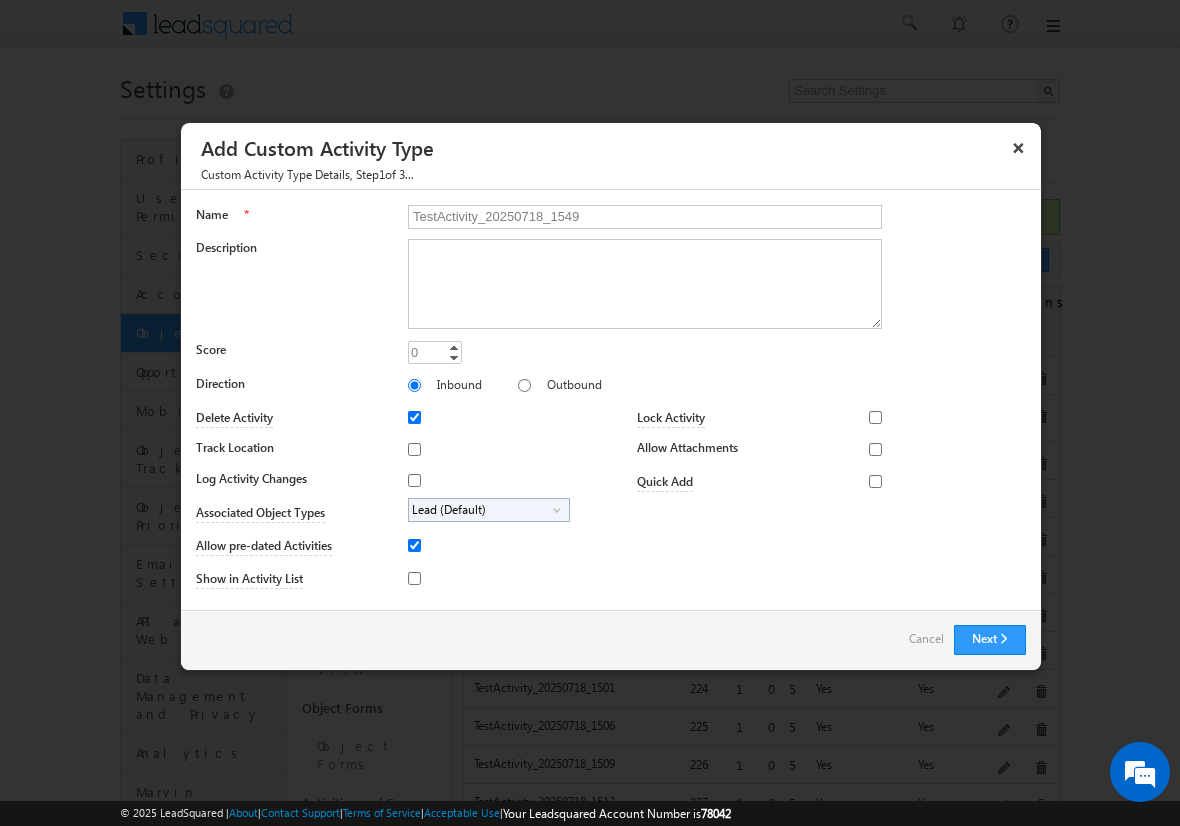 type on "TestActivity_20250718_1549" 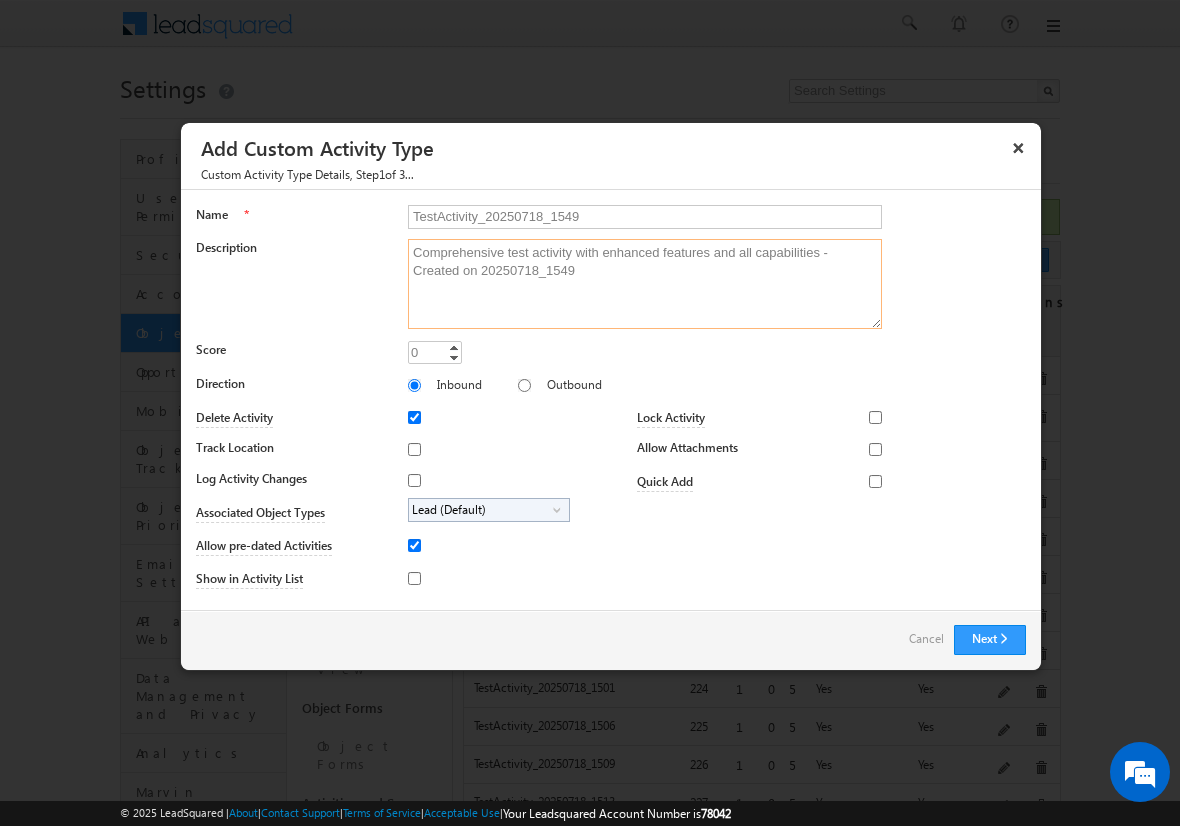 type on "Comprehensive test activity with enhanced features and all capabilities - Created on 20250718_1549" 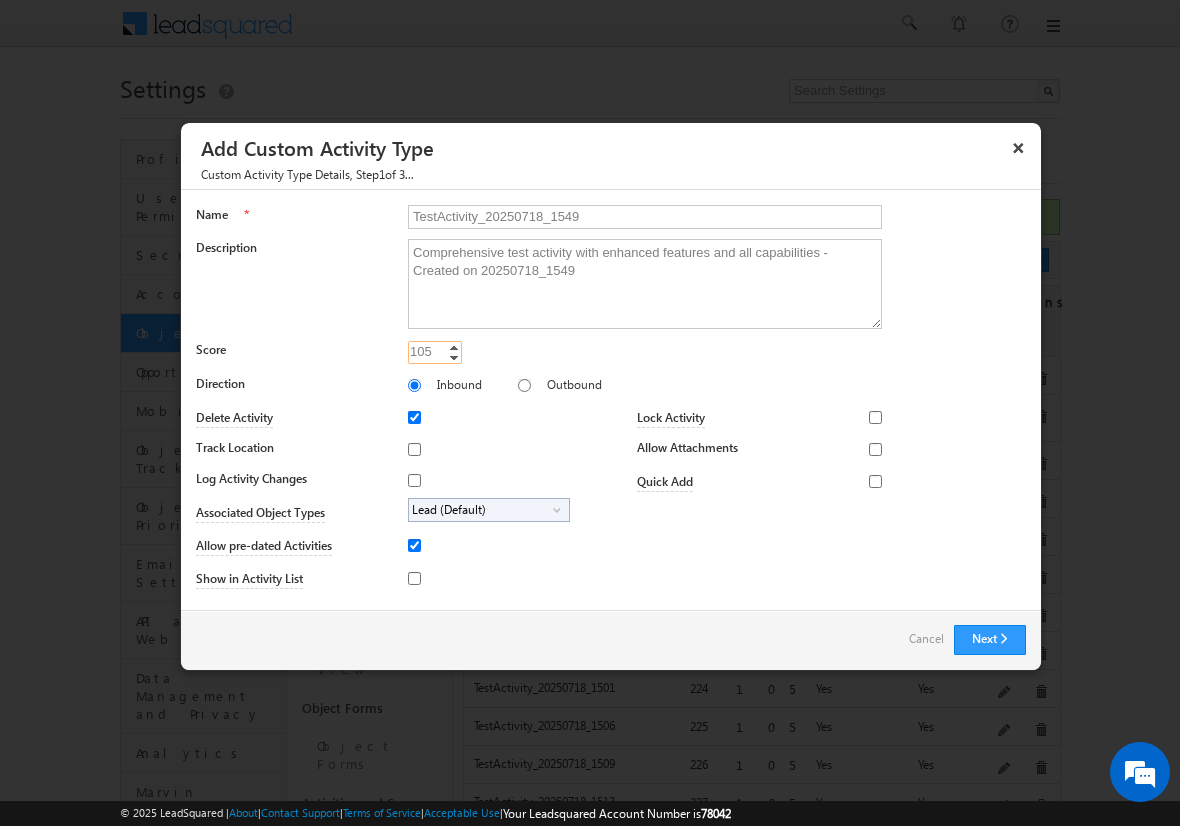 type on "105" 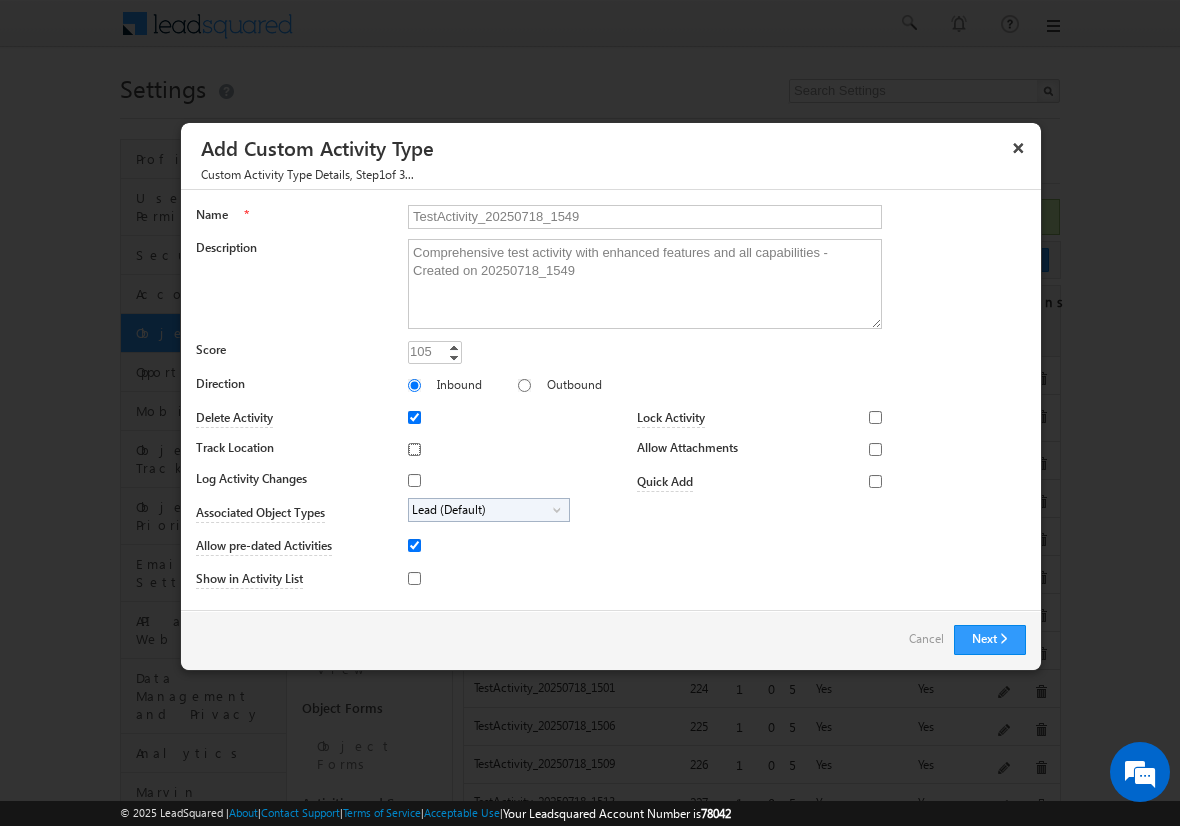 click on "Track Location" at bounding box center (414, 449) 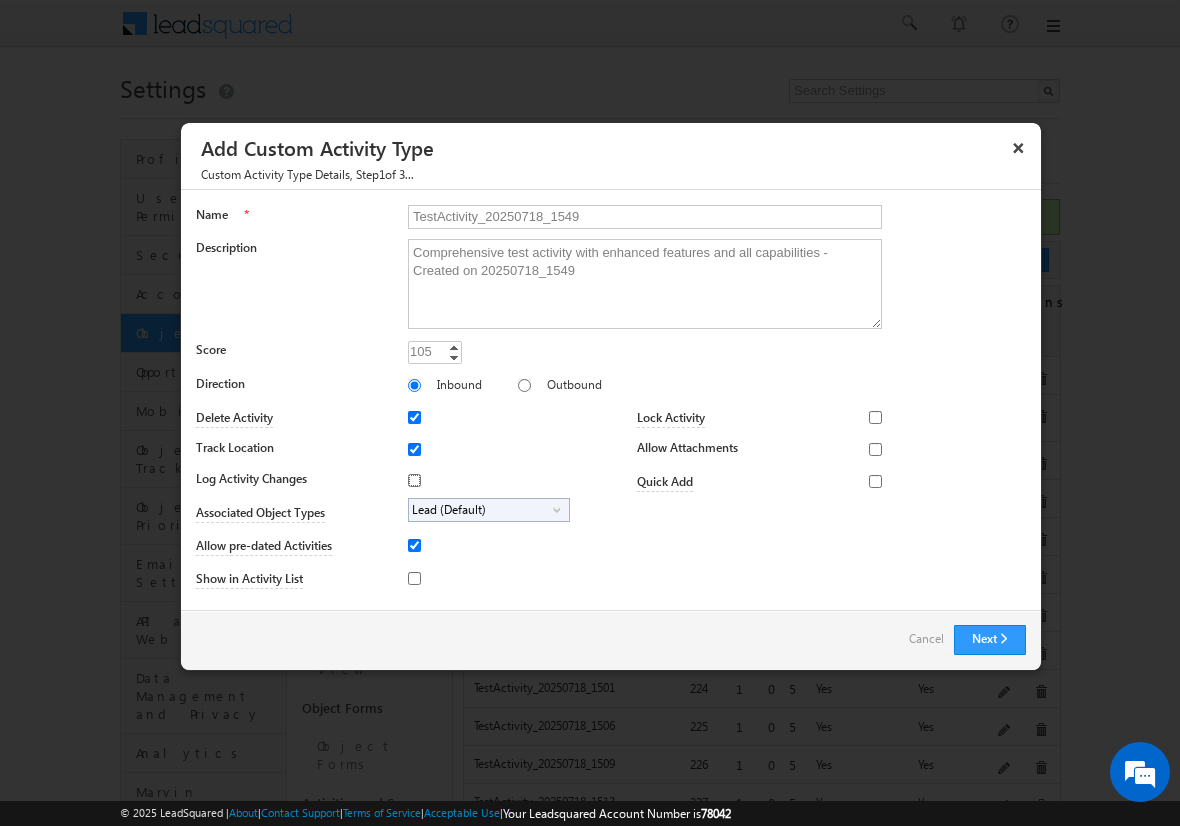 click on "Log Activity Changes" at bounding box center [414, 480] 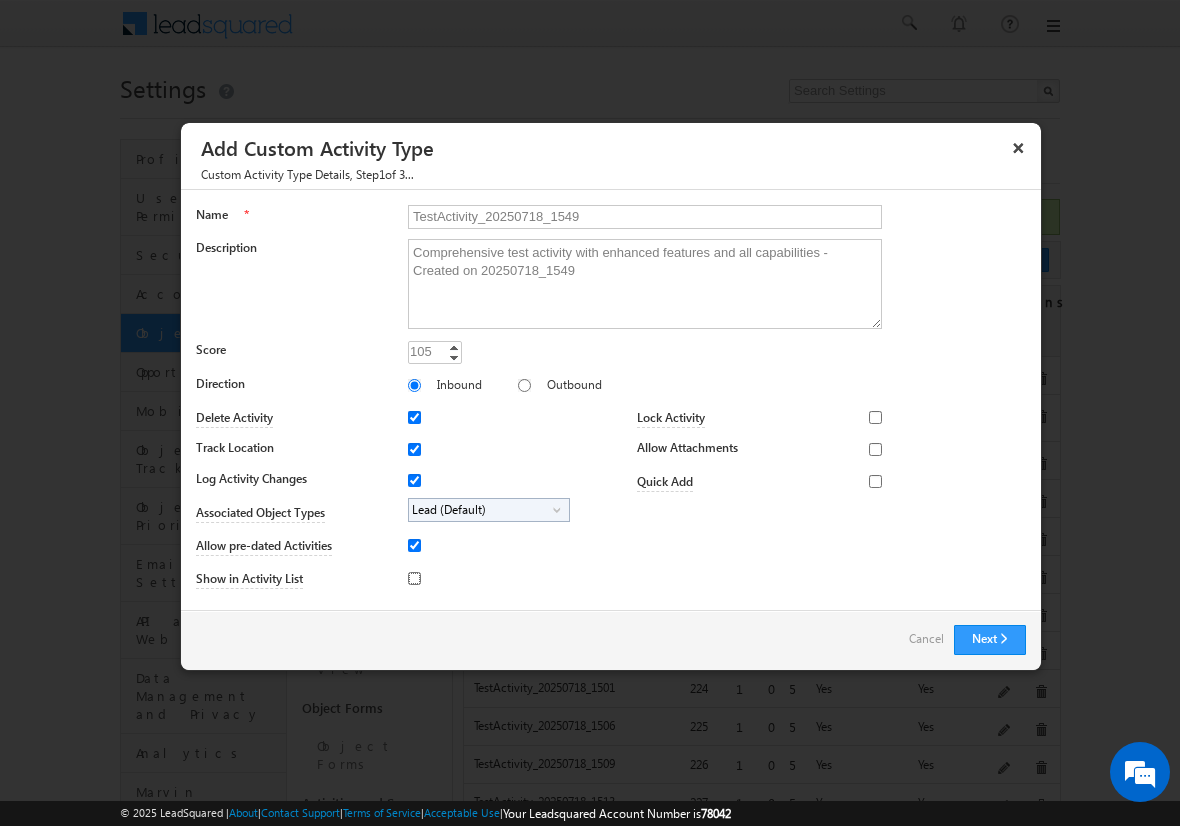 click on "Show in Activity List" at bounding box center (414, 578) 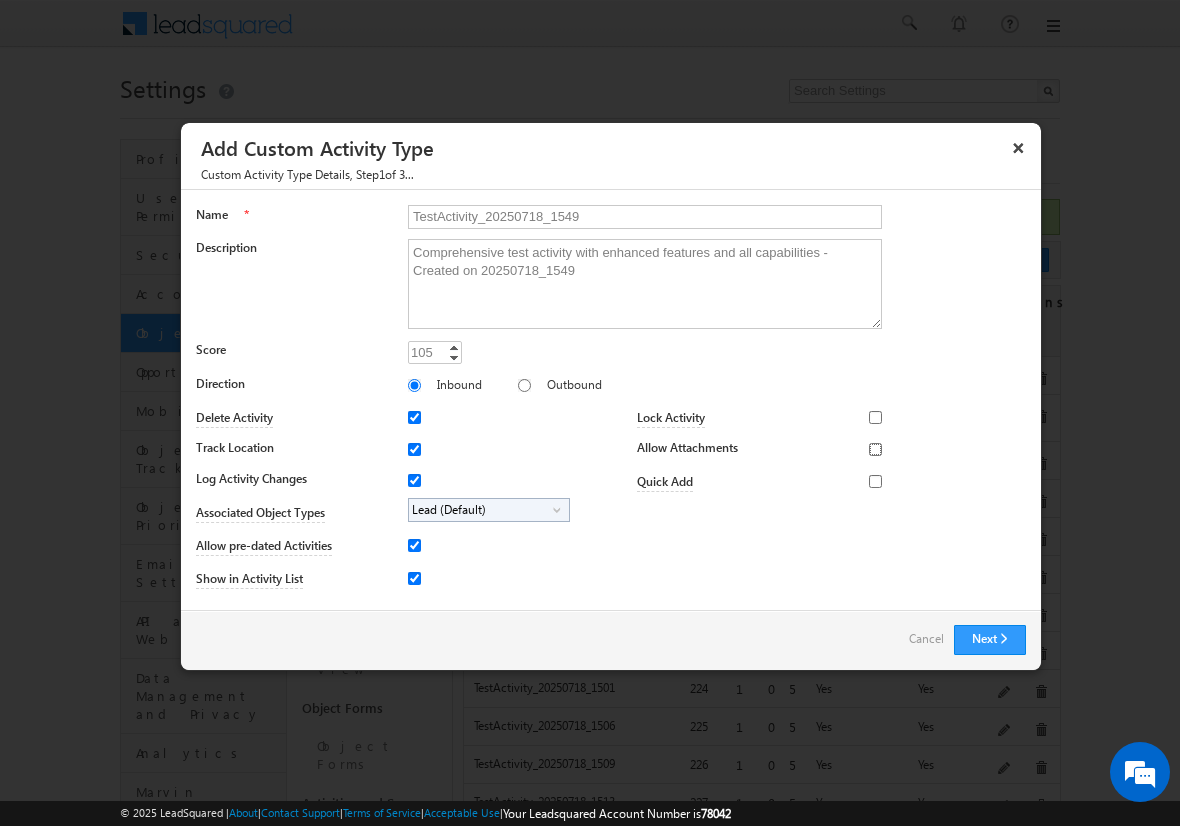 click on "Allow Attachments" at bounding box center [875, 449] 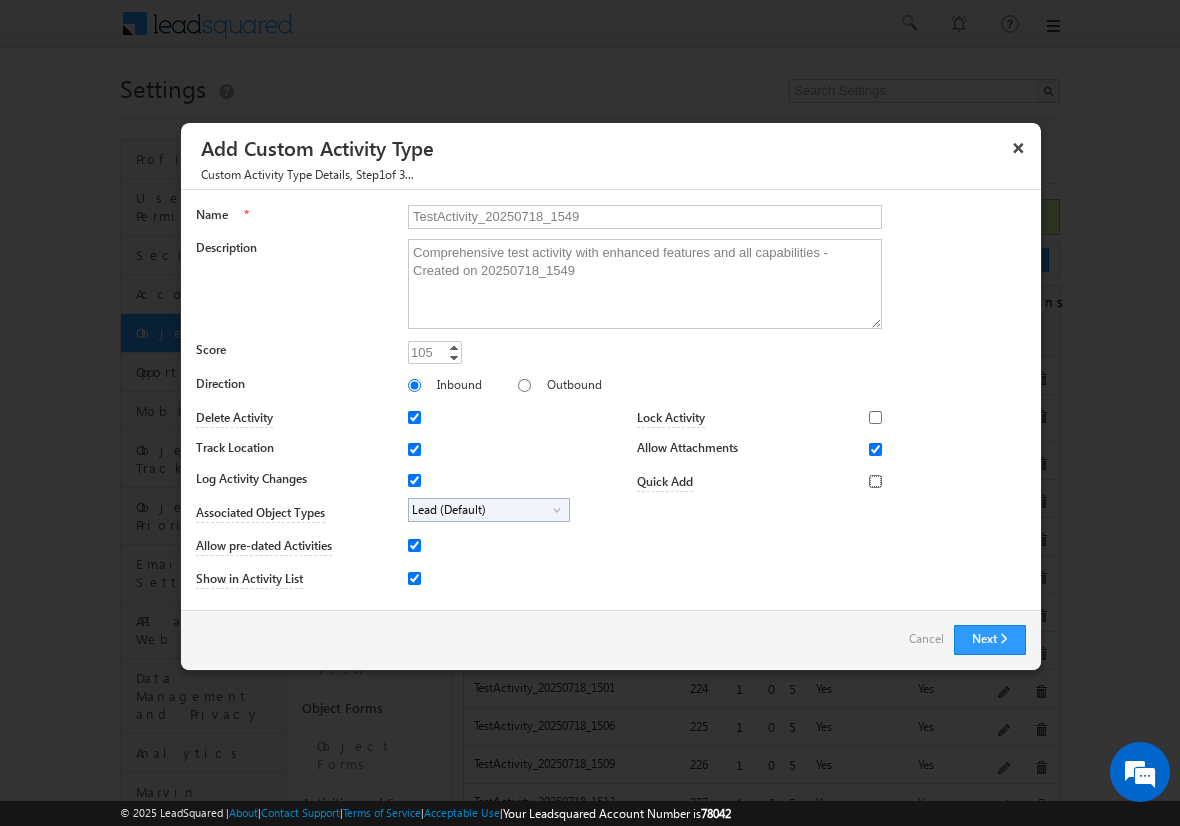 click on "Quick Add" at bounding box center (875, 481) 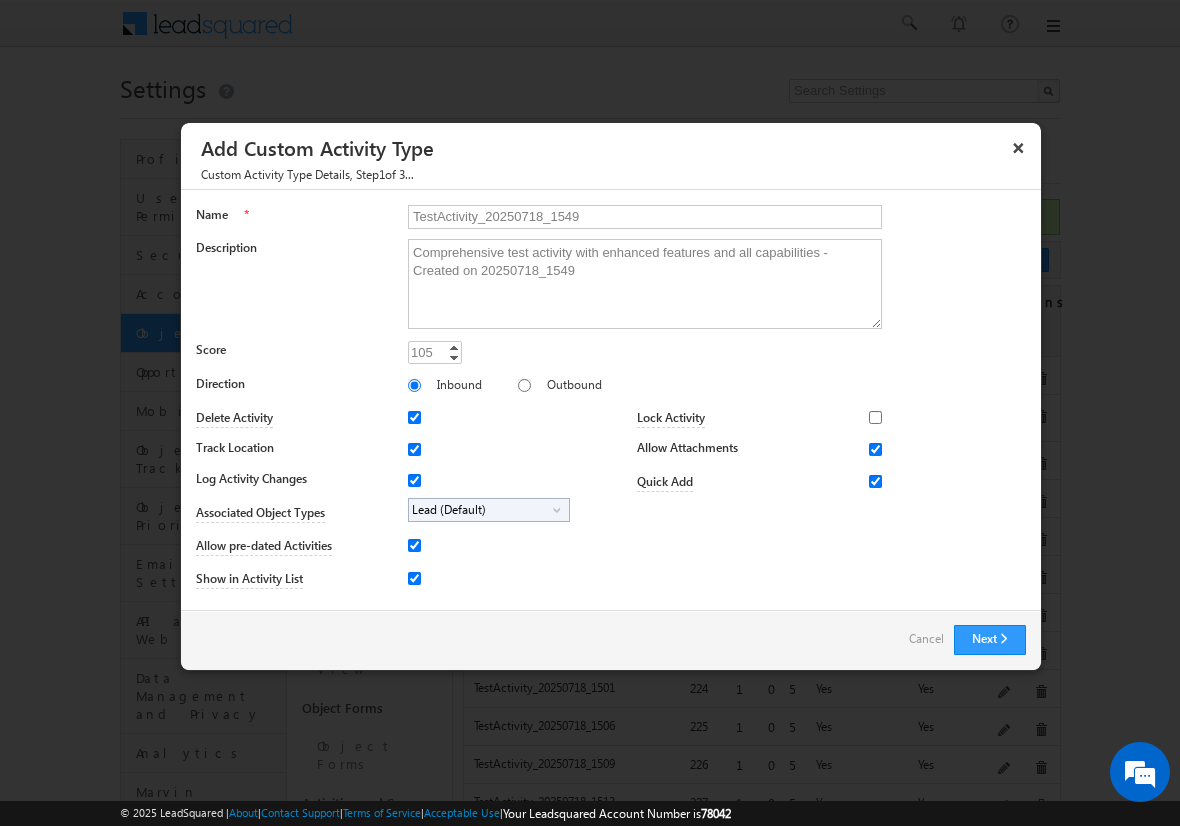 click on "Lead (Default)" at bounding box center [481, 510] 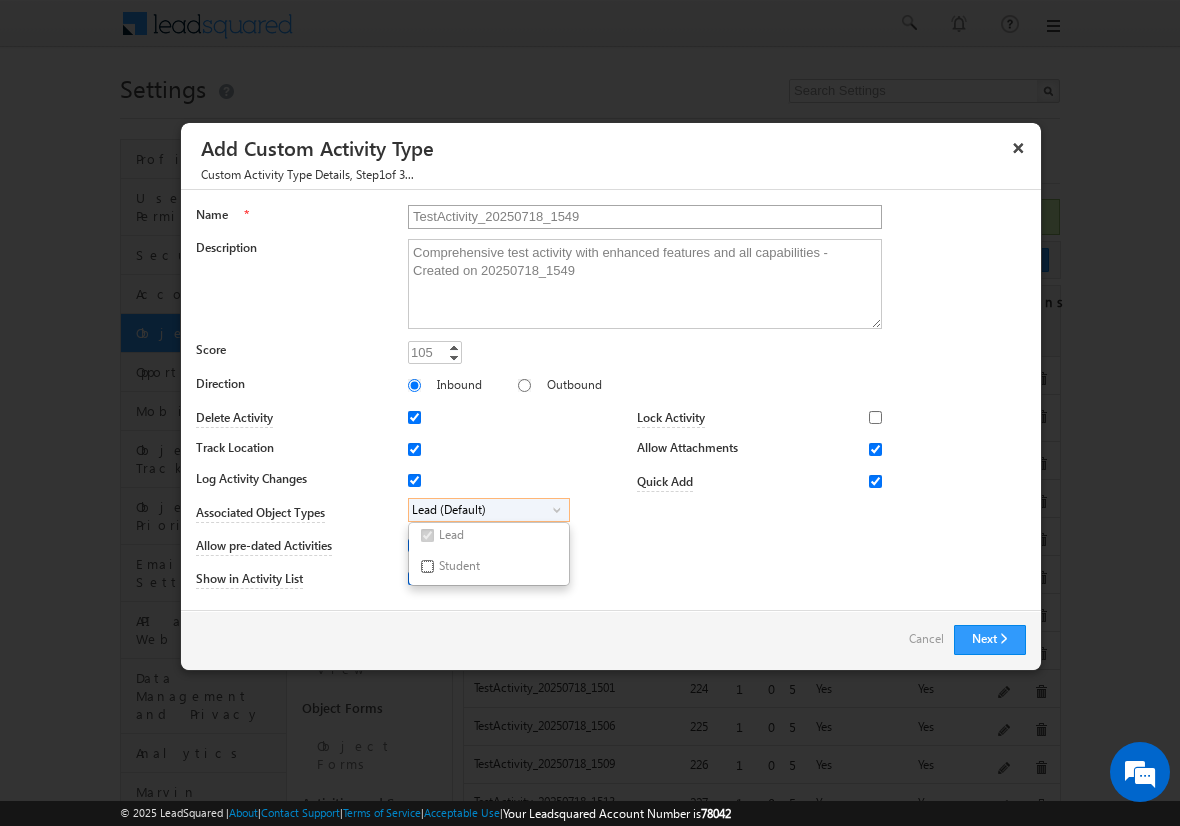 click on "Student" at bounding box center [427, 566] 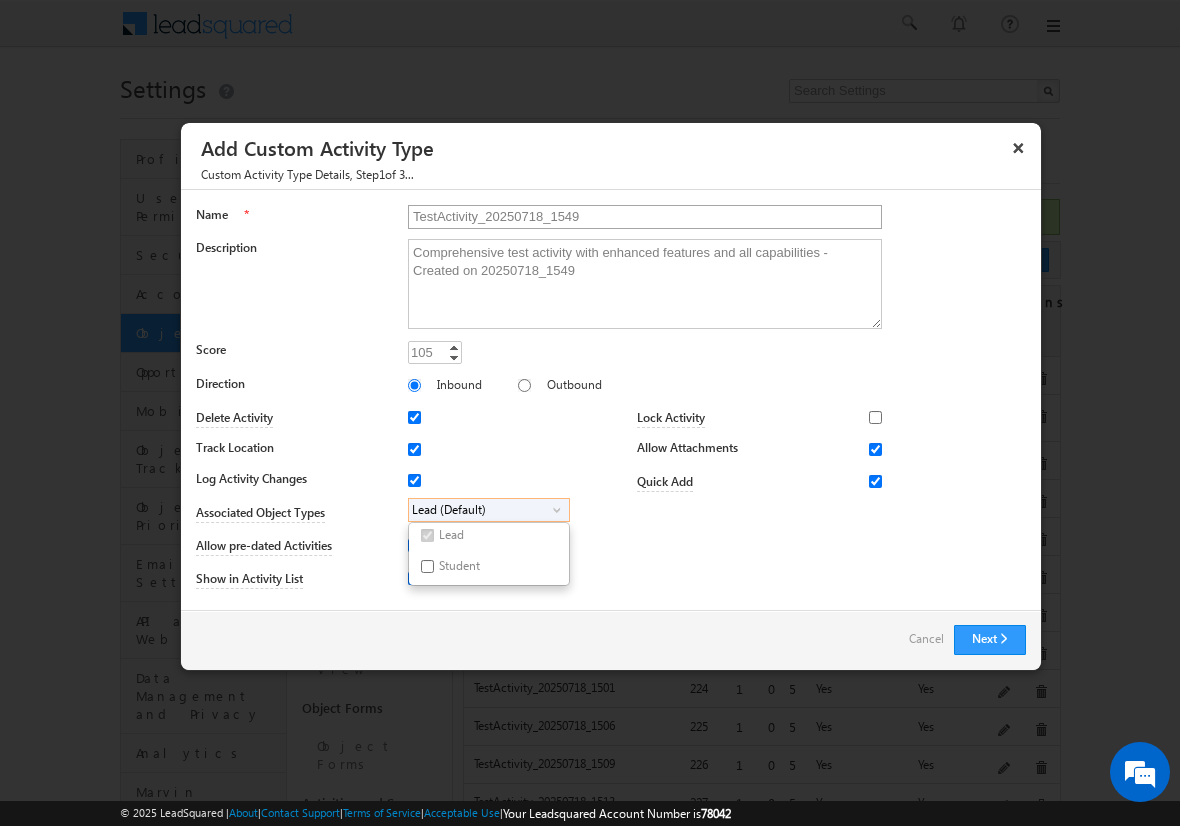 checkbox on "true" 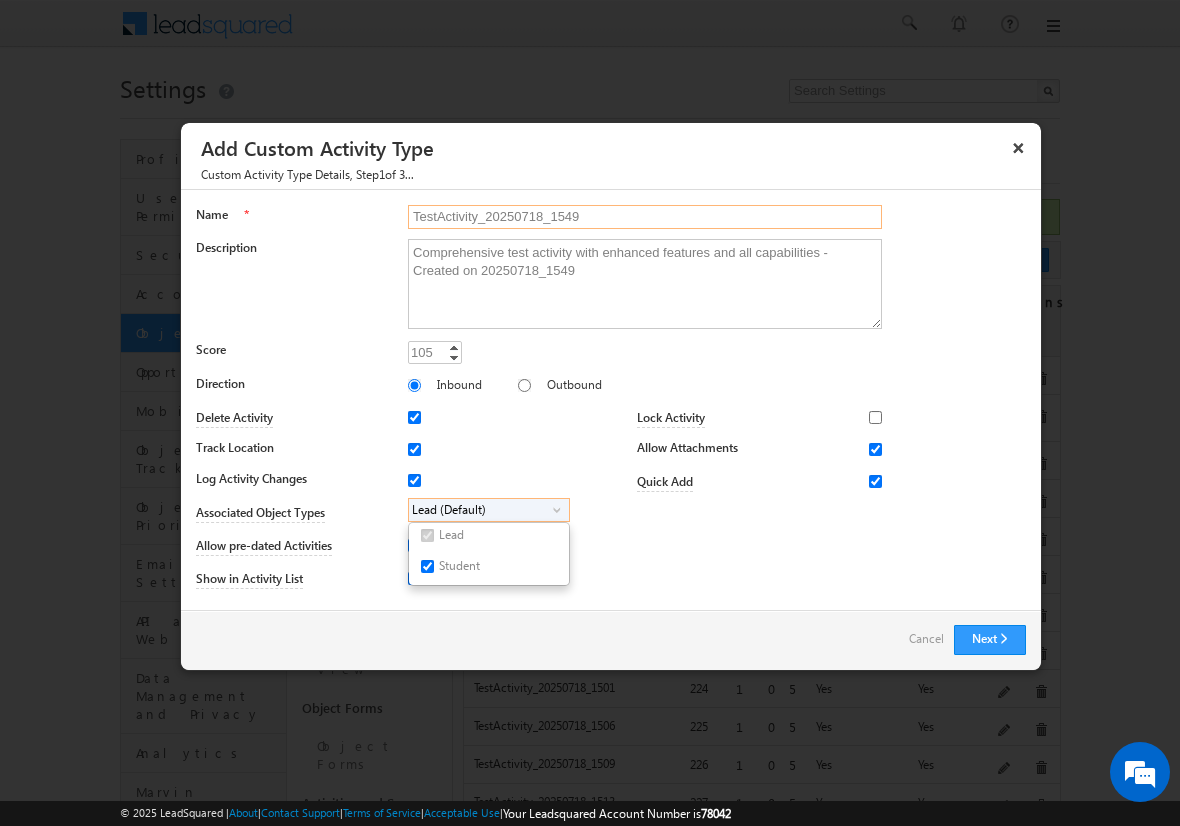 click on "TestActivity_20250718_1549" at bounding box center (645, 217) 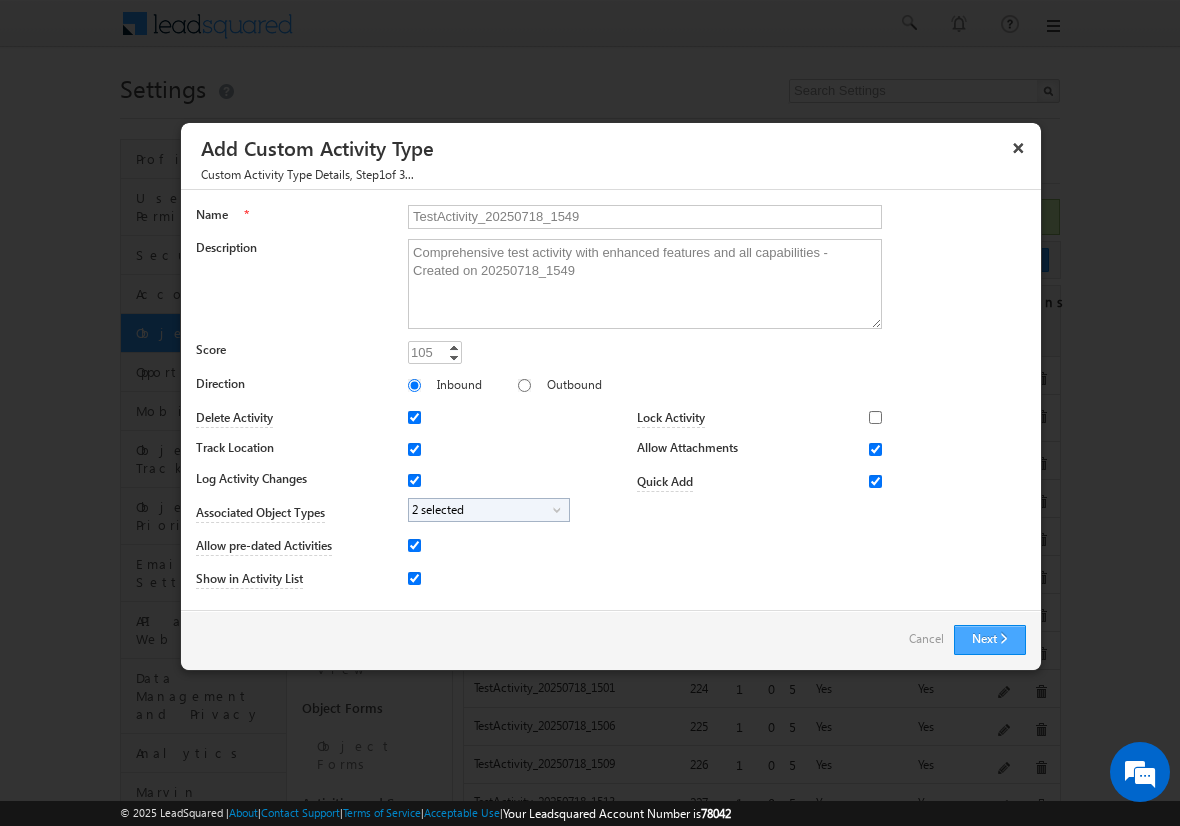 click on "Next" at bounding box center (990, 640) 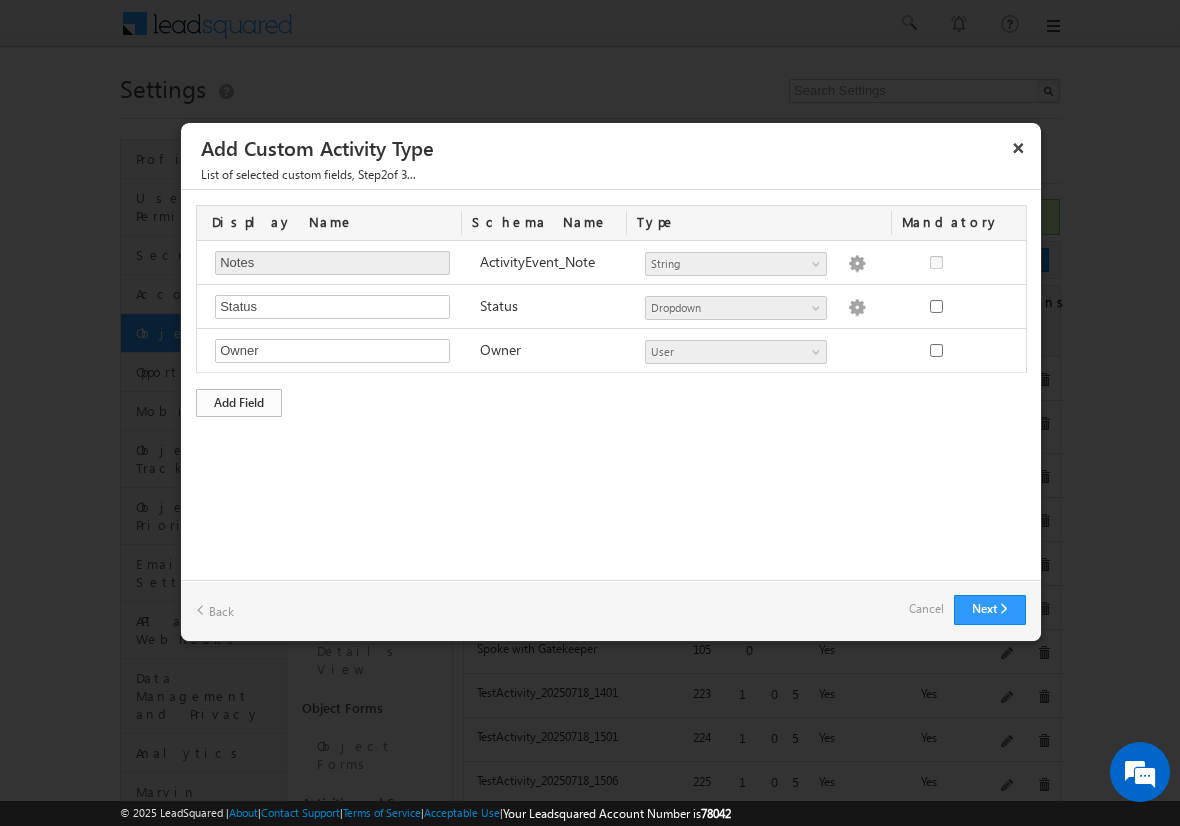 click on "Add Field" at bounding box center (239, 403) 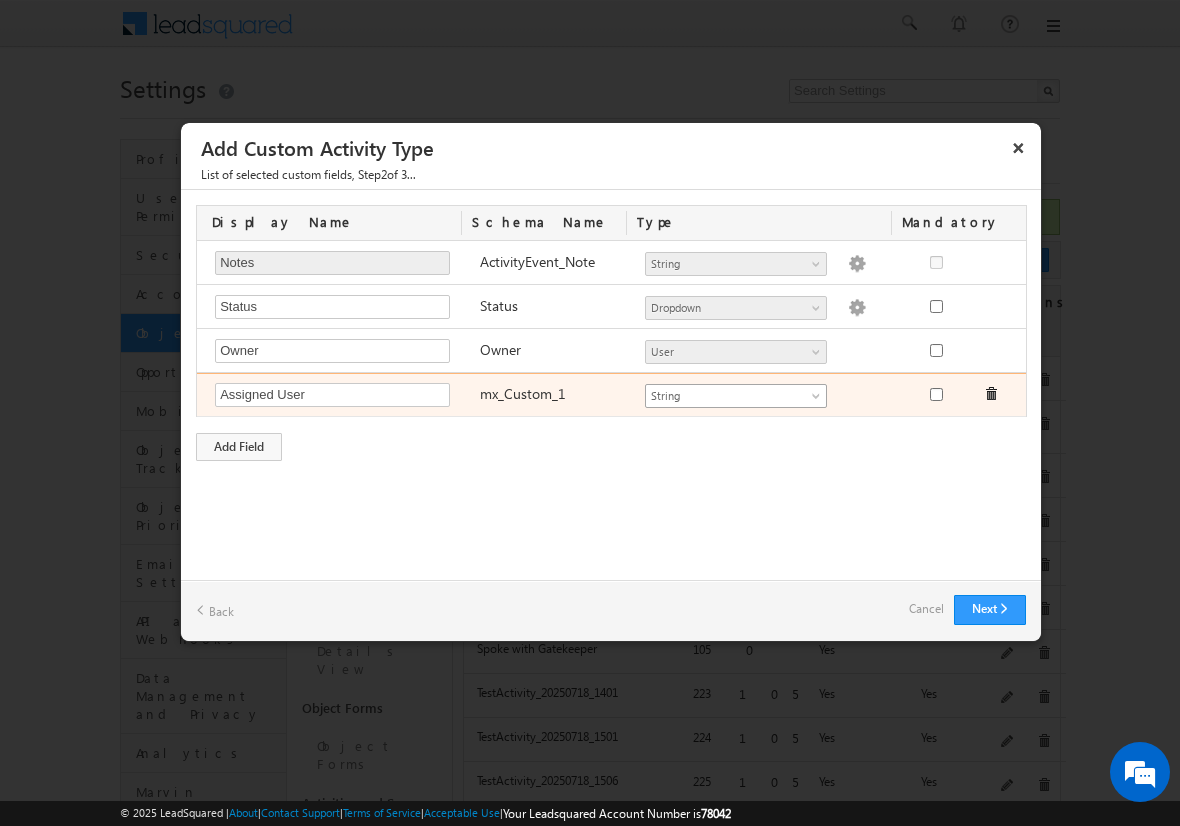 type on "Assigned User" 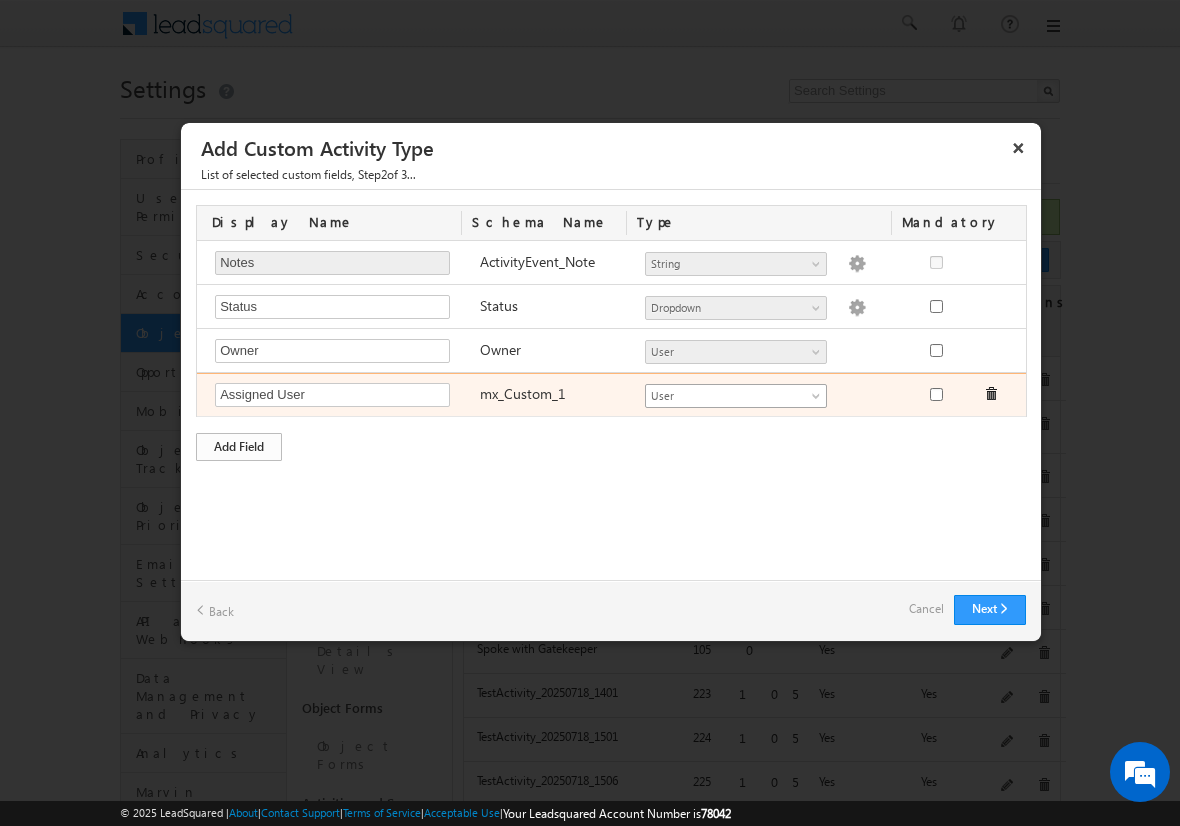 click on "Add Field" at bounding box center [239, 447] 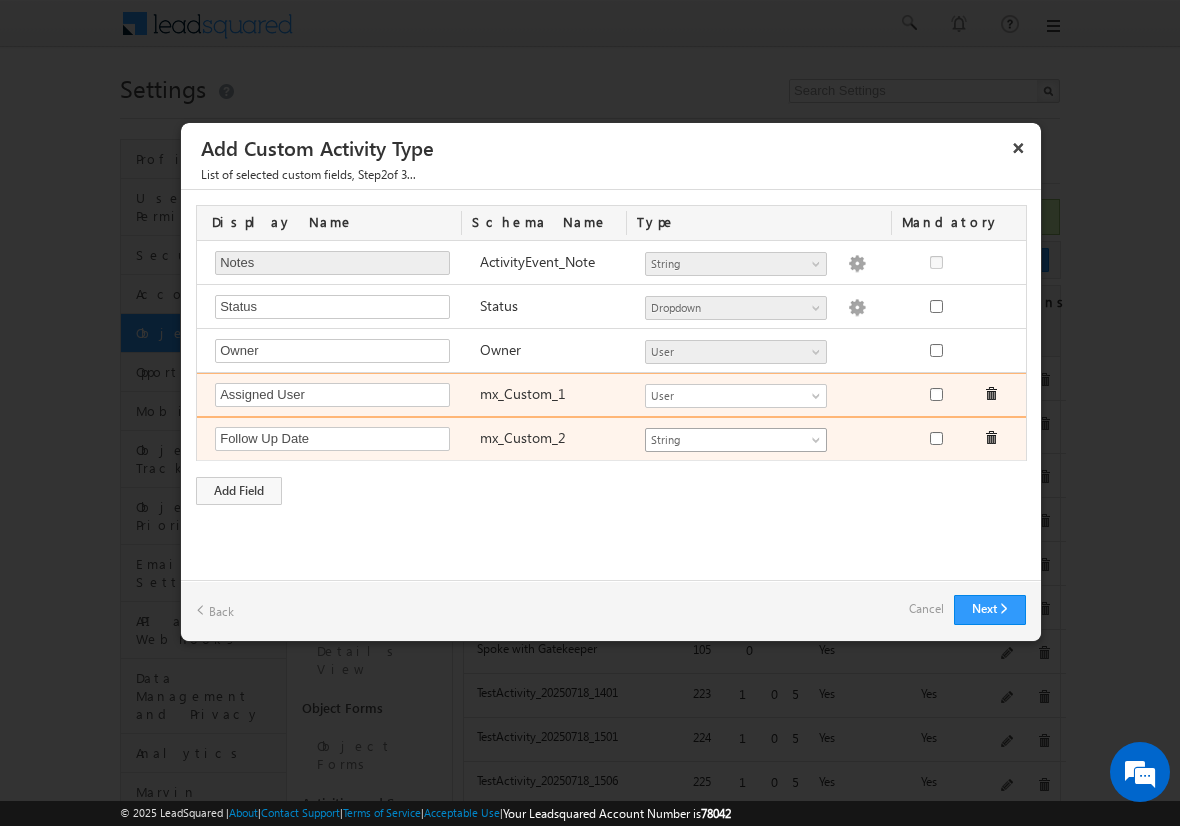 type on "Follow Up Date" 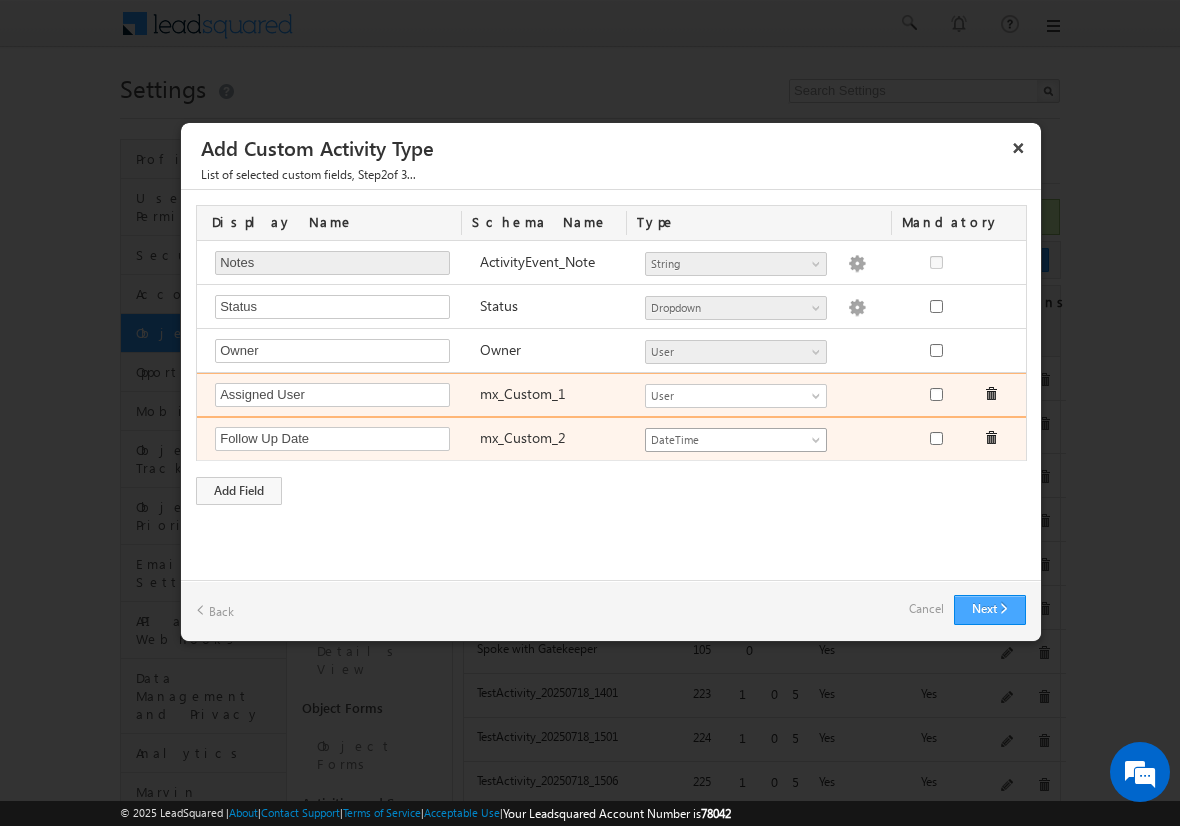 click on "Next" at bounding box center [990, 610] 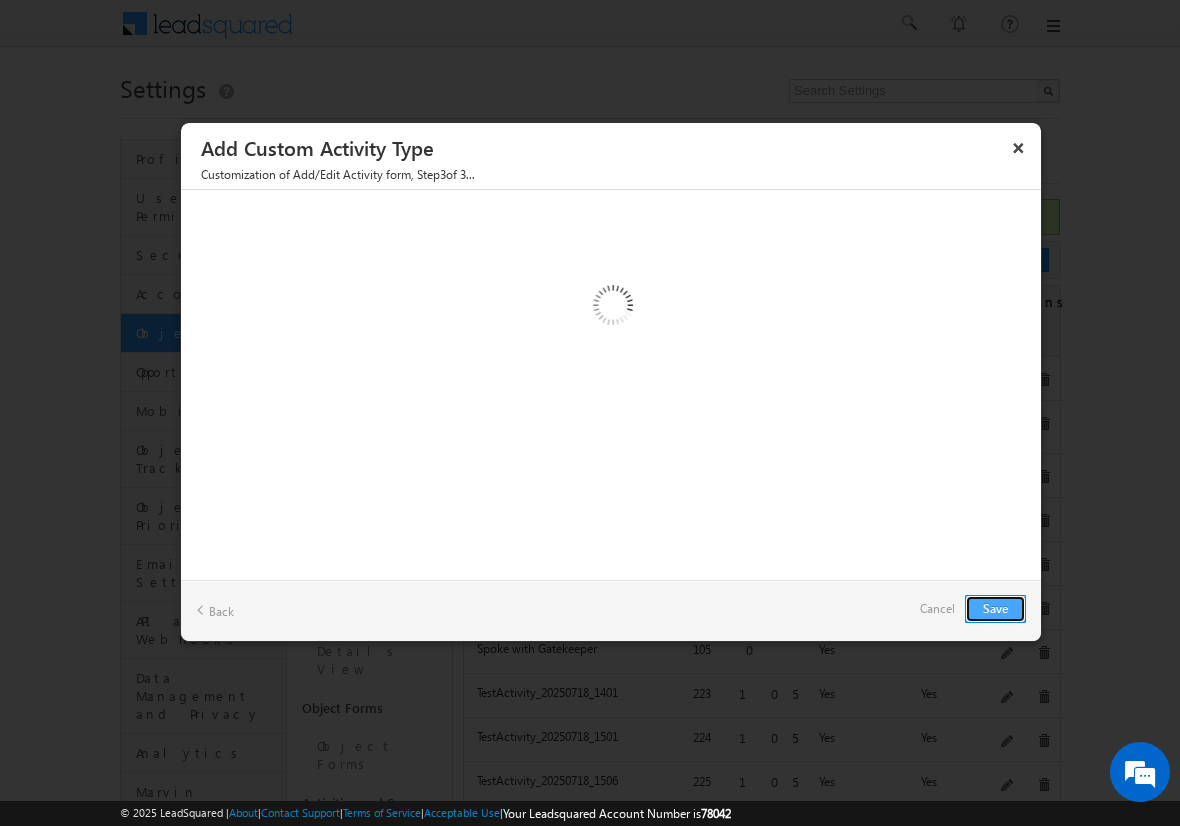 click on "Save" at bounding box center [995, 609] 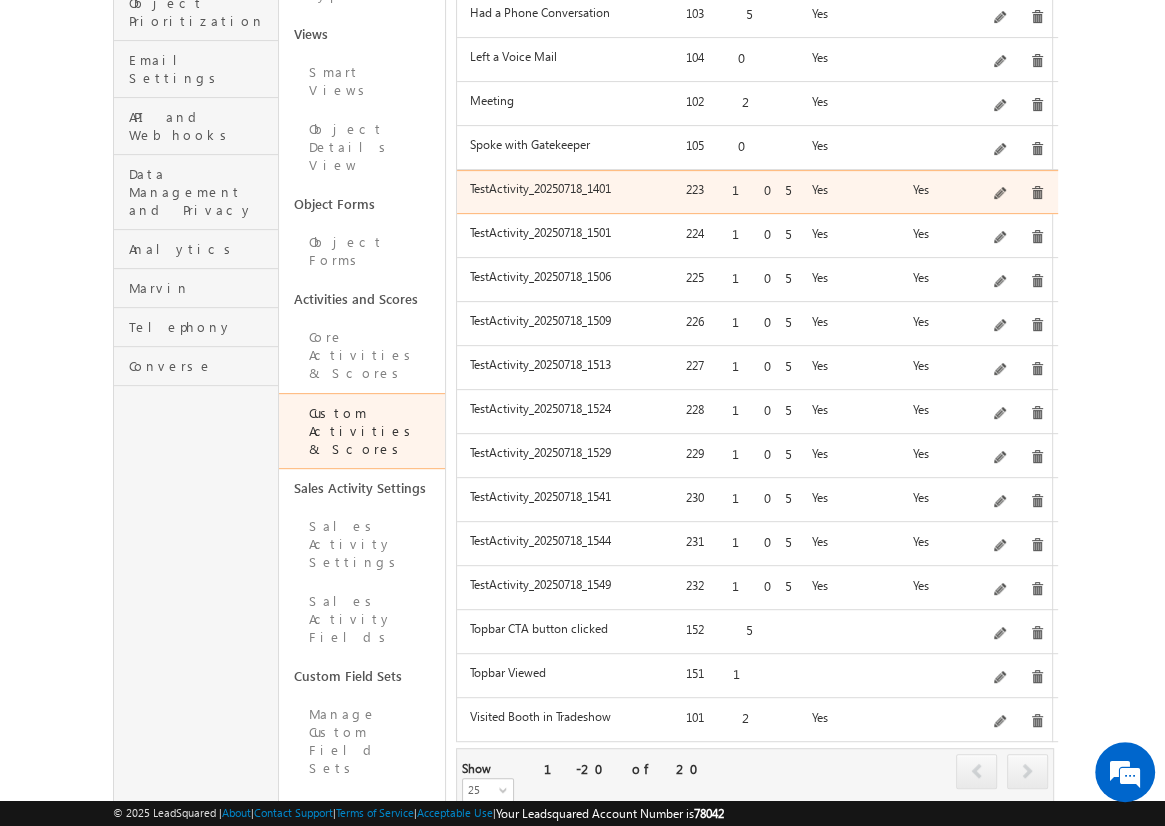 scroll, scrollTop: 507, scrollLeft: 0, axis: vertical 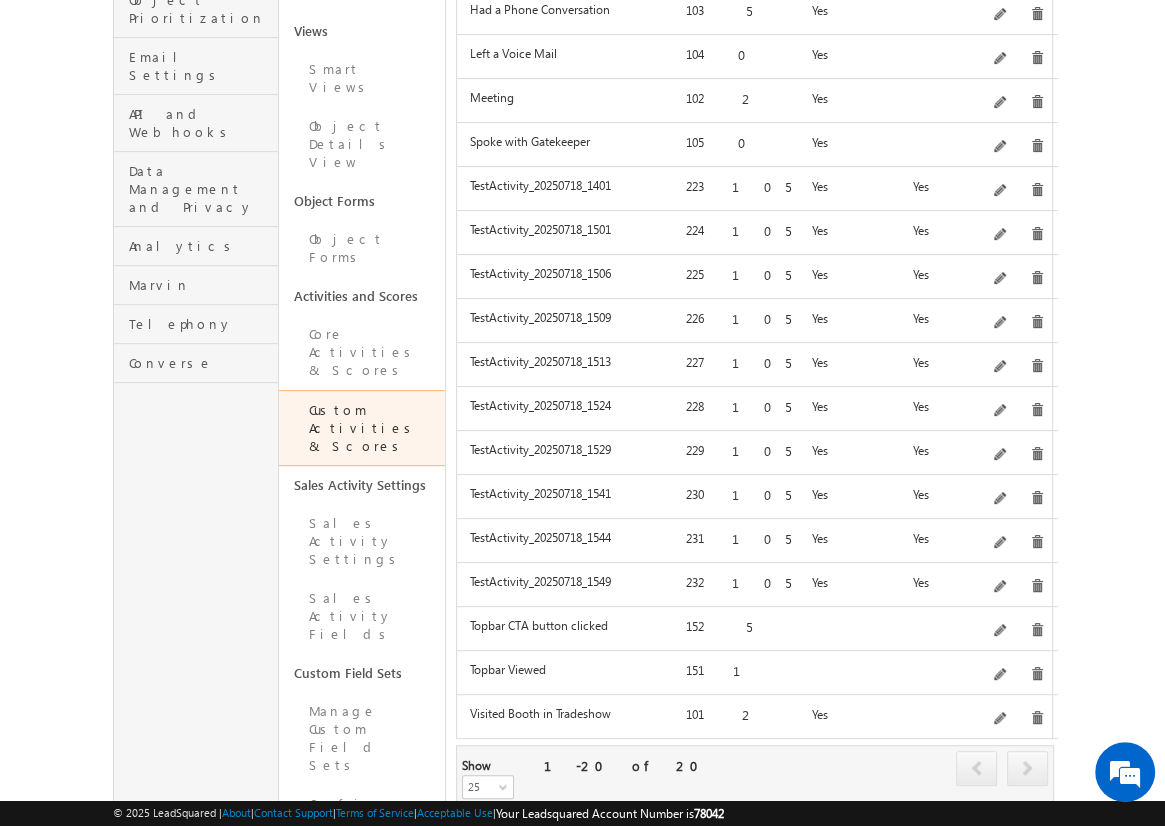 click on "Add" at bounding box center [1012, -247] 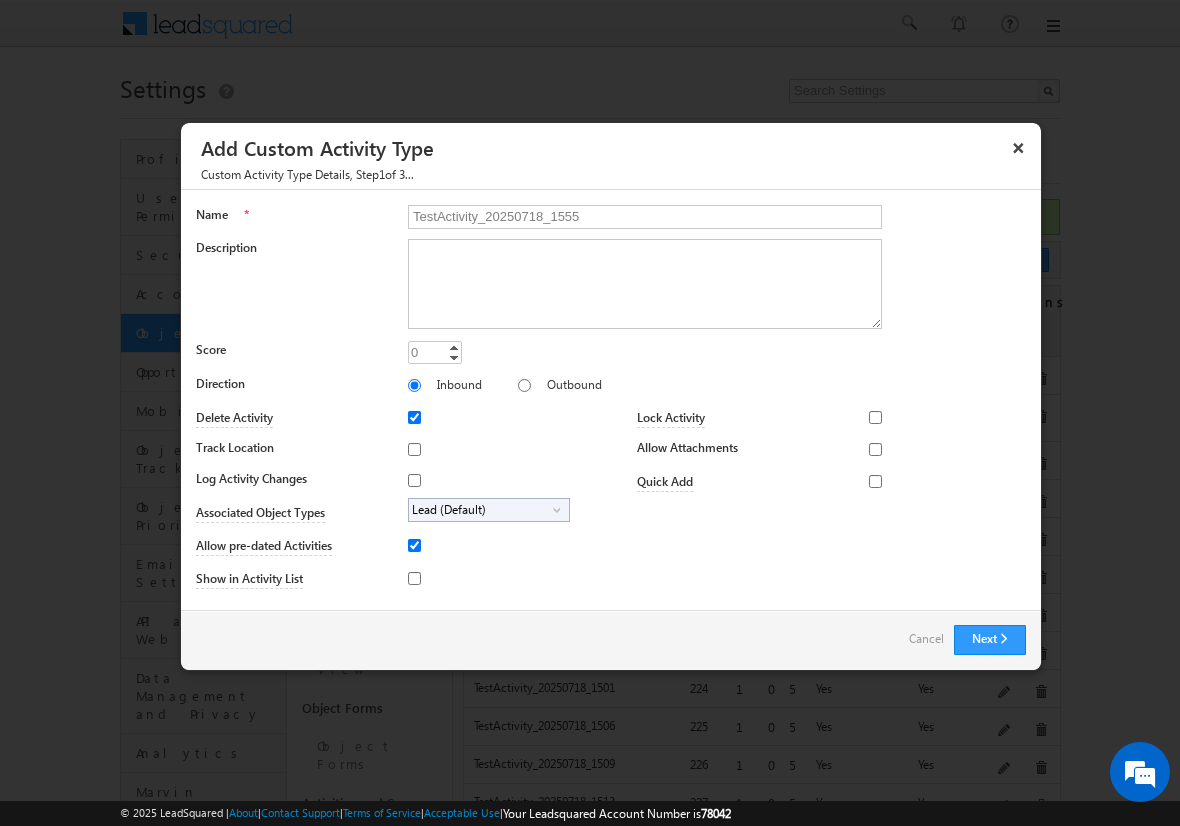 type on "TestActivity_20250718_1555" 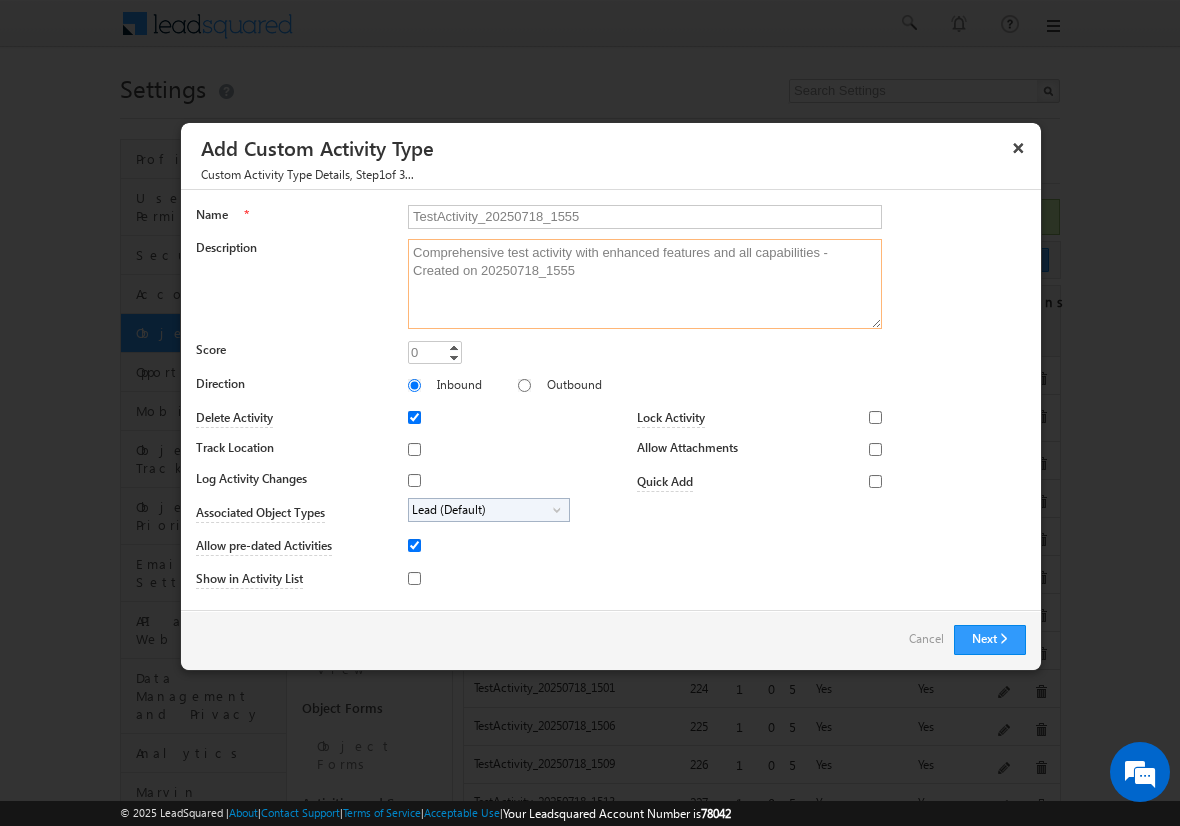 type on "Comprehensive test activity with enhanced features and all capabilities - Created on 20250718_1555" 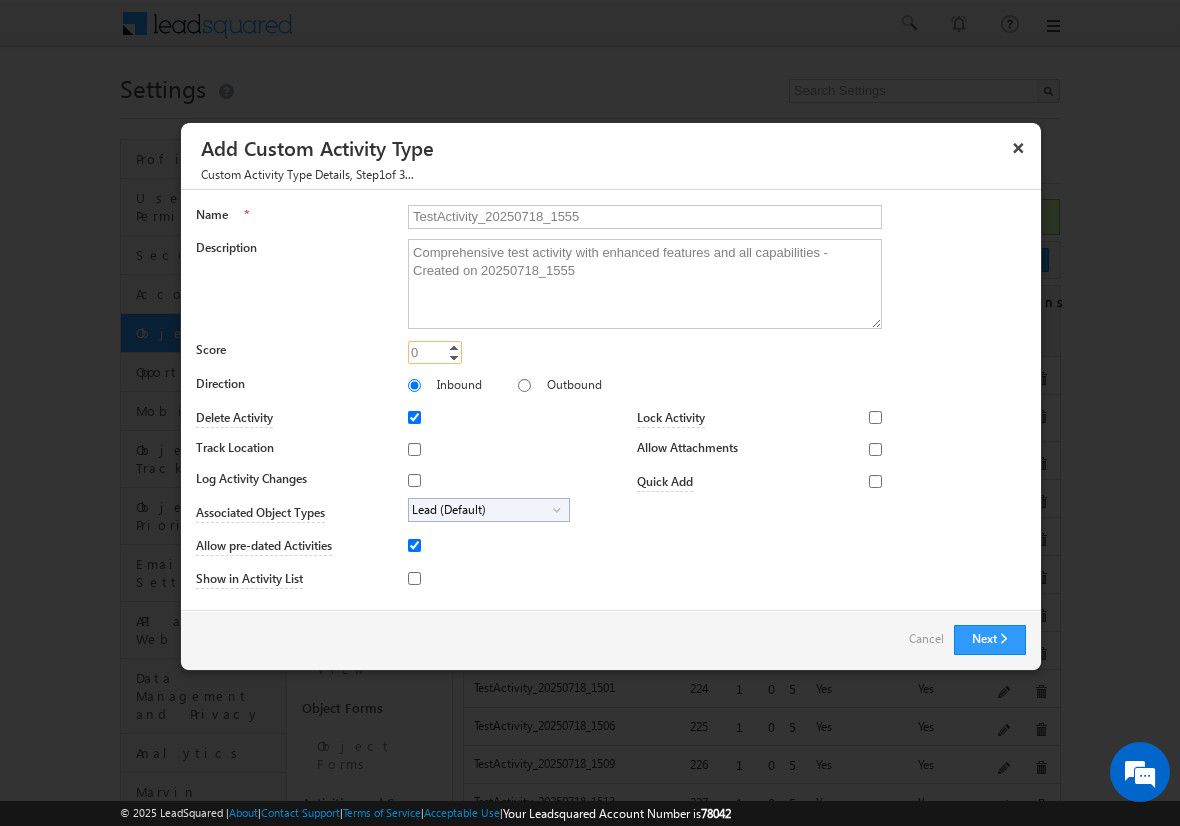 type on "105" 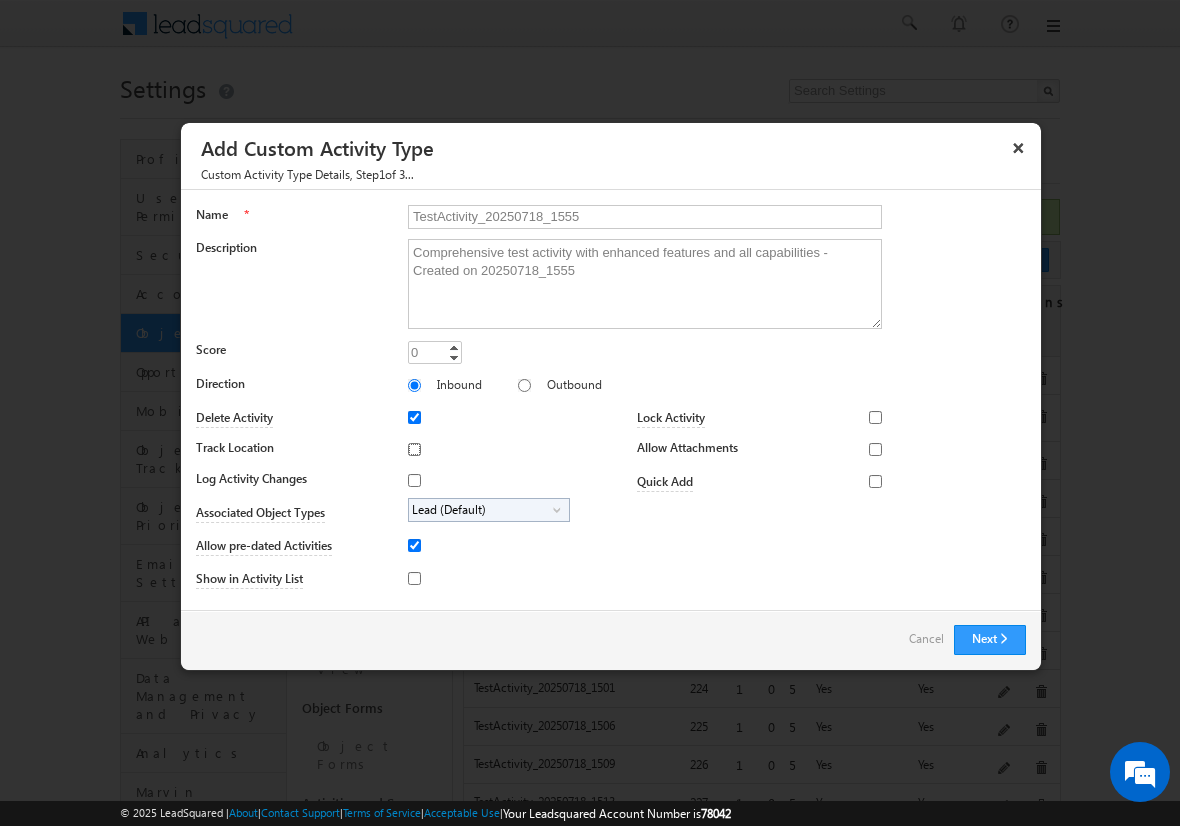click on "Track Location" at bounding box center (414, 449) 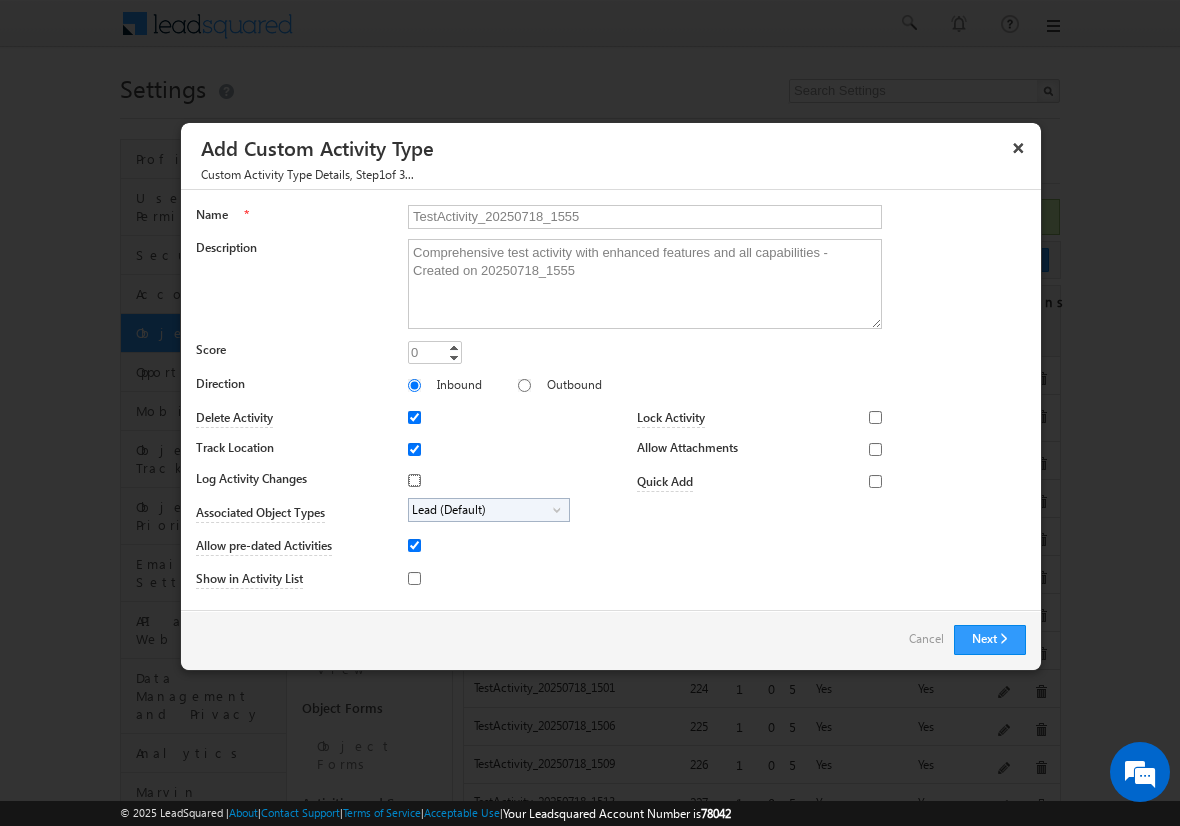 click on "Log Activity Changes" at bounding box center (414, 480) 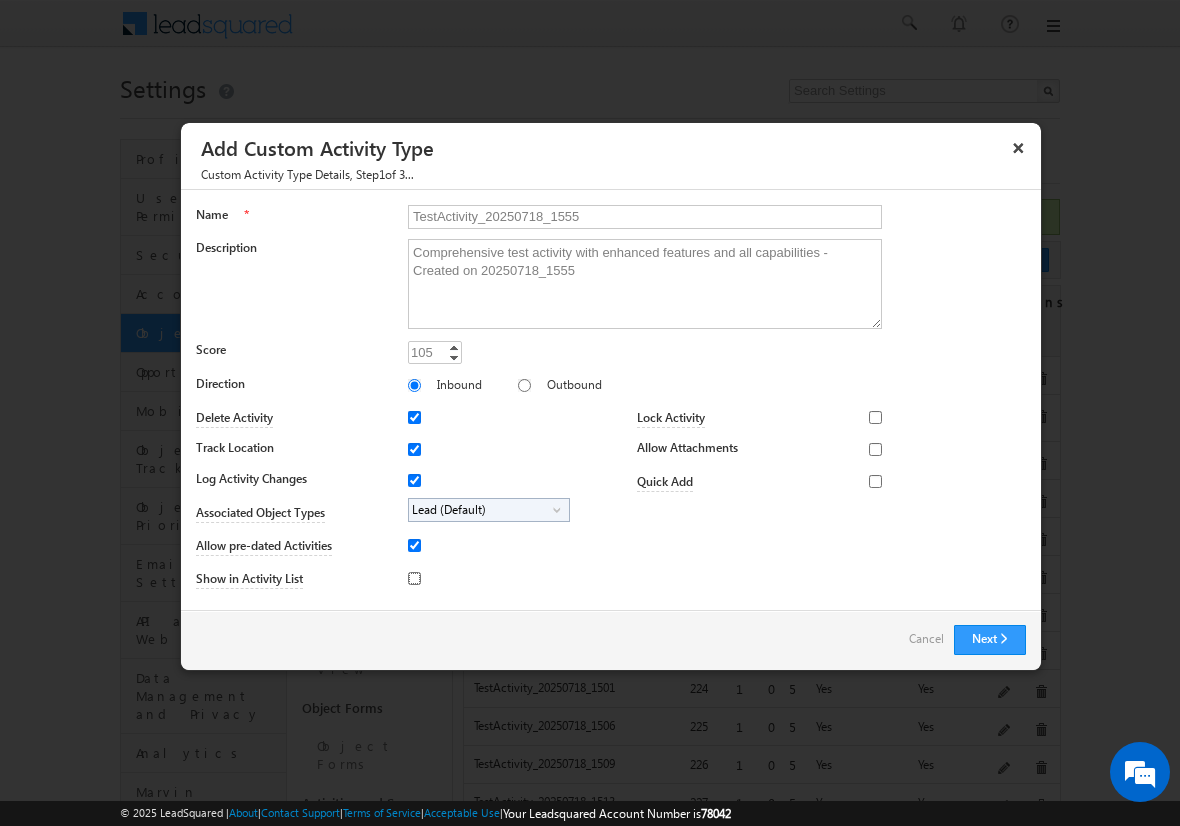 click on "Show in Activity List" at bounding box center [414, 578] 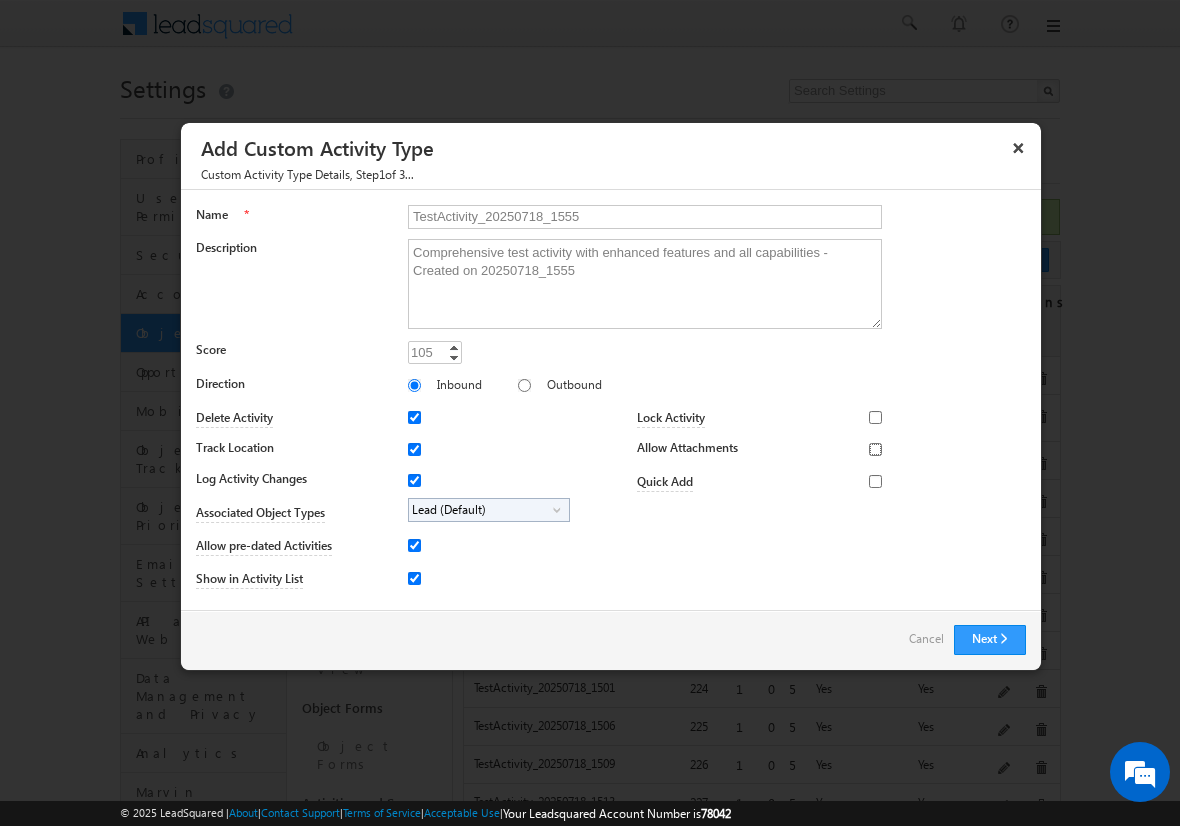 click on "Allow Attachments" at bounding box center (875, 449) 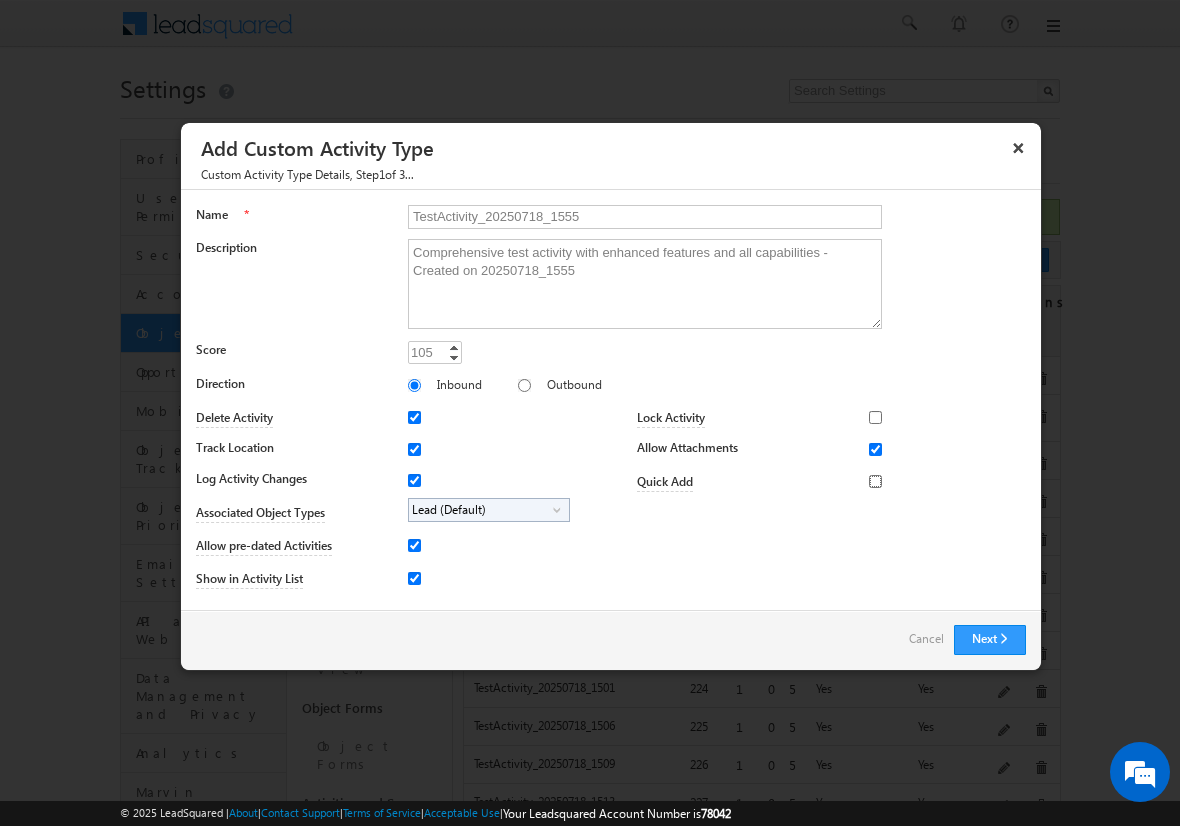 click on "Quick Add" at bounding box center [875, 481] 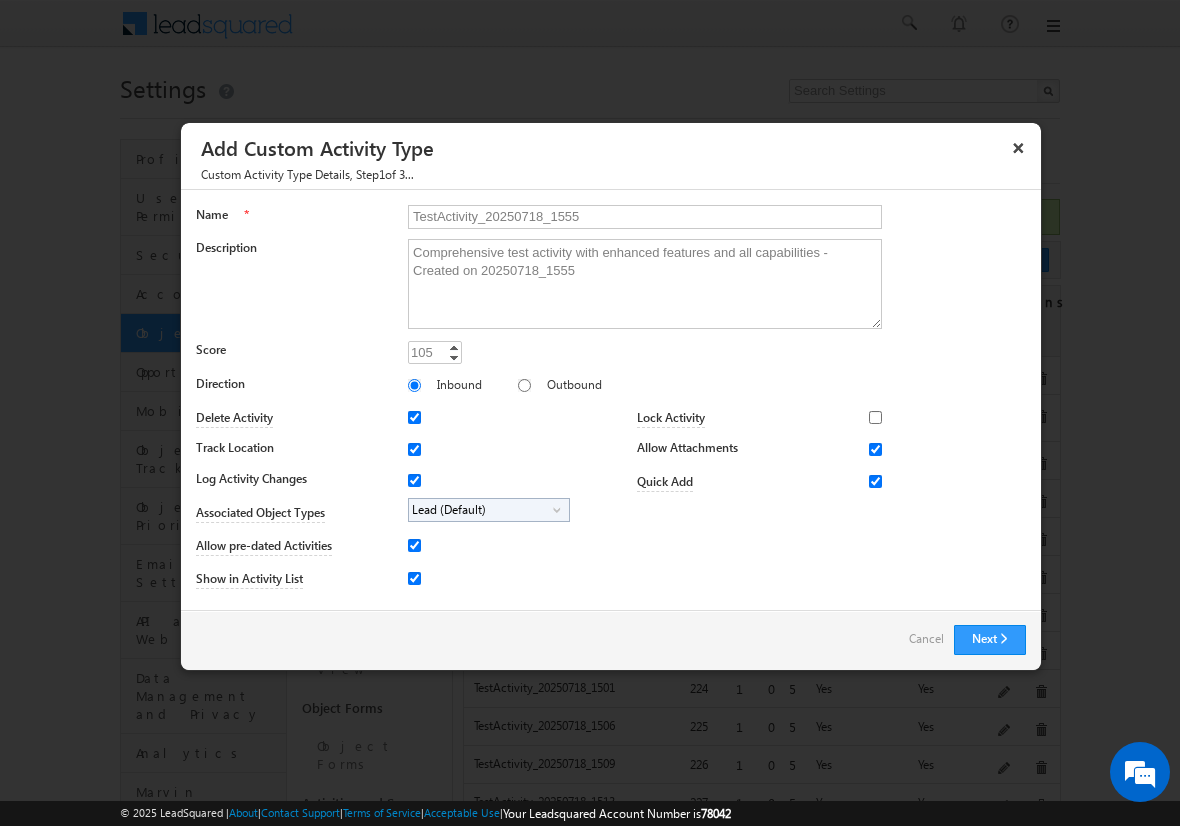 click on "Lead (Default)" at bounding box center (481, 510) 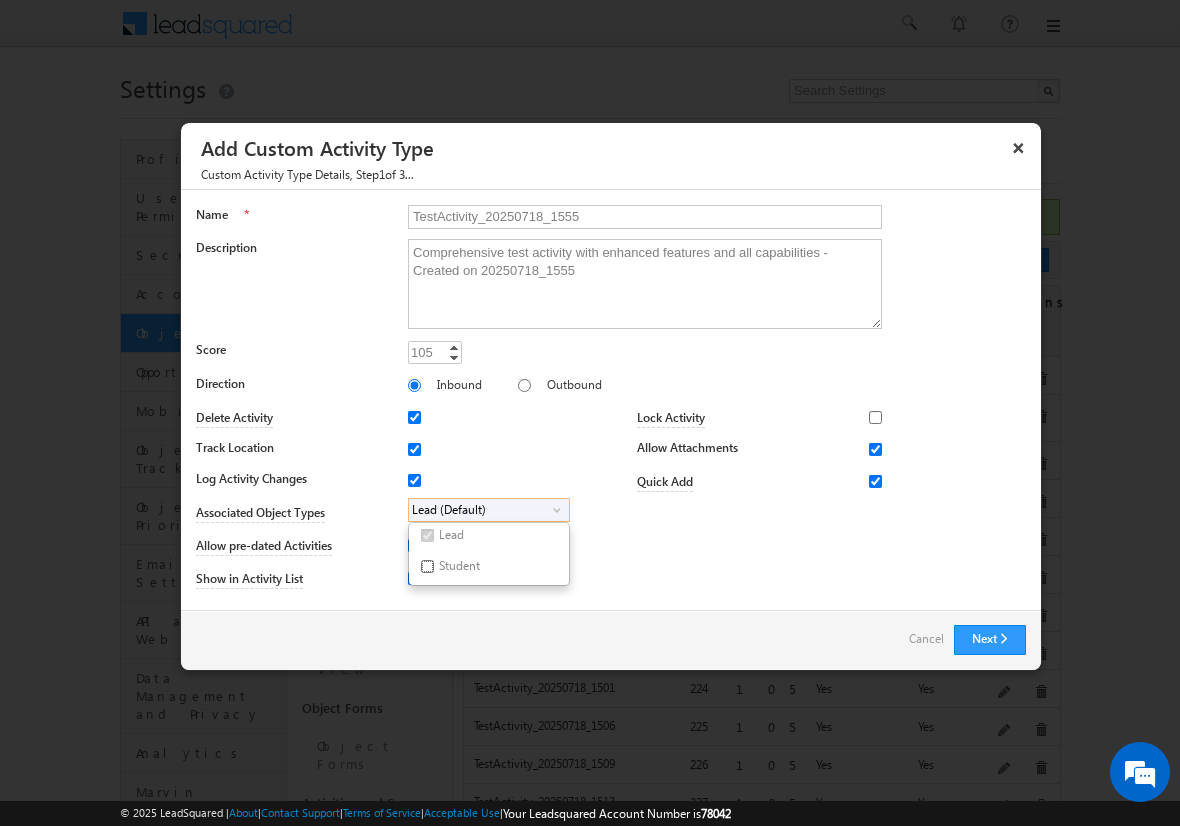click on "Student" at bounding box center [427, 566] 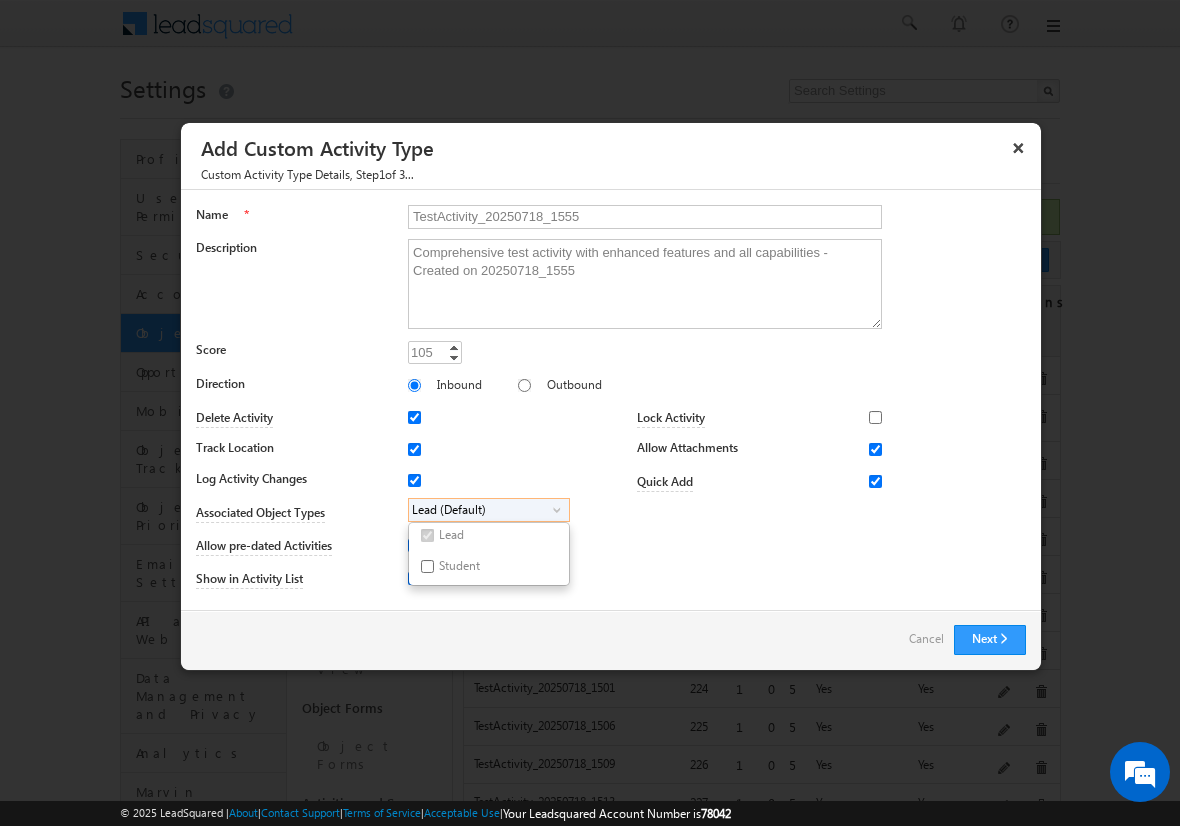 checkbox on "true" 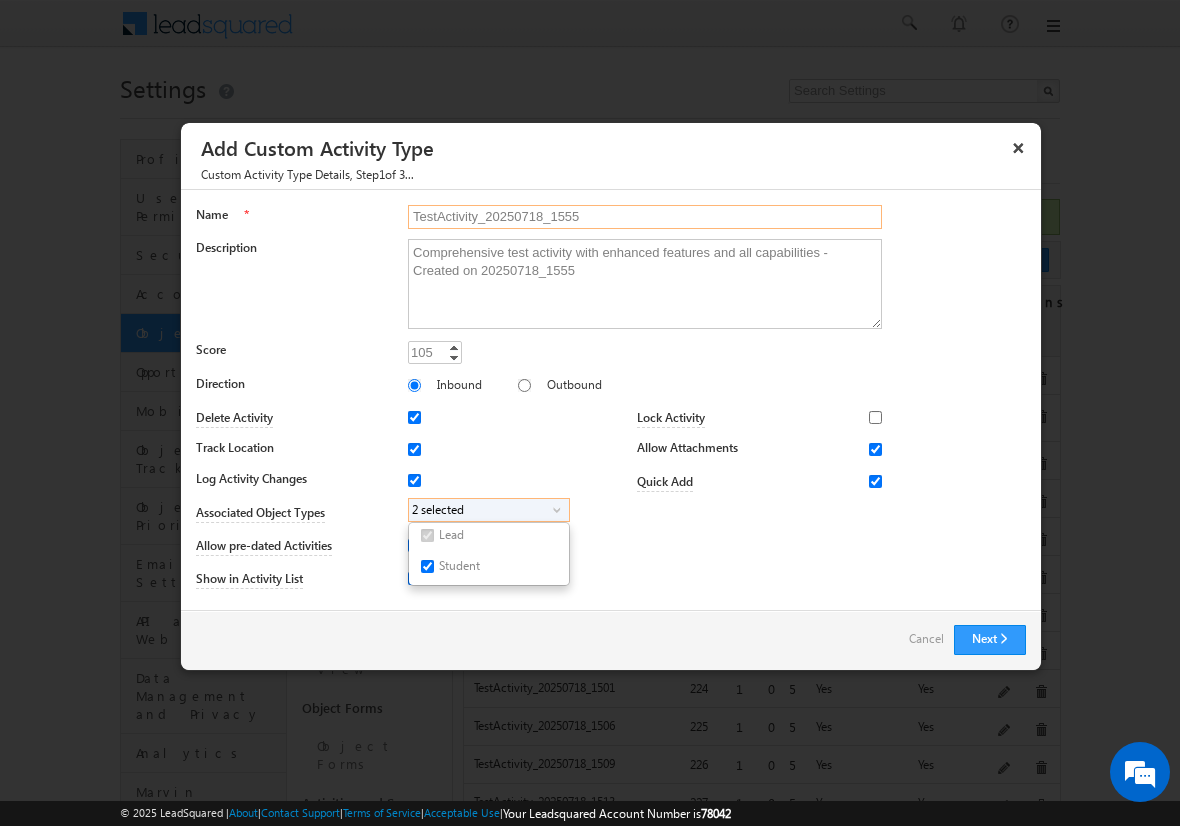 click on "TestActivity_20250718_1555" at bounding box center [645, 217] 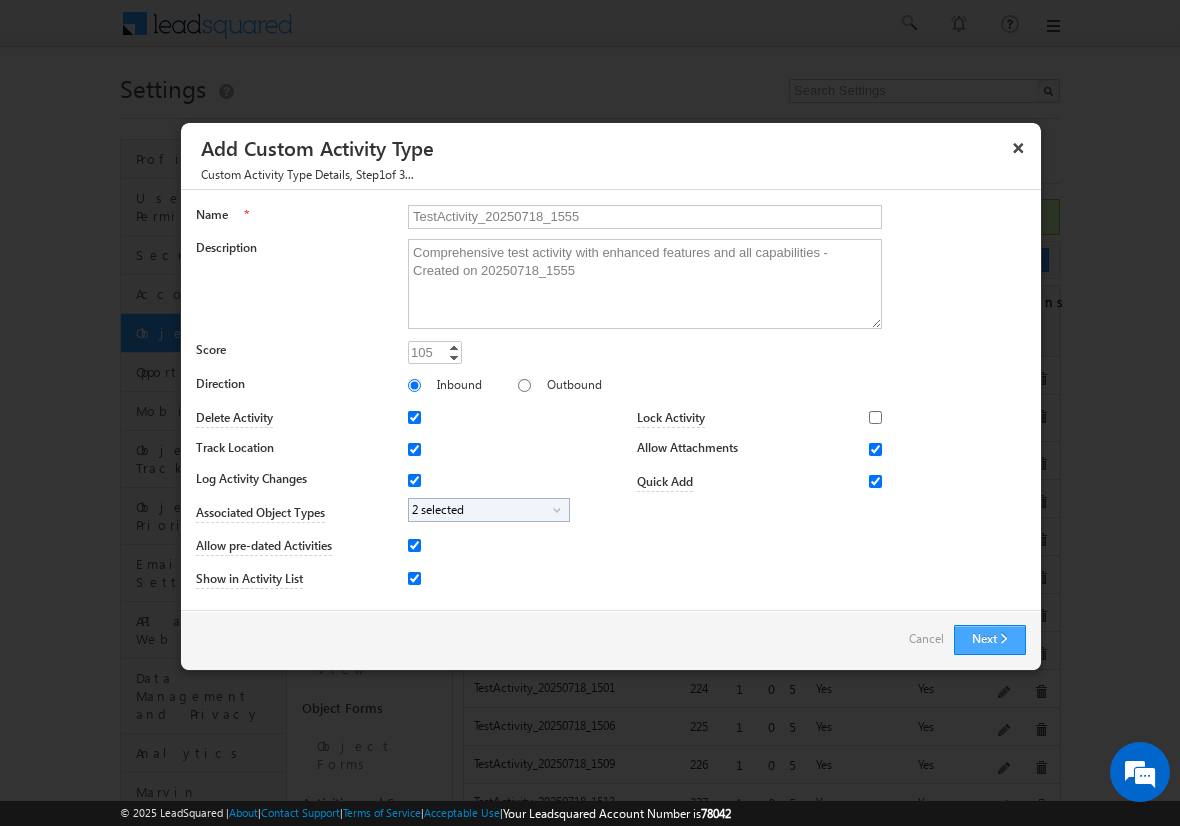 click on "Next" at bounding box center [990, 640] 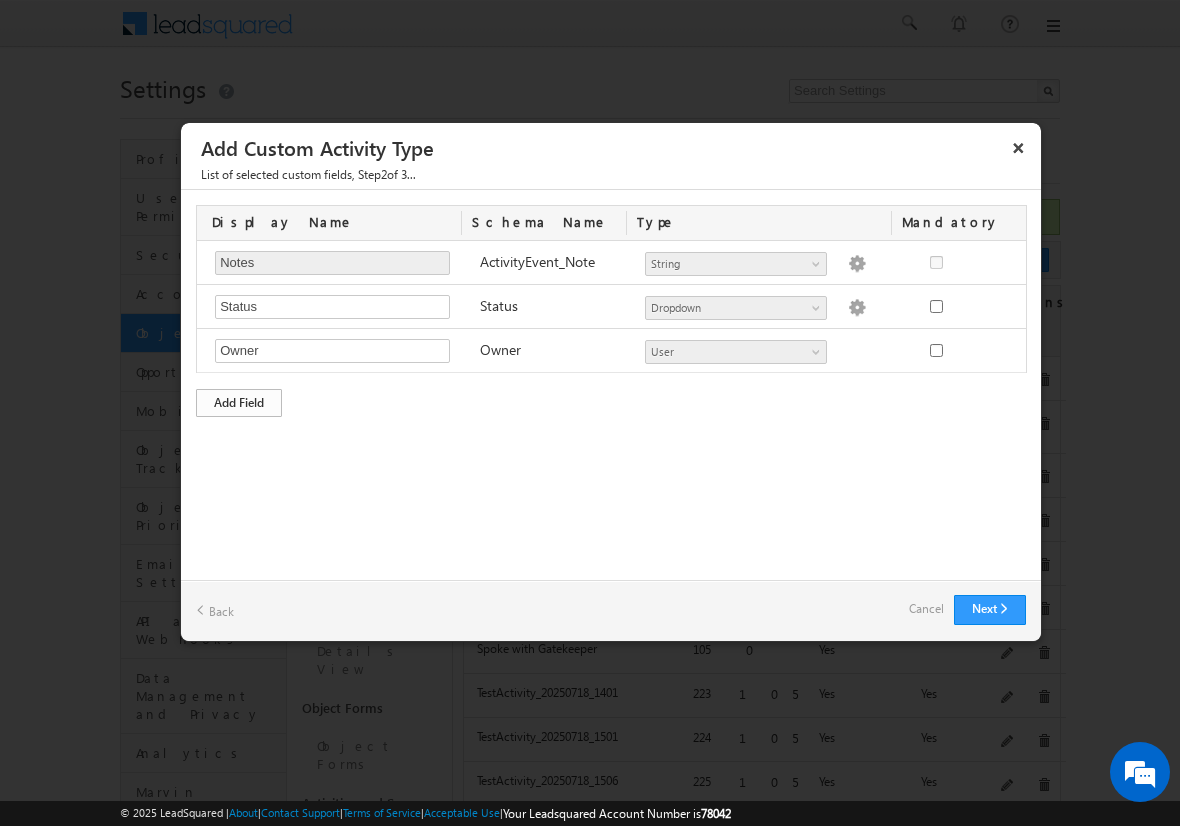 click on "Add Field" at bounding box center (239, 403) 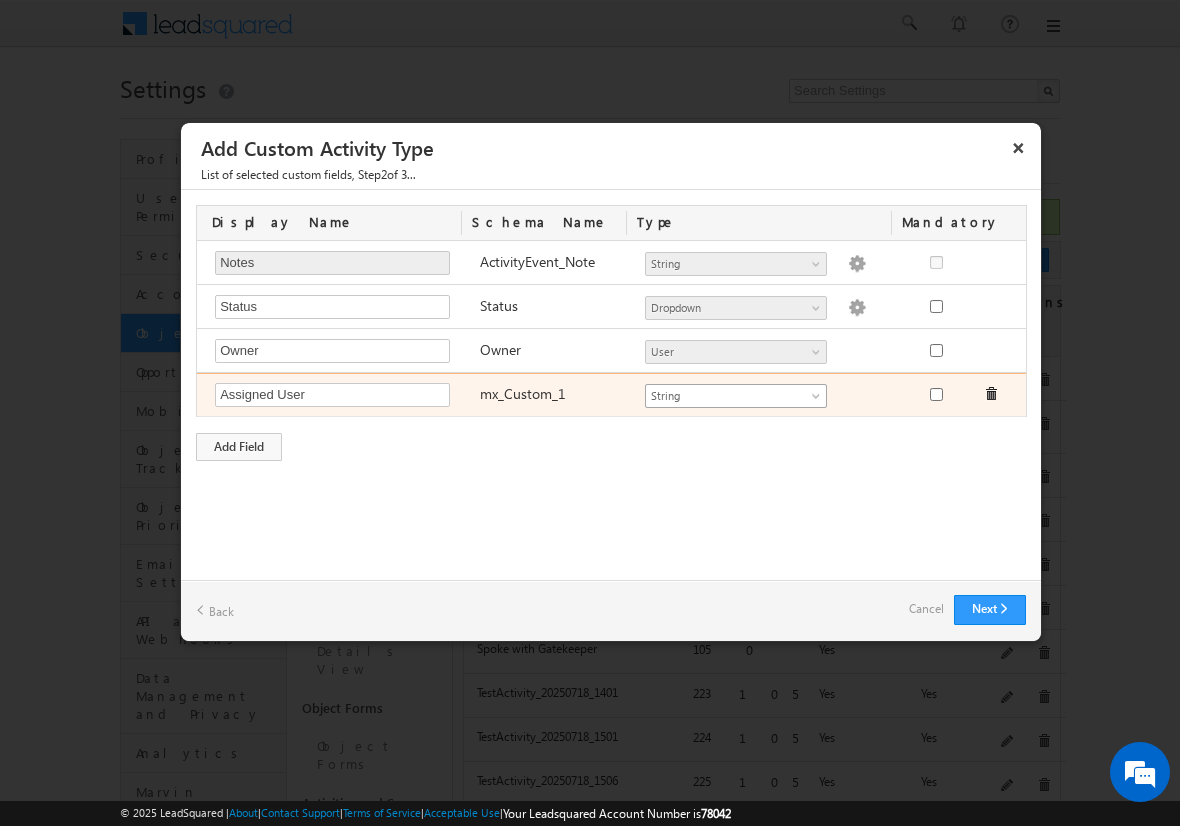 type on "Assigned User" 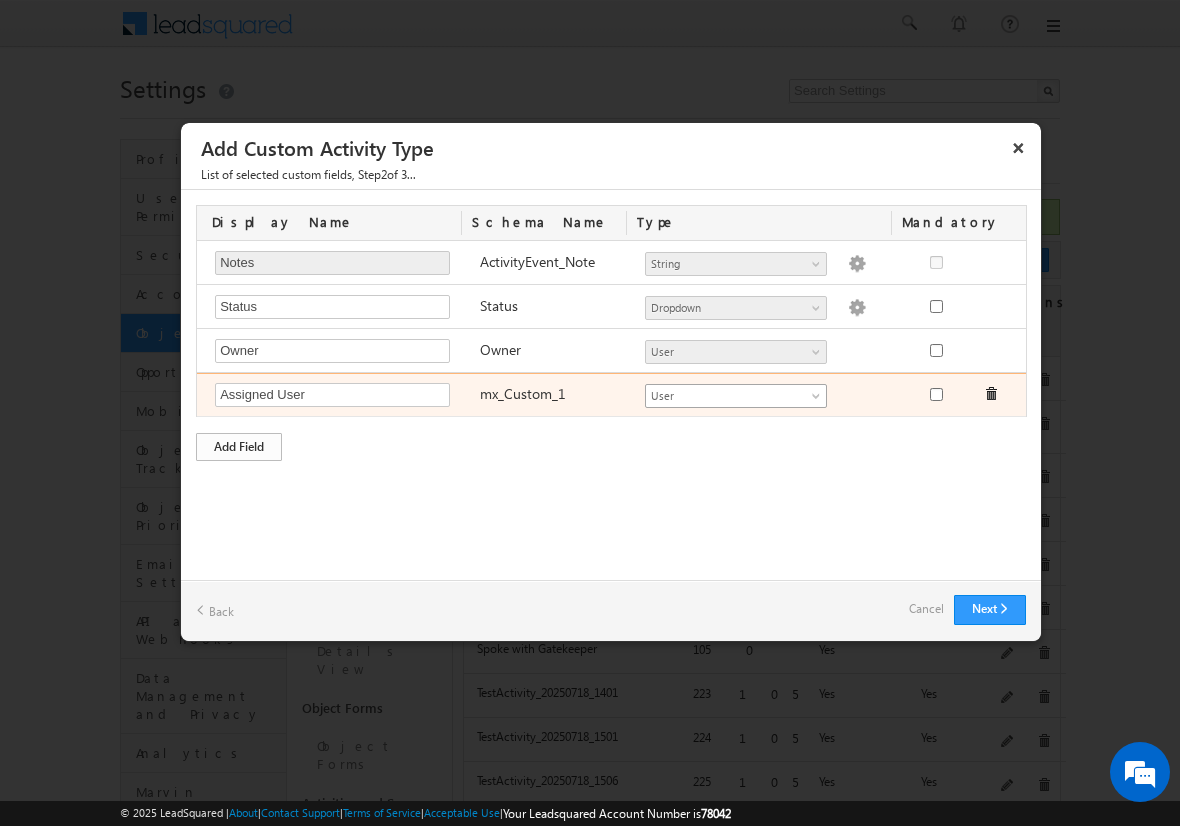 click on "Add Field" at bounding box center [239, 447] 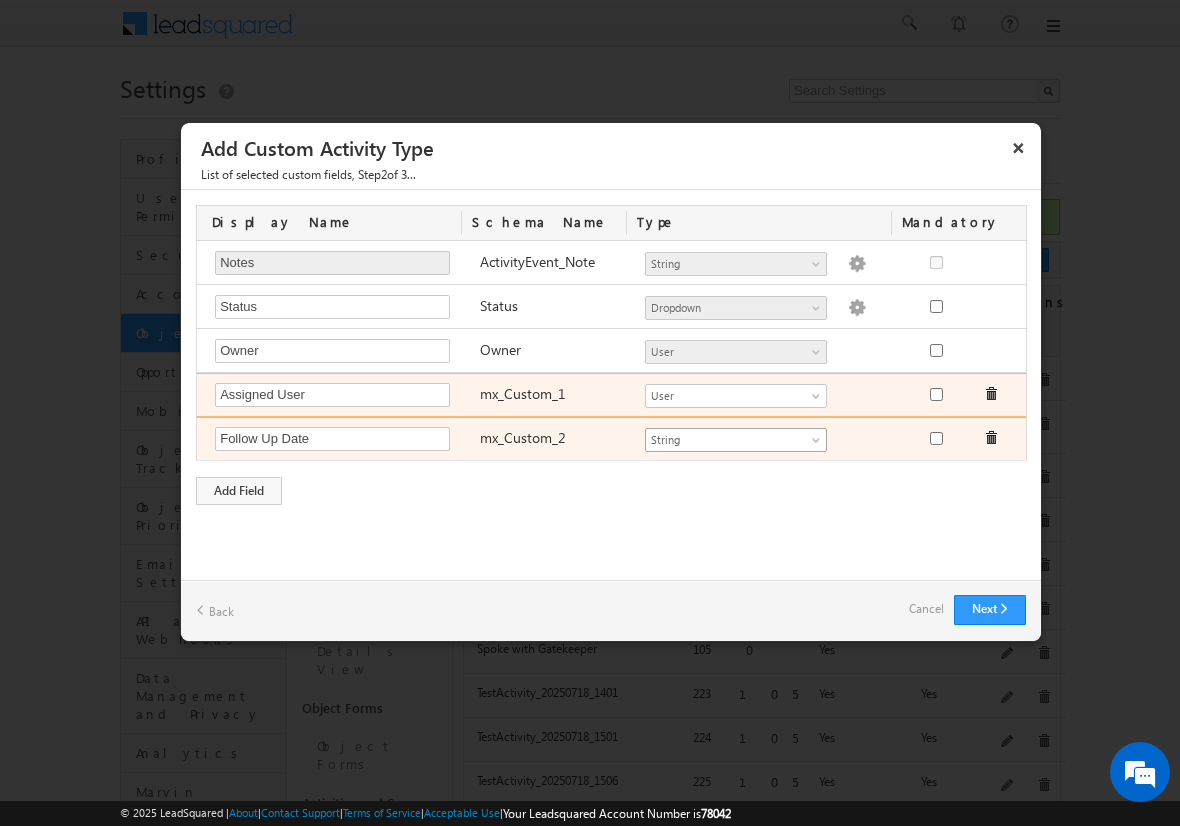 type on "Follow Up Date" 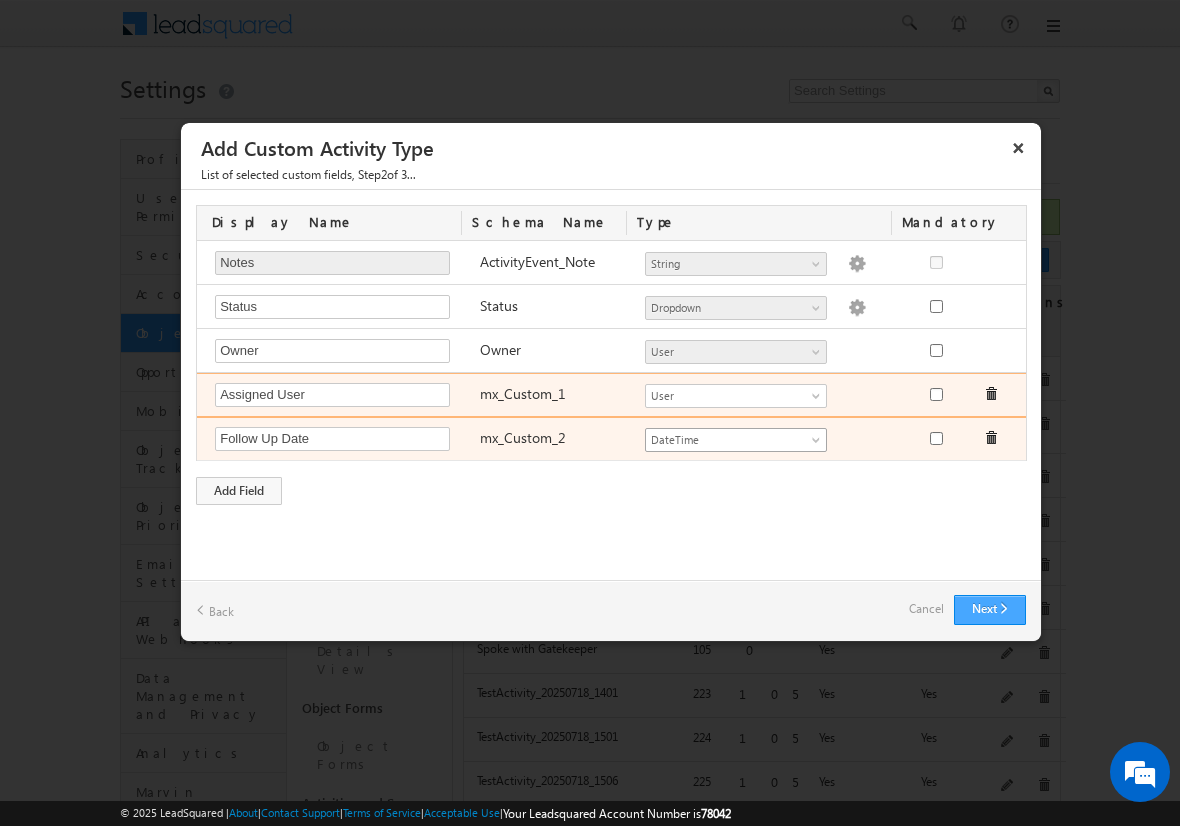 click on "Next" at bounding box center [990, 610] 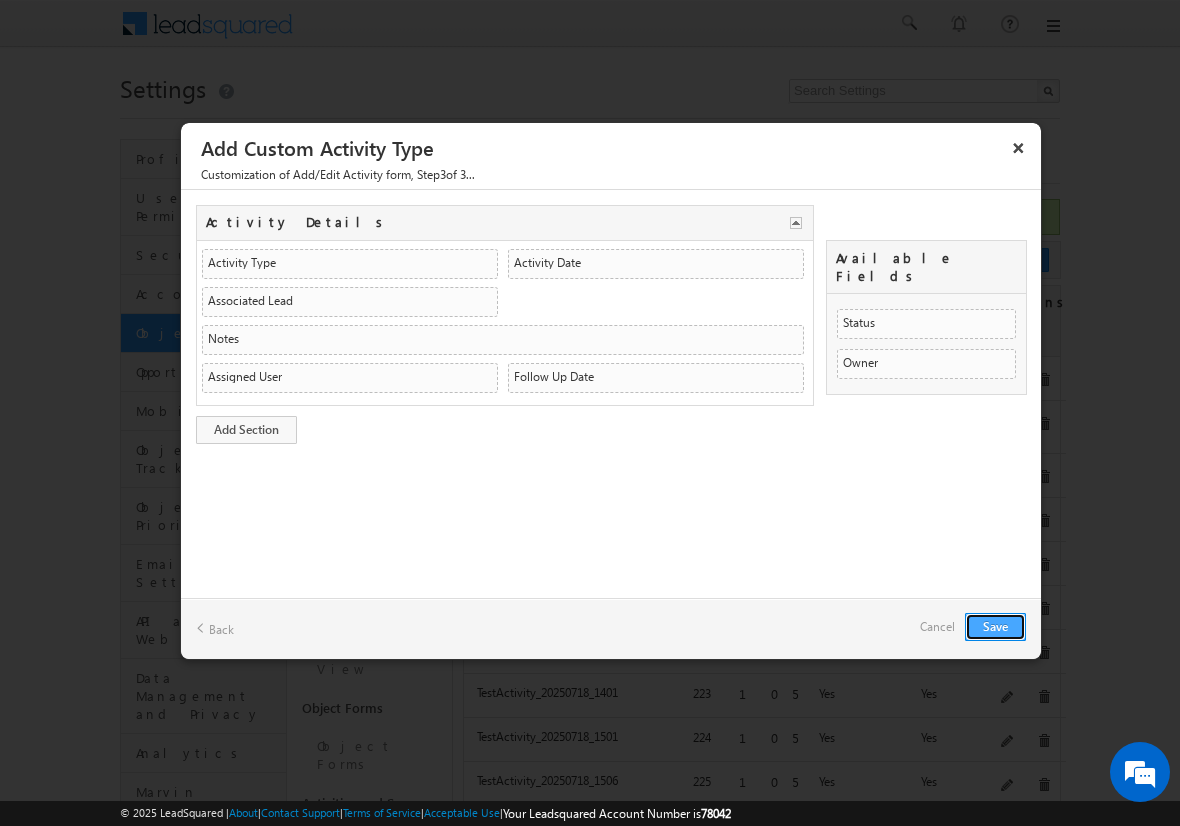 click on "Save" at bounding box center [995, 627] 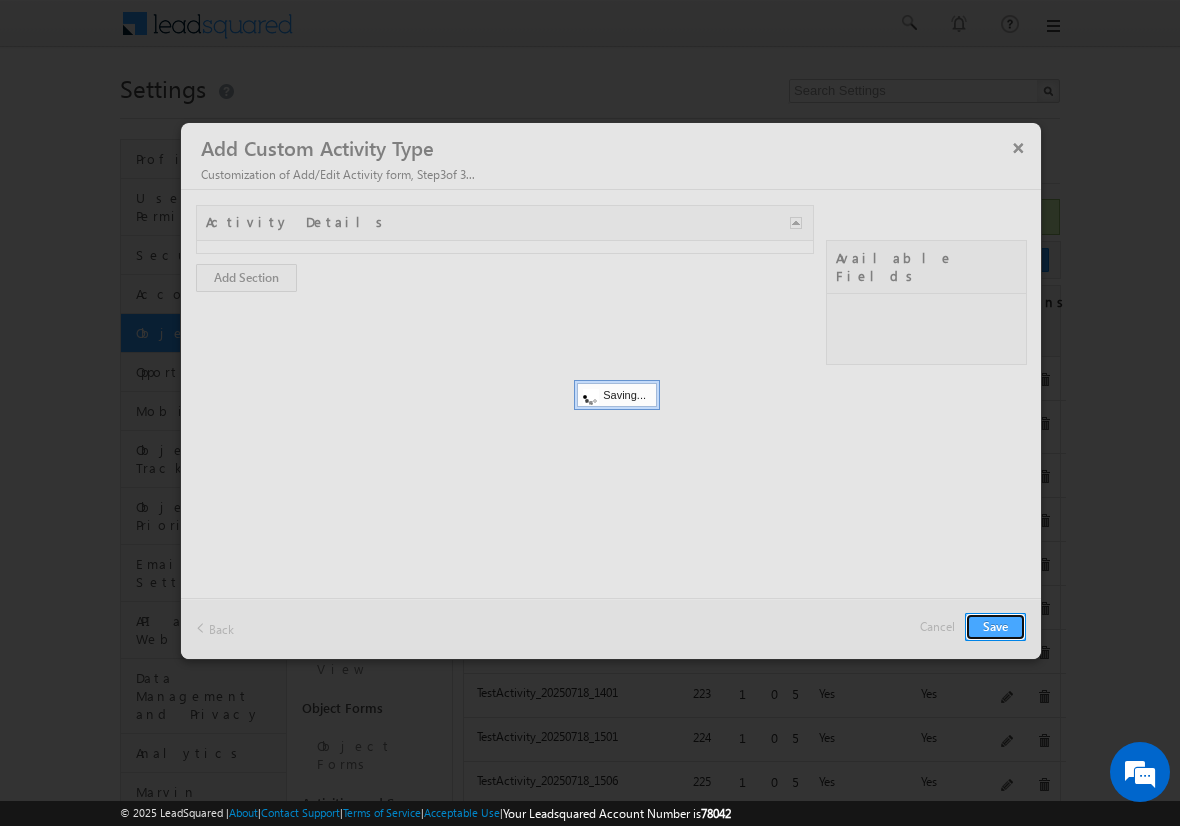 click on "Save" at bounding box center [995, 627] 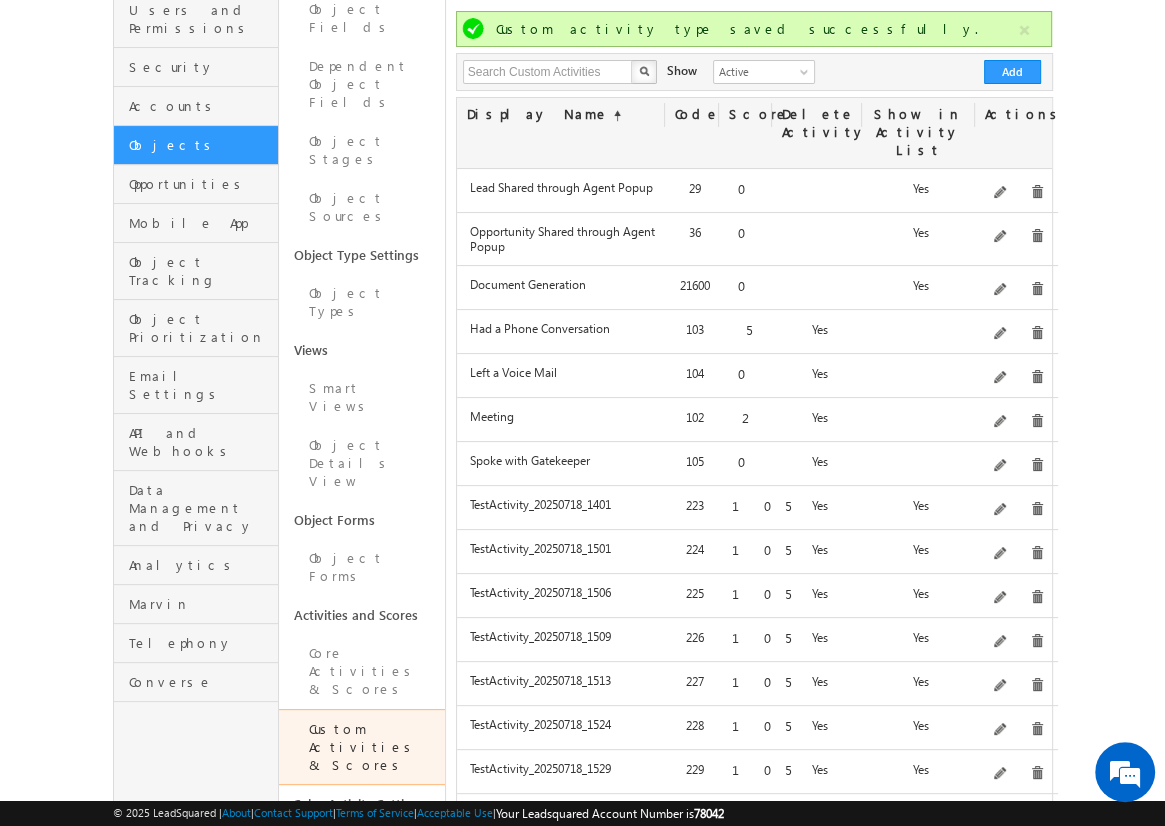 scroll, scrollTop: 187, scrollLeft: 0, axis: vertical 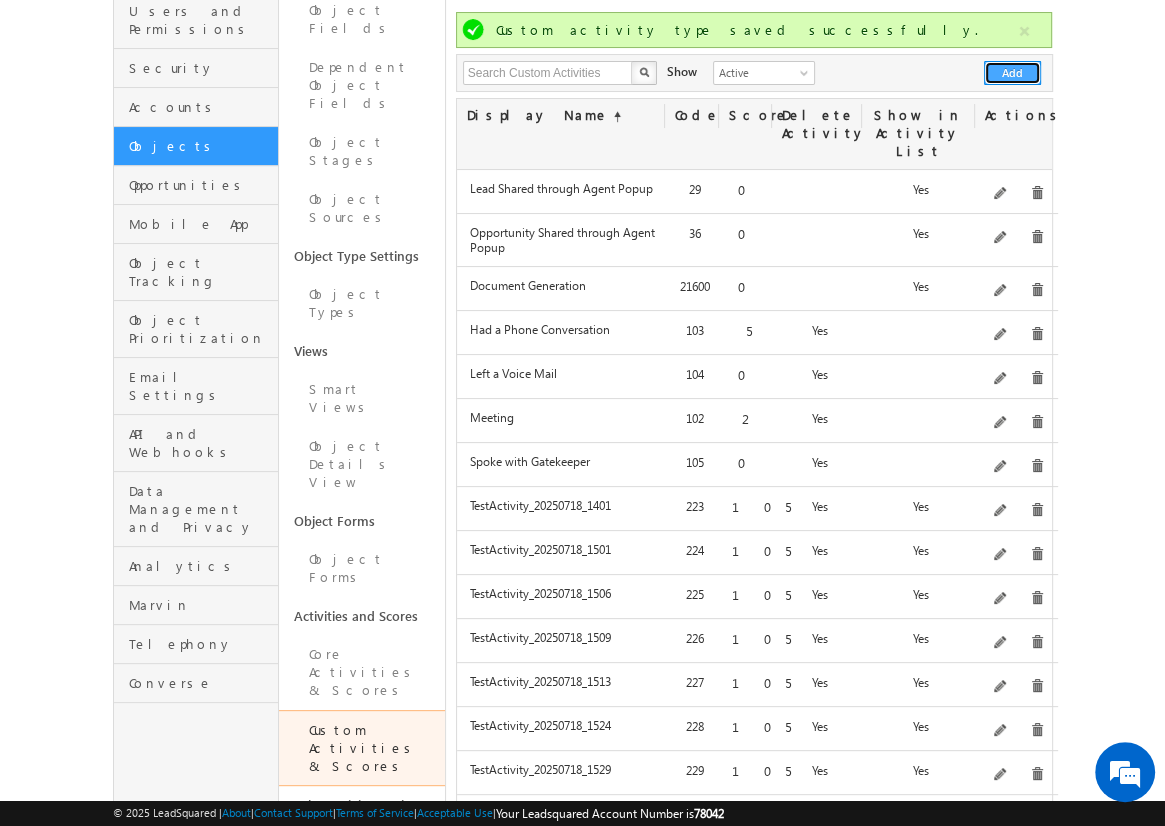 click on "Add" at bounding box center (1012, 73) 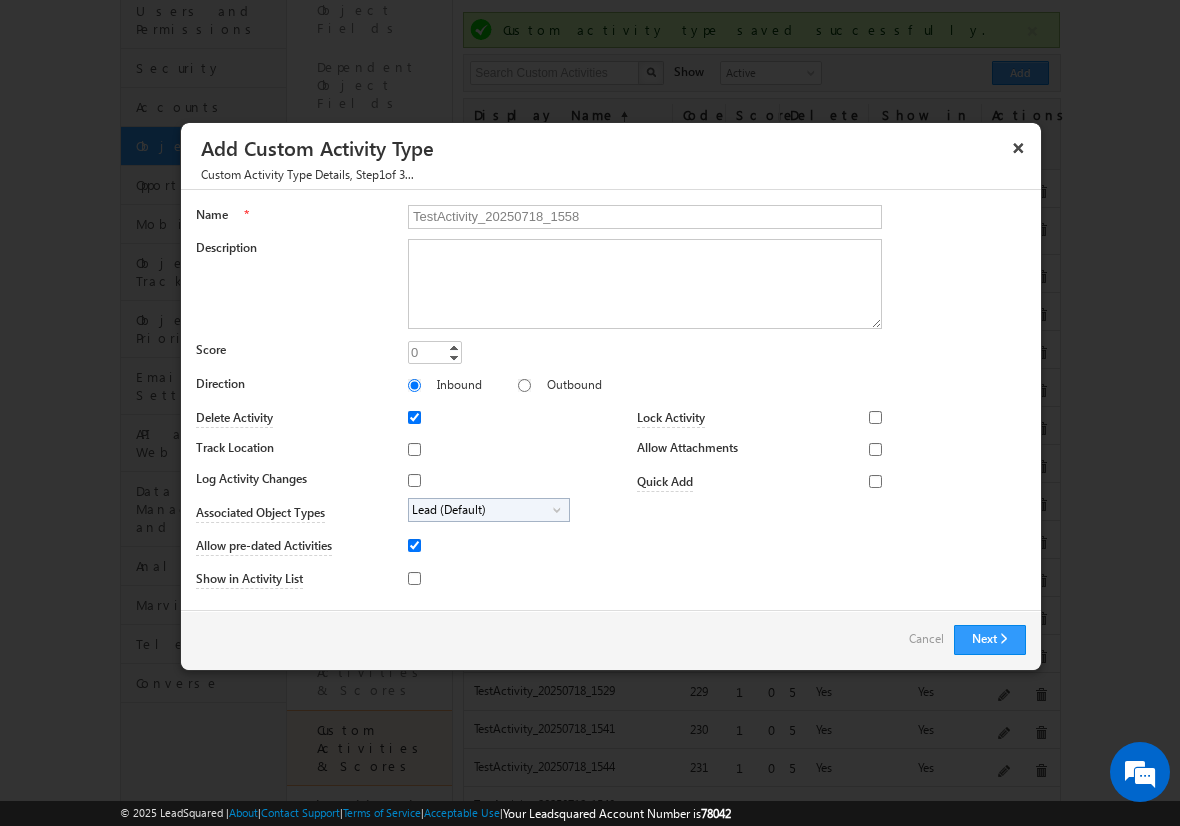 type on "TestActivity_20250718_1558" 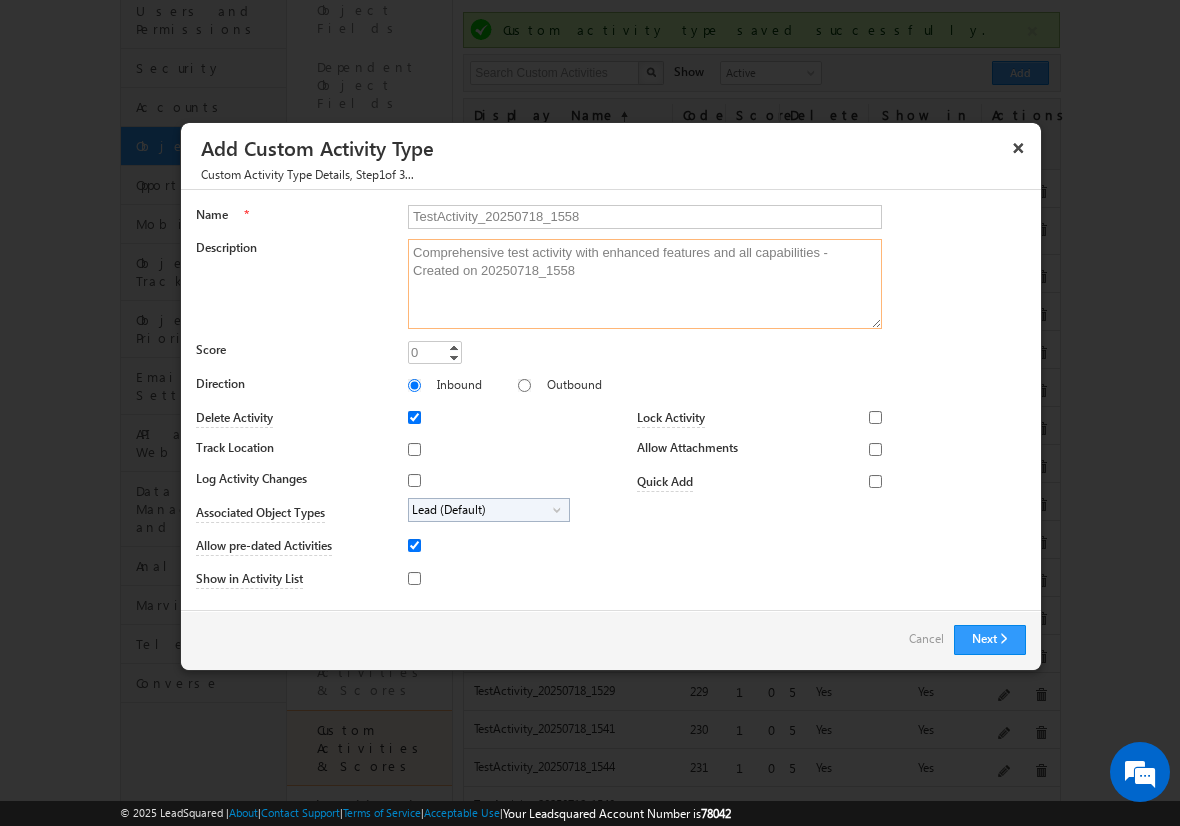 type on "Comprehensive test activity with enhanced features and all capabilities - Created on 20250718_1558" 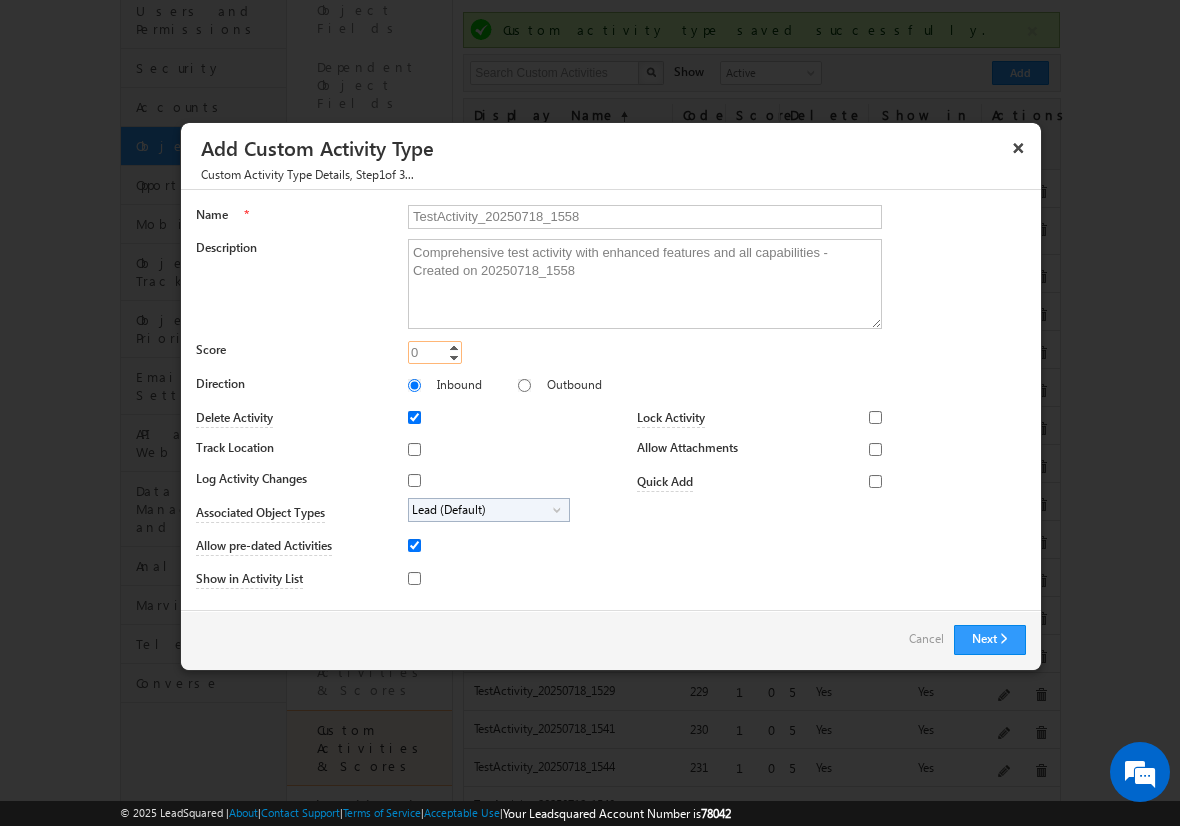 type on "105" 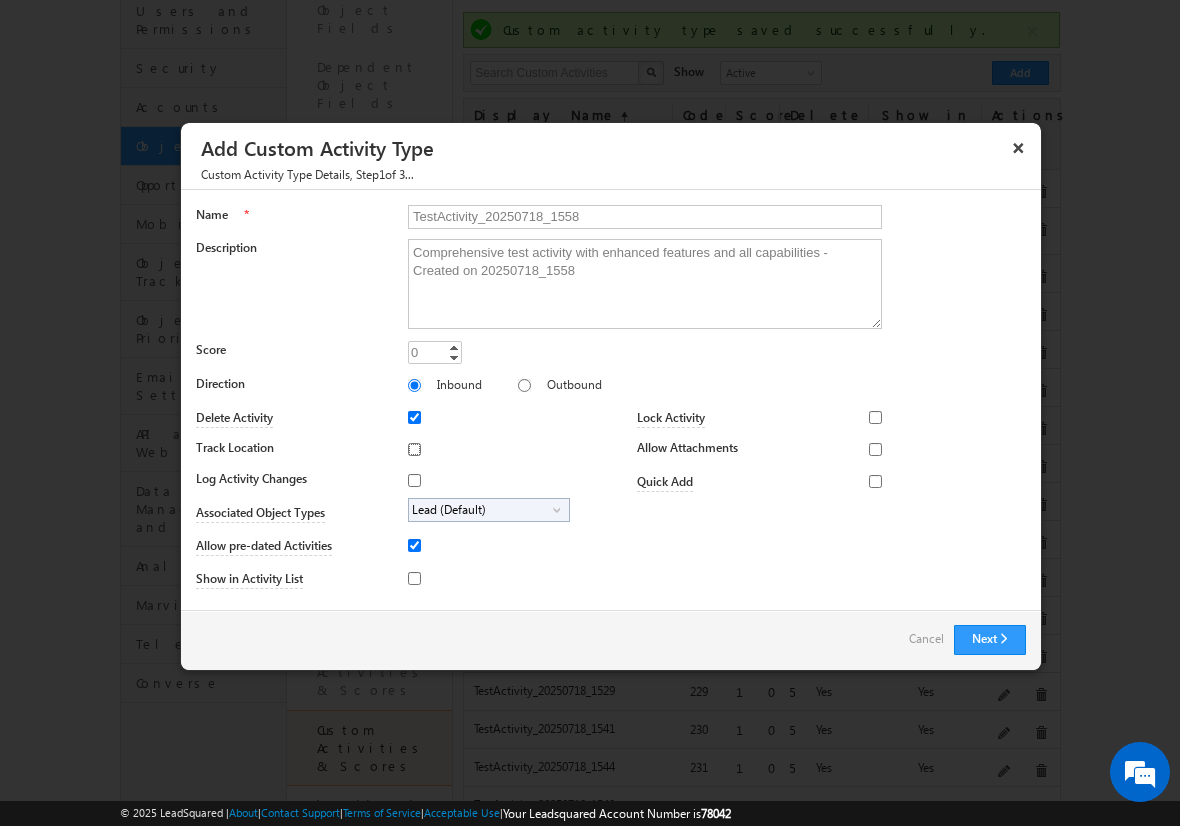 click on "Track Location" at bounding box center (414, 449) 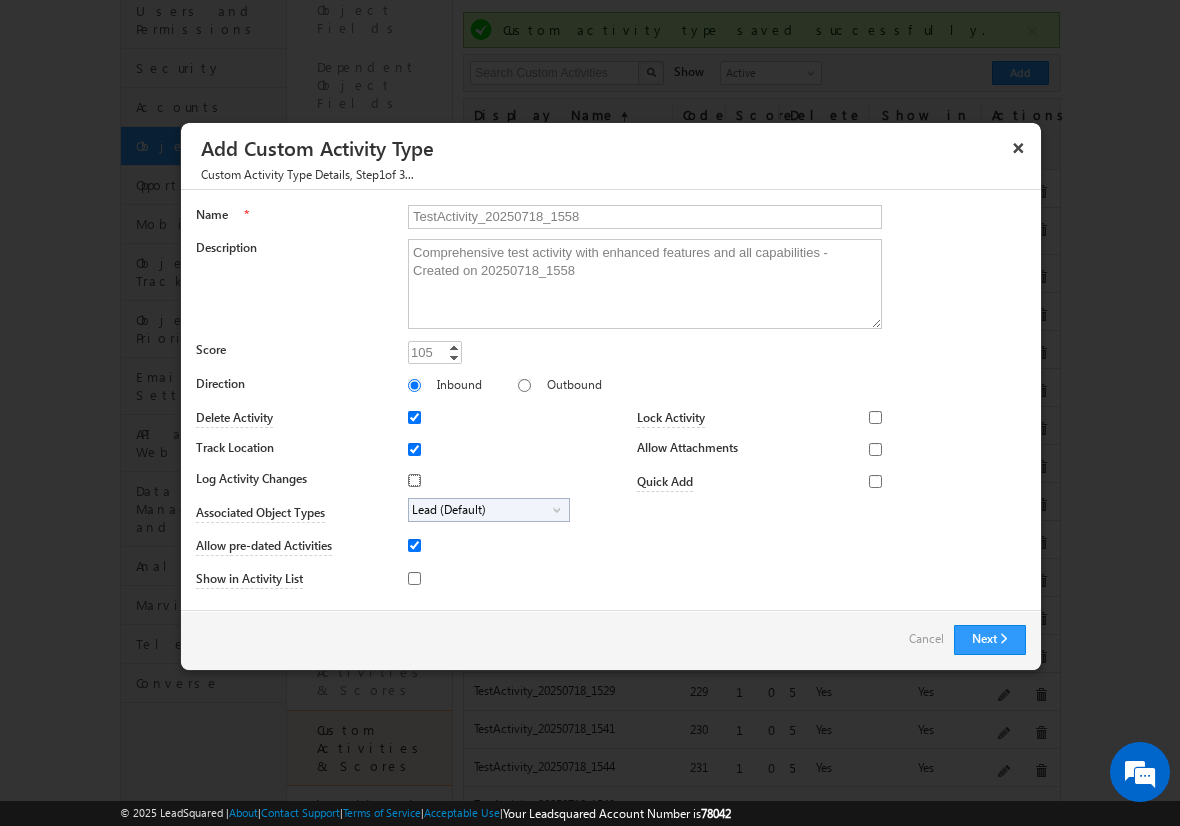 click on "Log Activity Changes" at bounding box center [414, 480] 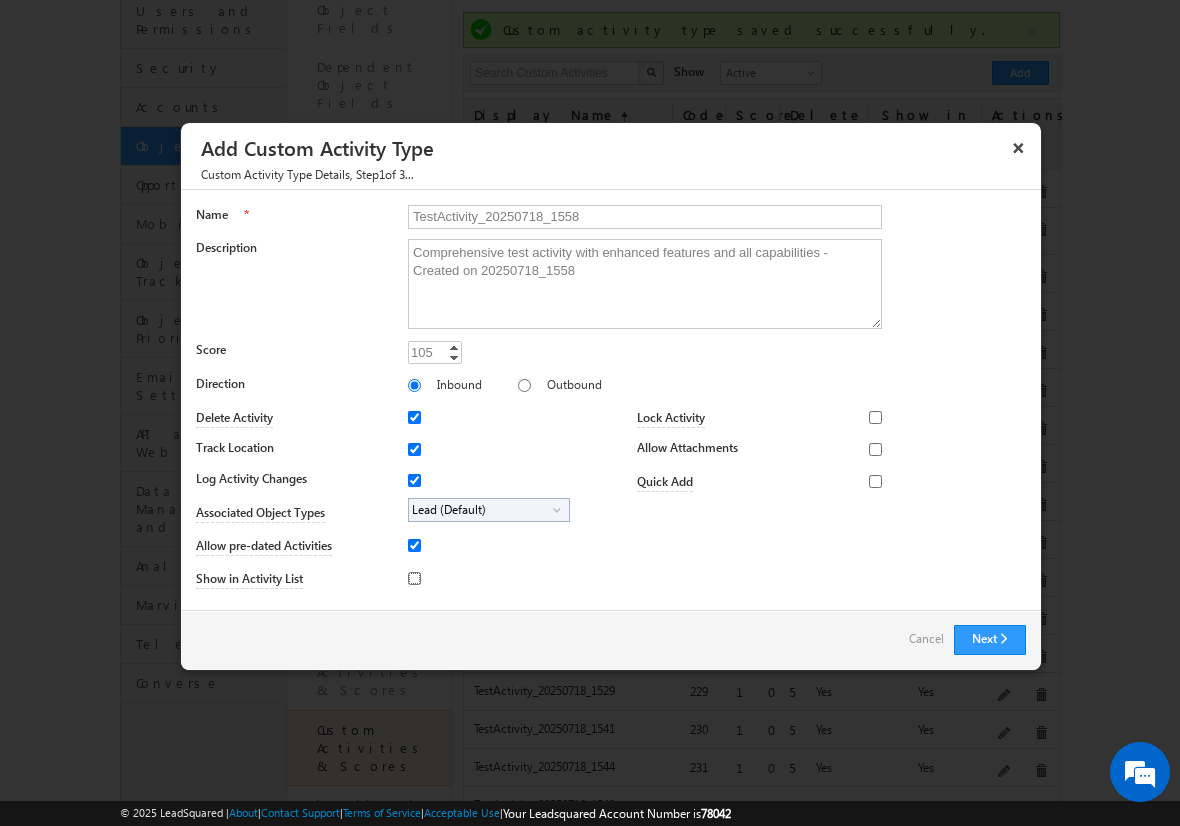 click on "Show in Activity List" at bounding box center (414, 578) 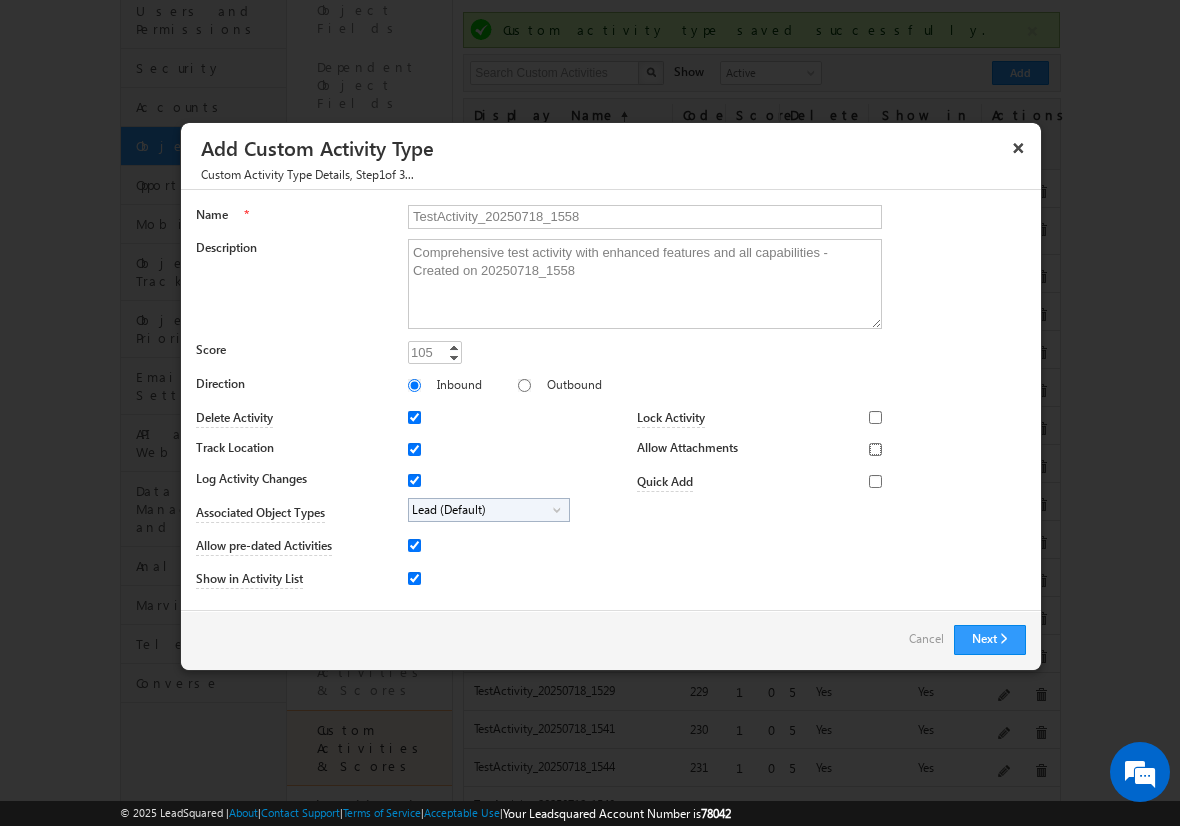 click on "Allow Attachments" at bounding box center (875, 449) 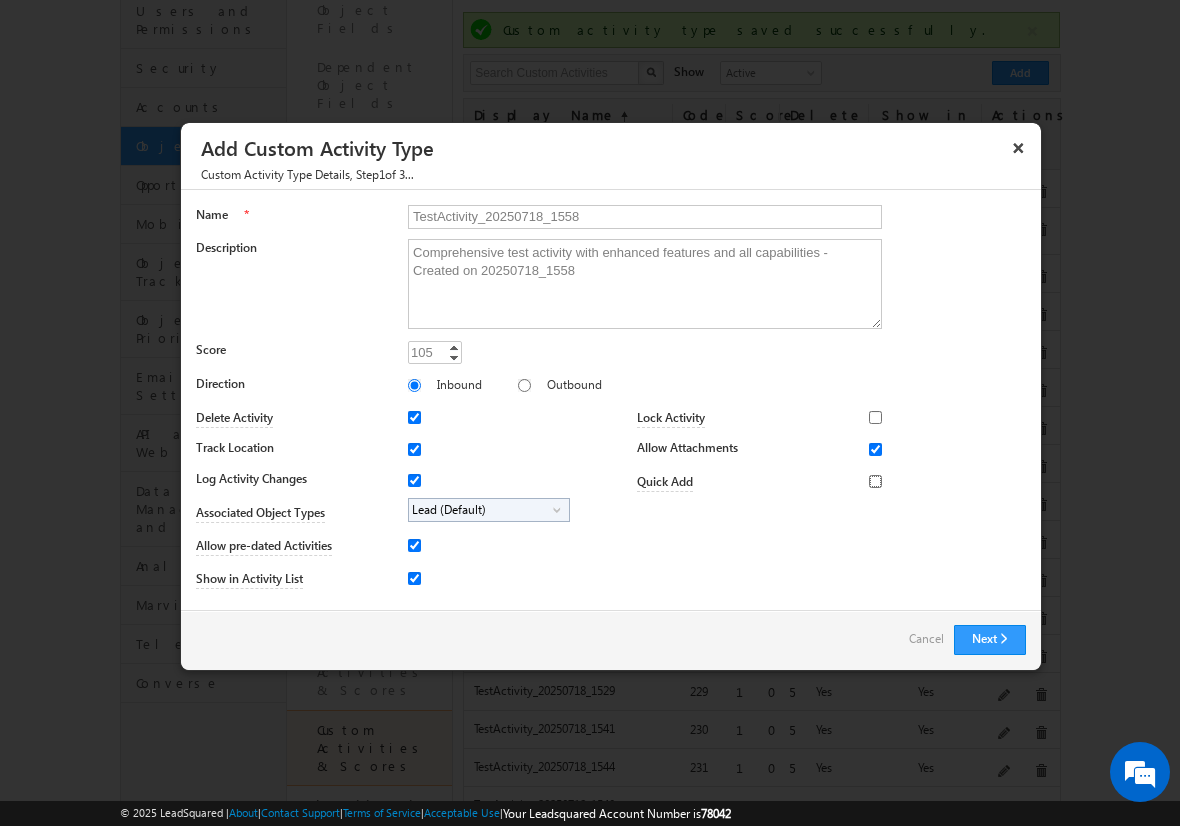 click on "Quick Add" at bounding box center (875, 481) 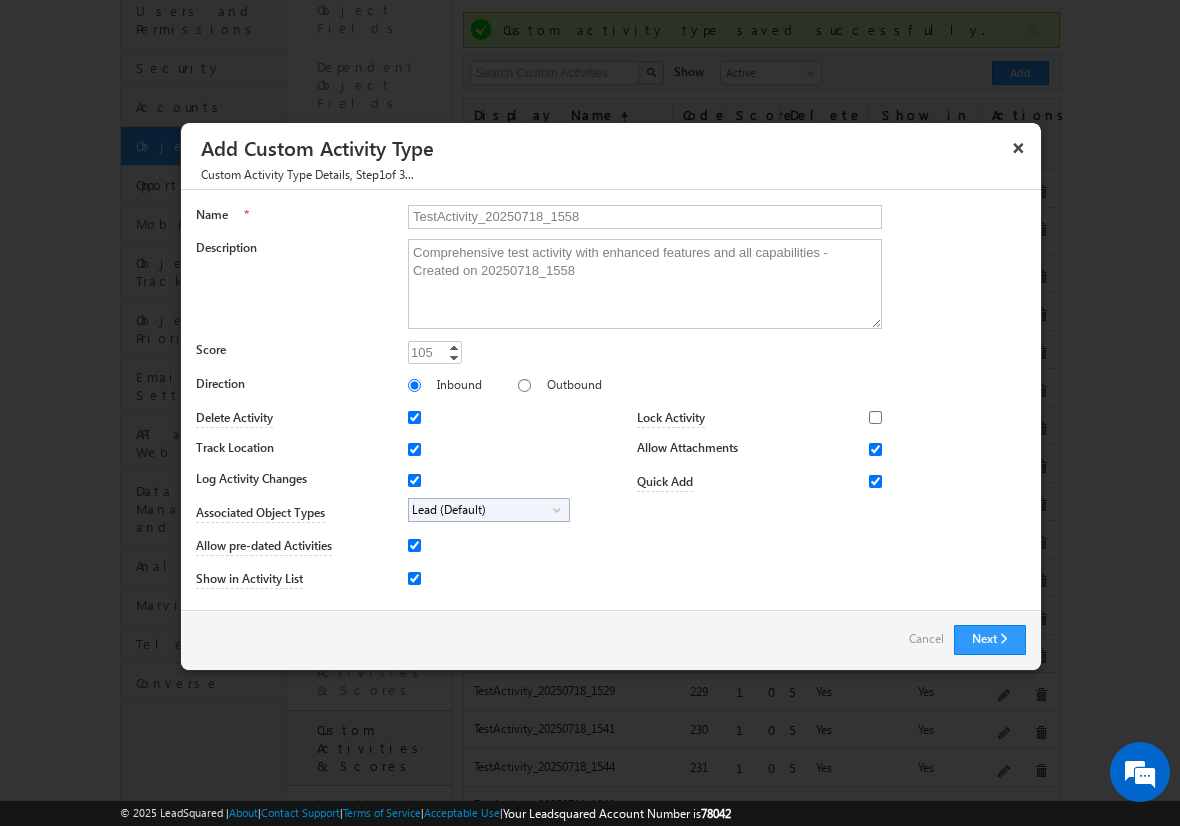 click on "Lead (Default)" at bounding box center [481, 510] 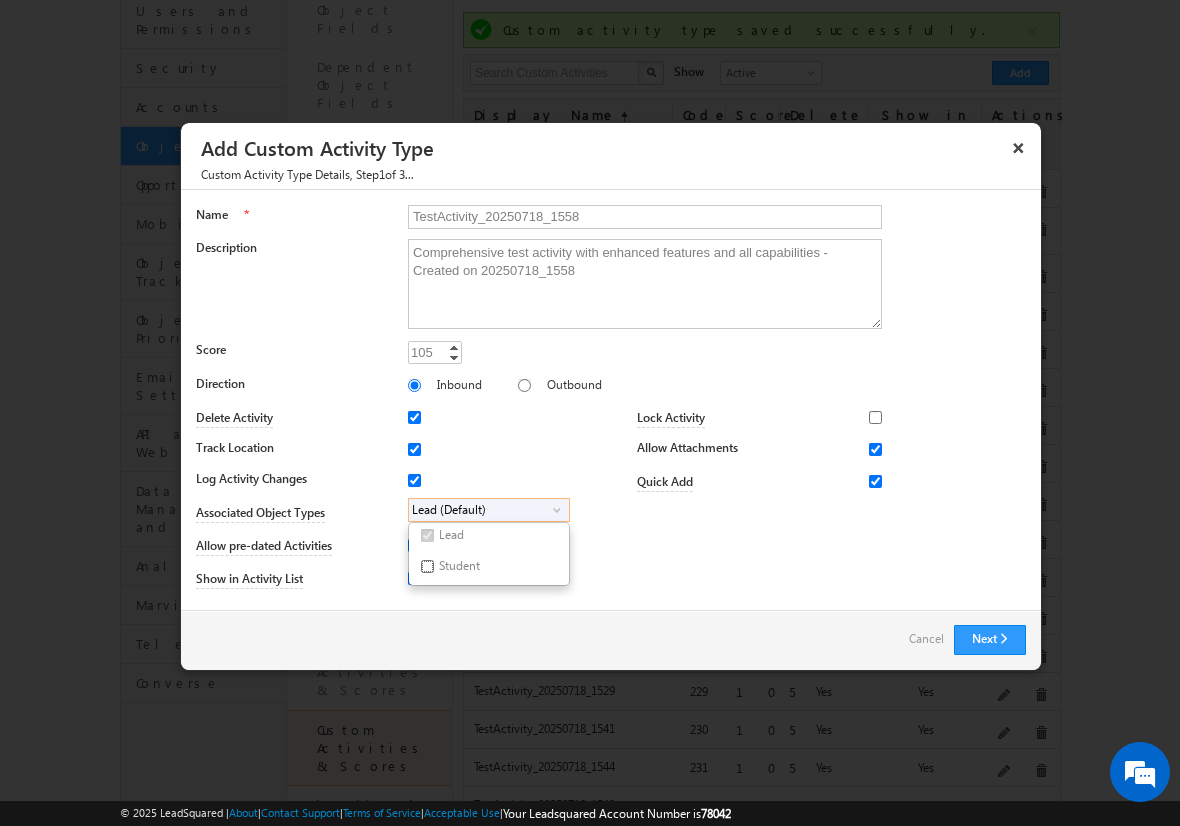 click on "Student" at bounding box center [427, 566] 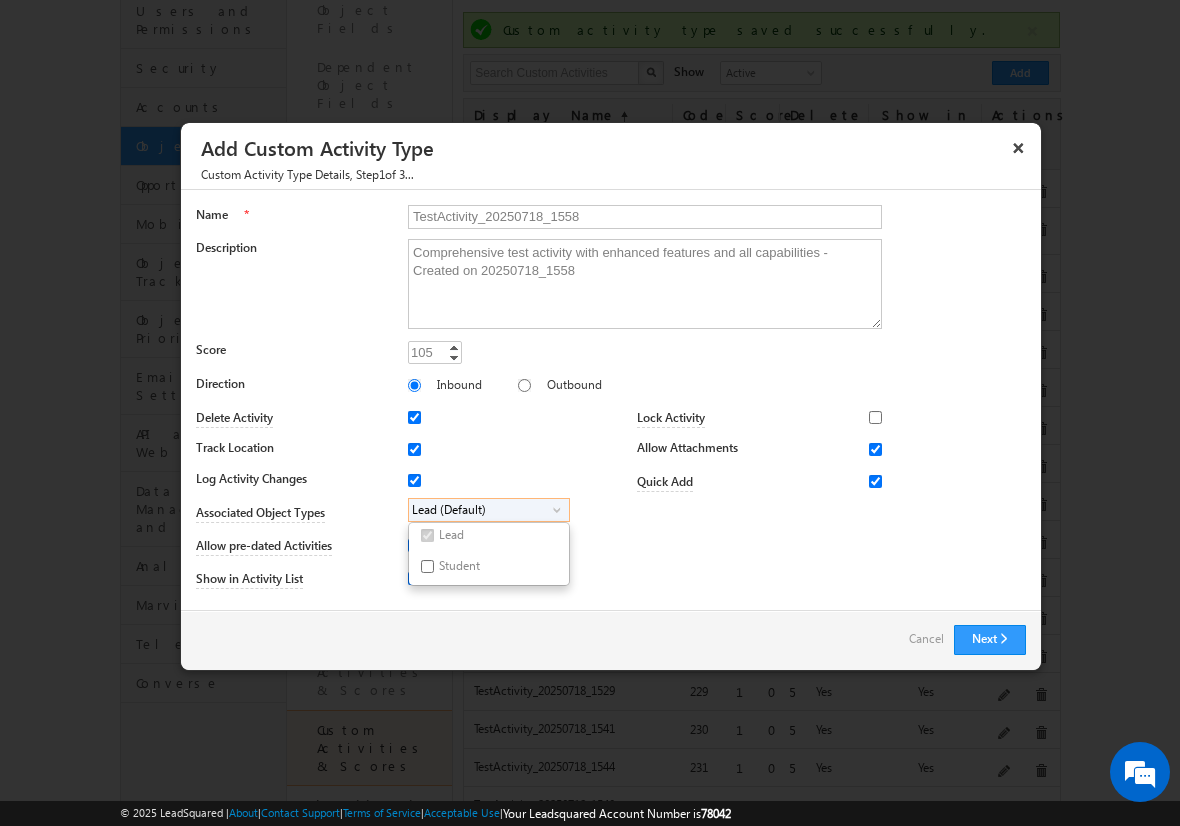 checkbox on "true" 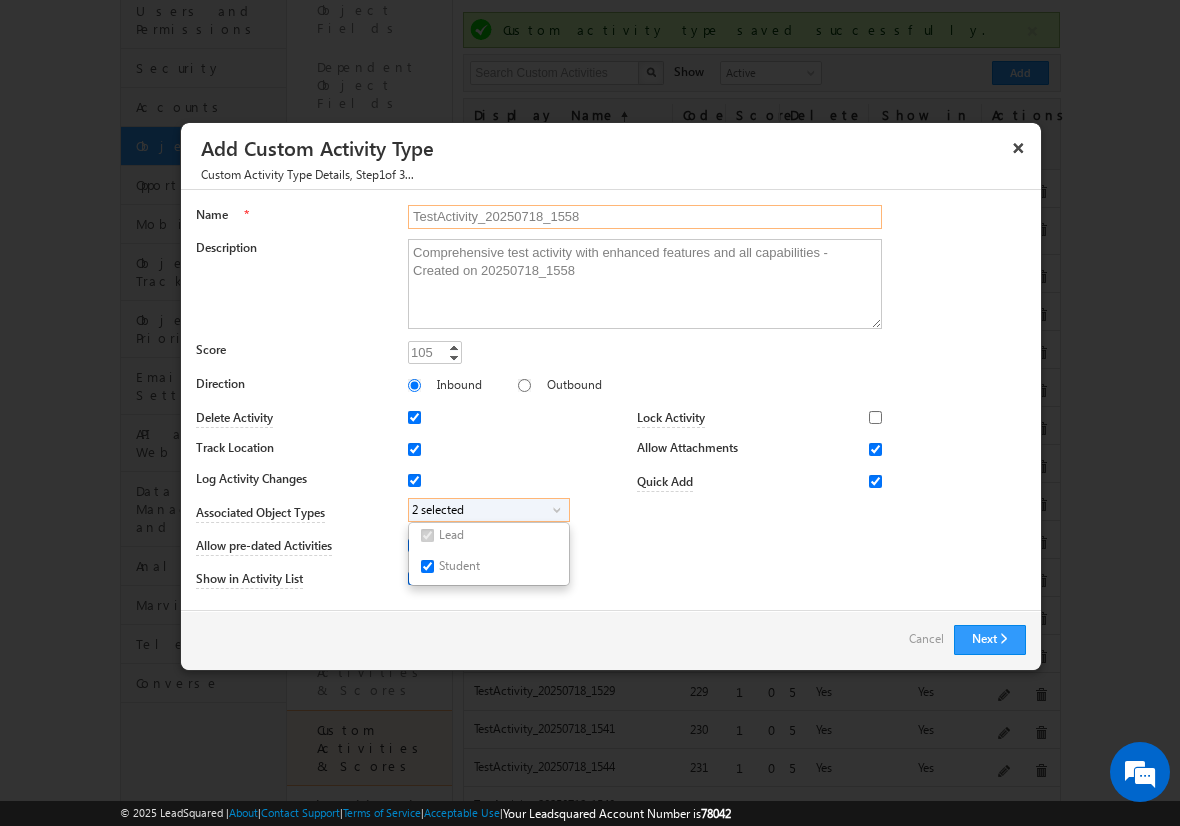 click on "TestActivity_20250718_1558" at bounding box center [645, 217] 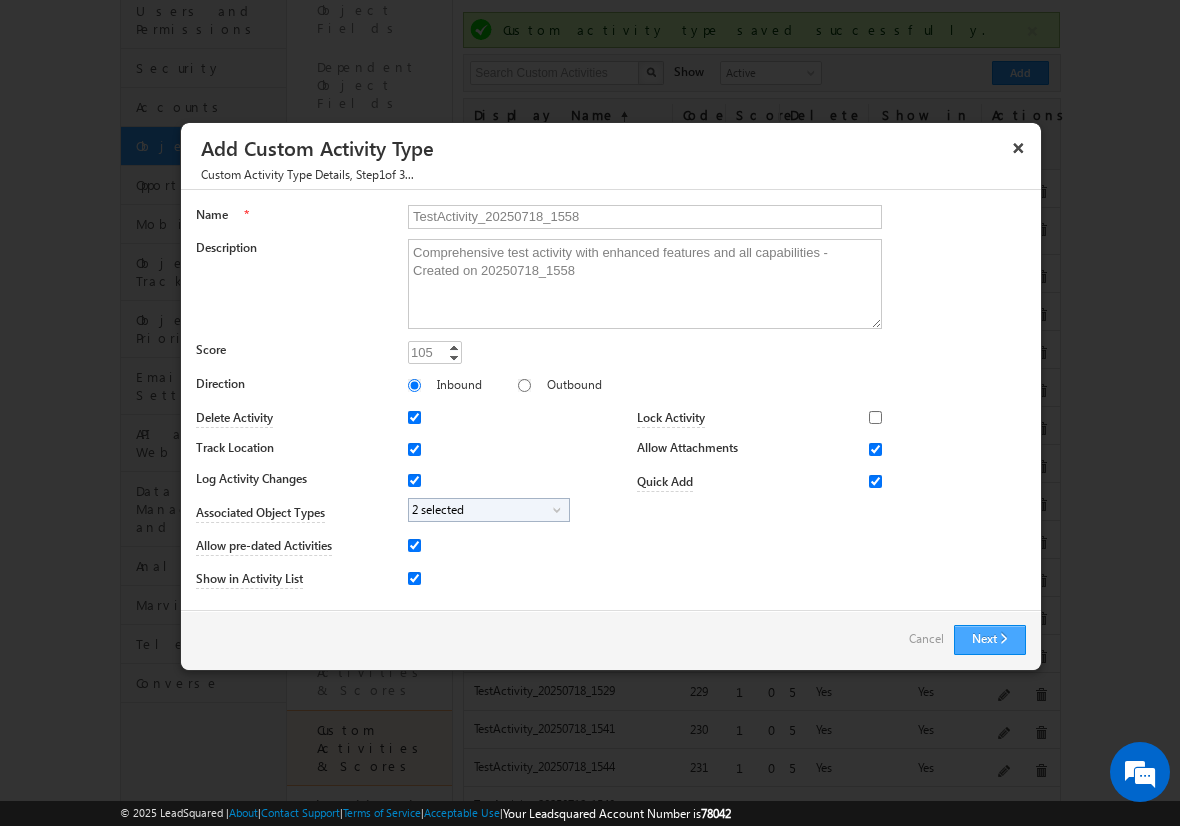 click on "Next" at bounding box center [990, 640] 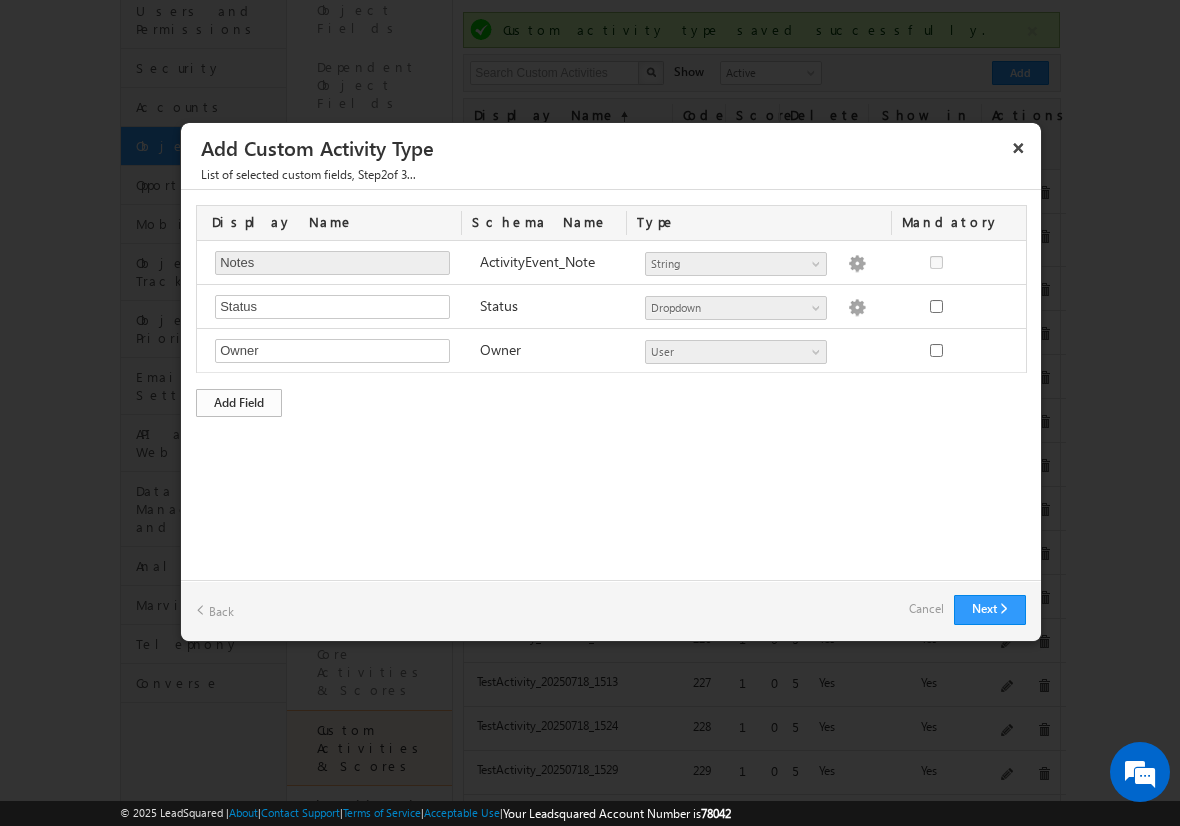 click on "Add Field" at bounding box center [239, 403] 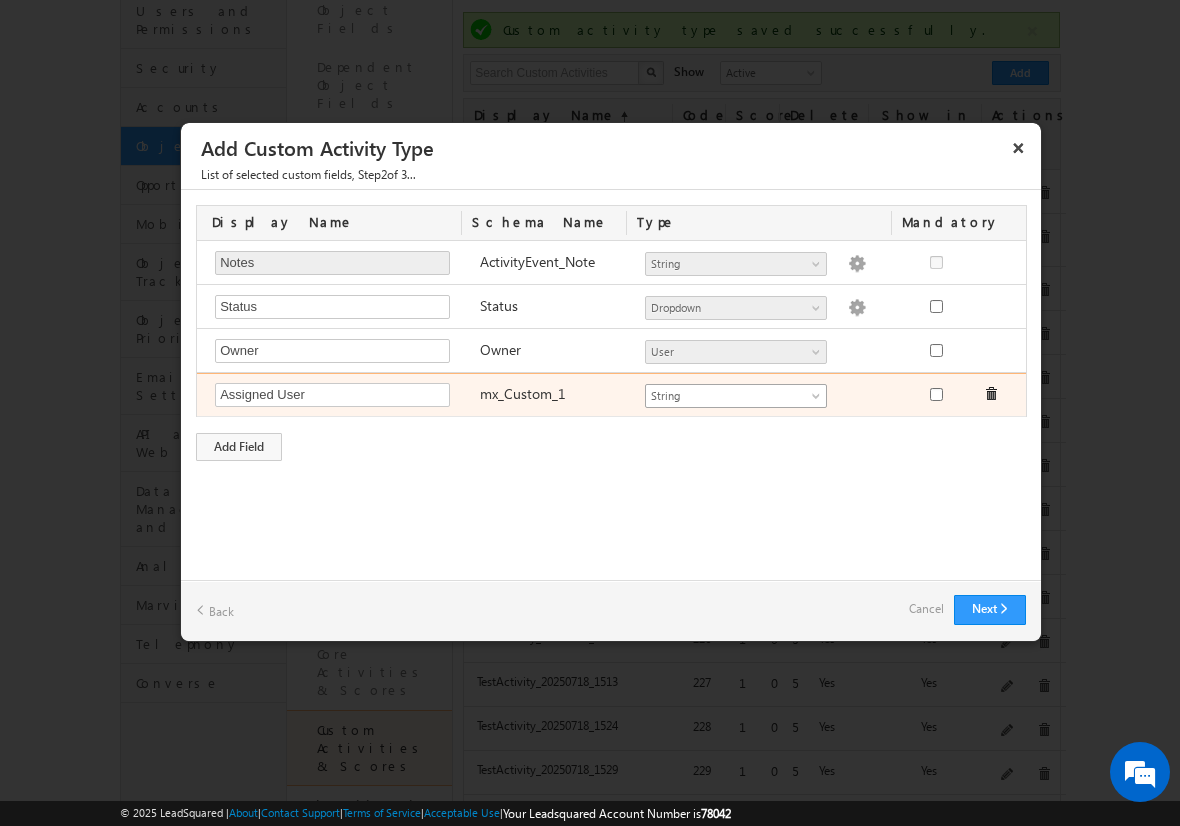 type on "Assigned User" 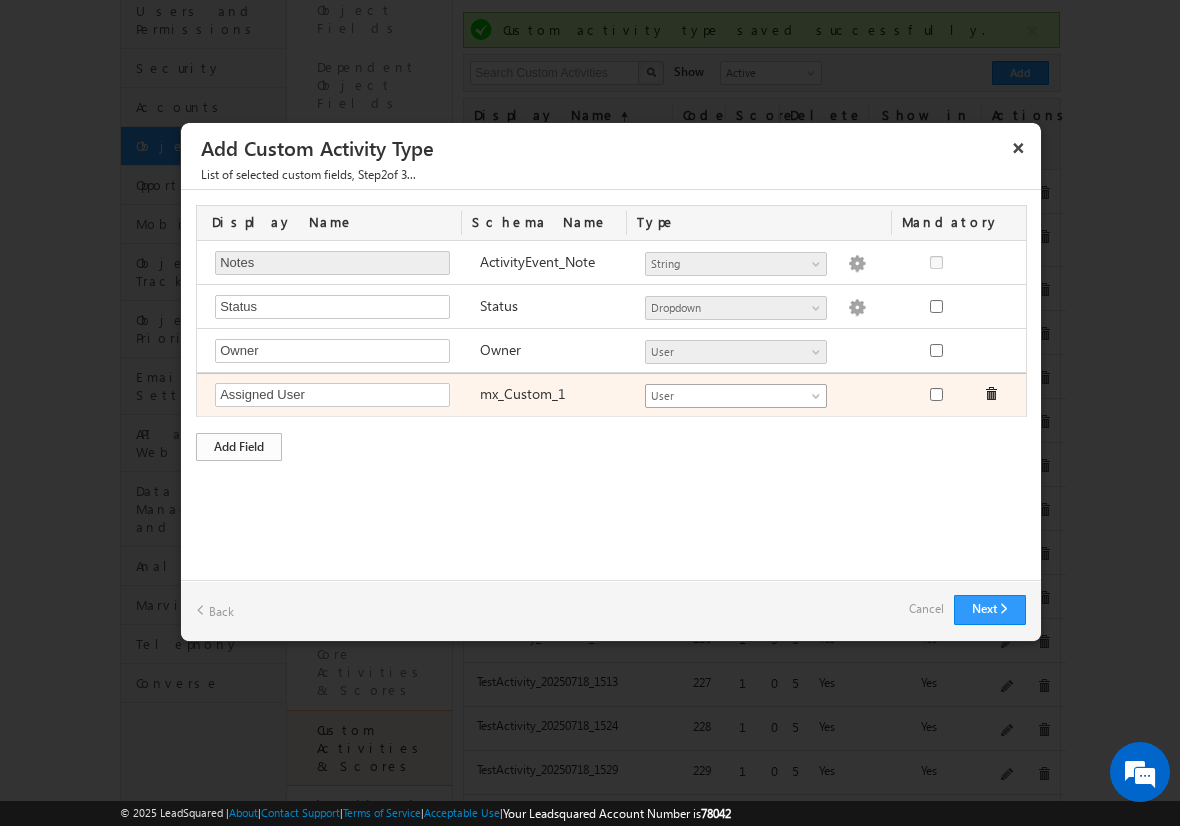 click on "Add Field" at bounding box center [239, 447] 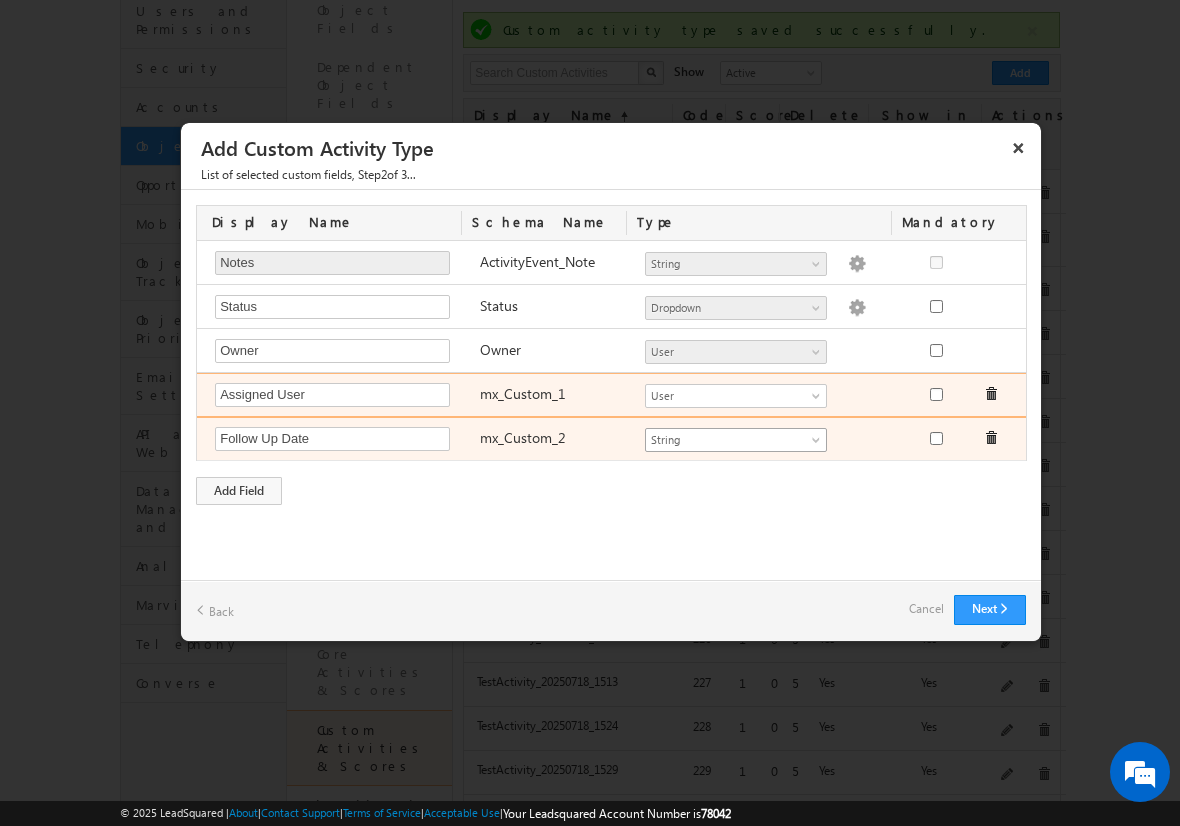 type on "Follow Up Date" 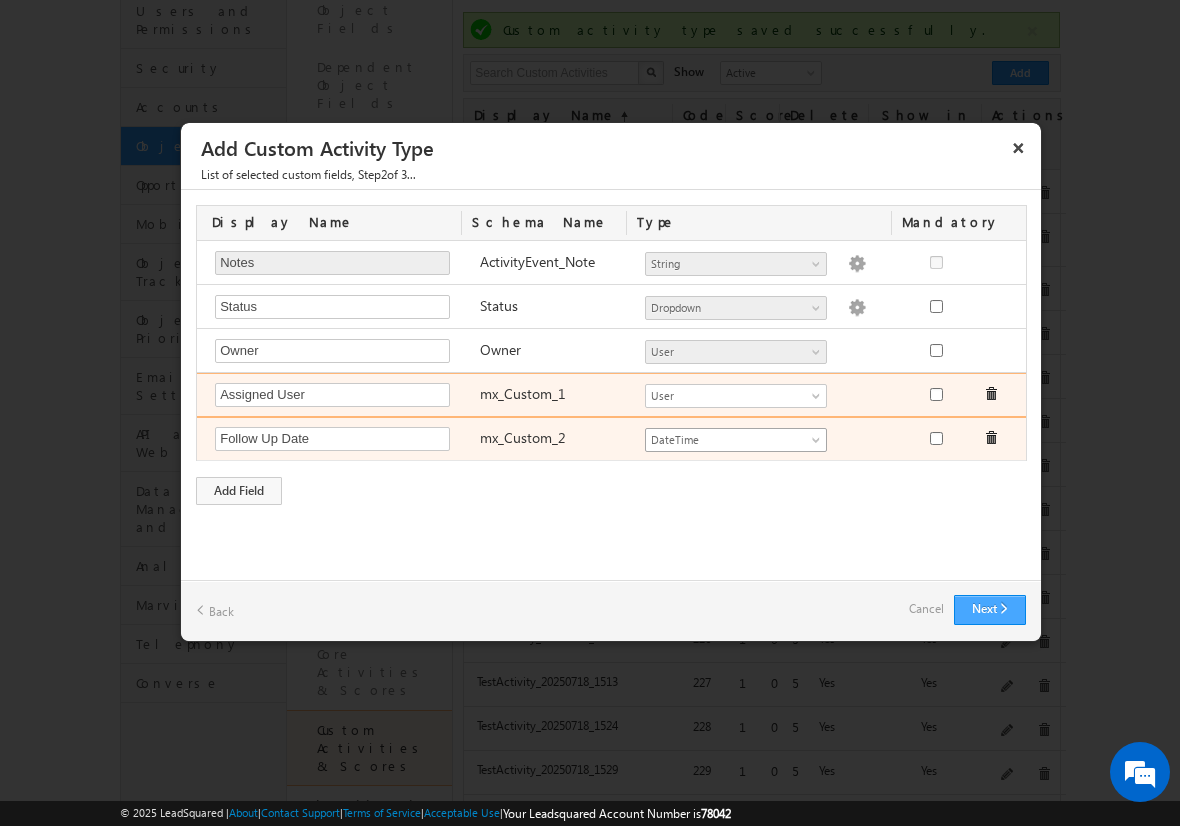 click on "Next" at bounding box center [990, 610] 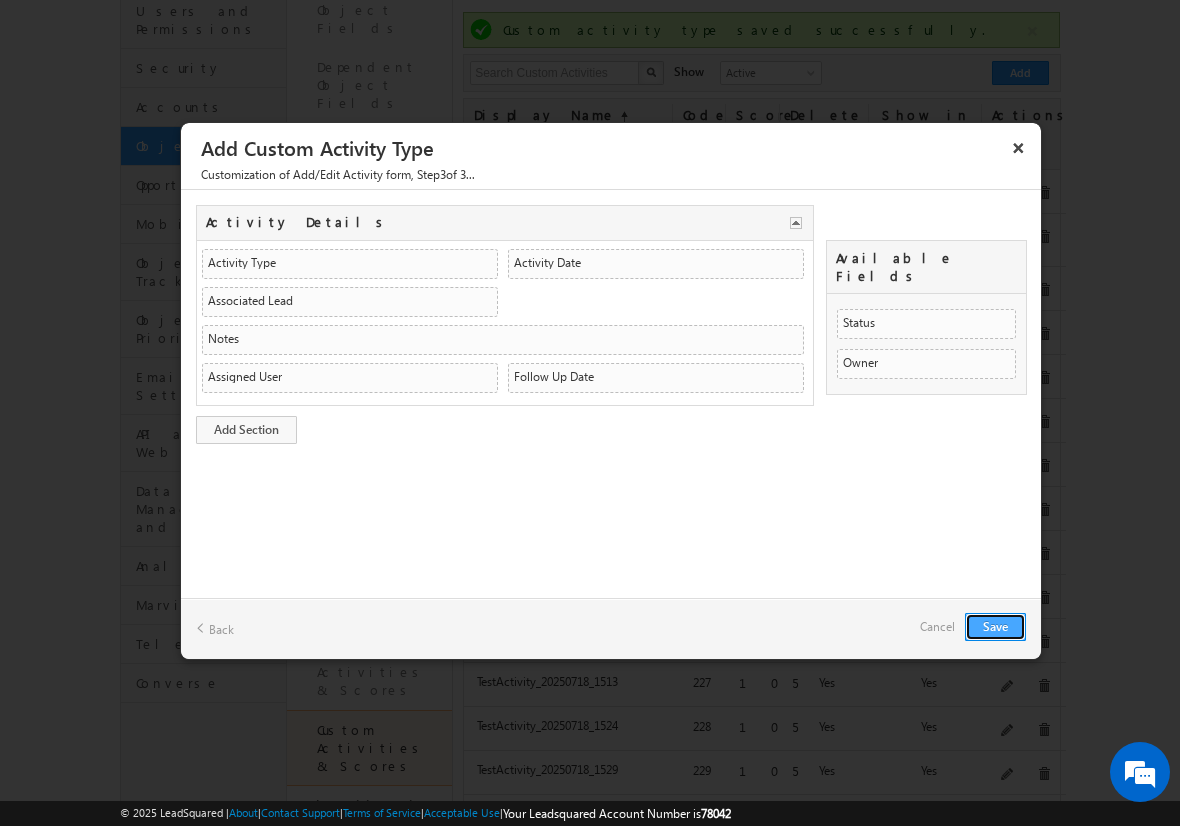 click on "Save" at bounding box center [995, 627] 